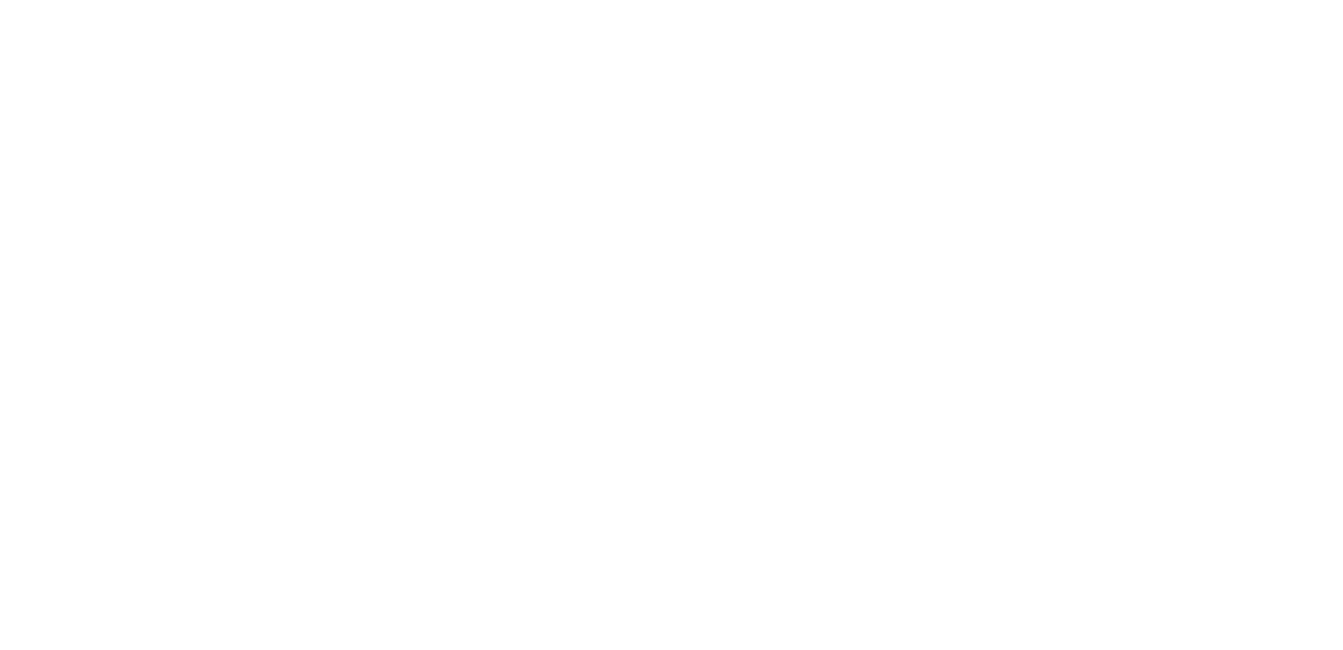 scroll, scrollTop: 0, scrollLeft: 0, axis: both 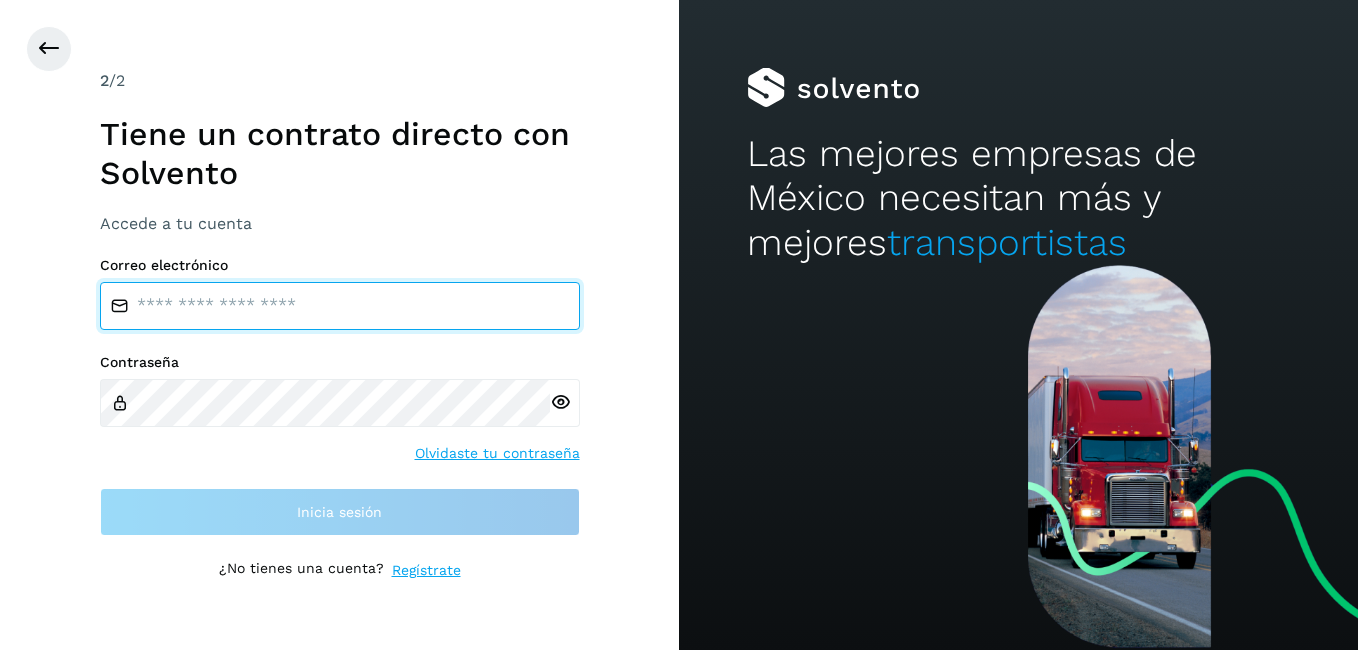 click at bounding box center (340, 306) 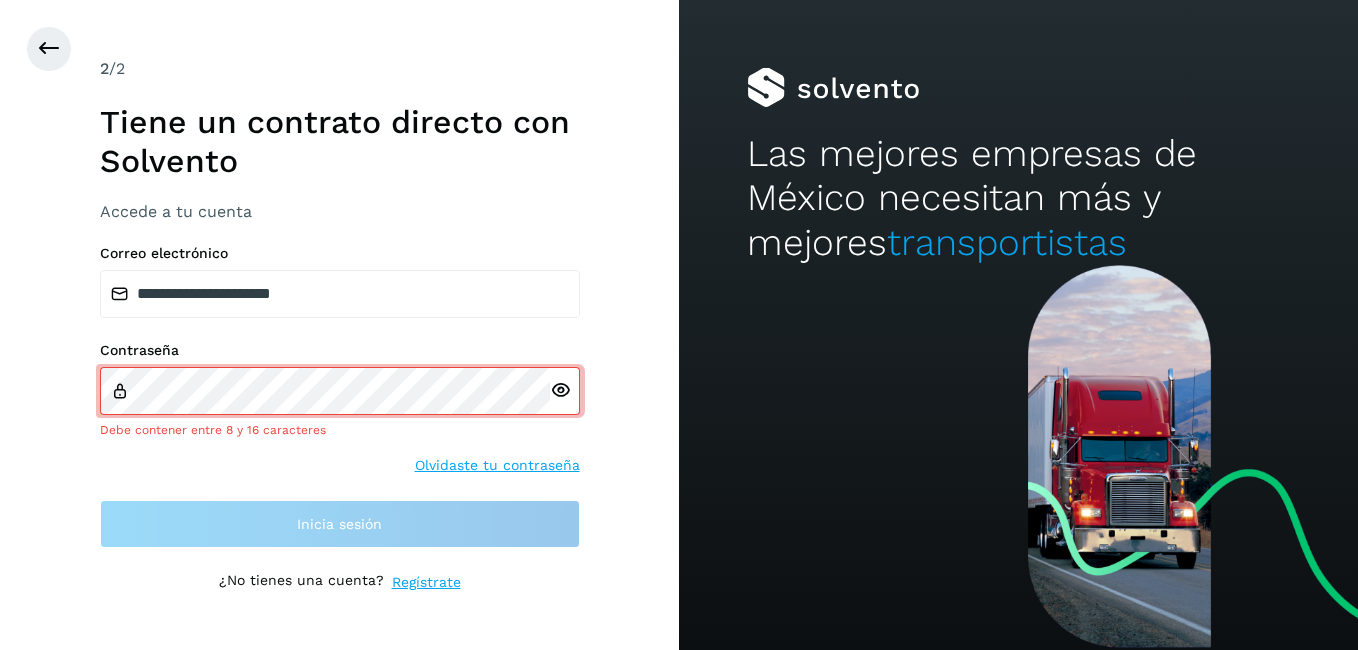 click at bounding box center [565, 391] 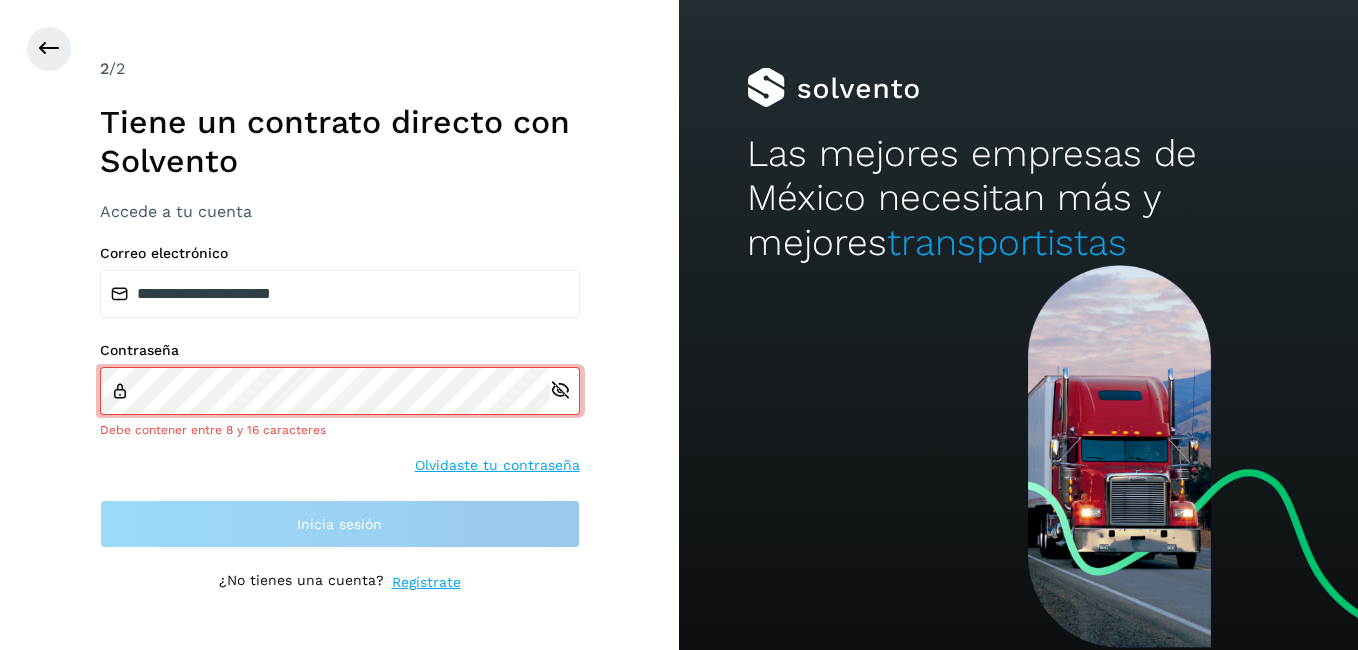 click at bounding box center [560, 390] 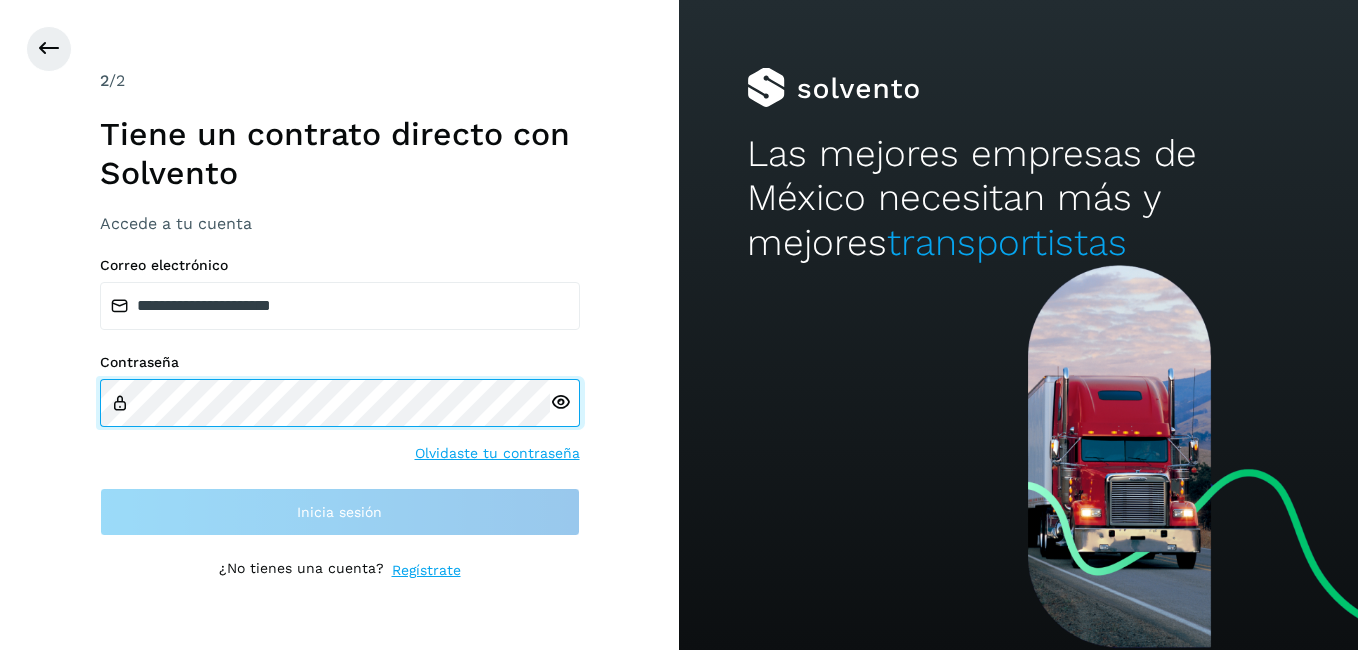 click on "Contraseña" at bounding box center [340, 390] 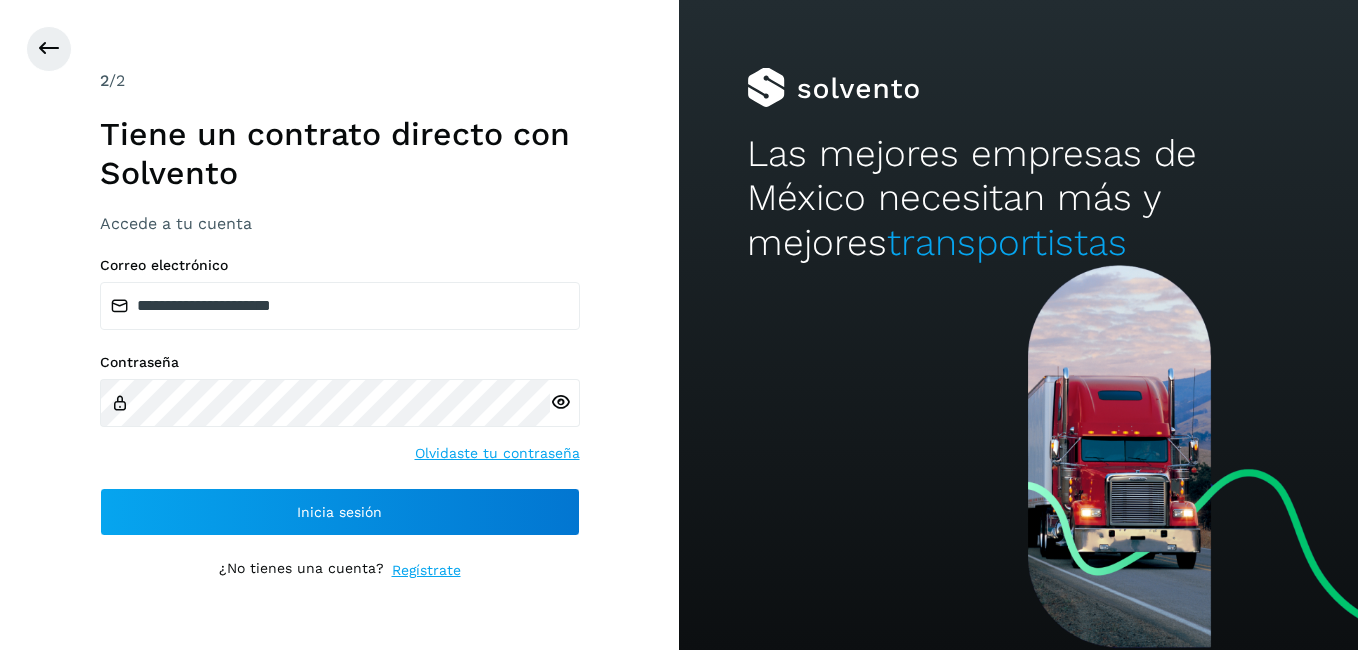 click at bounding box center (560, 402) 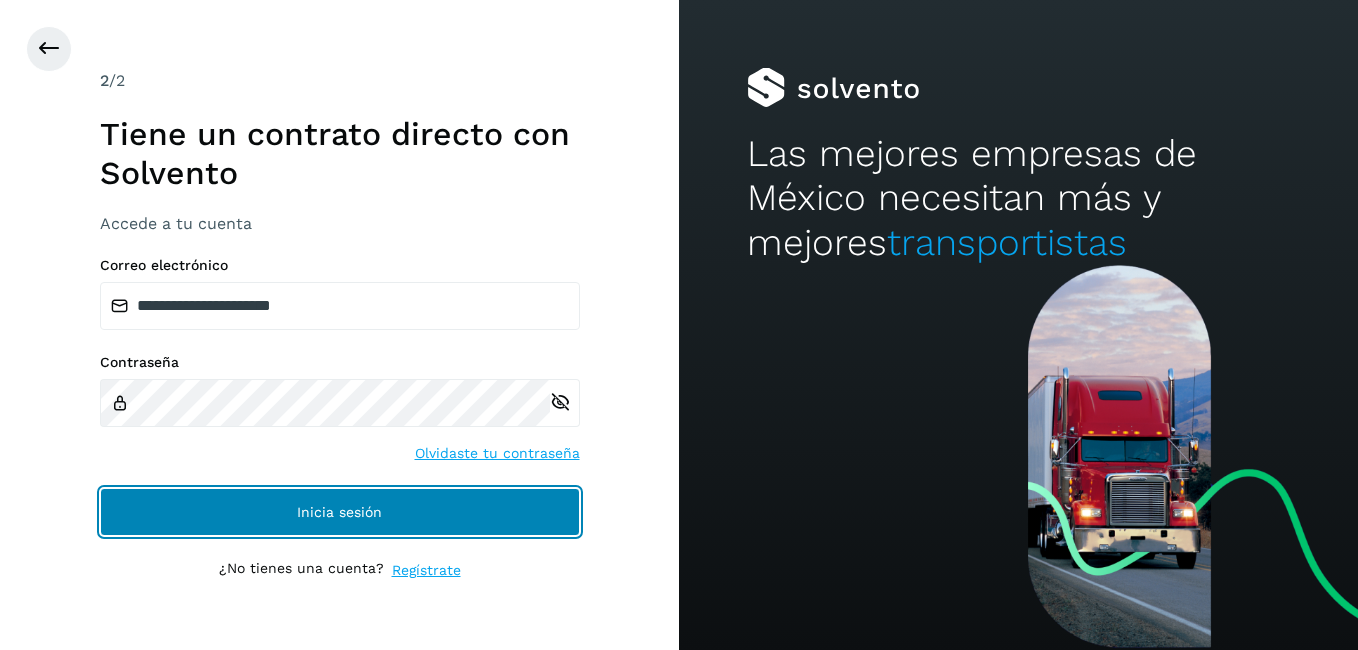click on "Inicia sesión" at bounding box center (340, 512) 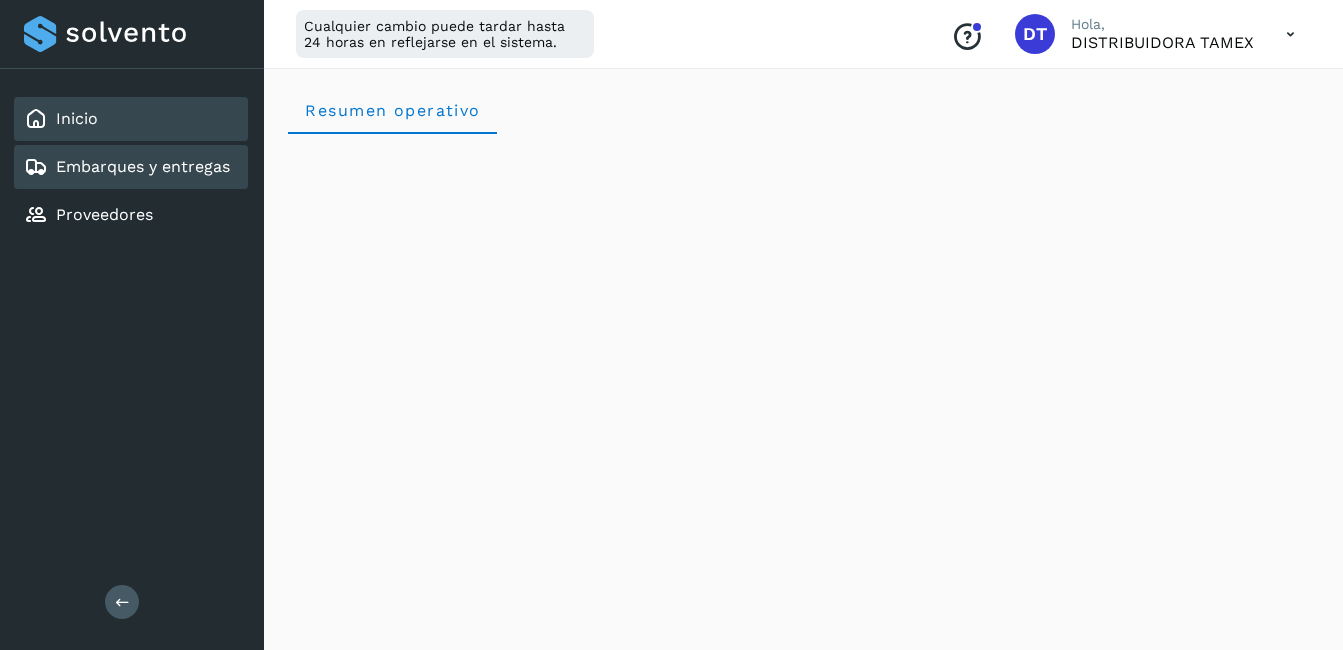 click on "Embarques y entregas" at bounding box center (143, 166) 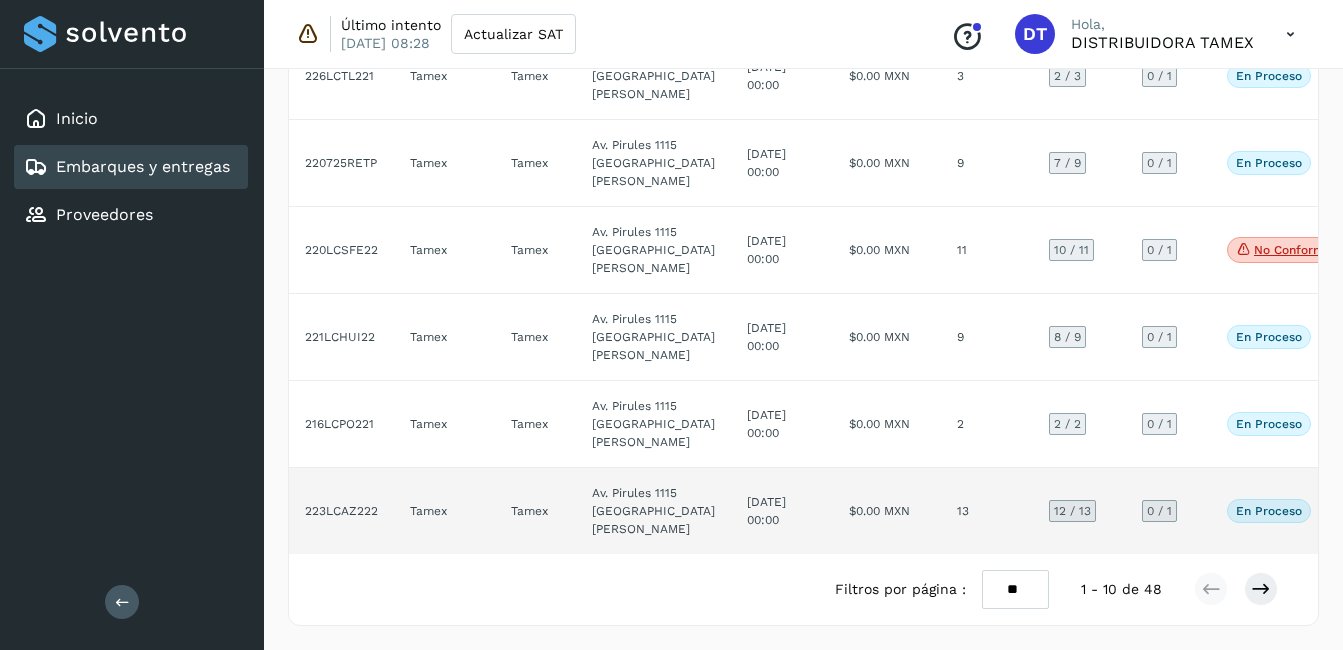 scroll, scrollTop: 1148, scrollLeft: 0, axis: vertical 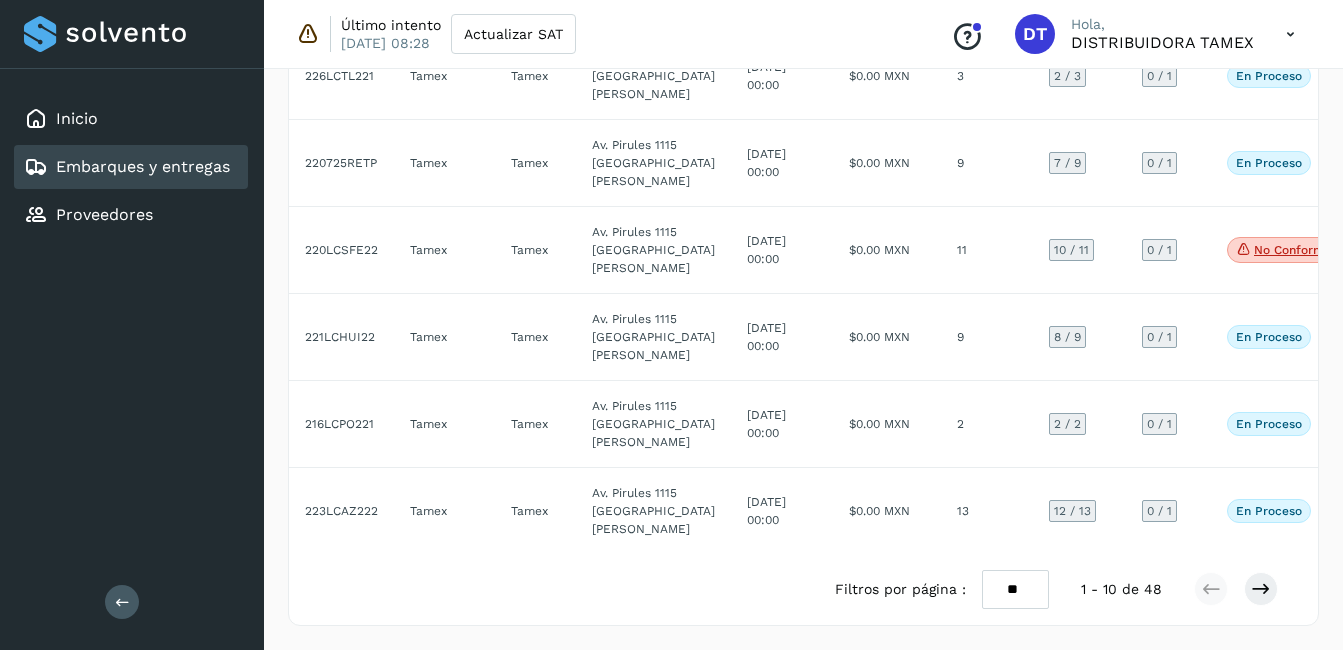 click on "** ** **" at bounding box center [1015, 589] 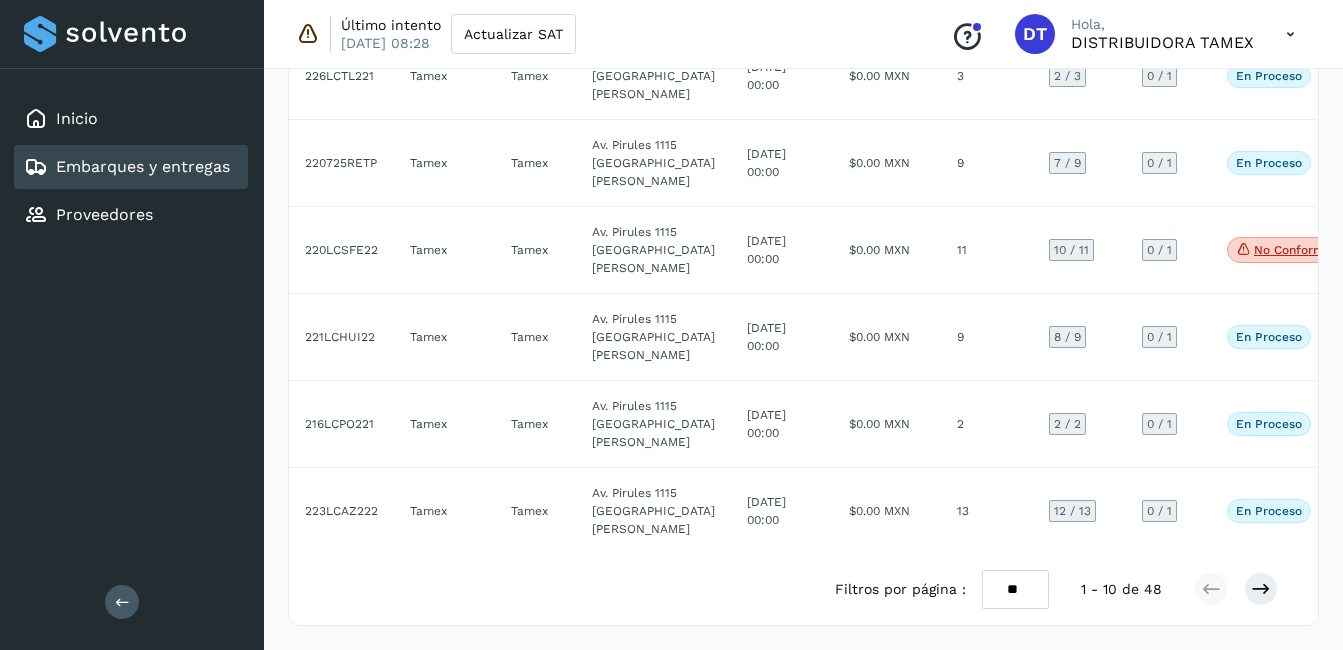 select on "**" 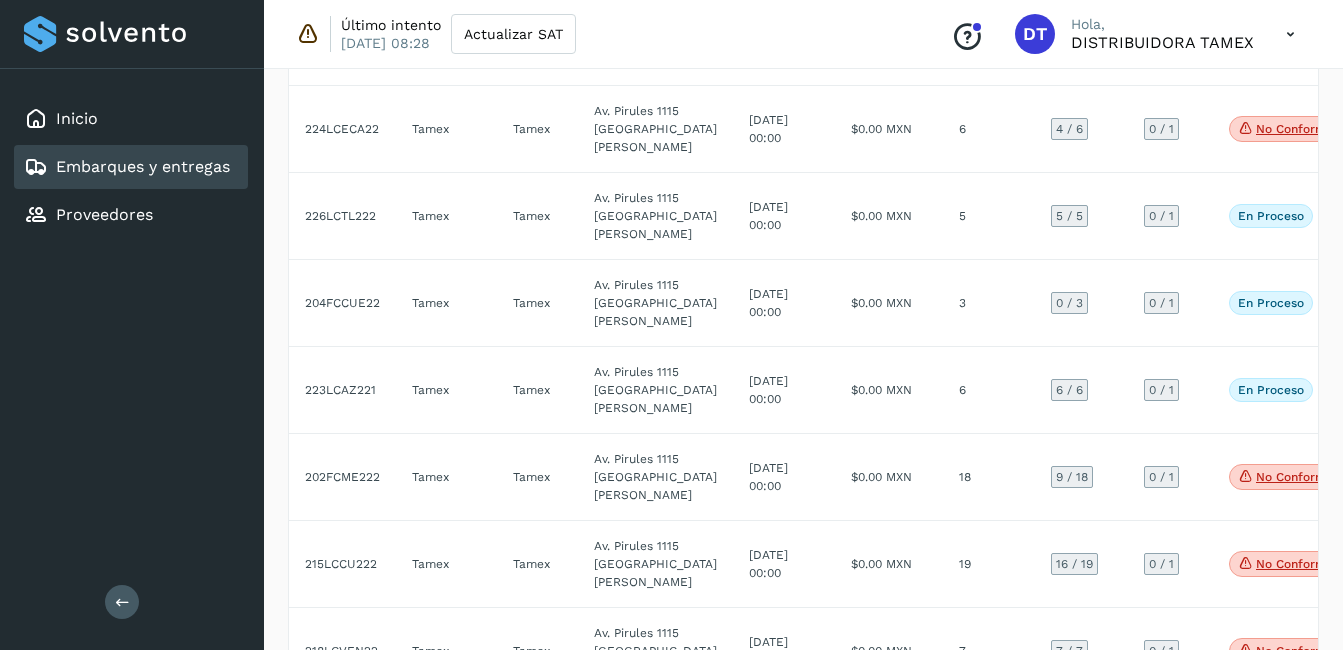 scroll, scrollTop: 1148, scrollLeft: 0, axis: vertical 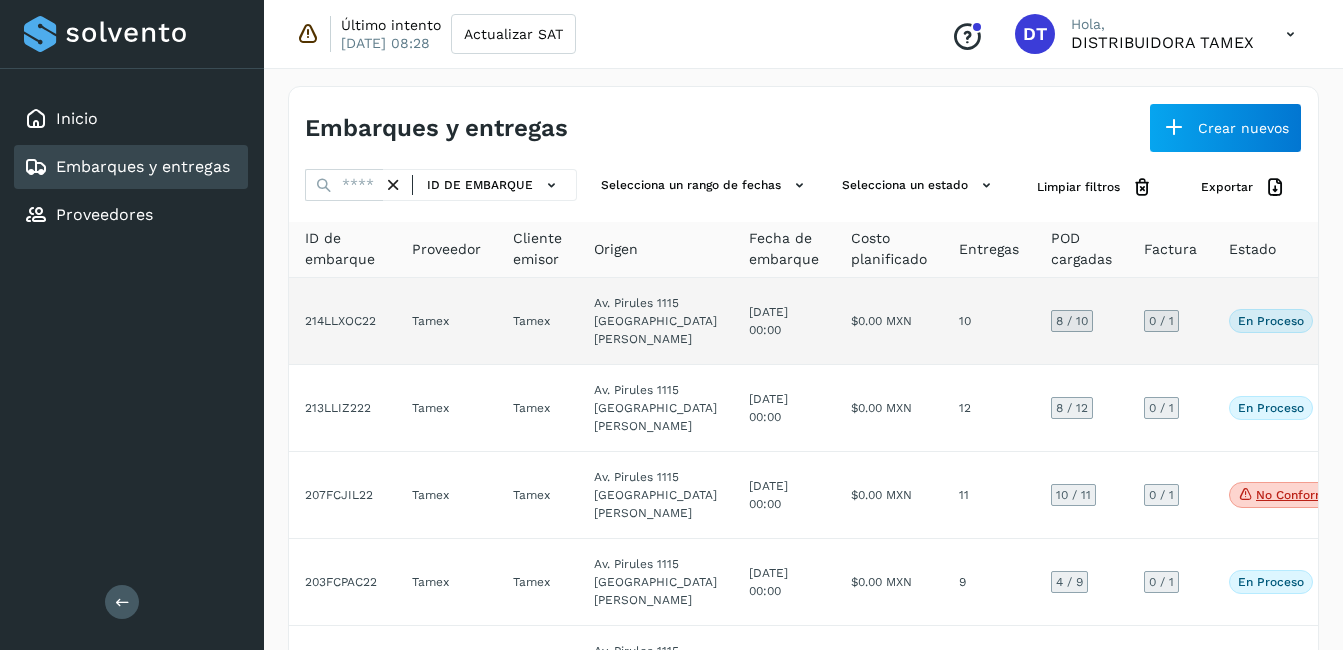 click on "10" 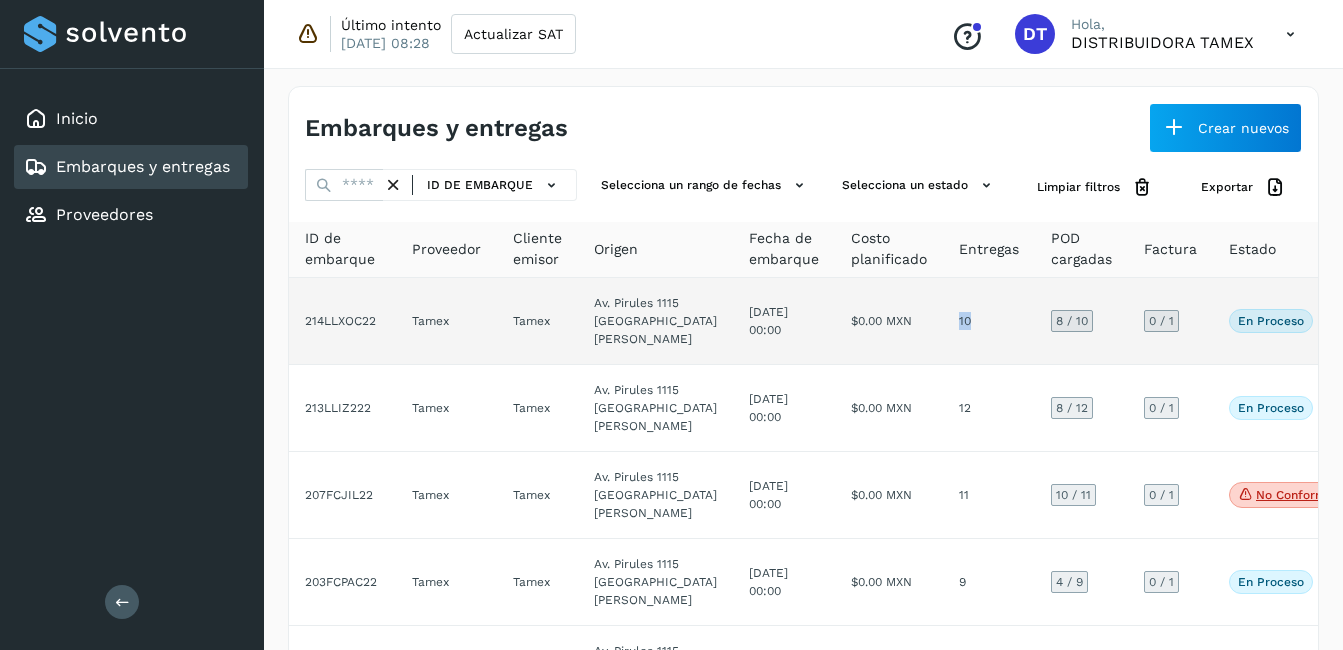 click on "10" 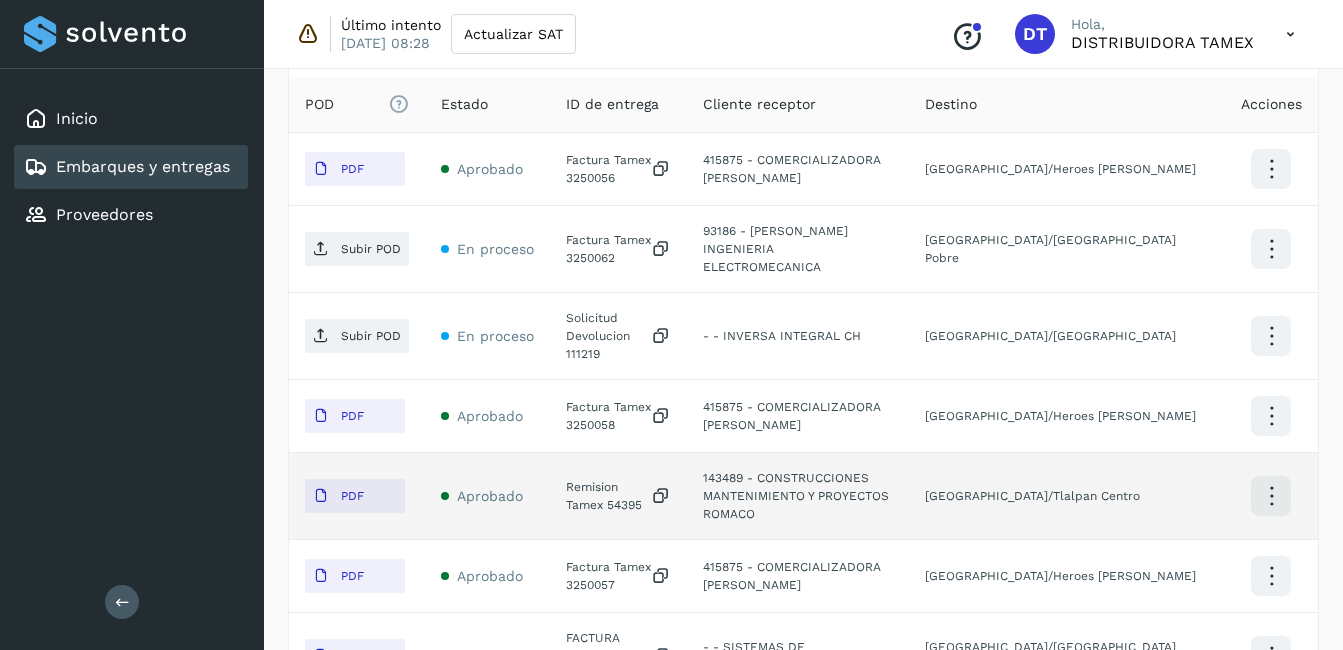 scroll, scrollTop: 562, scrollLeft: 0, axis: vertical 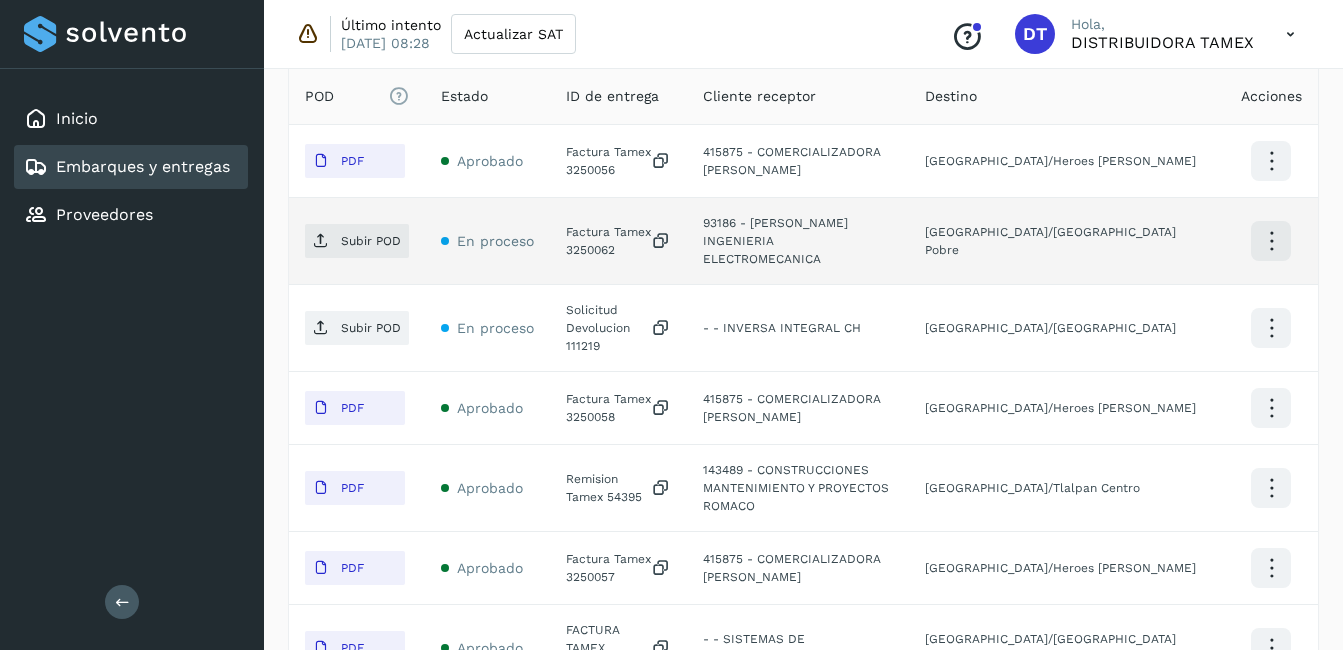 click on "Factura Tamex 3250062" 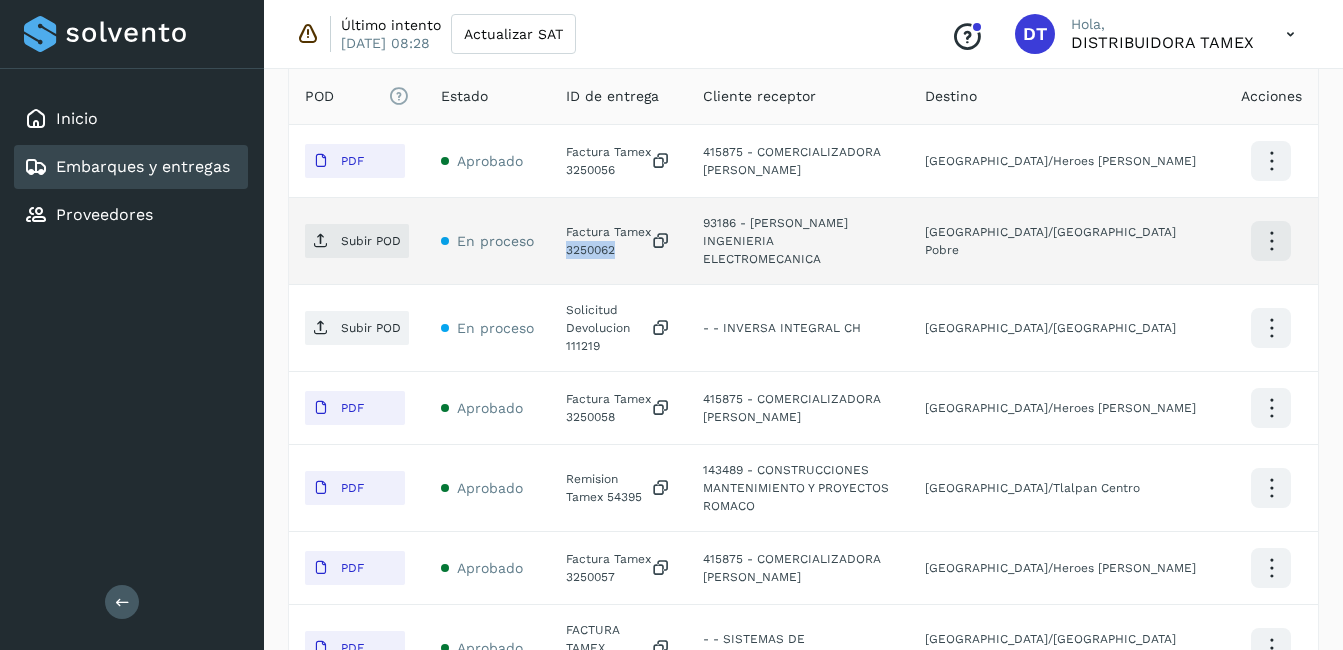 click on "Factura Tamex 3250062" 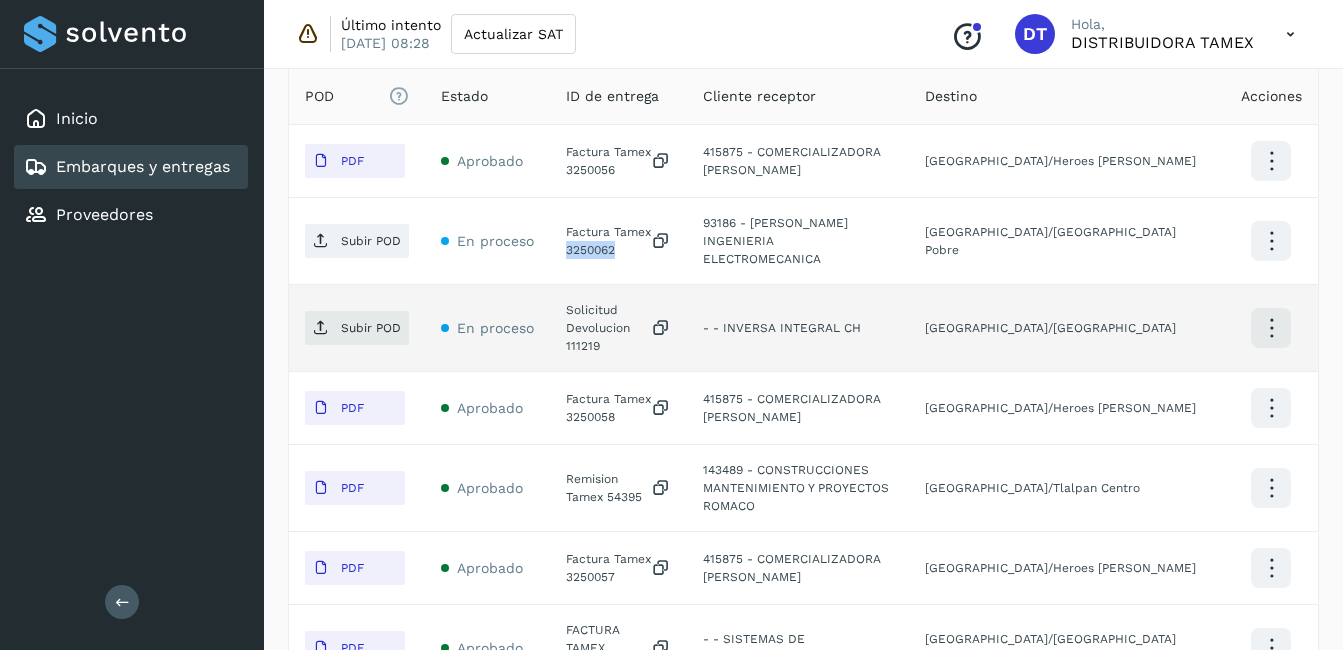 copy on "3250062" 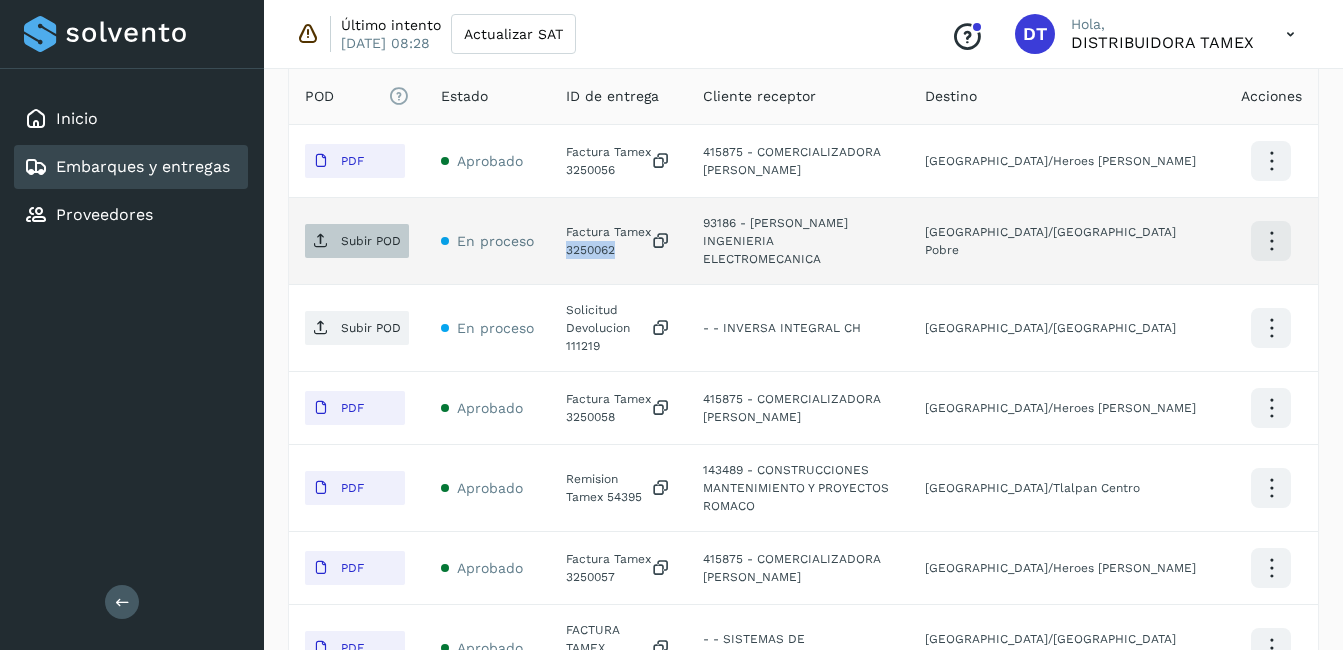 click on "Subir POD" at bounding box center [357, 241] 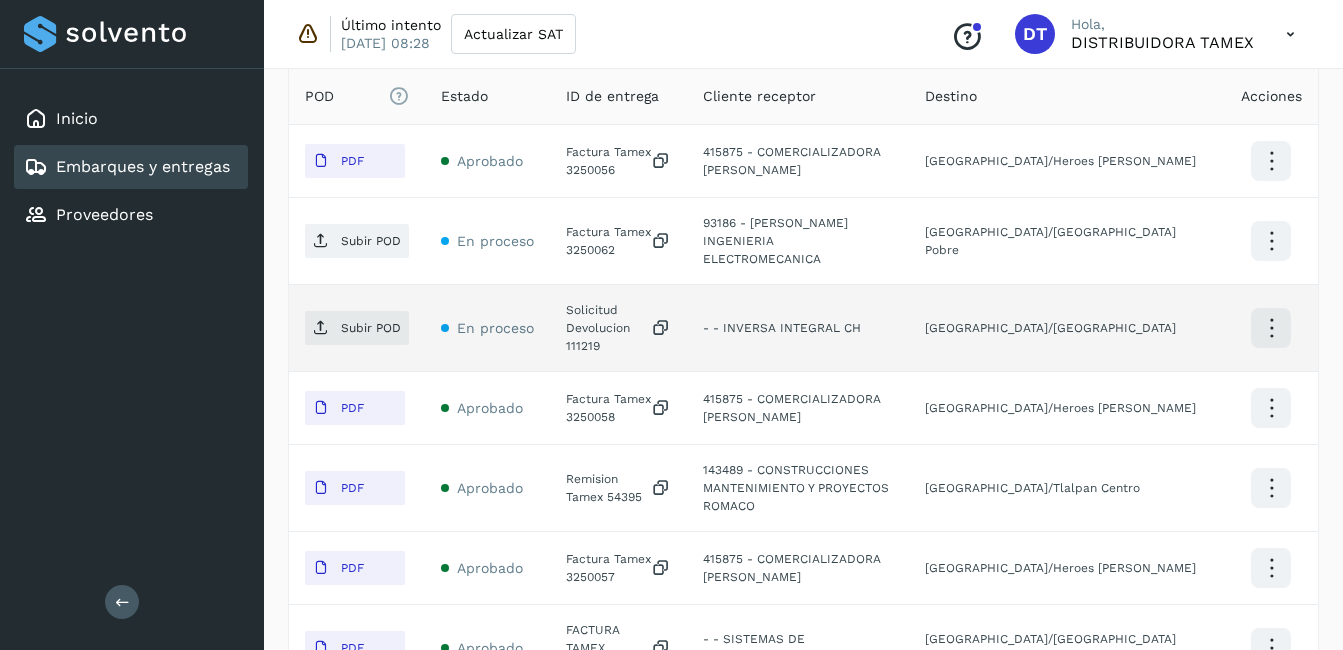 click on "Solicitud Devolucion 111219" 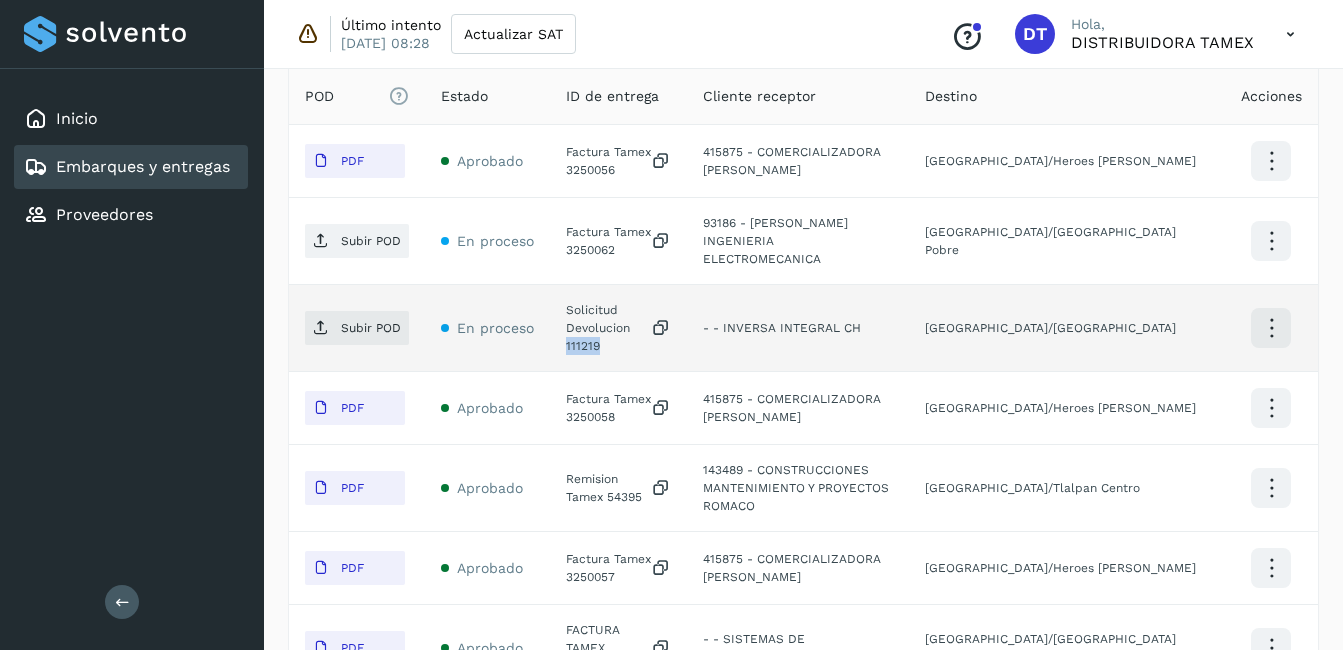 click on "Solicitud Devolucion 111219" 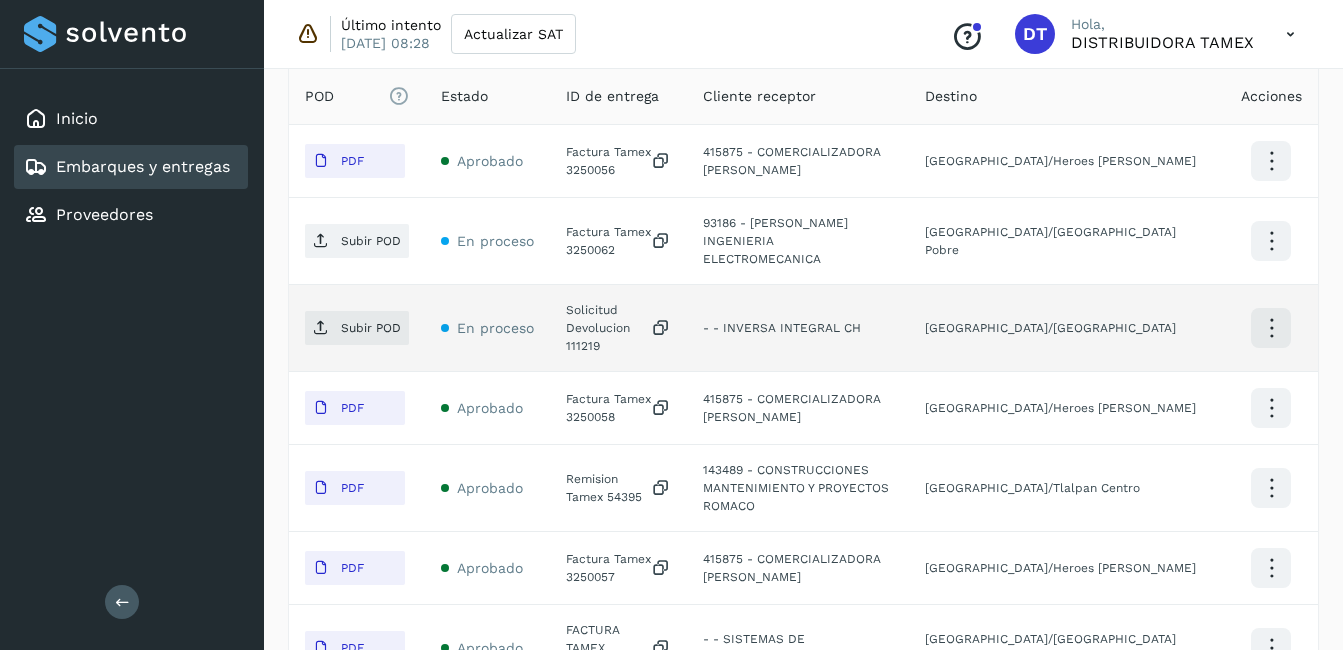 click on "Subir POD" 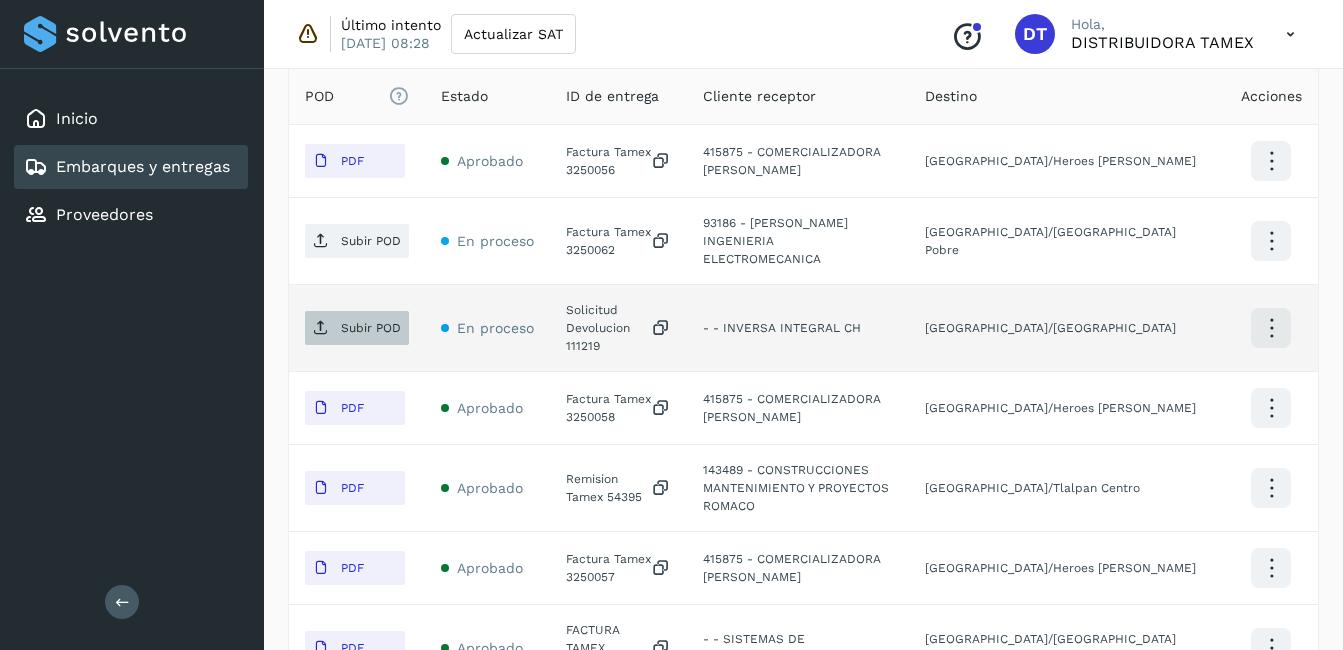 click on "Subir POD" at bounding box center [357, 328] 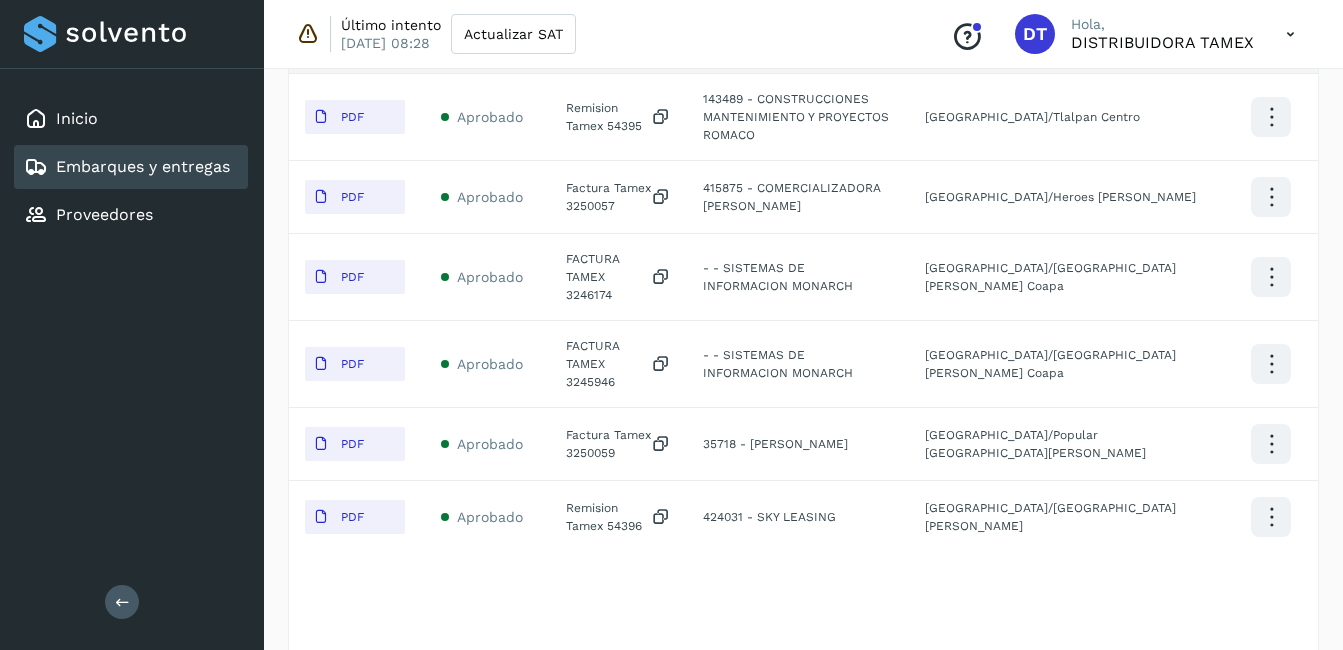 scroll, scrollTop: 962, scrollLeft: 0, axis: vertical 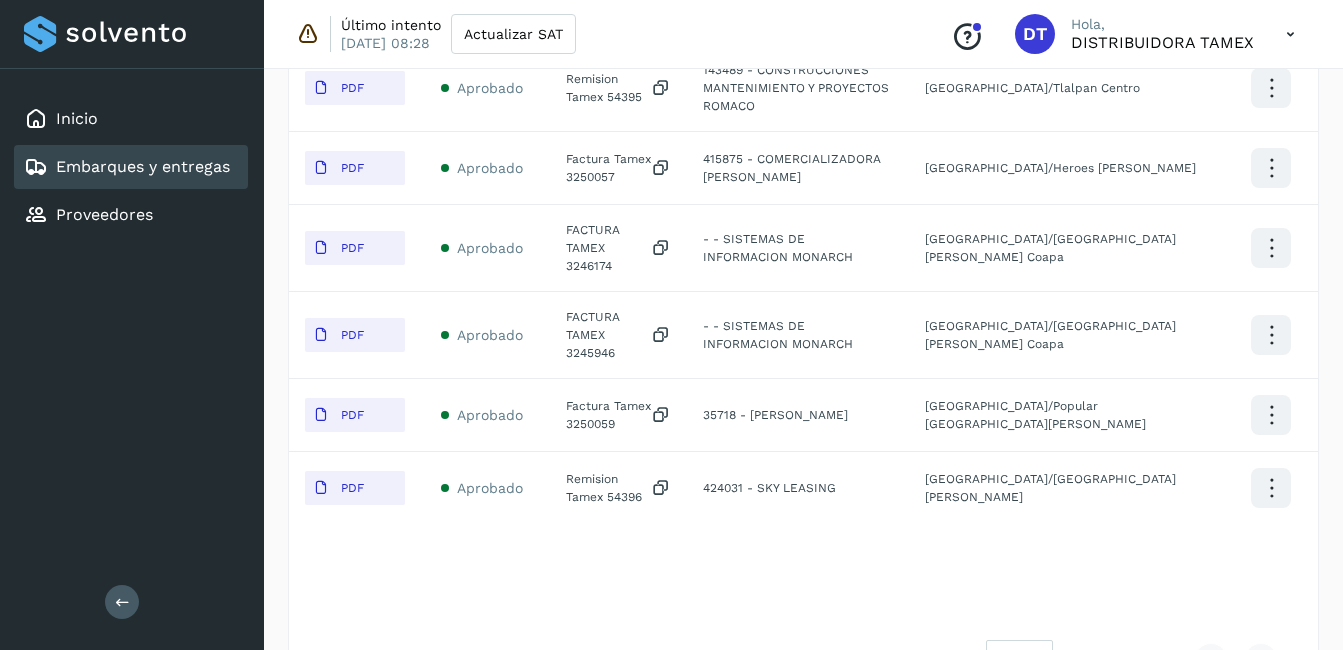 select on "**" 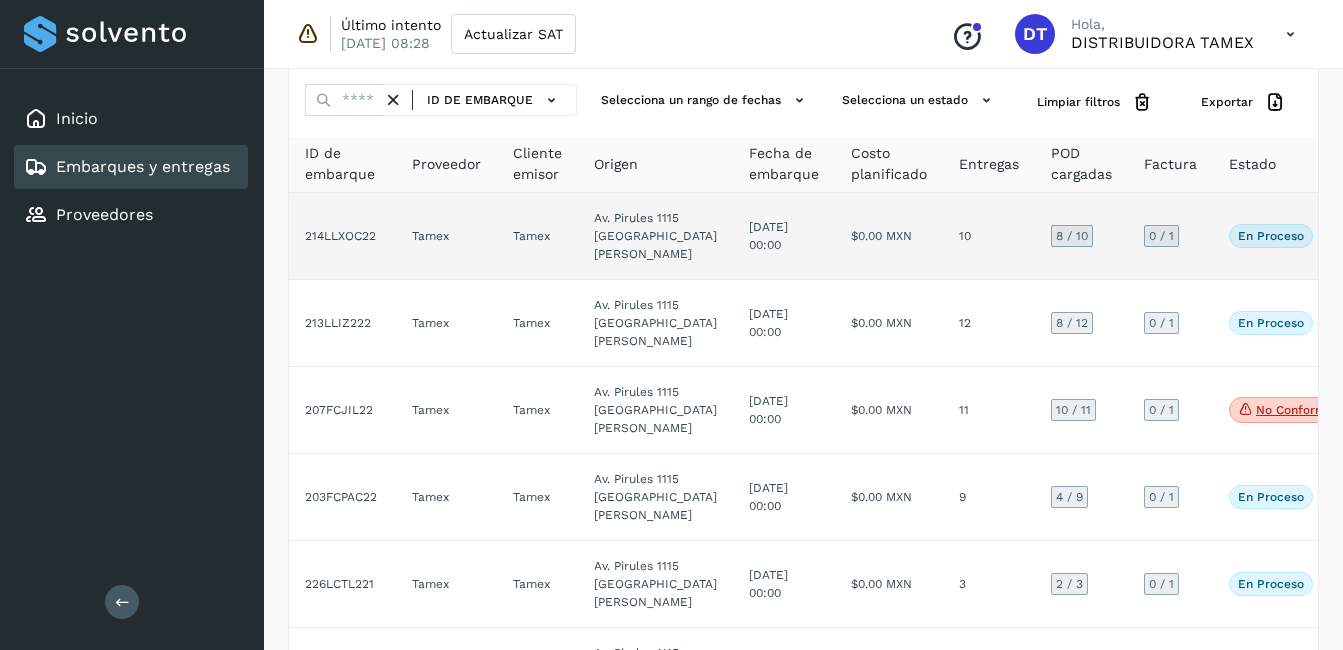 scroll, scrollTop: 200, scrollLeft: 0, axis: vertical 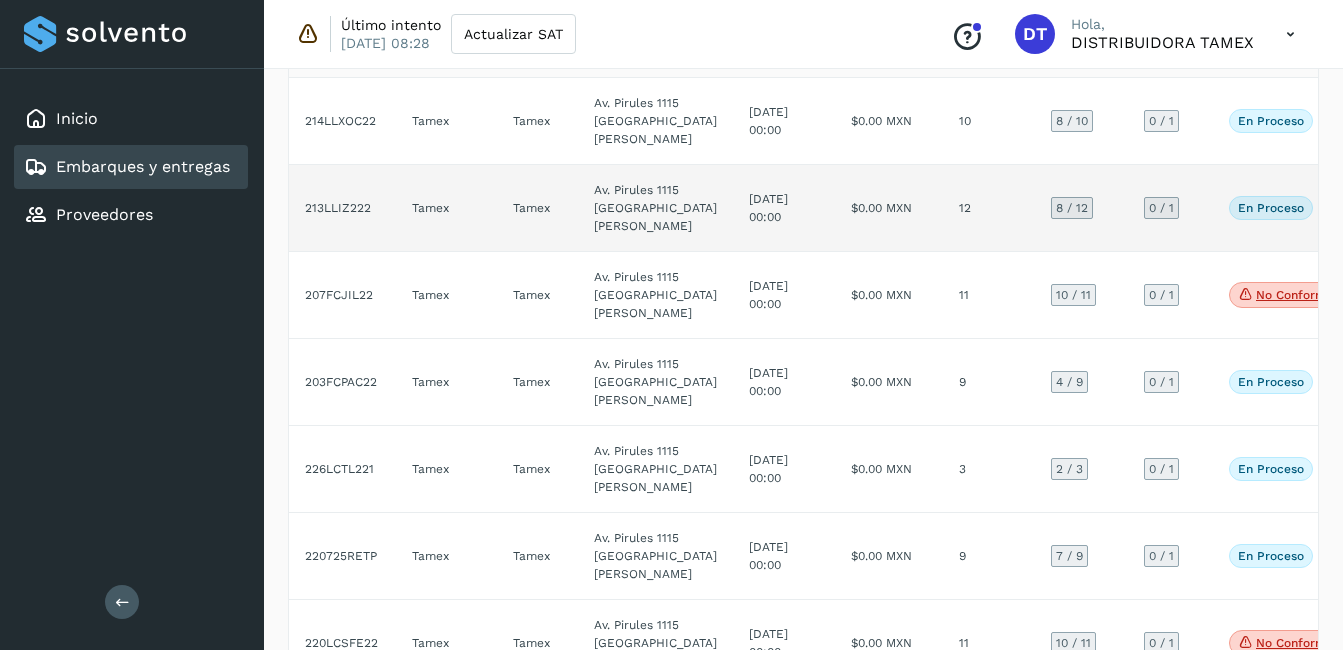 click on "$0.00 MXN" 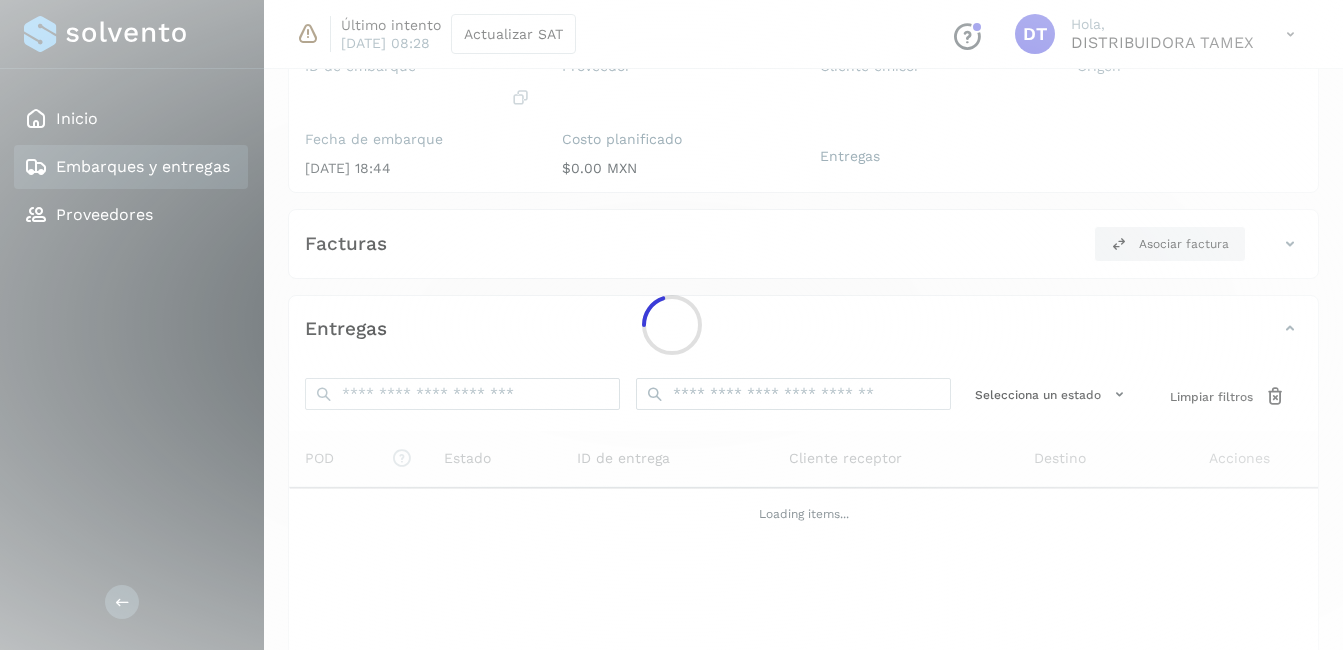 click 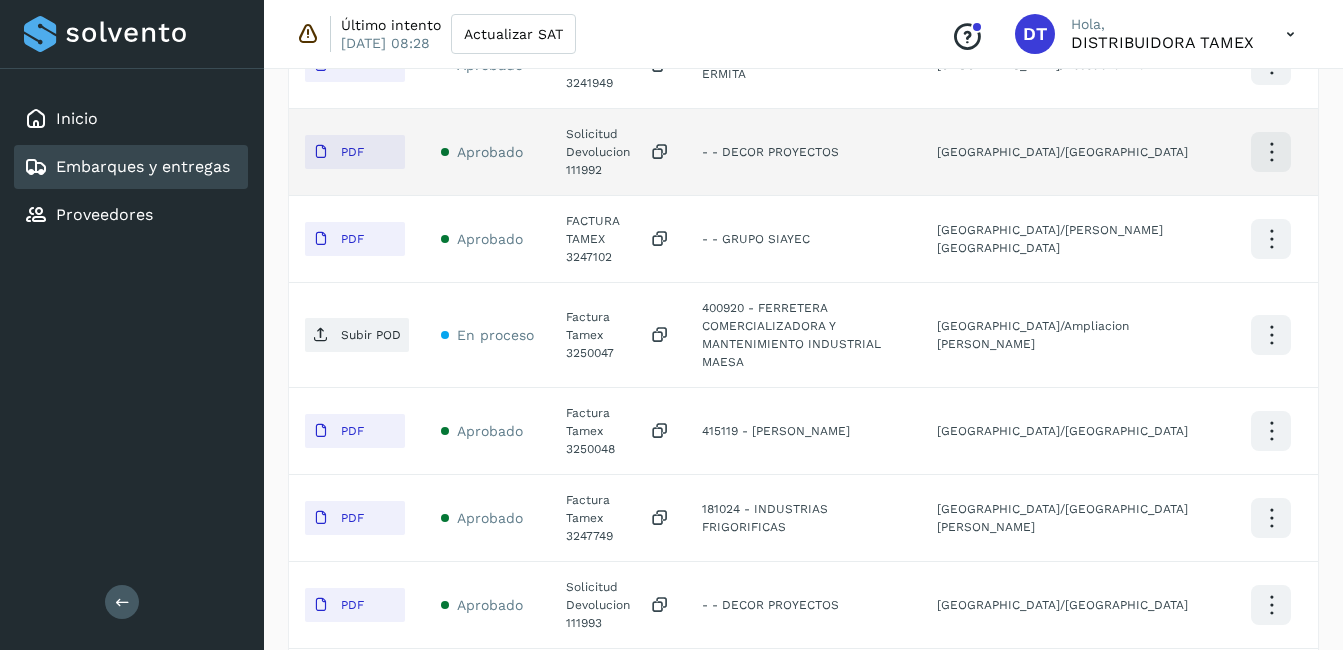 scroll, scrollTop: 700, scrollLeft: 0, axis: vertical 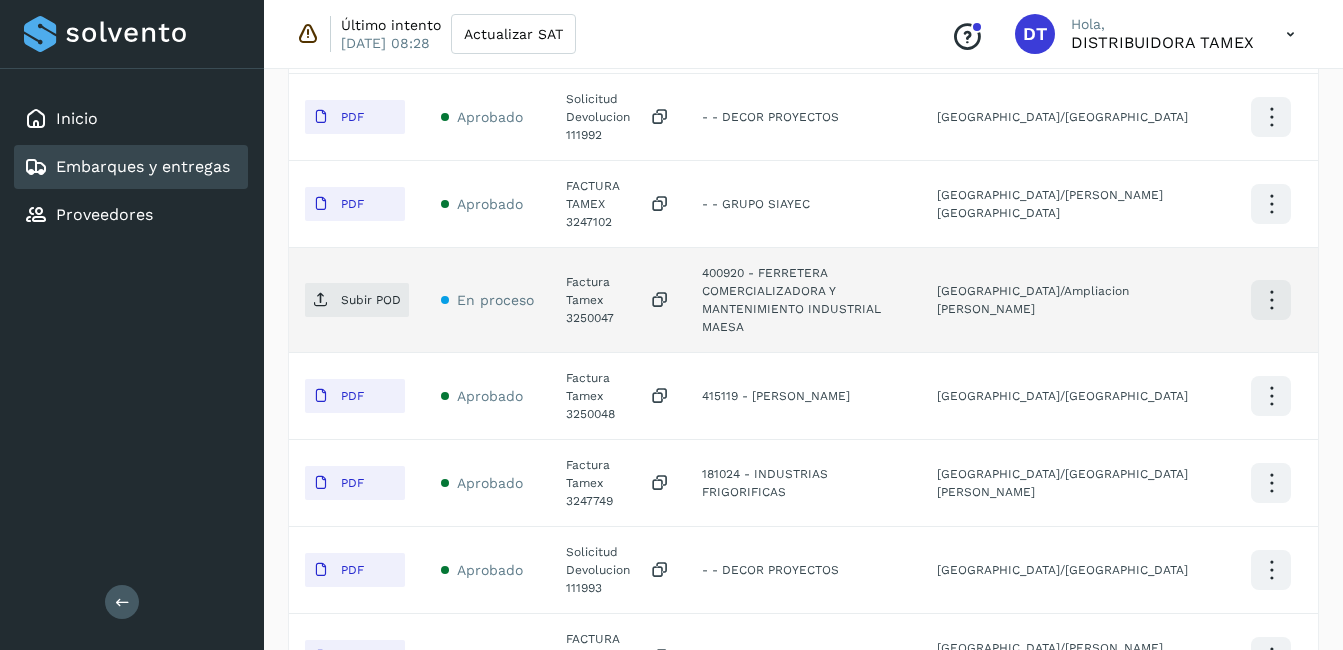 click on "Factura Tamex 3250047" 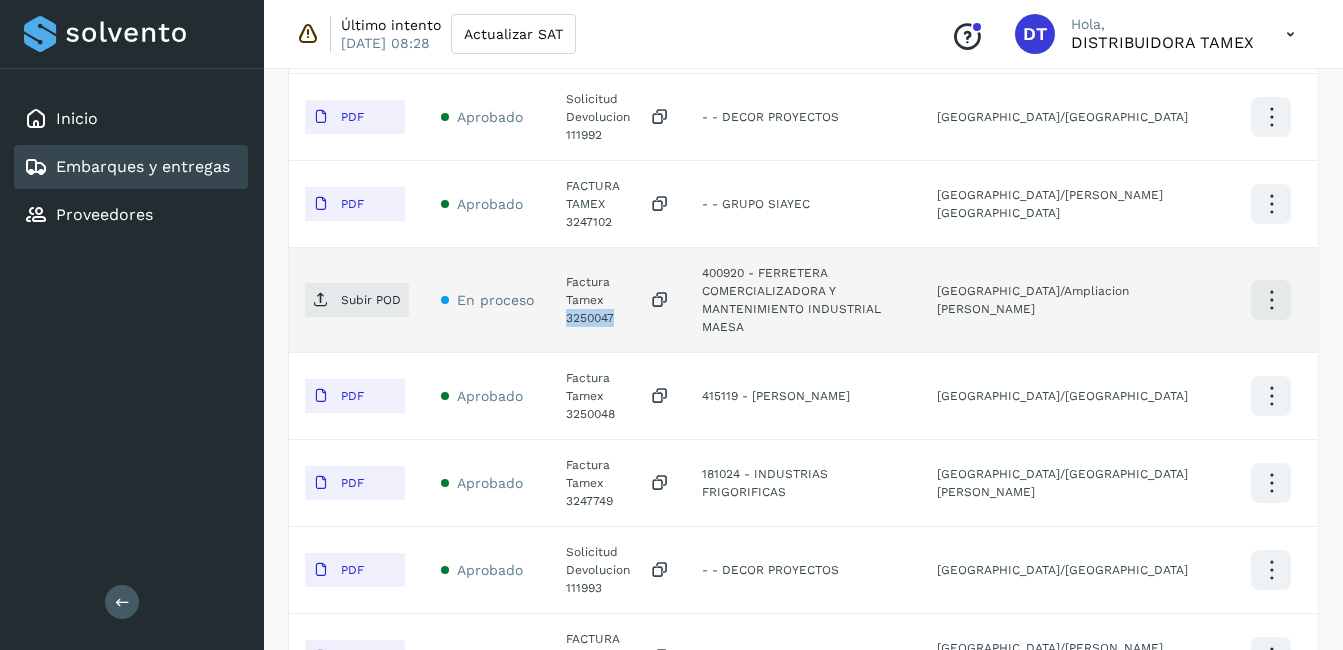 click on "Factura Tamex 3250047" 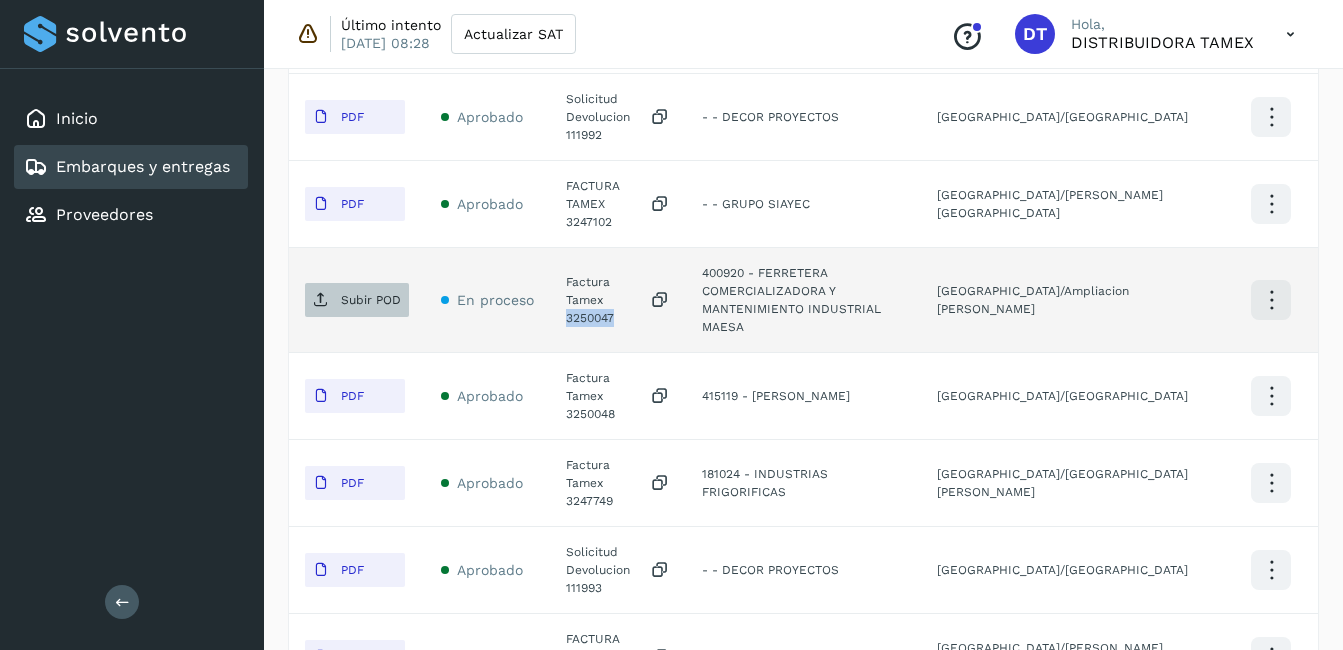 click on "Subir POD" at bounding box center [371, 300] 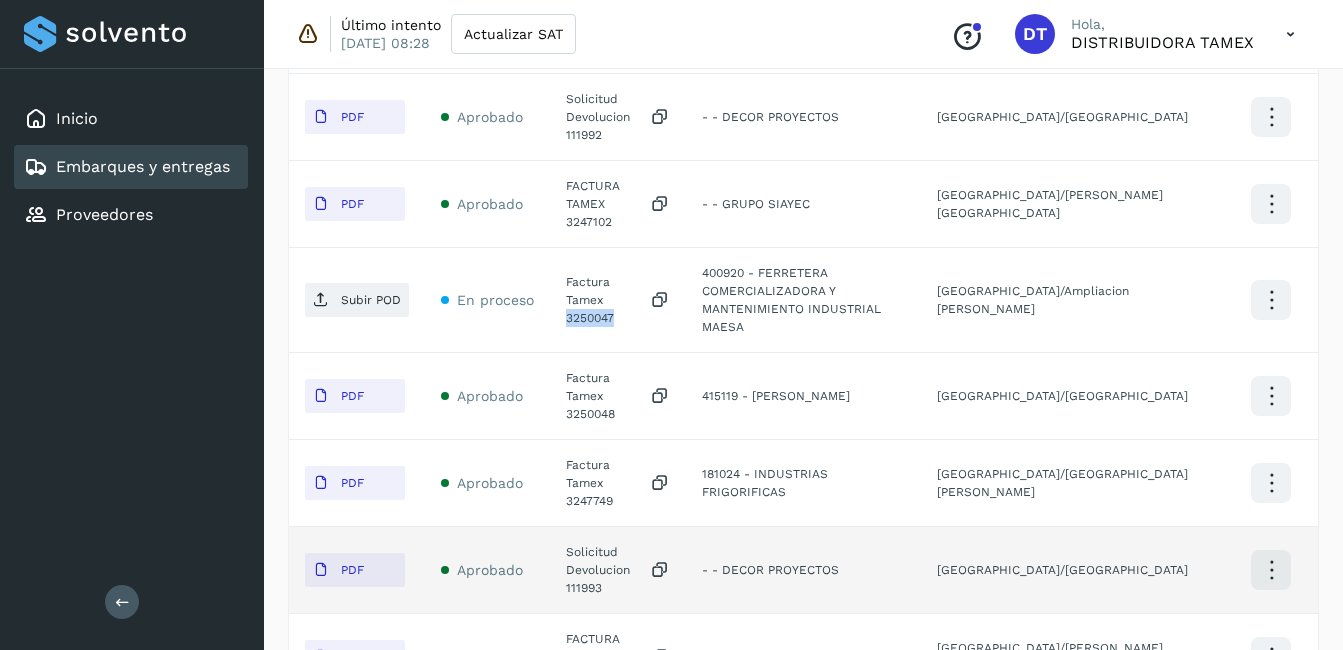 scroll, scrollTop: 800, scrollLeft: 0, axis: vertical 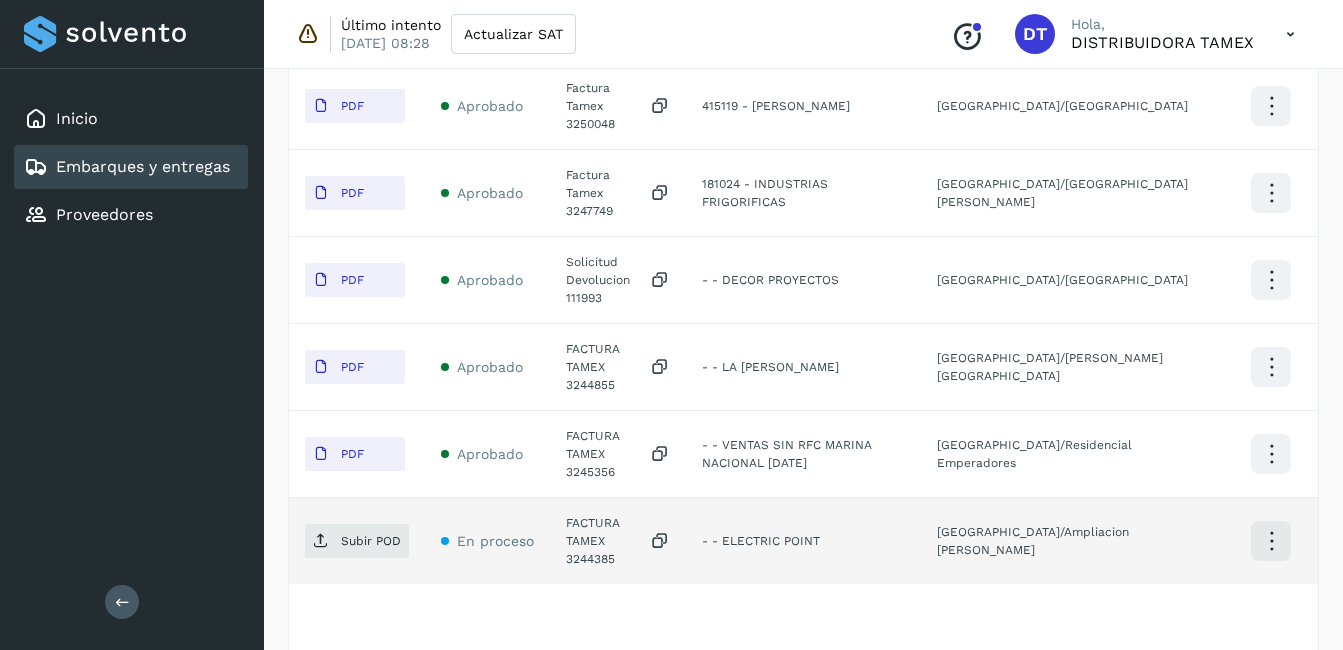 click on "FACTURA TAMEX 3244385" 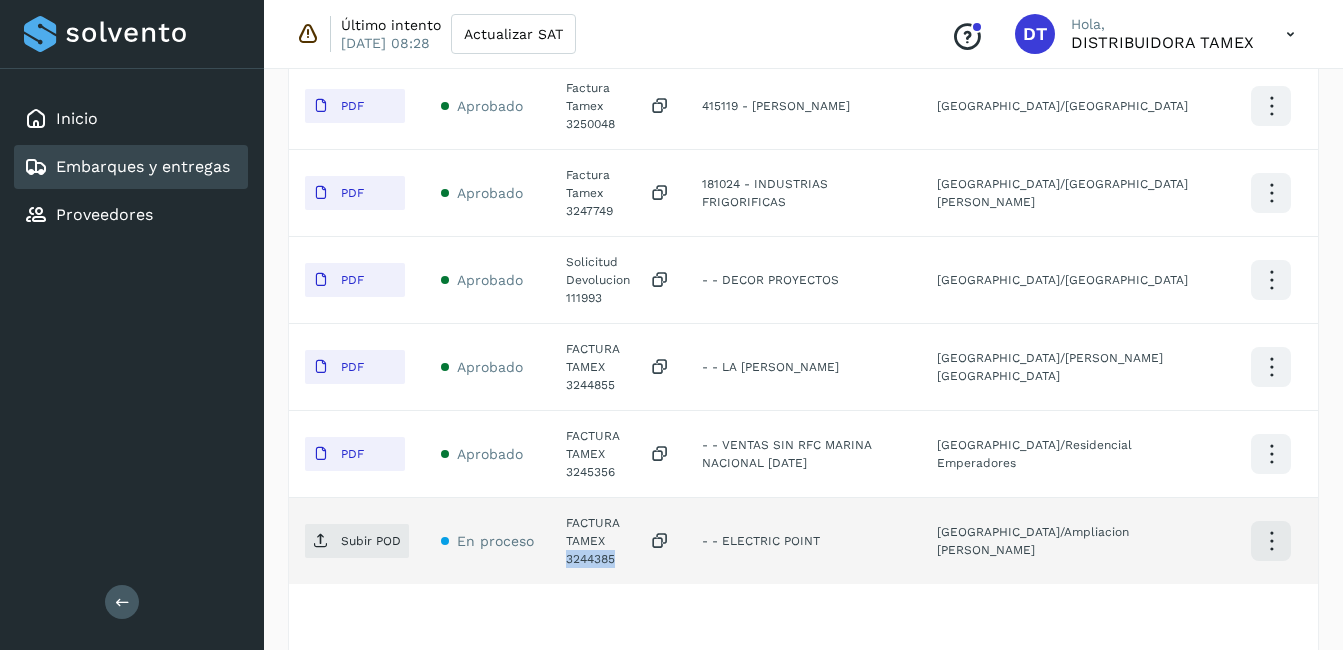 click on "FACTURA TAMEX 3244385" 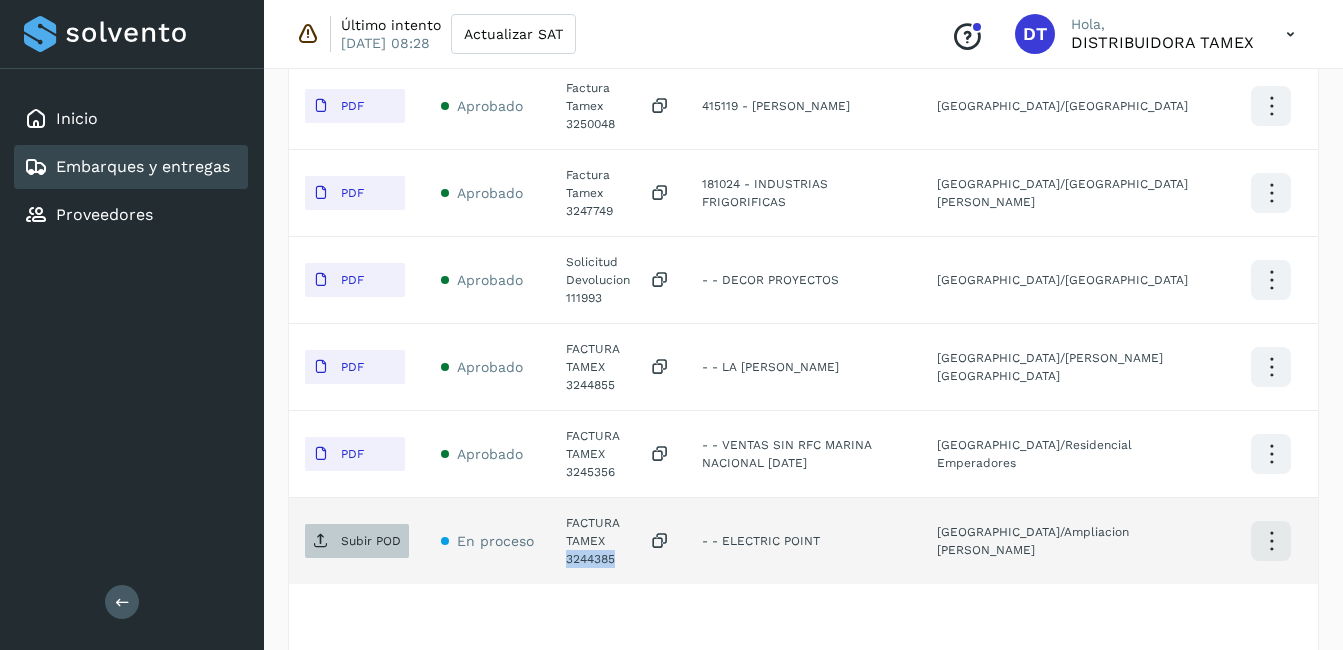 click on "Subir POD" at bounding box center [357, 541] 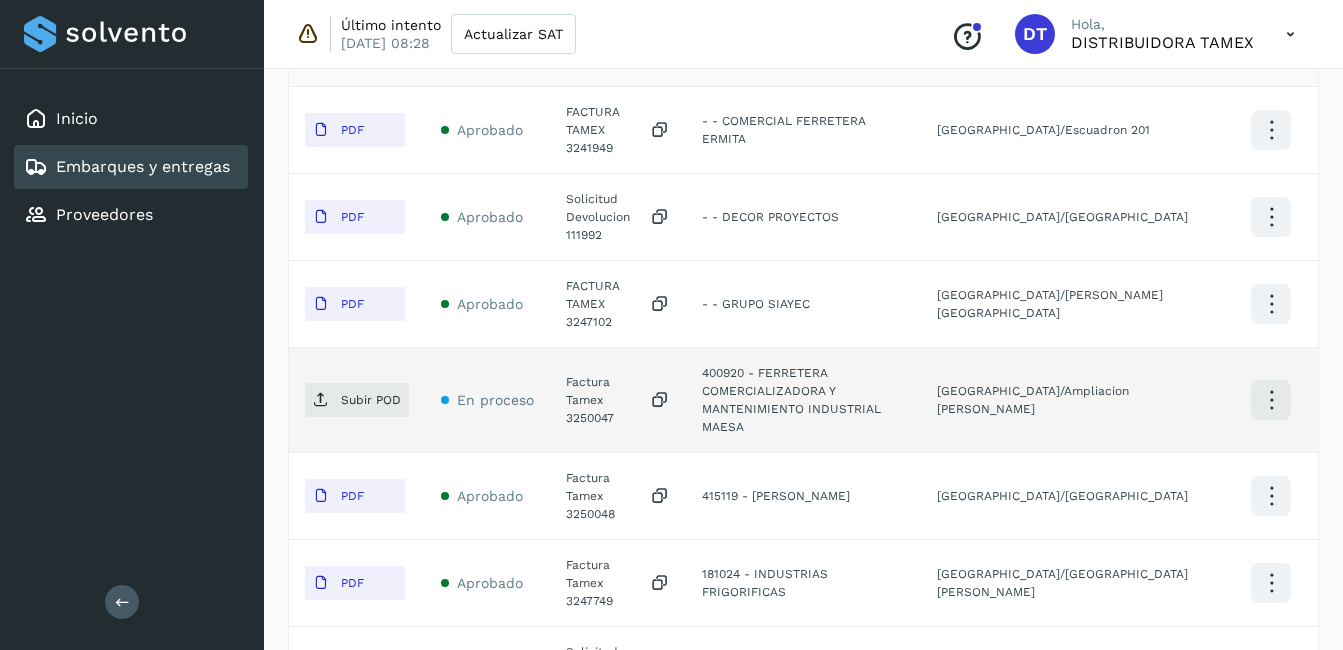 scroll, scrollTop: 990, scrollLeft: 0, axis: vertical 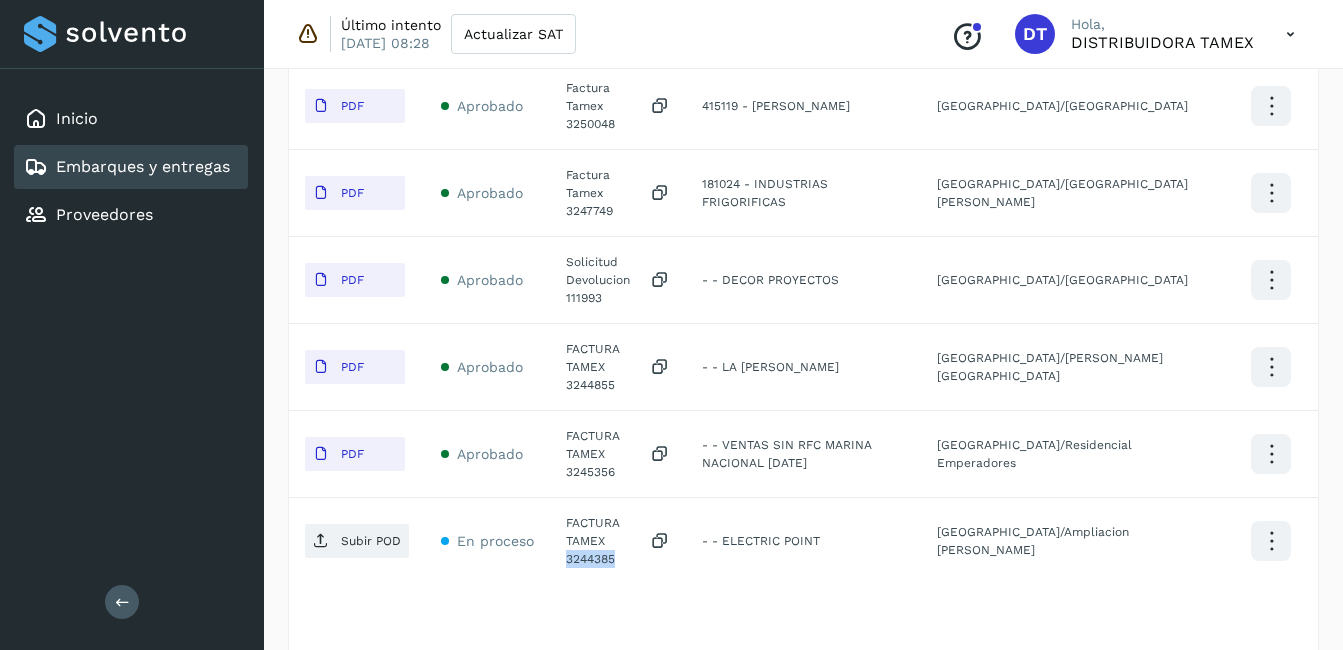 click at bounding box center (1261, 720) 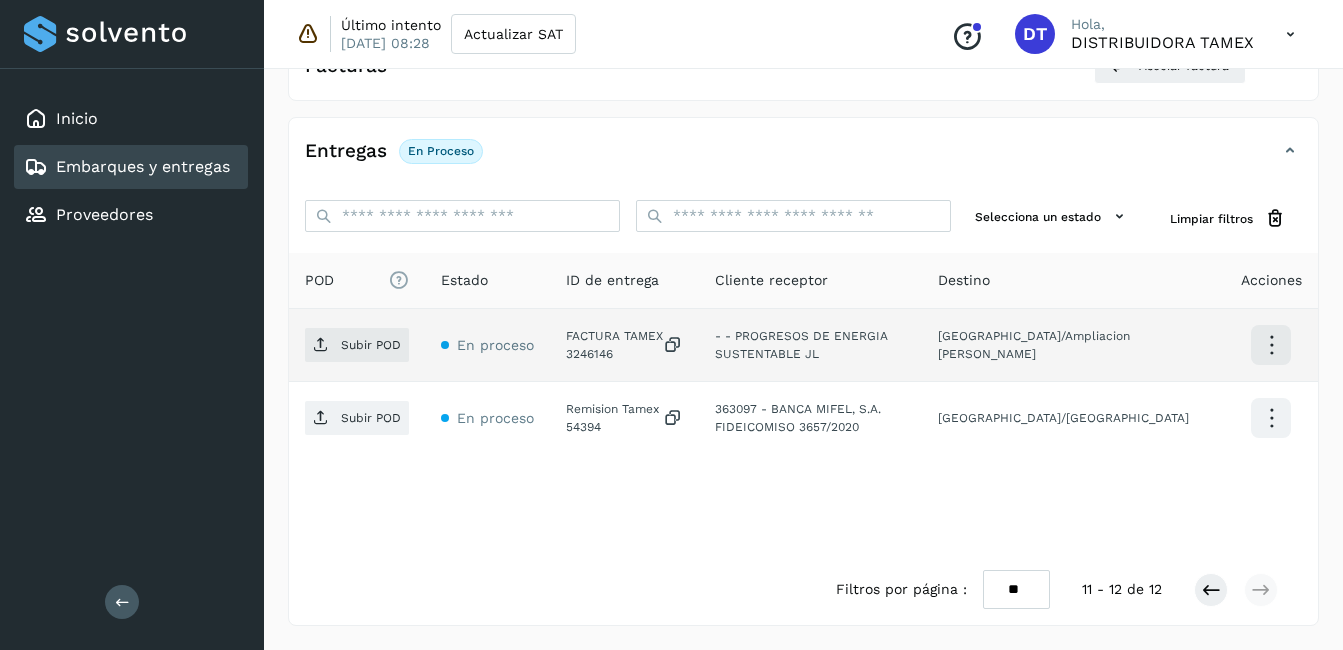 click on "FACTURA TAMEX 3246146" 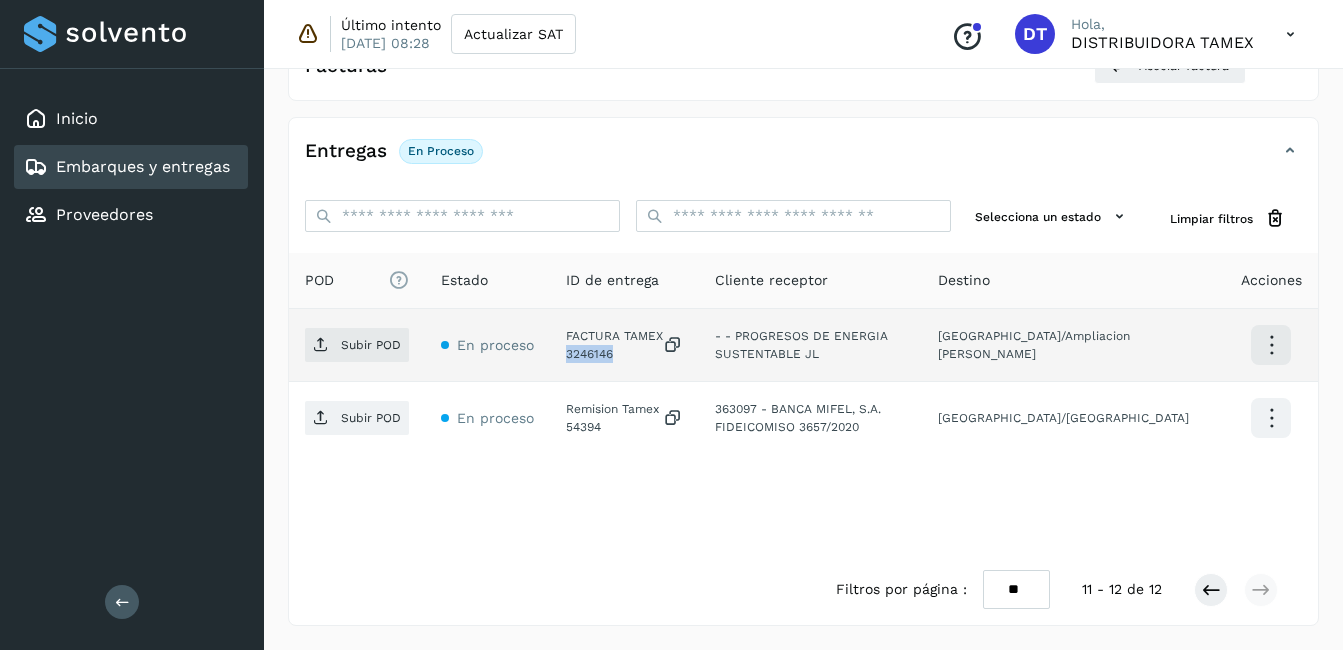 click on "FACTURA TAMEX 3246146" 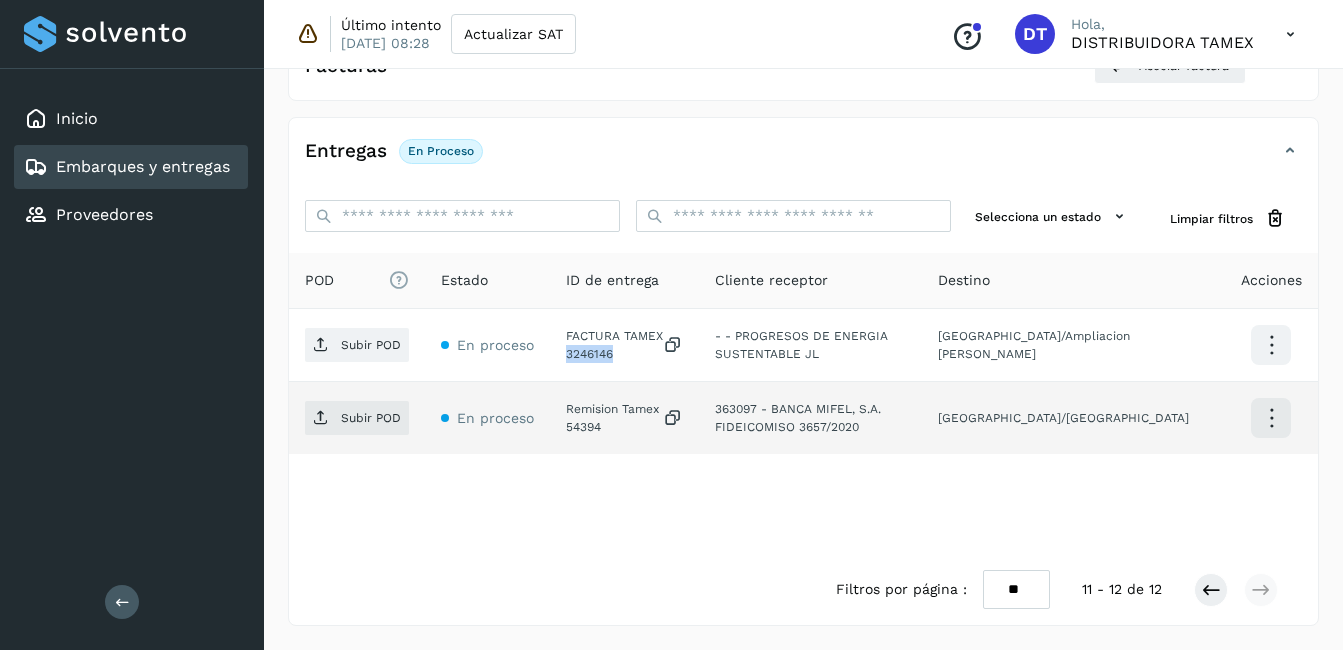 copy on "3246146" 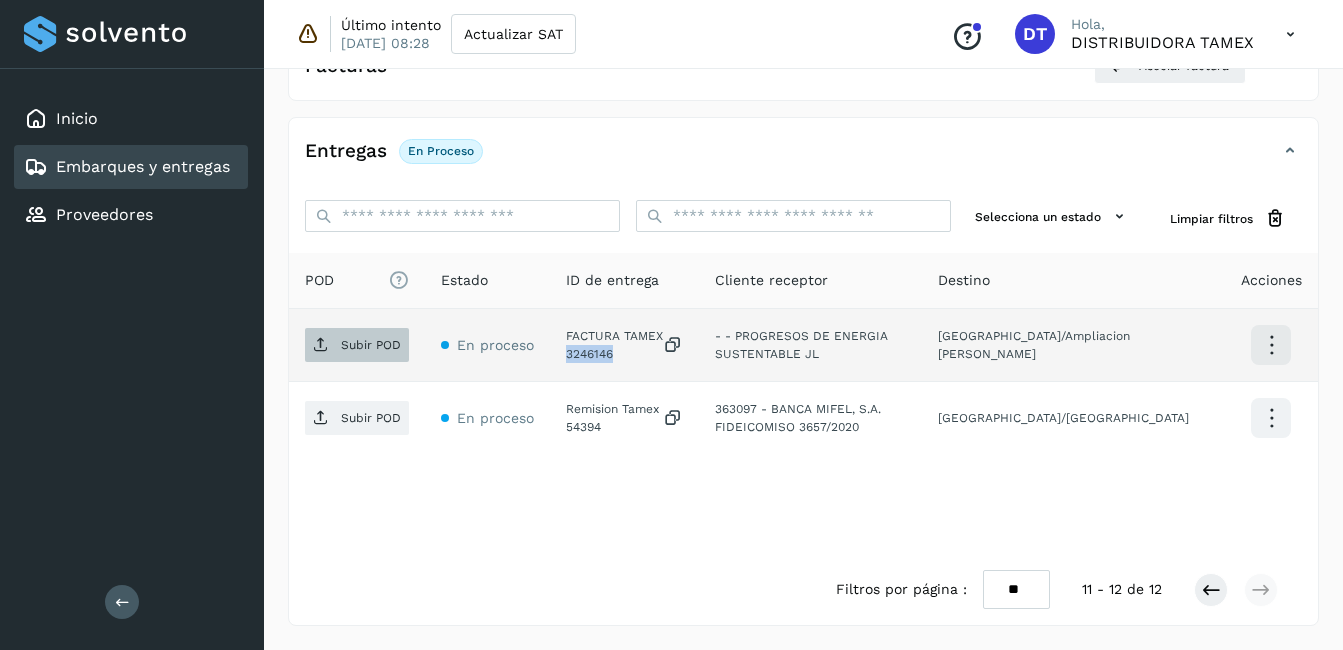 click on "Subir POD" at bounding box center (371, 345) 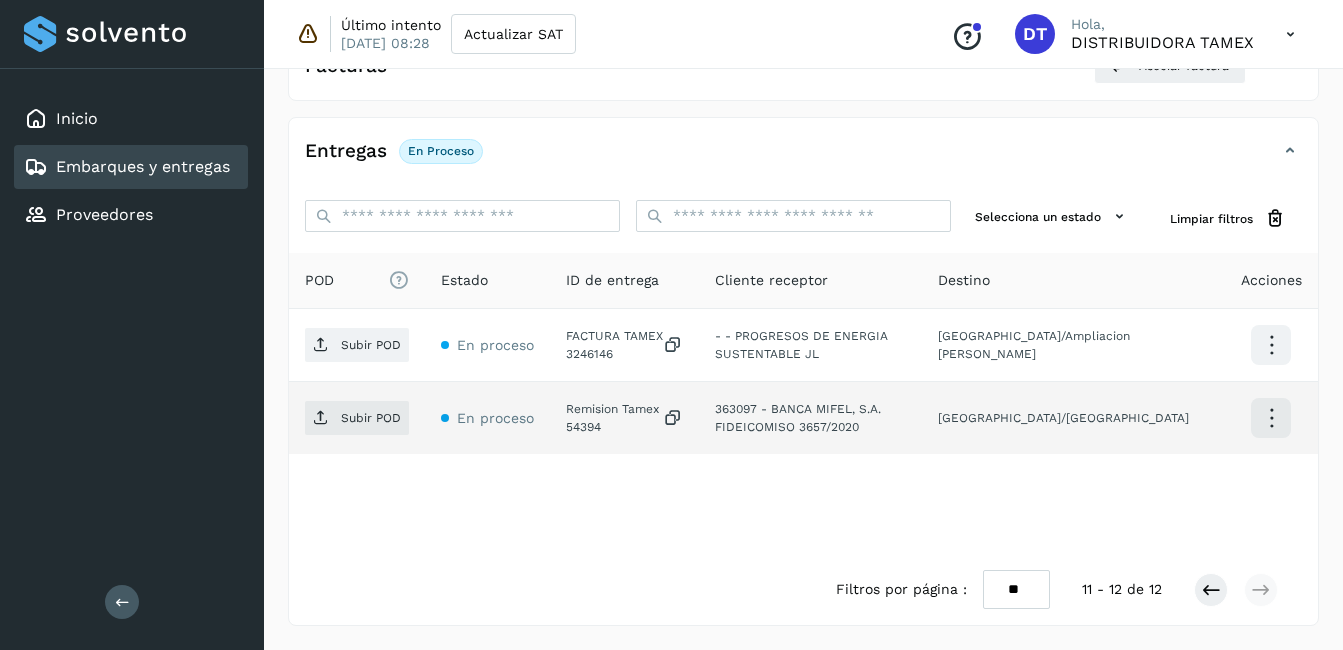 click on "Remision Tamex 54394" 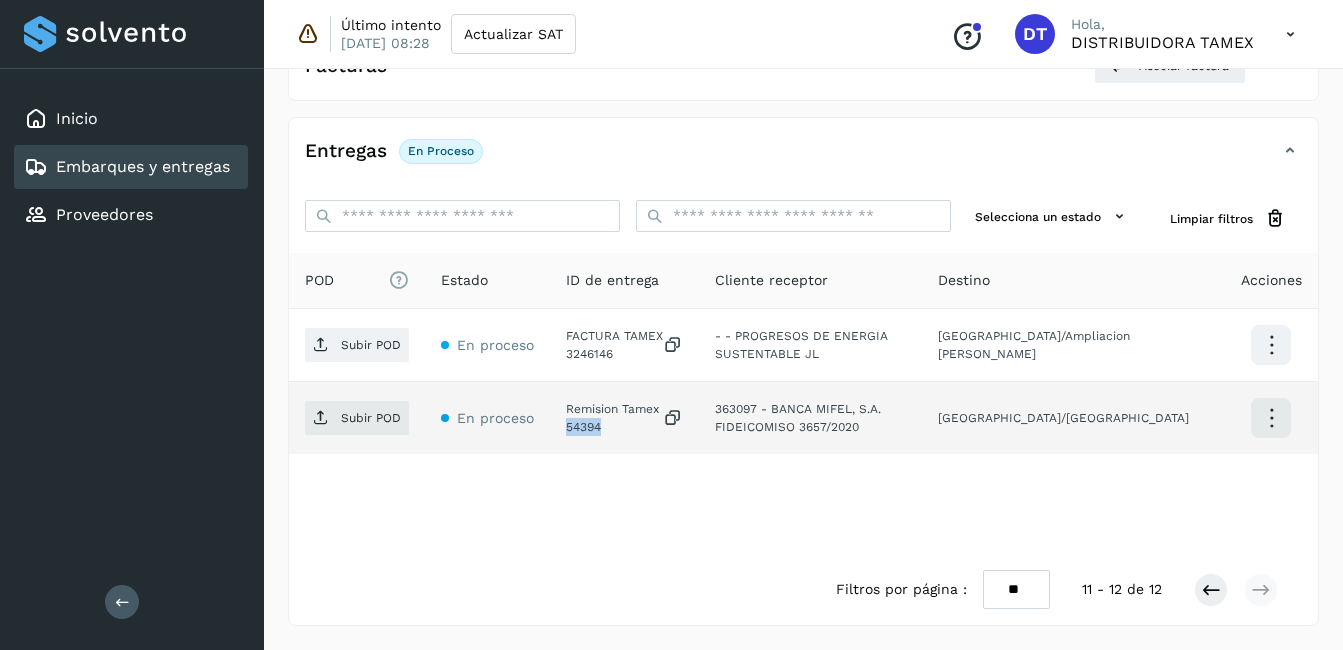 click on "Remision Tamex 54394" 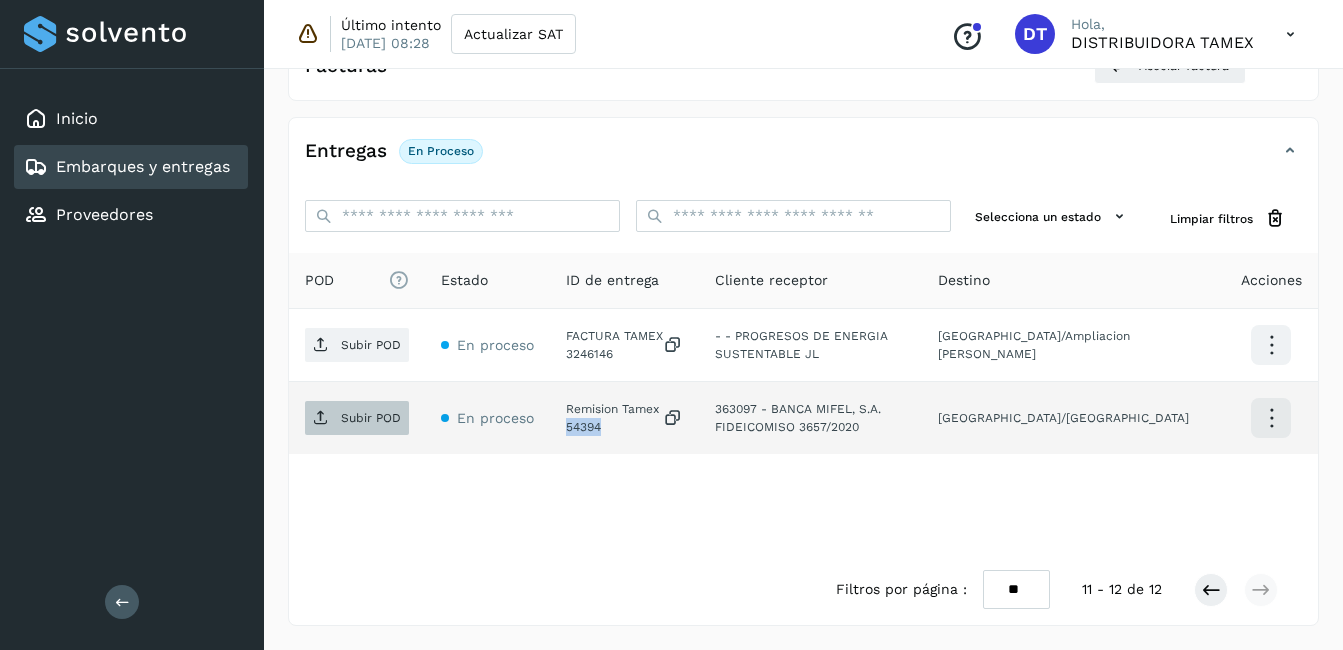 click on "Subir POD" at bounding box center (371, 418) 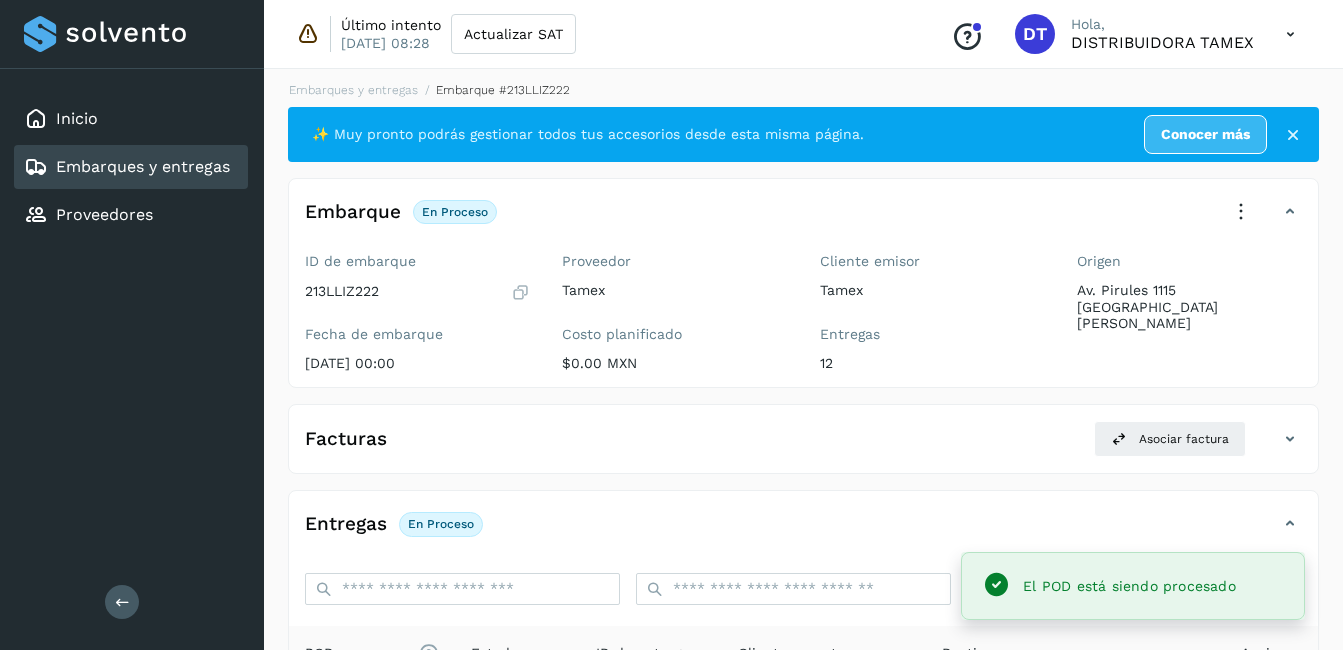 scroll, scrollTop: 0, scrollLeft: 0, axis: both 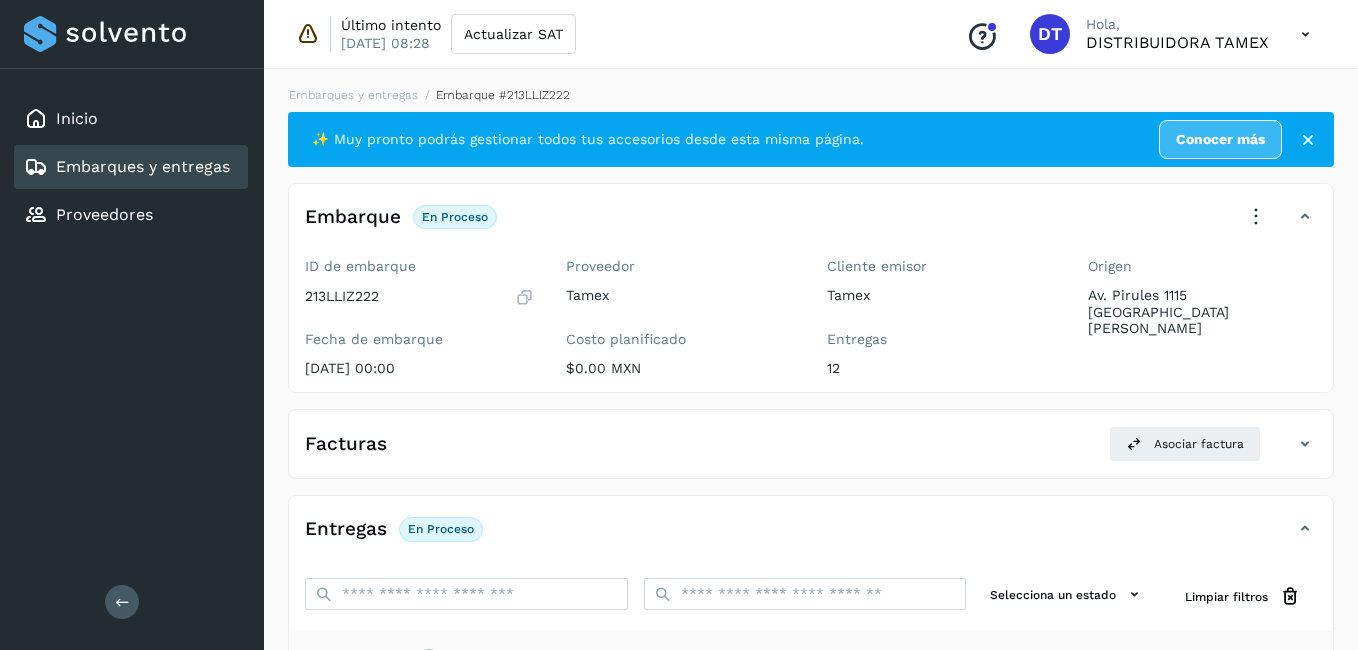 select on "**" 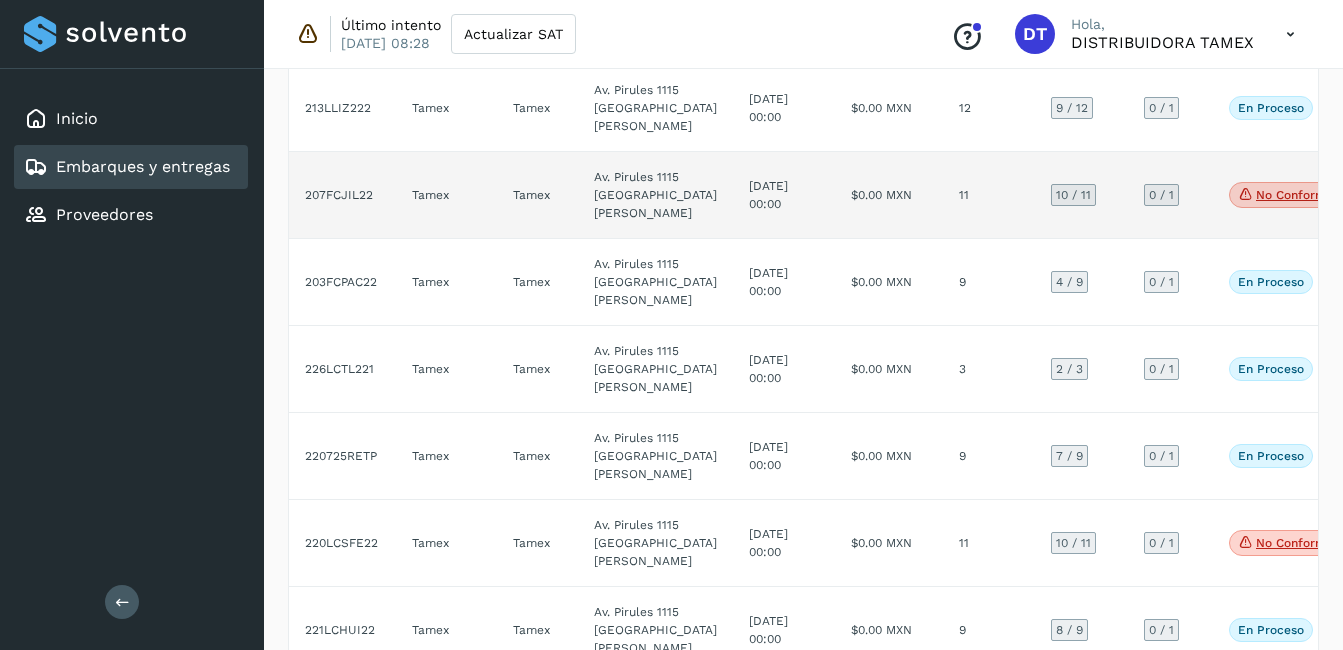 click on "$0.00 MXN" 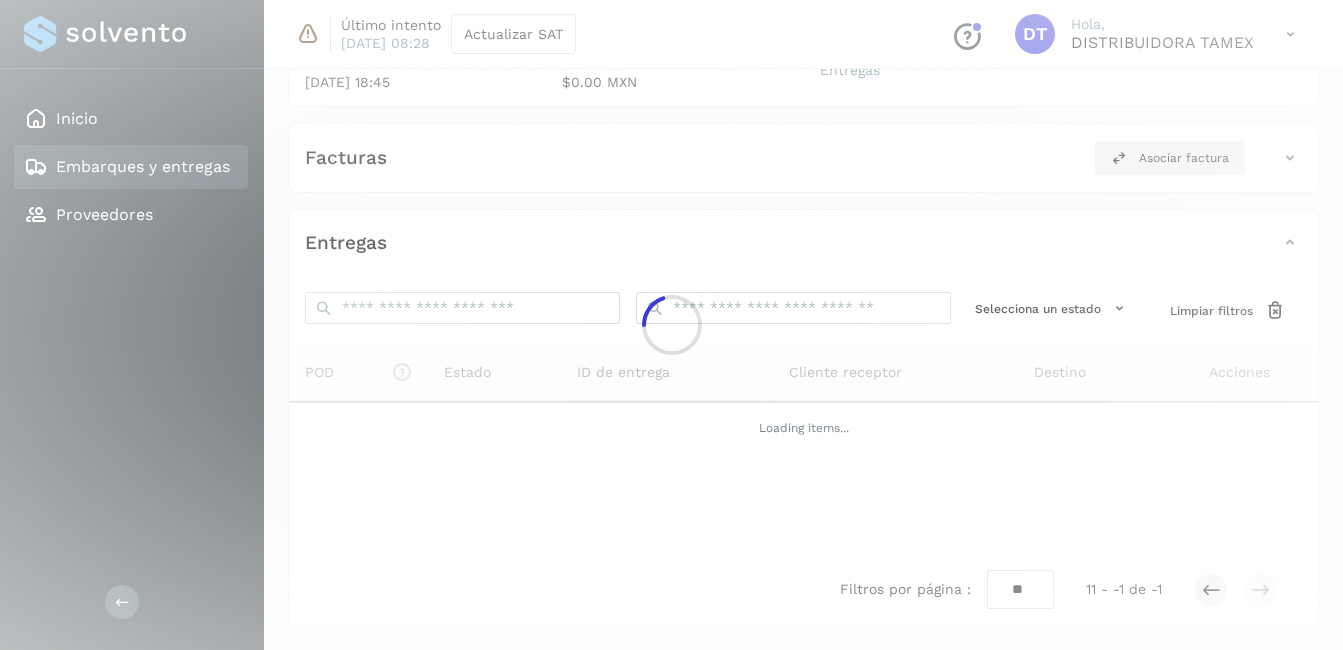 click 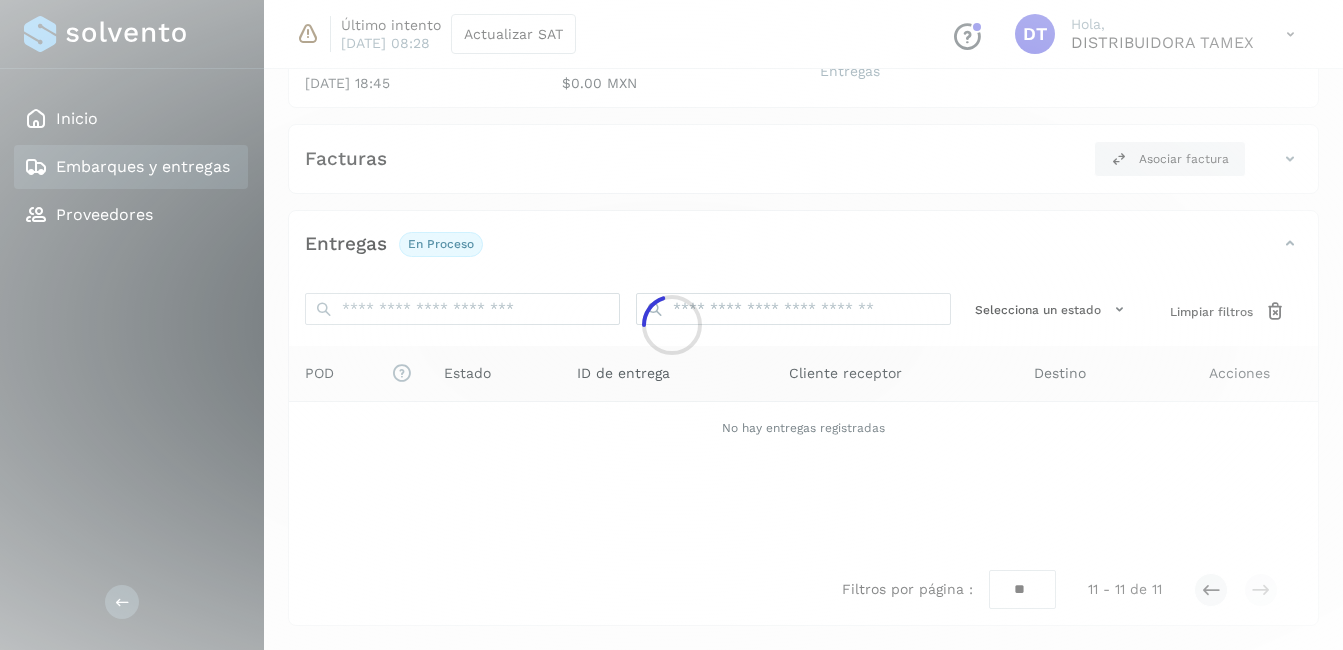 scroll, scrollTop: 285, scrollLeft: 0, axis: vertical 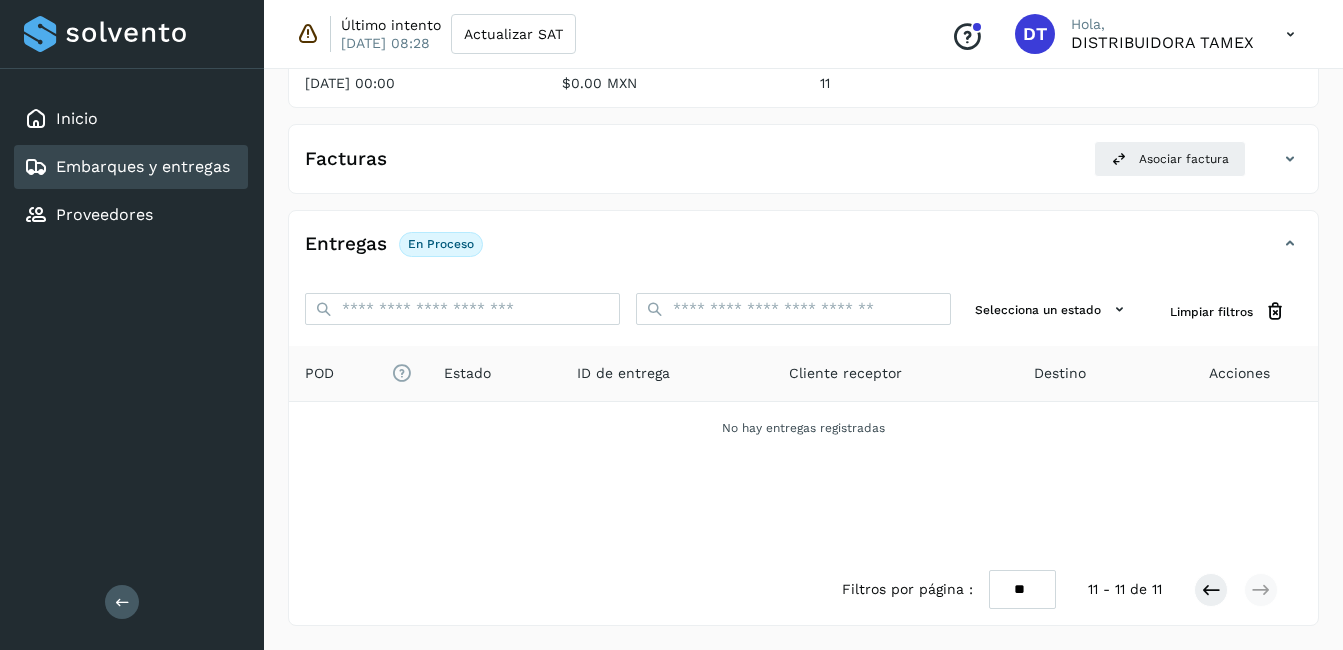 click on "Filtros por página : ** ** ** 11 - 11 de 11" at bounding box center [1076, 589] 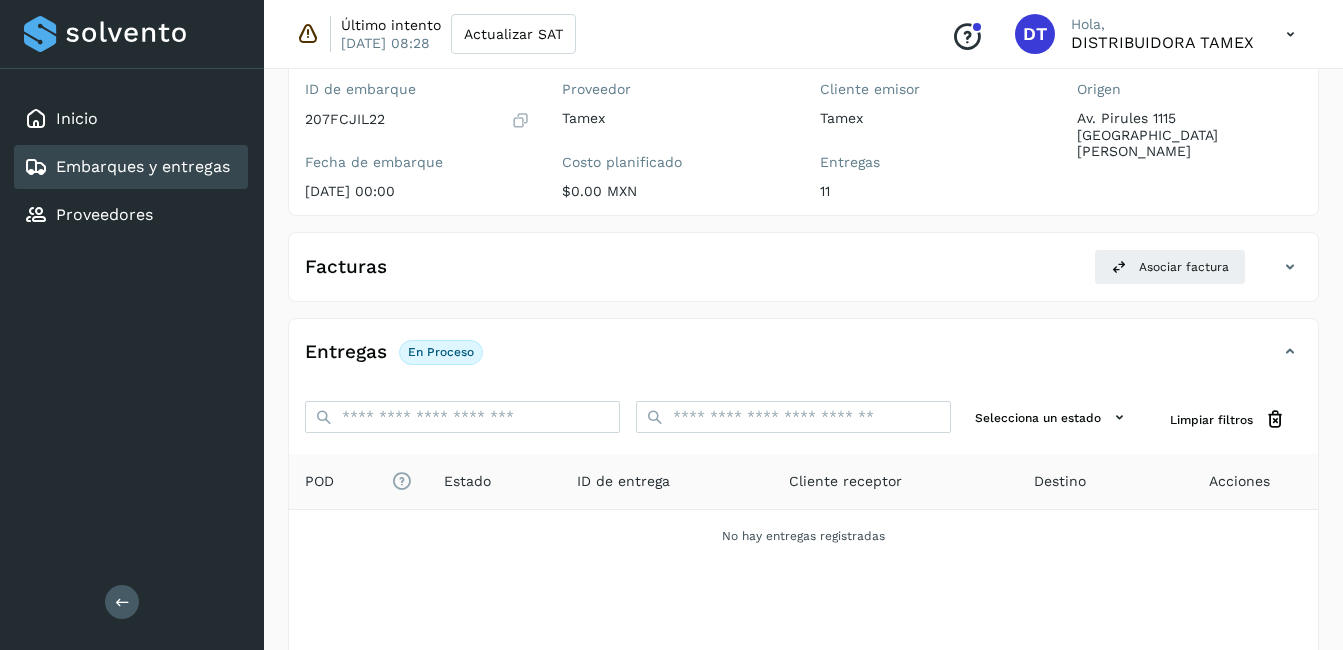 scroll, scrollTop: 285, scrollLeft: 0, axis: vertical 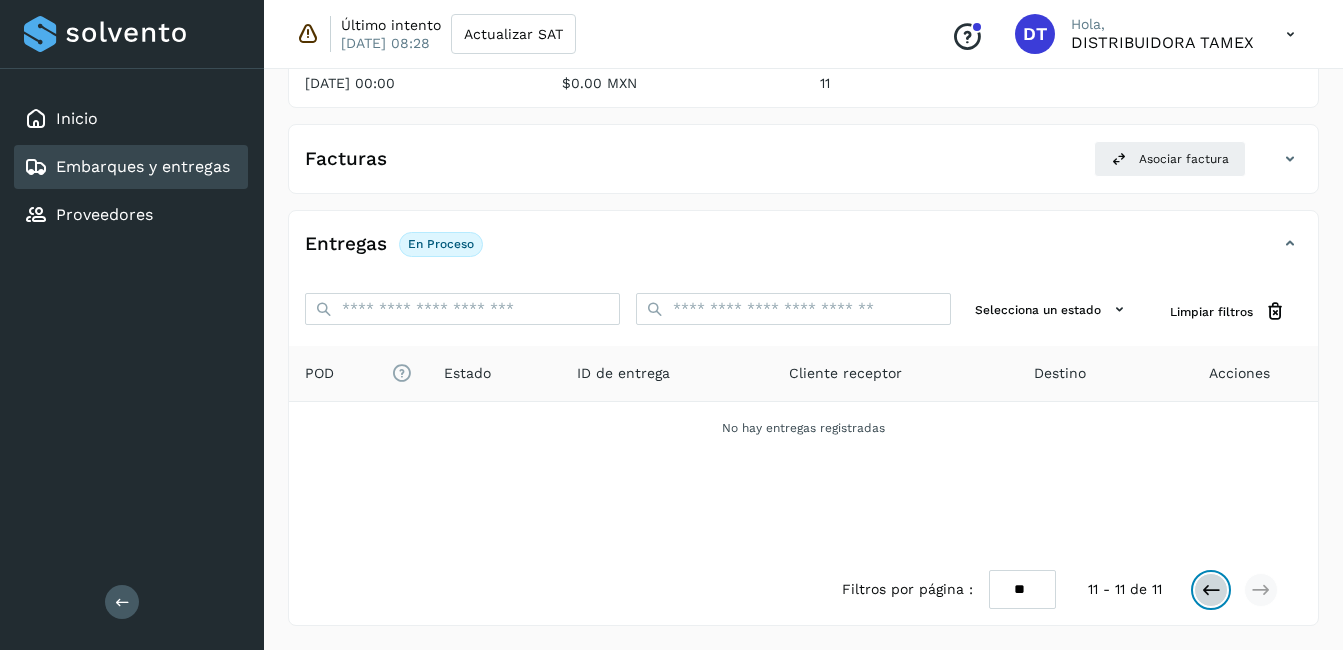 click at bounding box center [1211, 590] 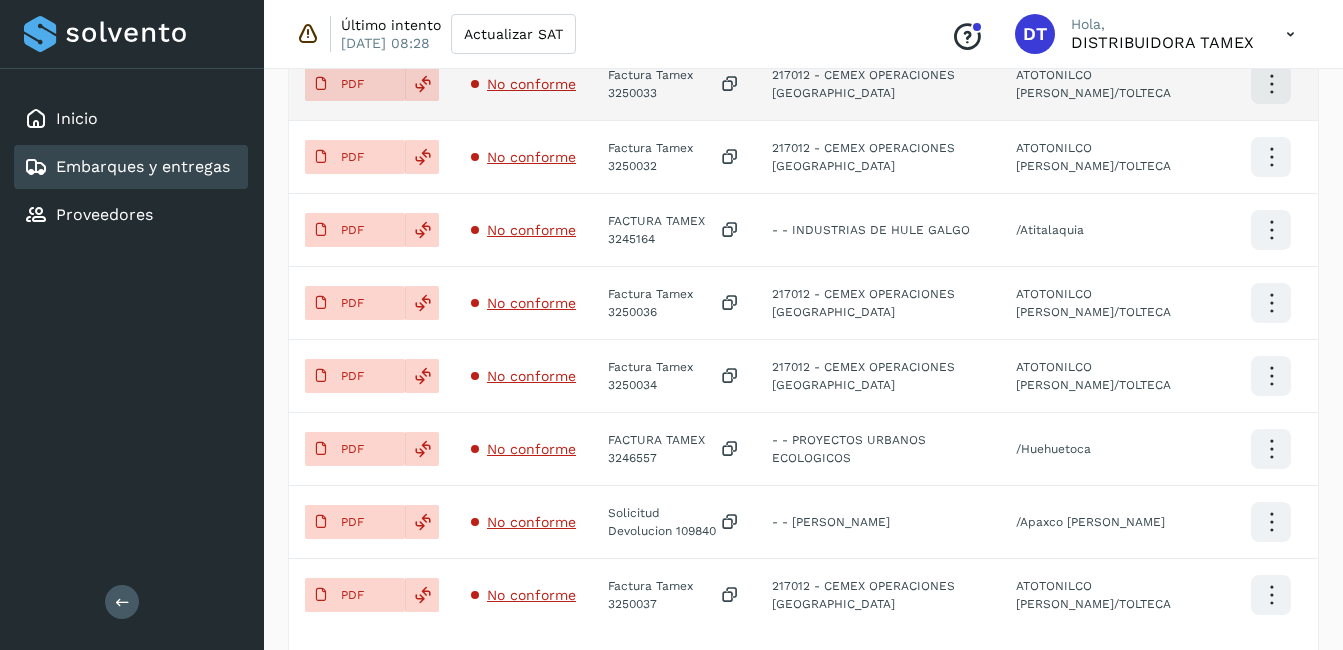 scroll, scrollTop: 962, scrollLeft: 0, axis: vertical 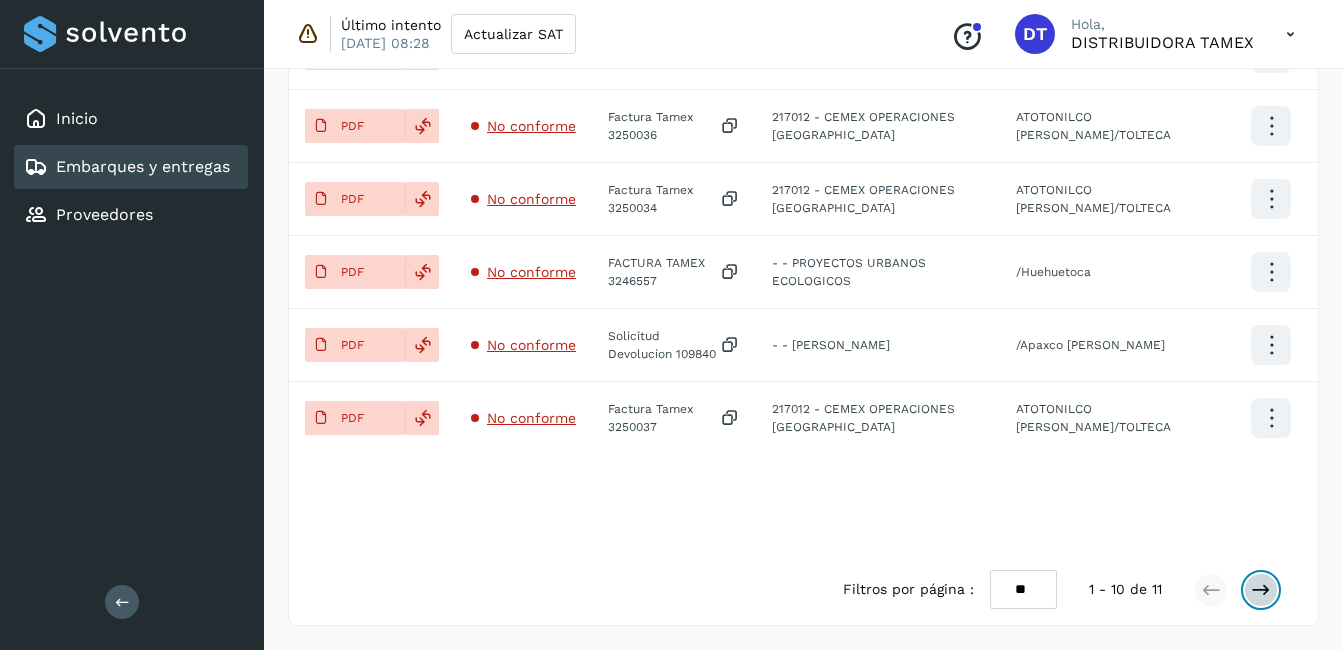click at bounding box center [1261, 590] 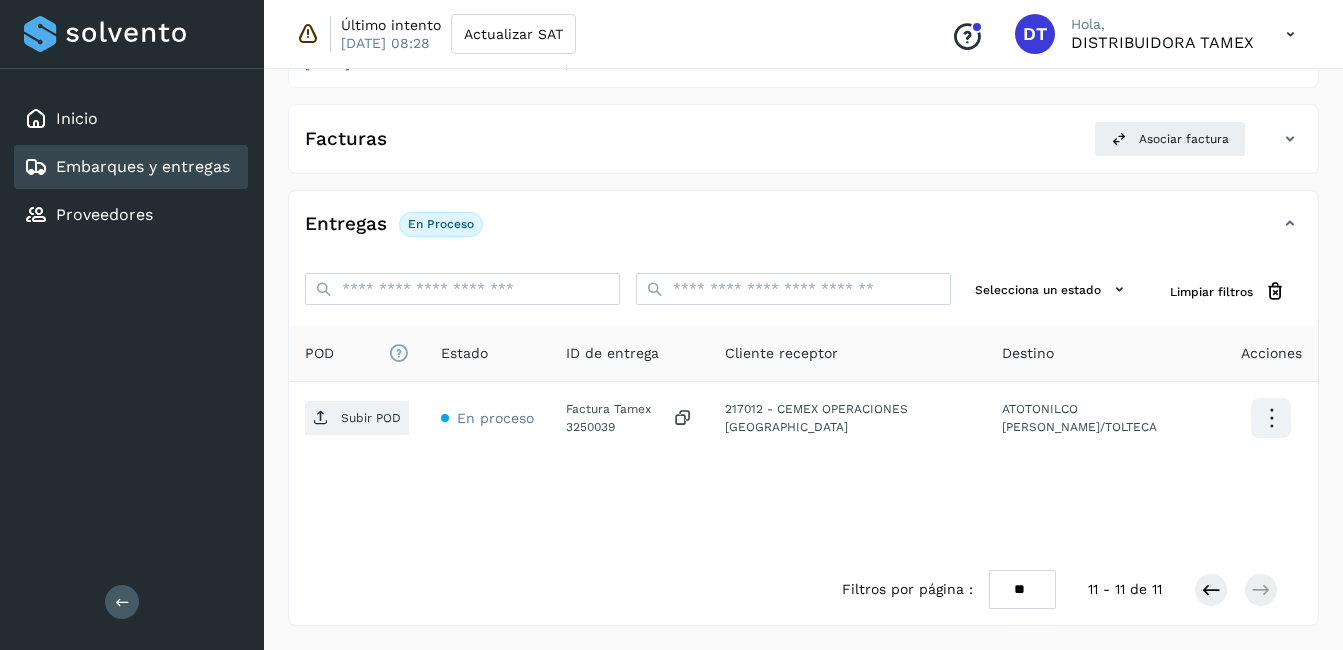 scroll, scrollTop: 305, scrollLeft: 0, axis: vertical 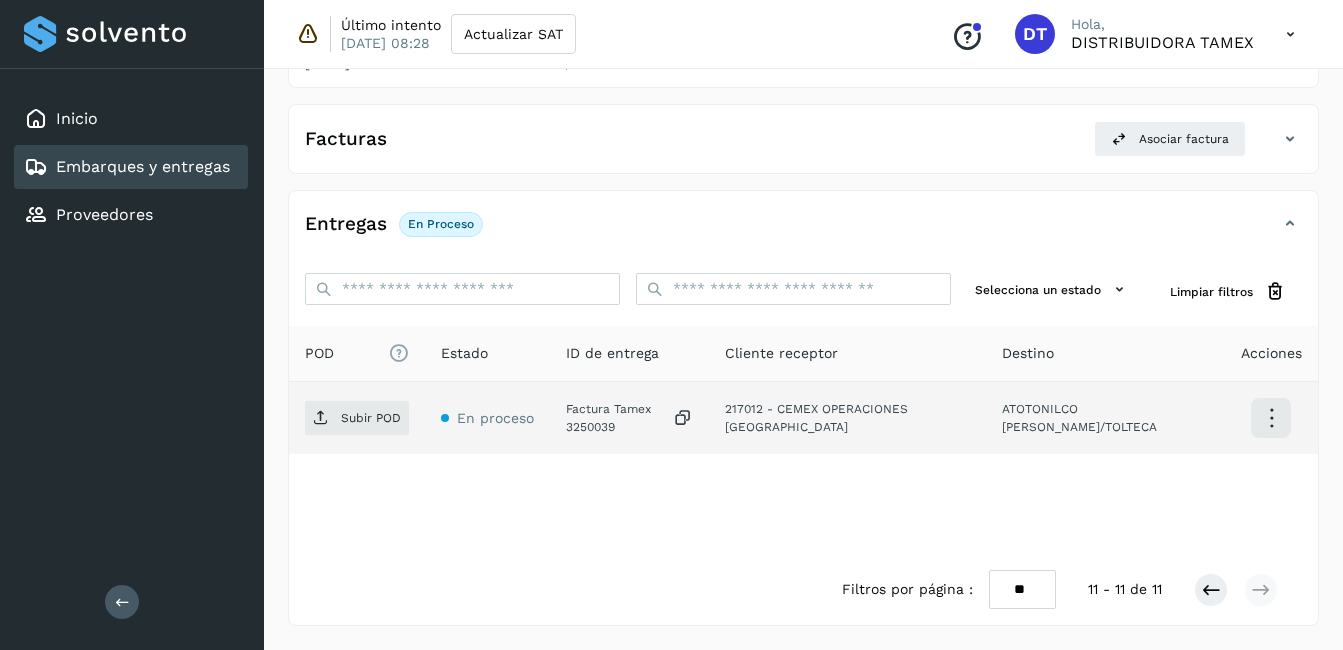 click on "Factura Tamex 3250039" 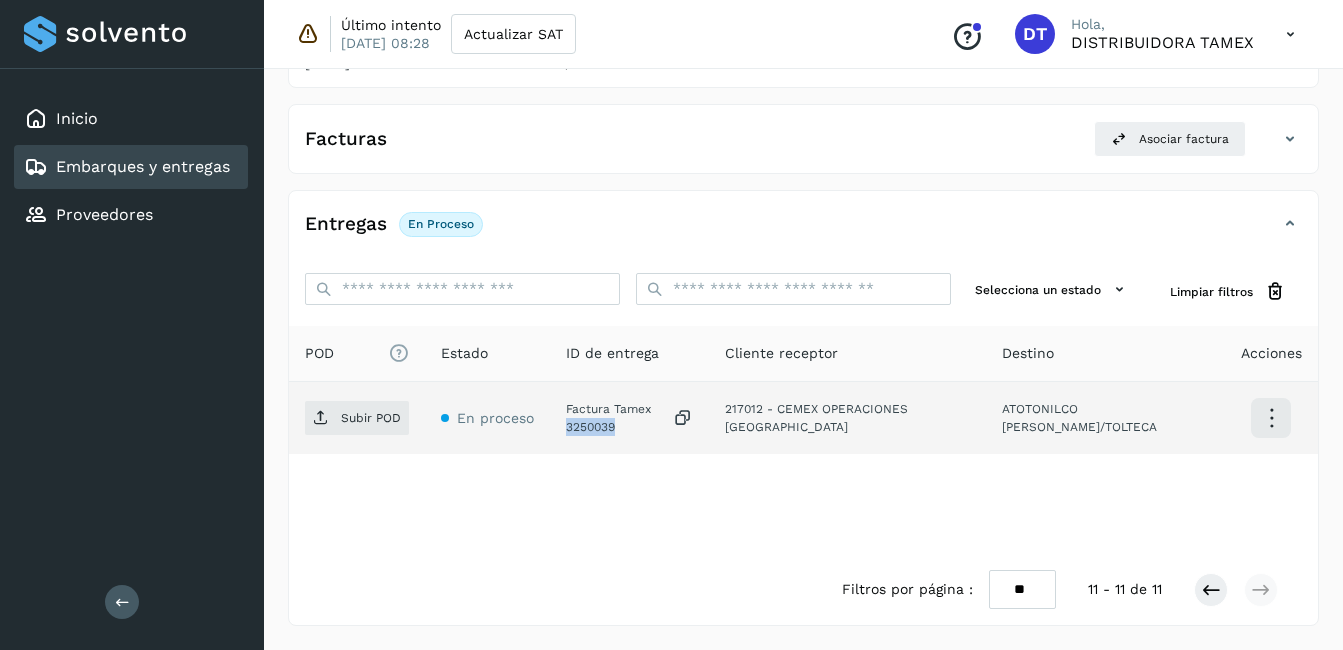 click on "Factura Tamex 3250039" 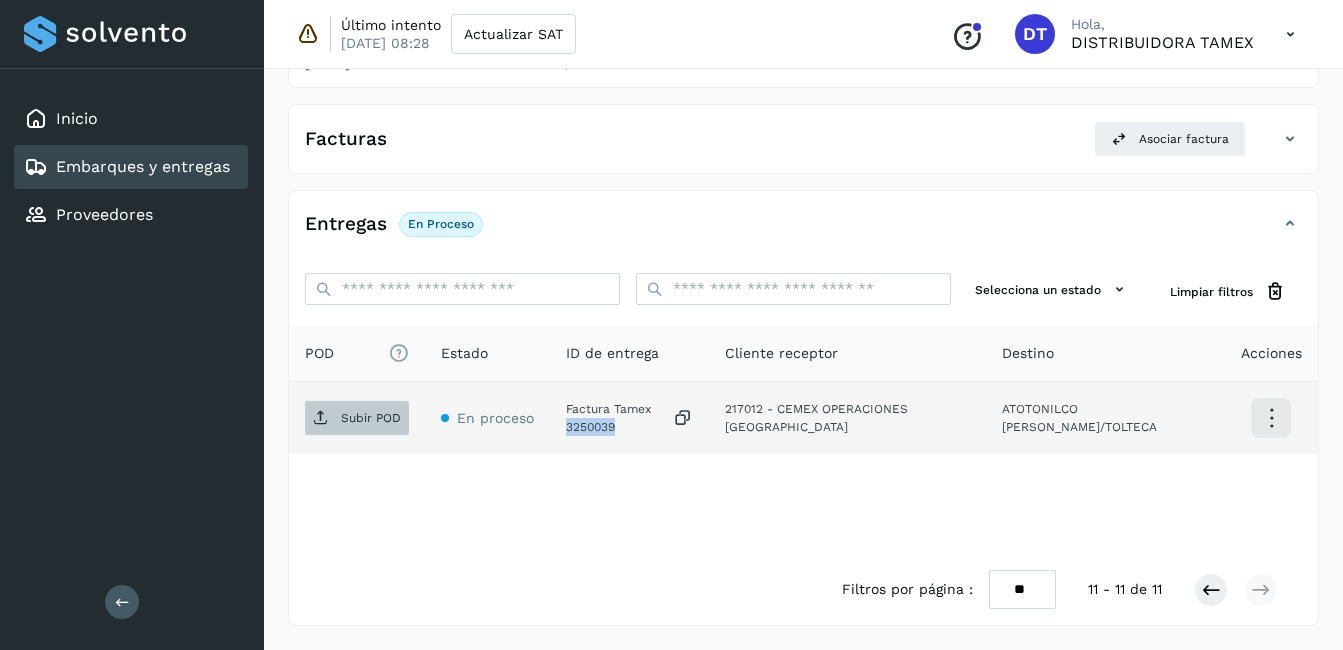 click on "Subir POD" at bounding box center [357, 418] 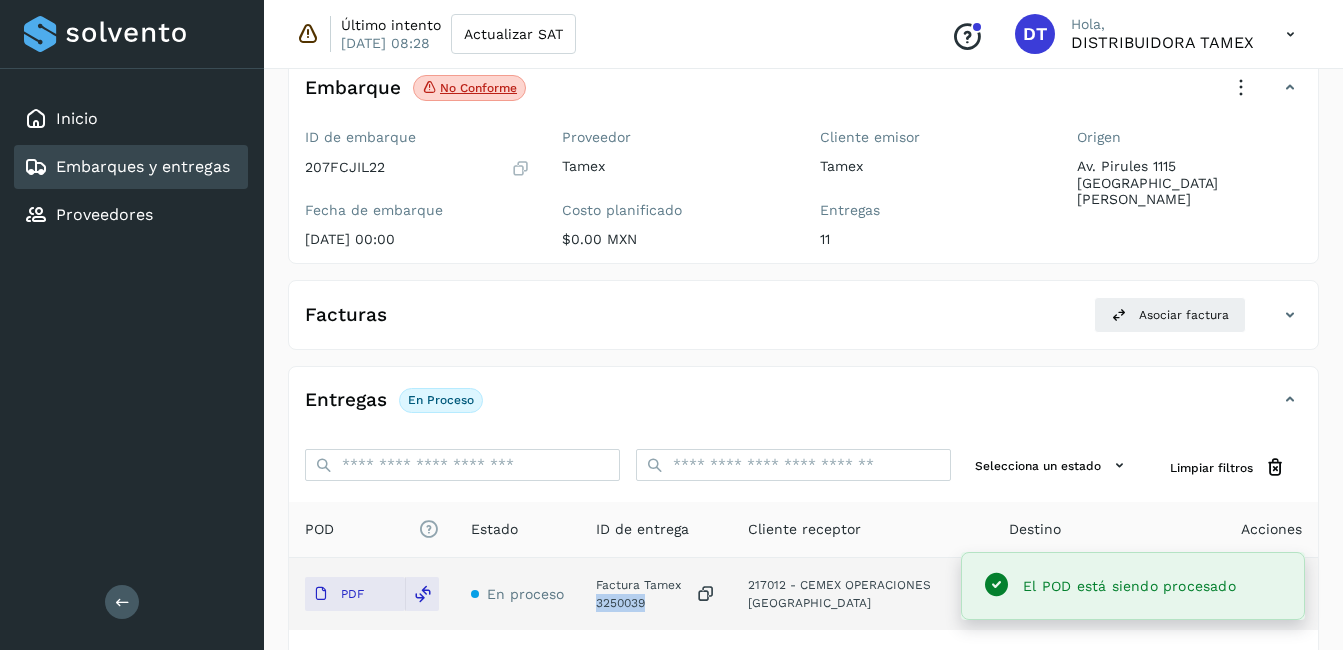 scroll, scrollTop: 305, scrollLeft: 0, axis: vertical 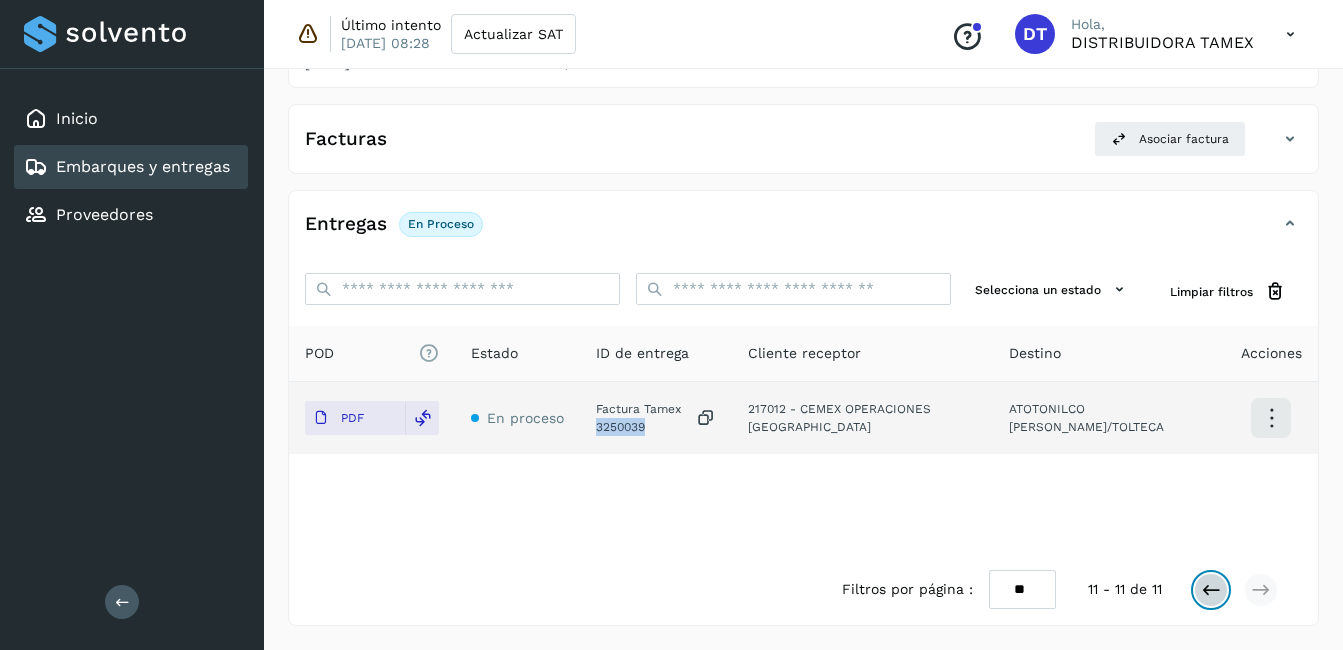 click at bounding box center (1211, 590) 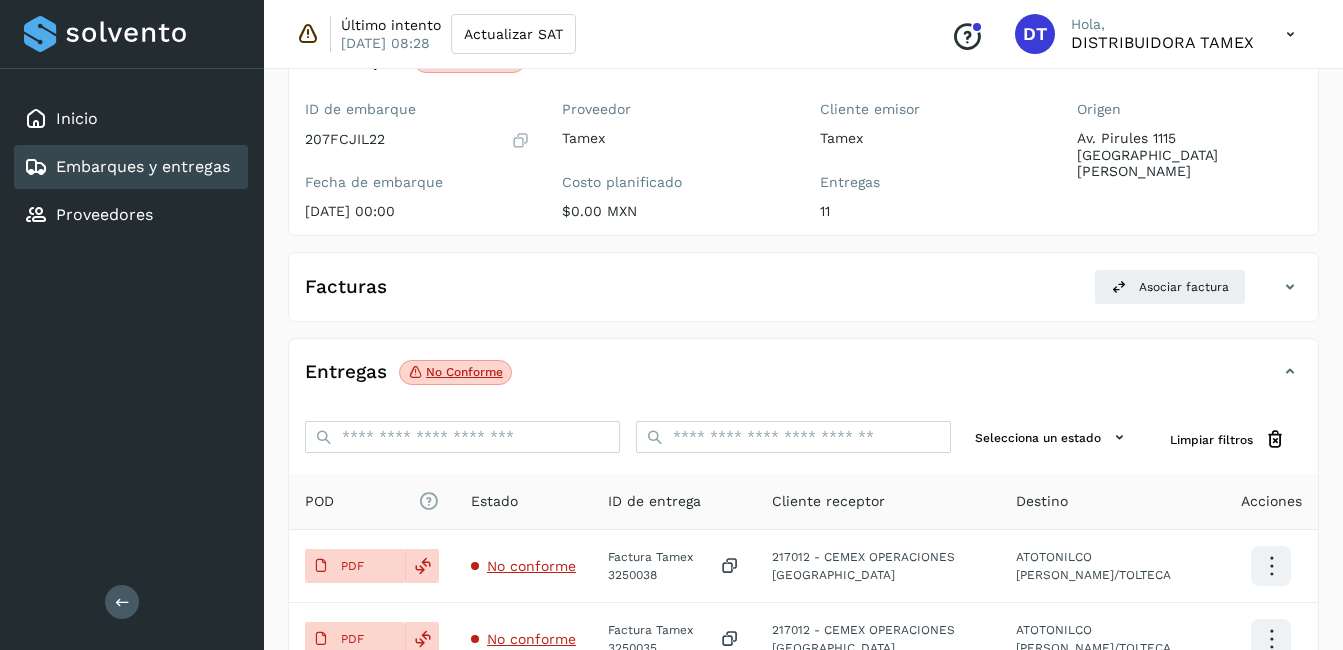 scroll, scrollTop: 0, scrollLeft: 0, axis: both 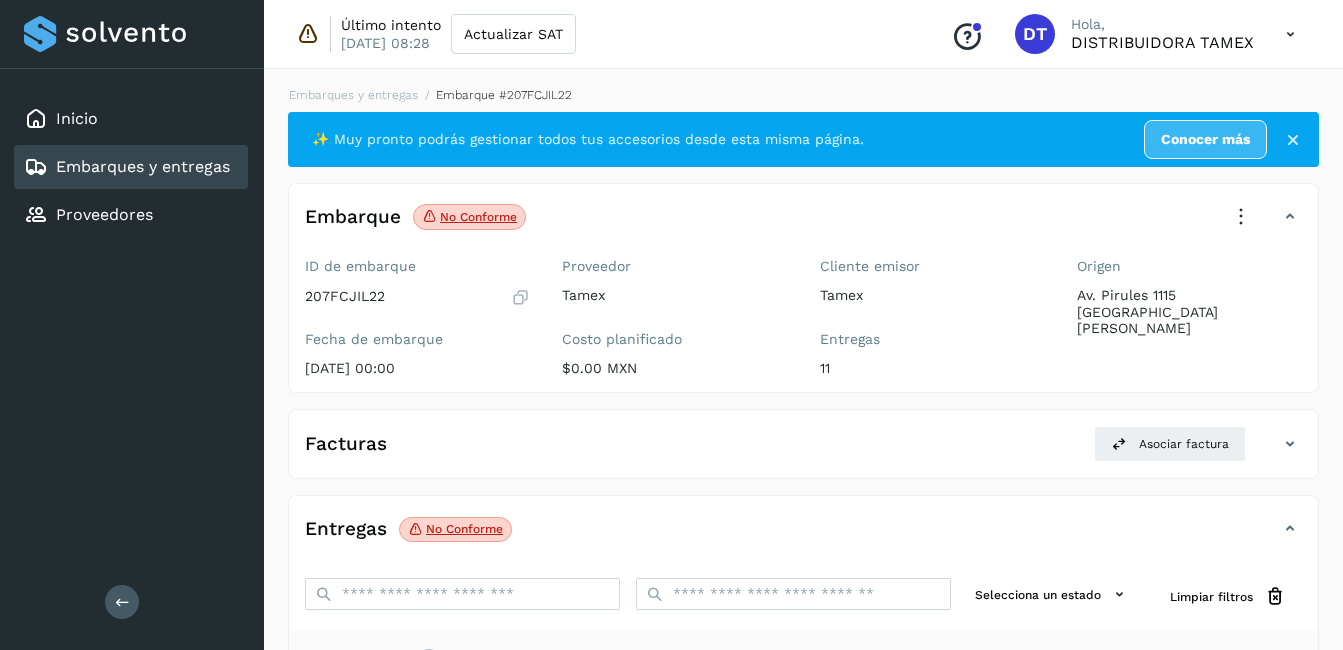 select on "**" 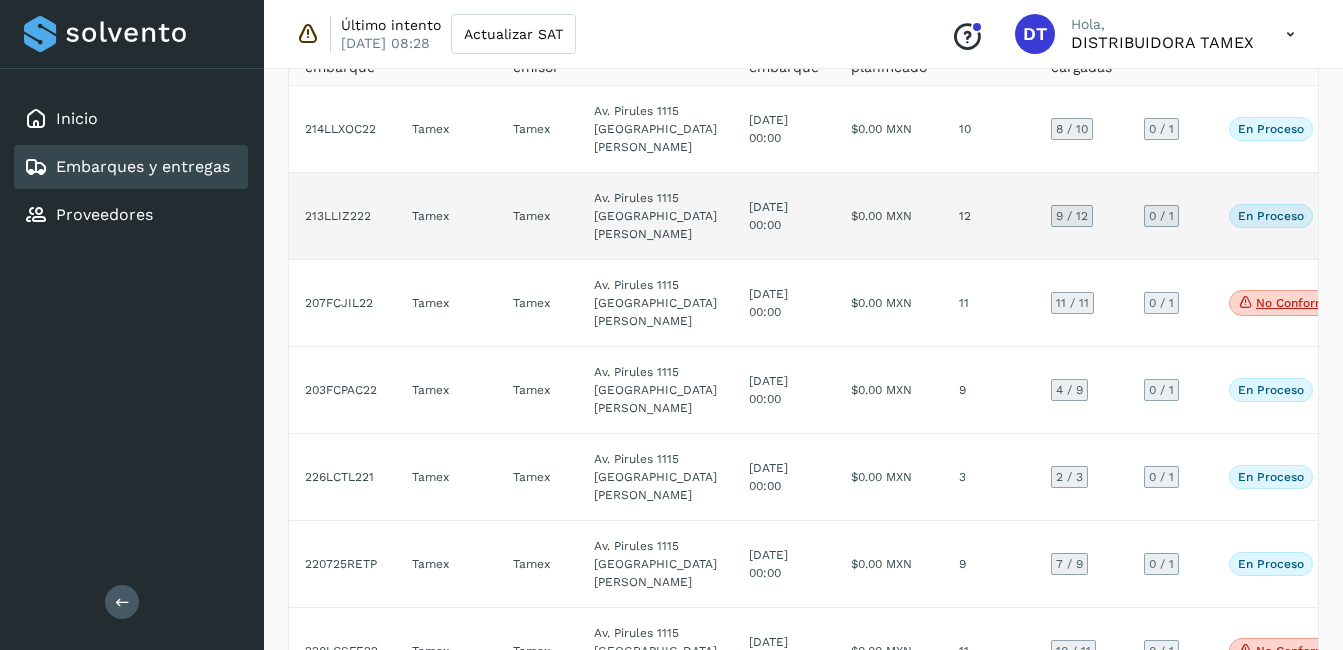 scroll, scrollTop: 200, scrollLeft: 0, axis: vertical 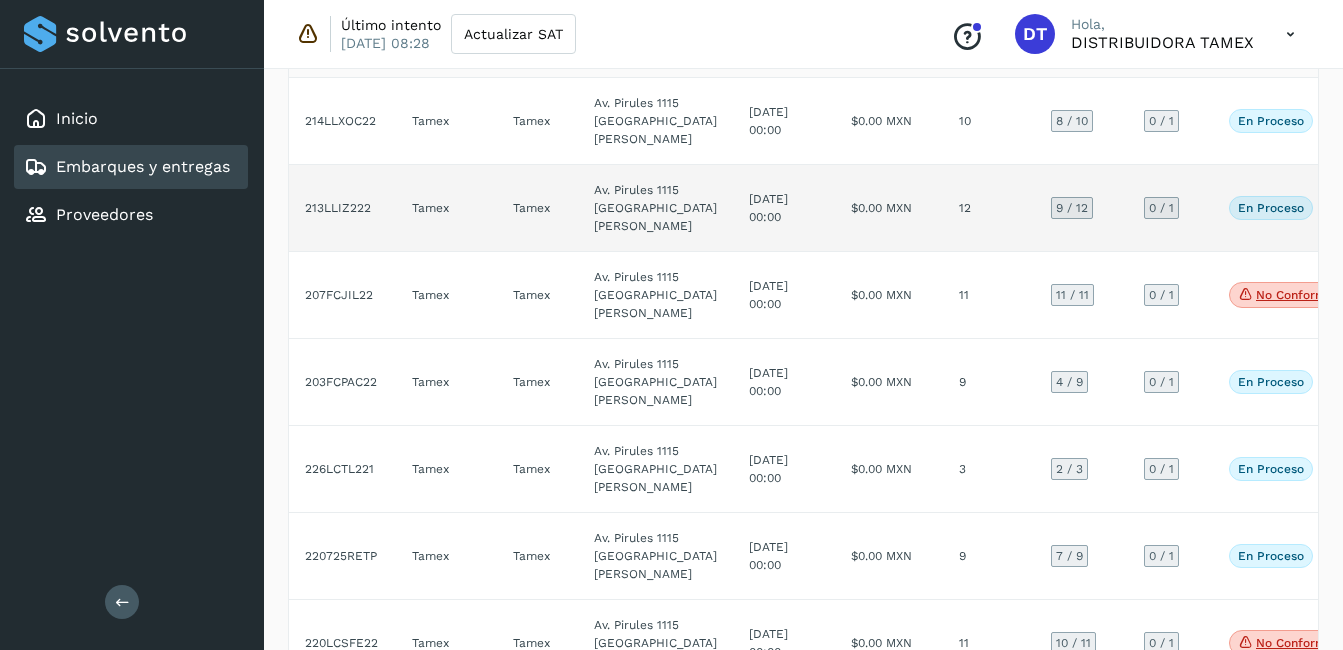 click on "12" 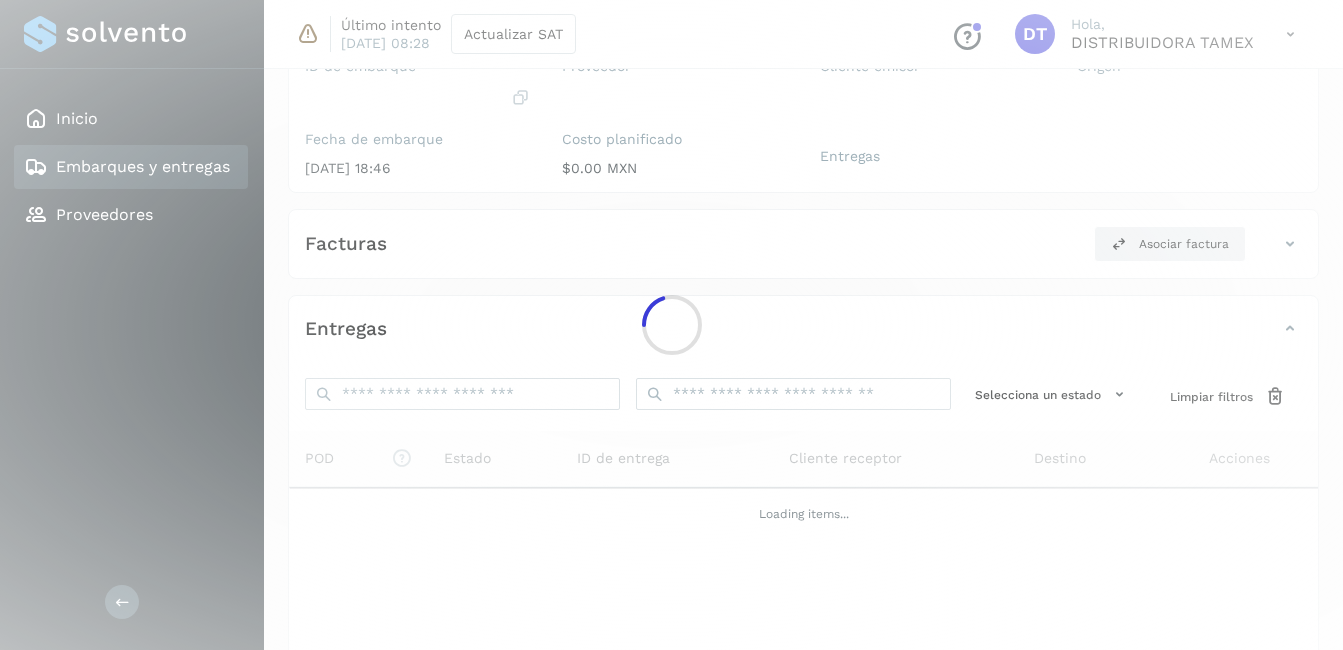 click 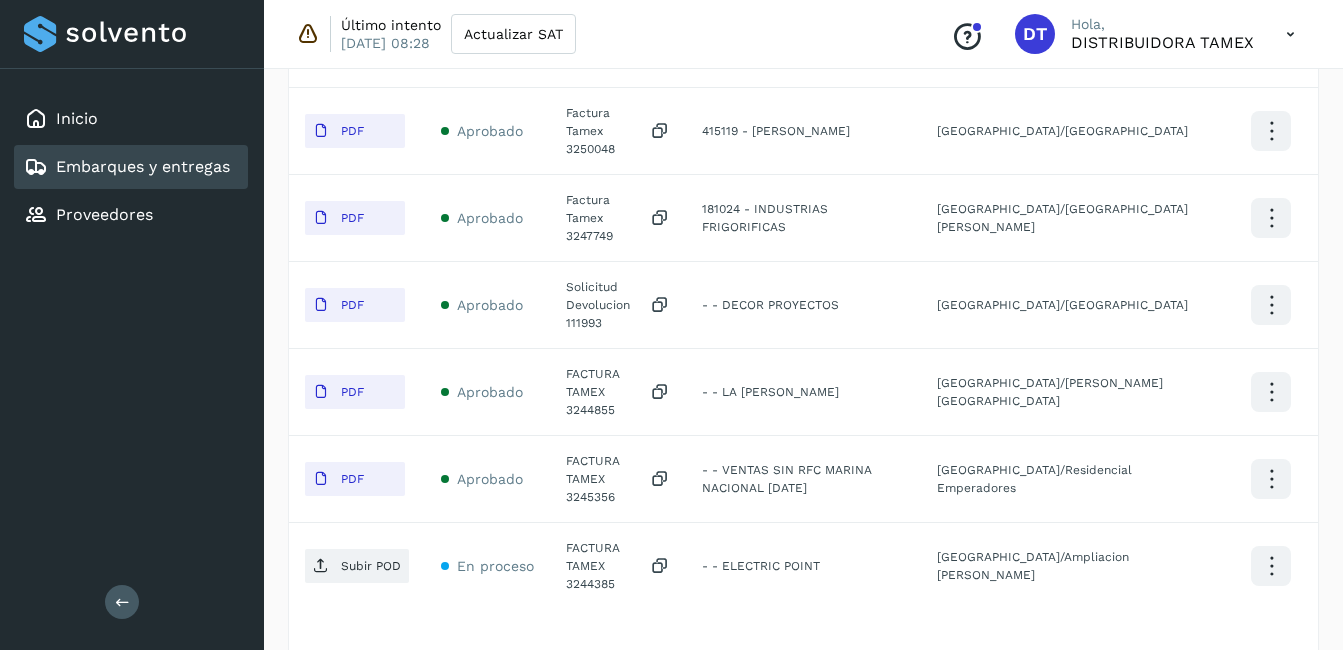 scroll, scrollTop: 990, scrollLeft: 0, axis: vertical 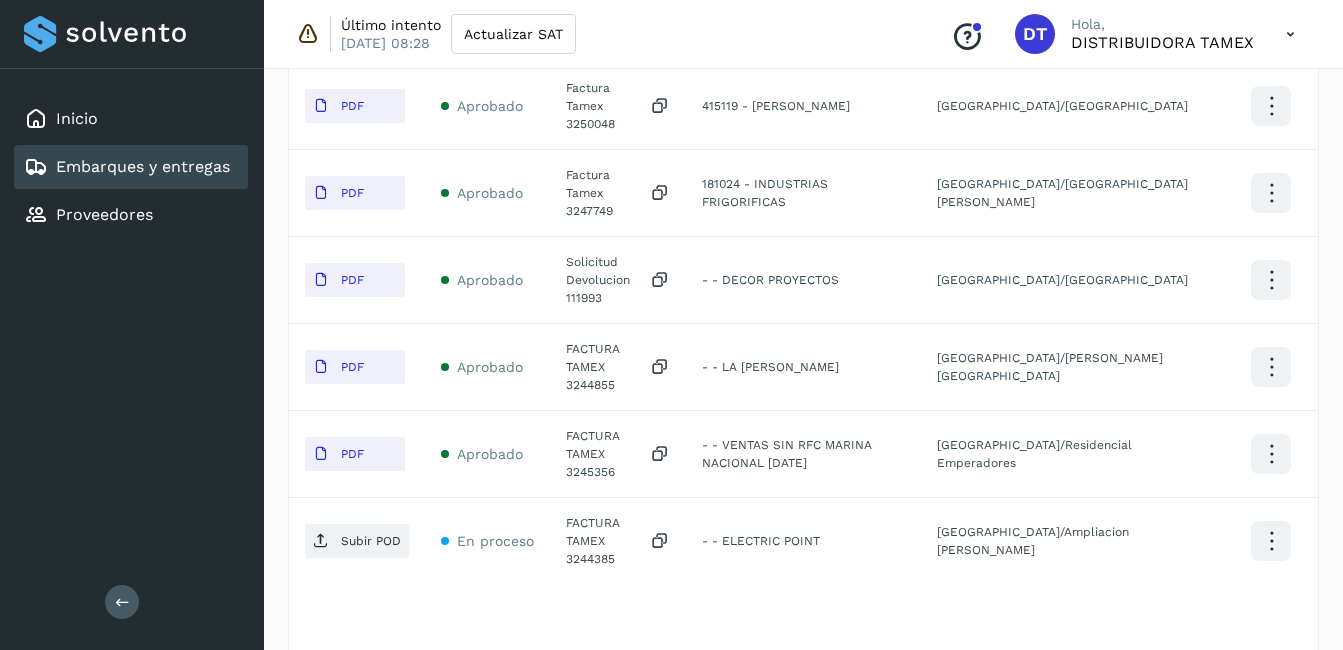 click at bounding box center (1261, 720) 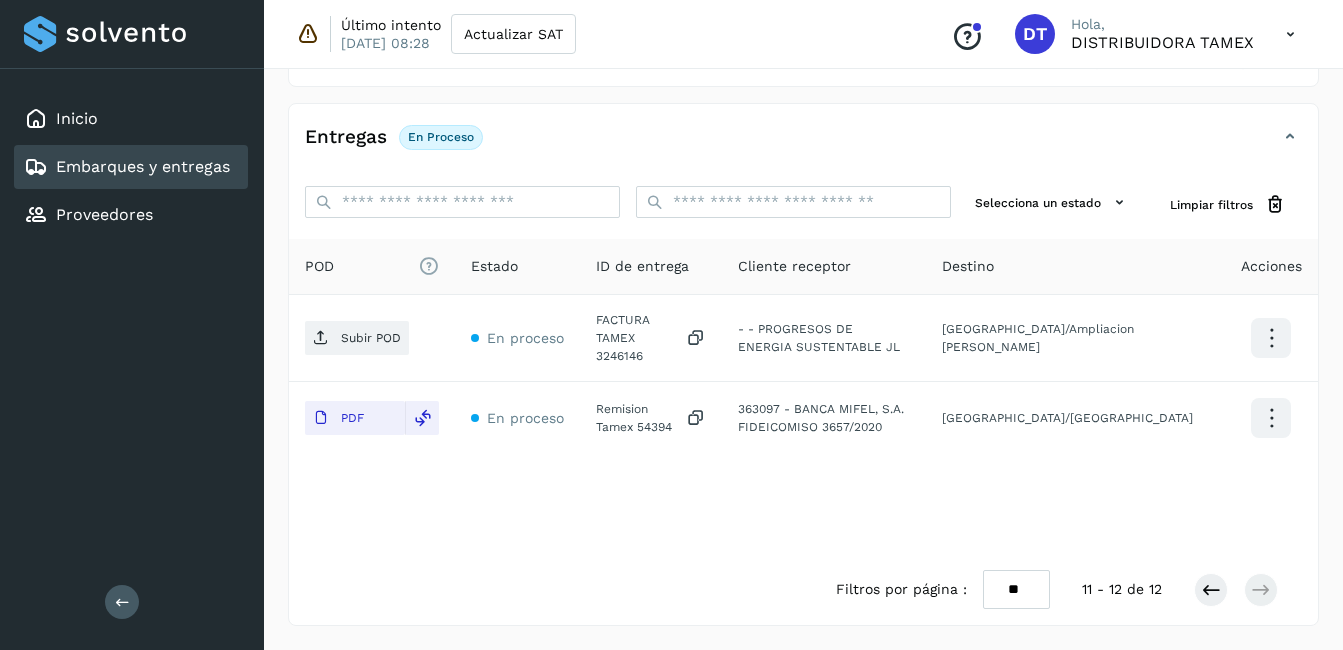scroll, scrollTop: 378, scrollLeft: 0, axis: vertical 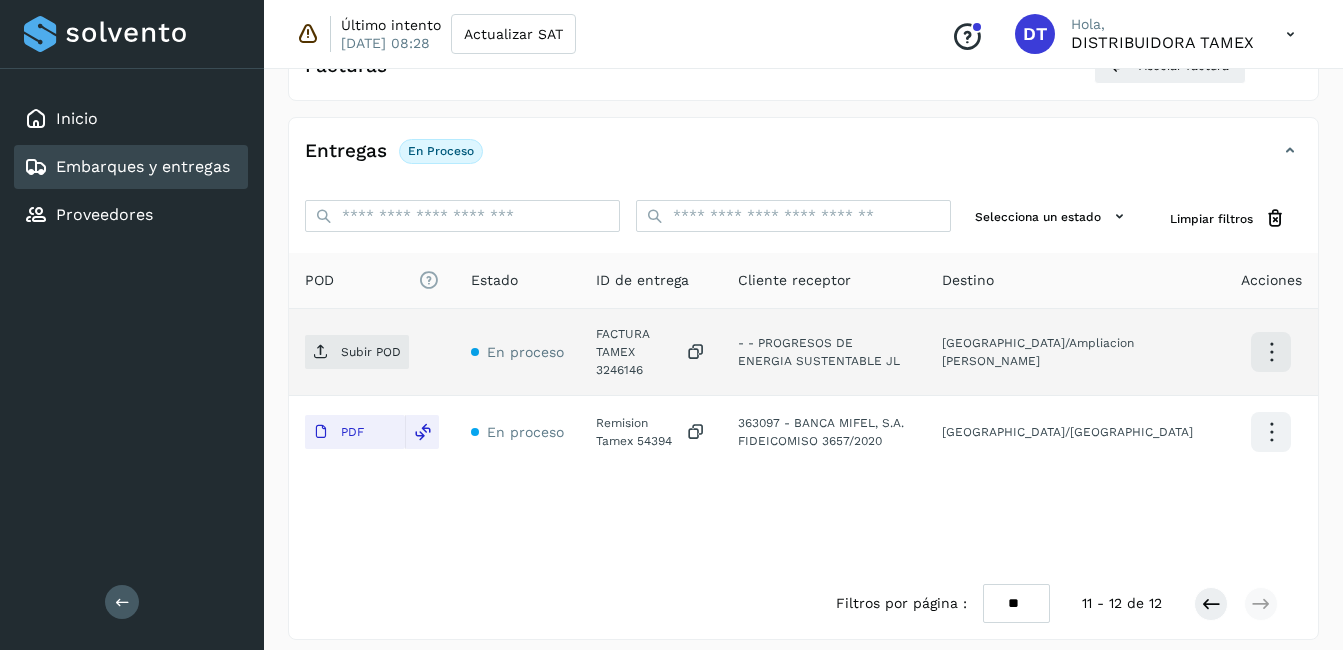 click on "FACTURA TAMEX 3246146" 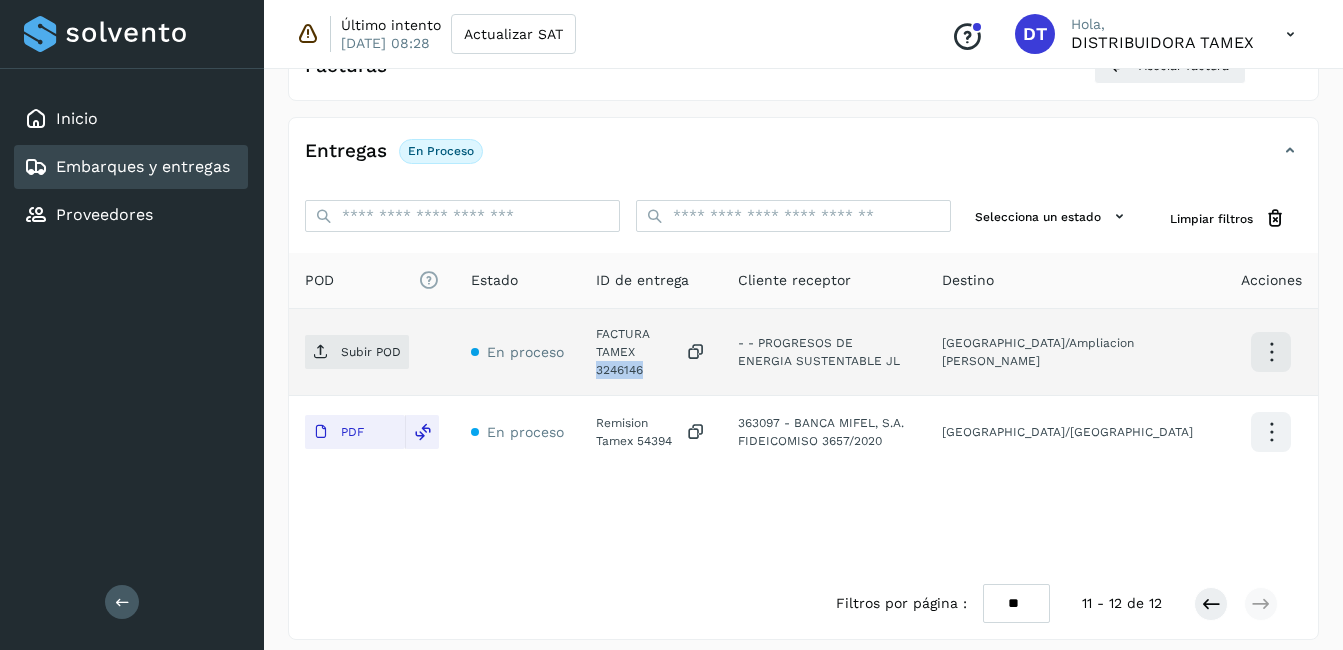 click on "FACTURA TAMEX 3246146" 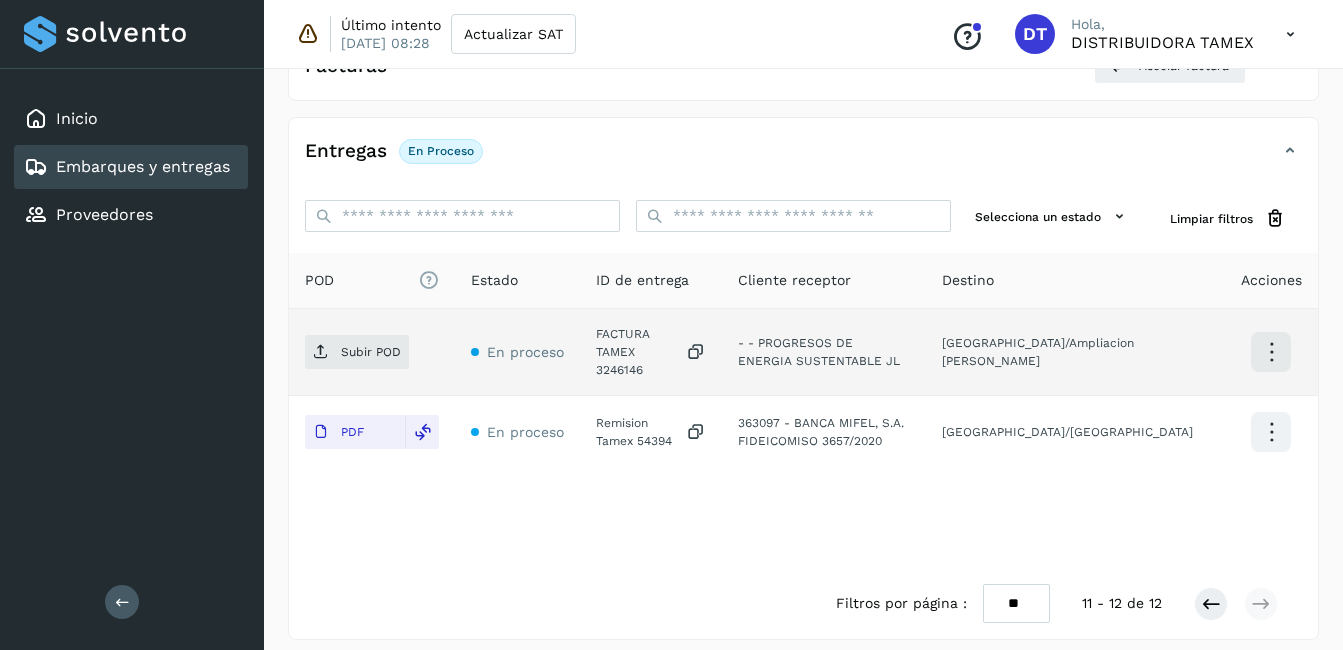 click on "Subir POD" 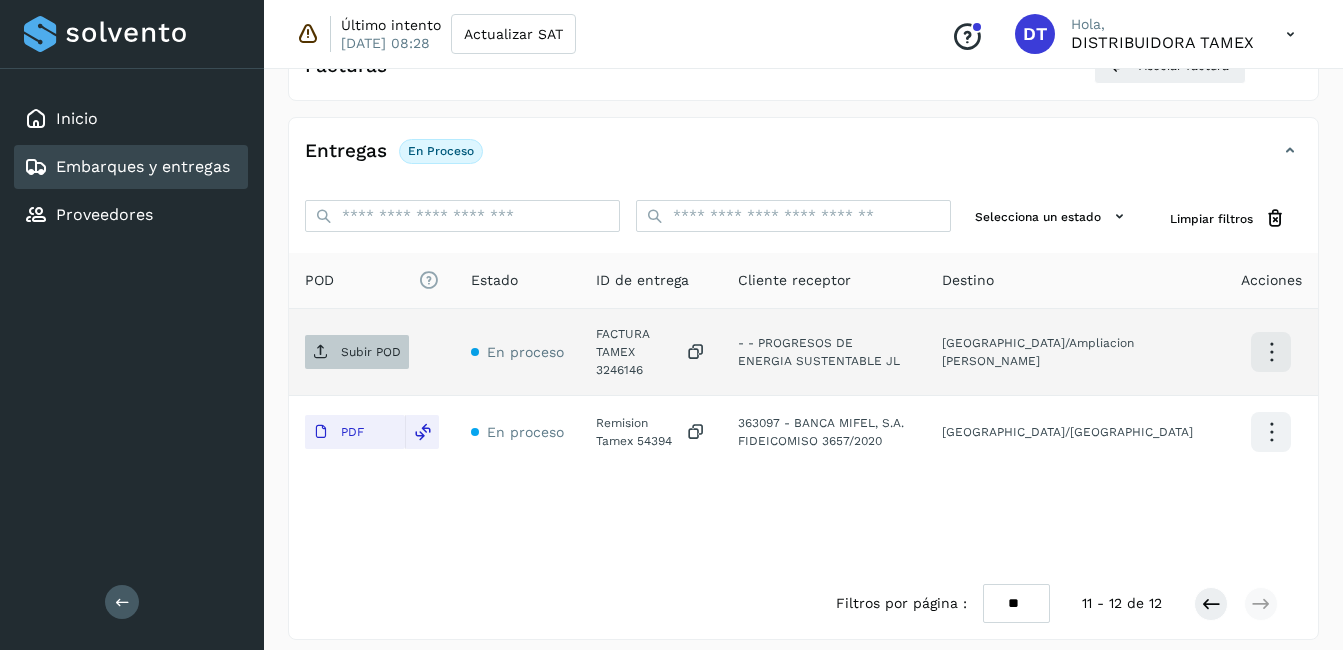 click on "Subir POD" at bounding box center (371, 352) 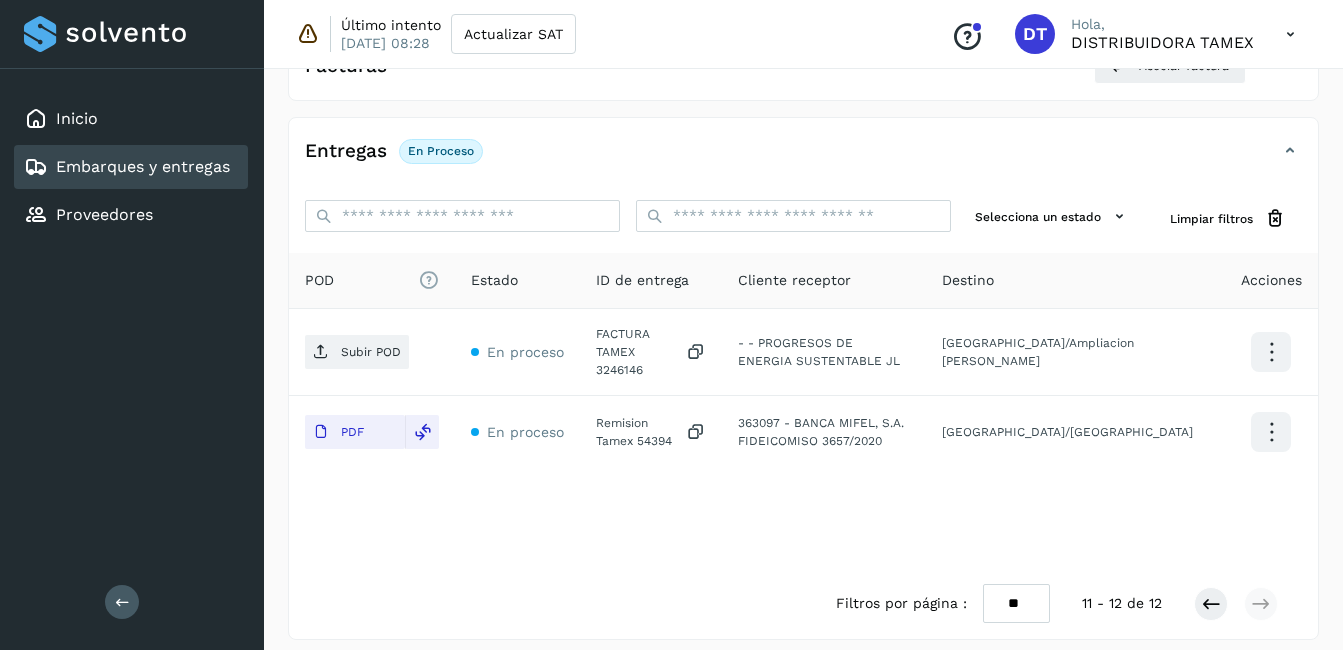 scroll, scrollTop: 0, scrollLeft: 0, axis: both 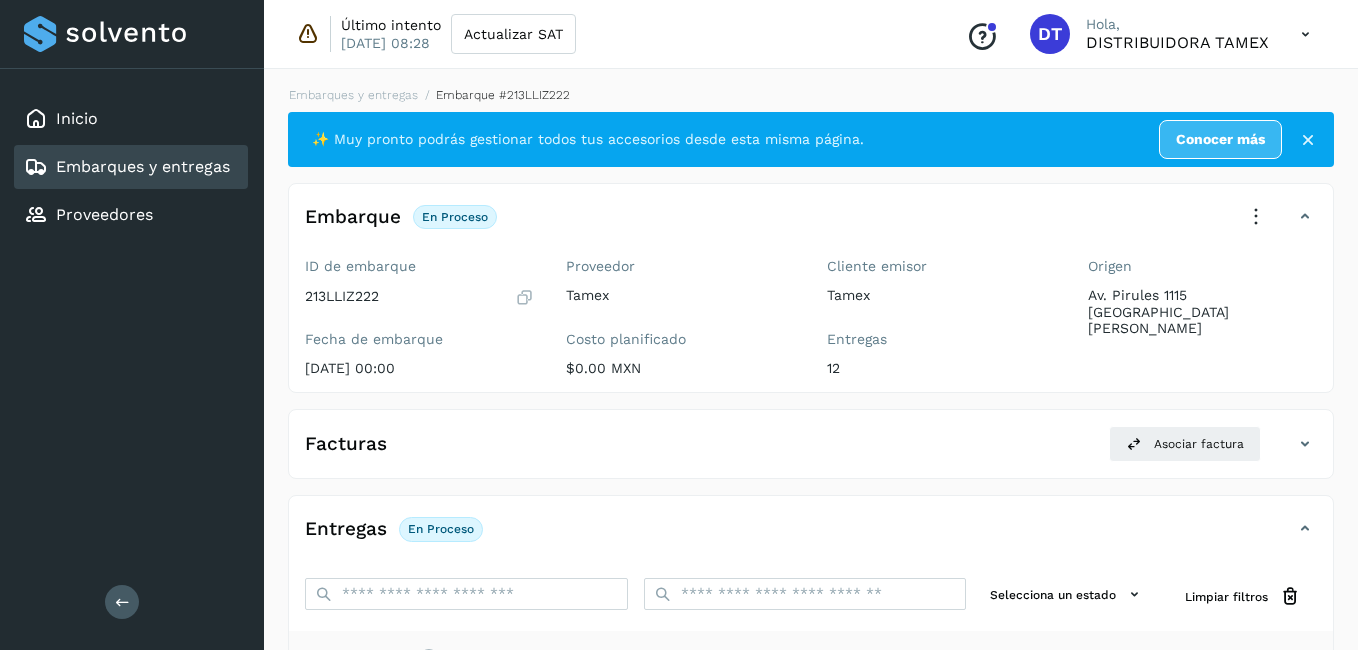 select on "**" 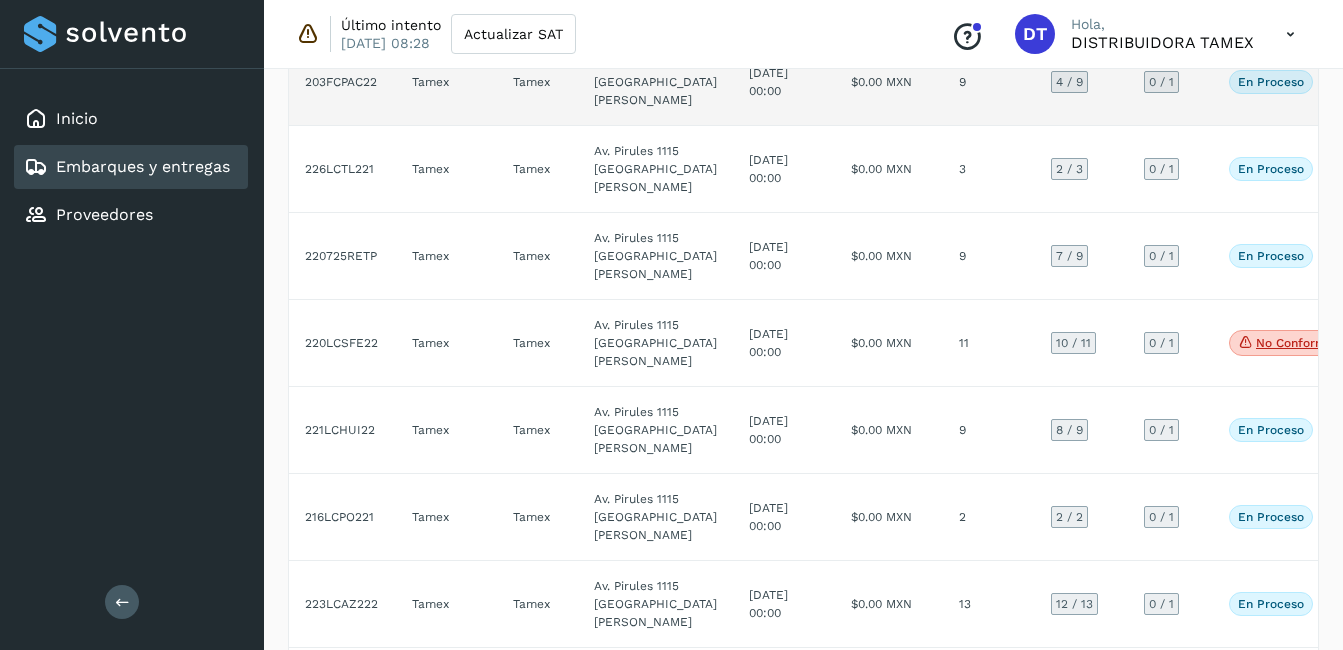 click on "$0.00 MXN" 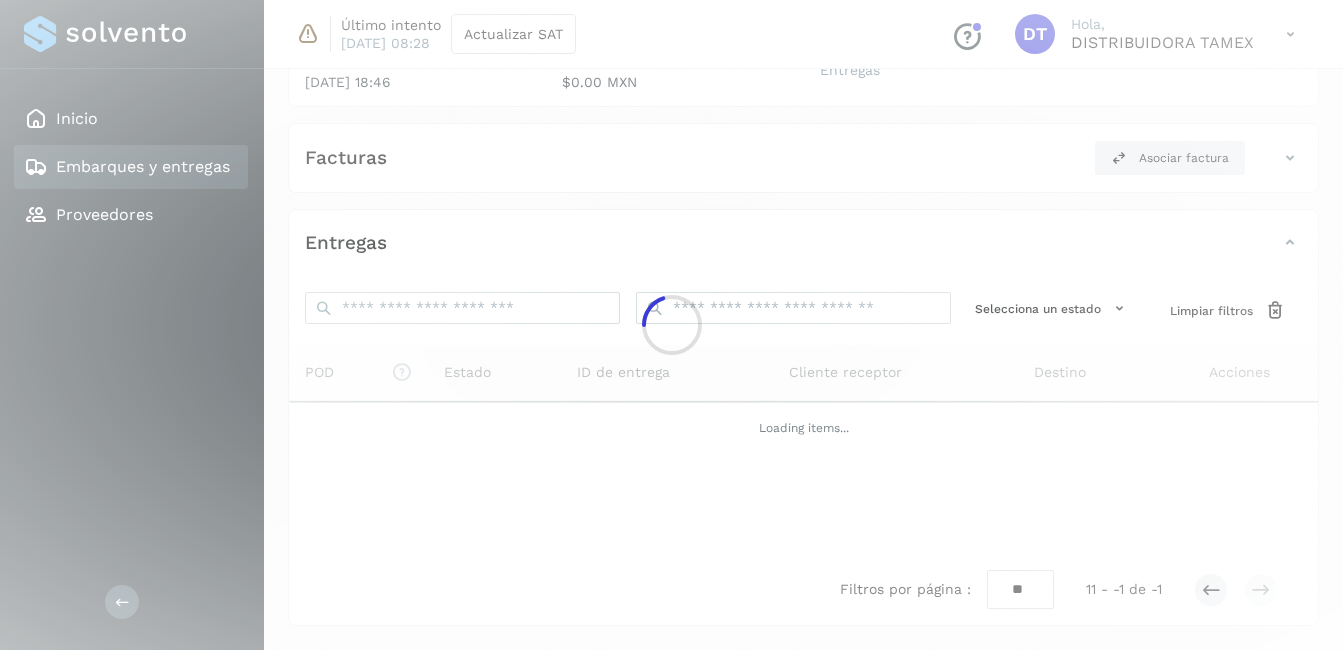 scroll, scrollTop: 286, scrollLeft: 0, axis: vertical 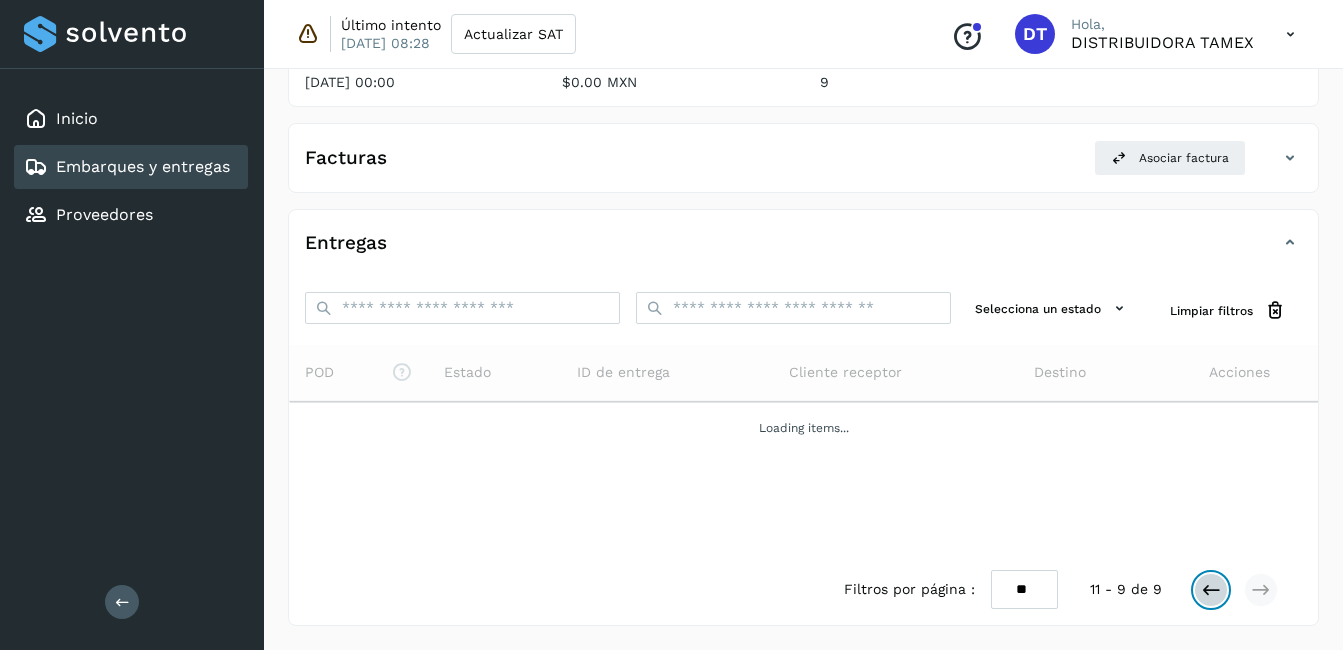 click at bounding box center [1211, 590] 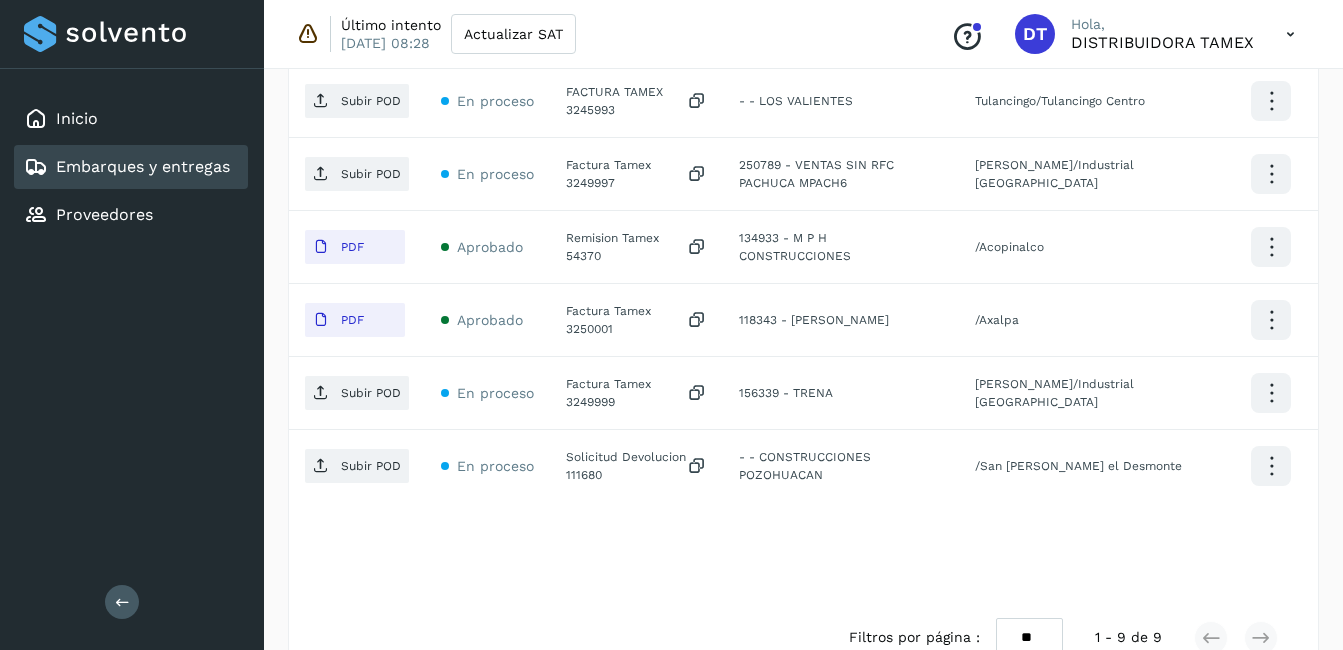 scroll, scrollTop: 889, scrollLeft: 0, axis: vertical 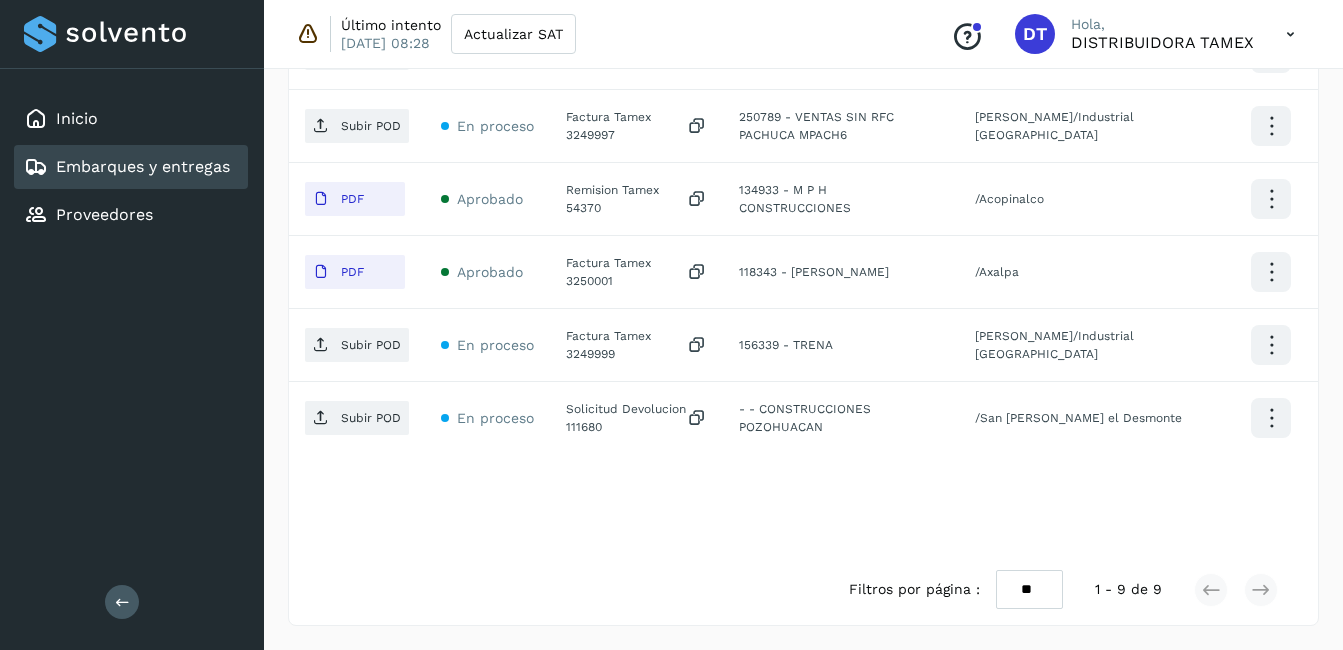 click on "** ** **" at bounding box center (1029, 589) 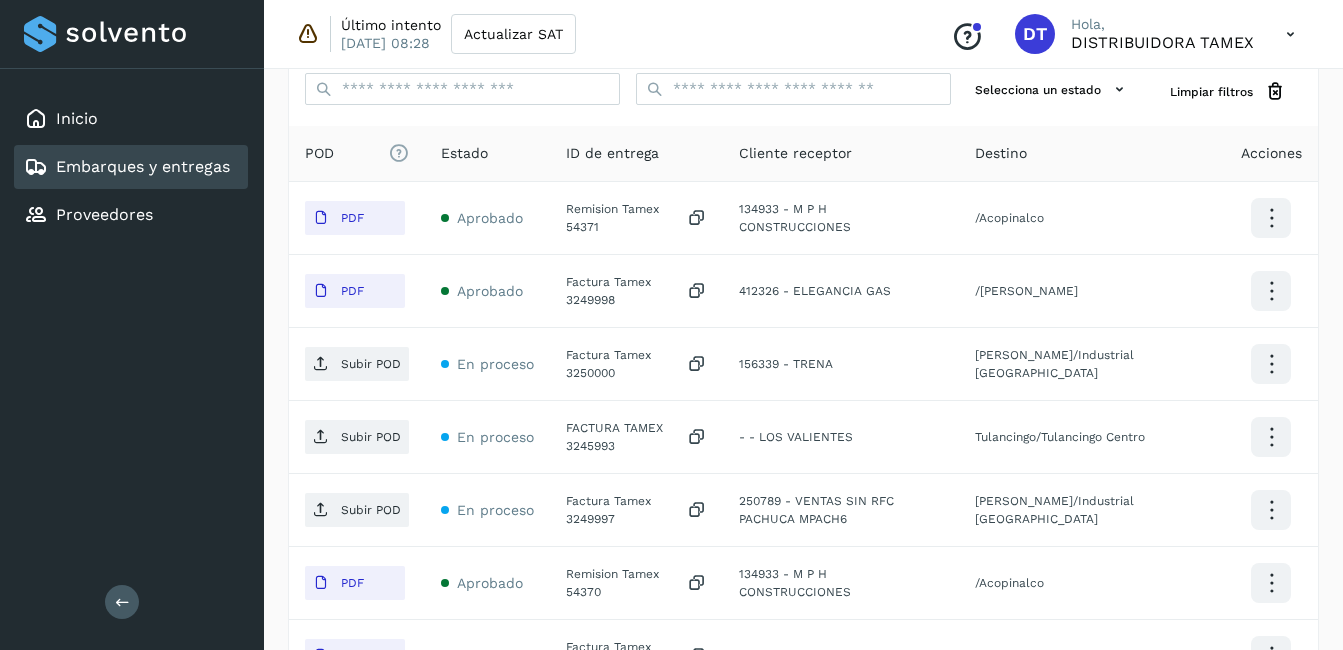 scroll, scrollTop: 889, scrollLeft: 0, axis: vertical 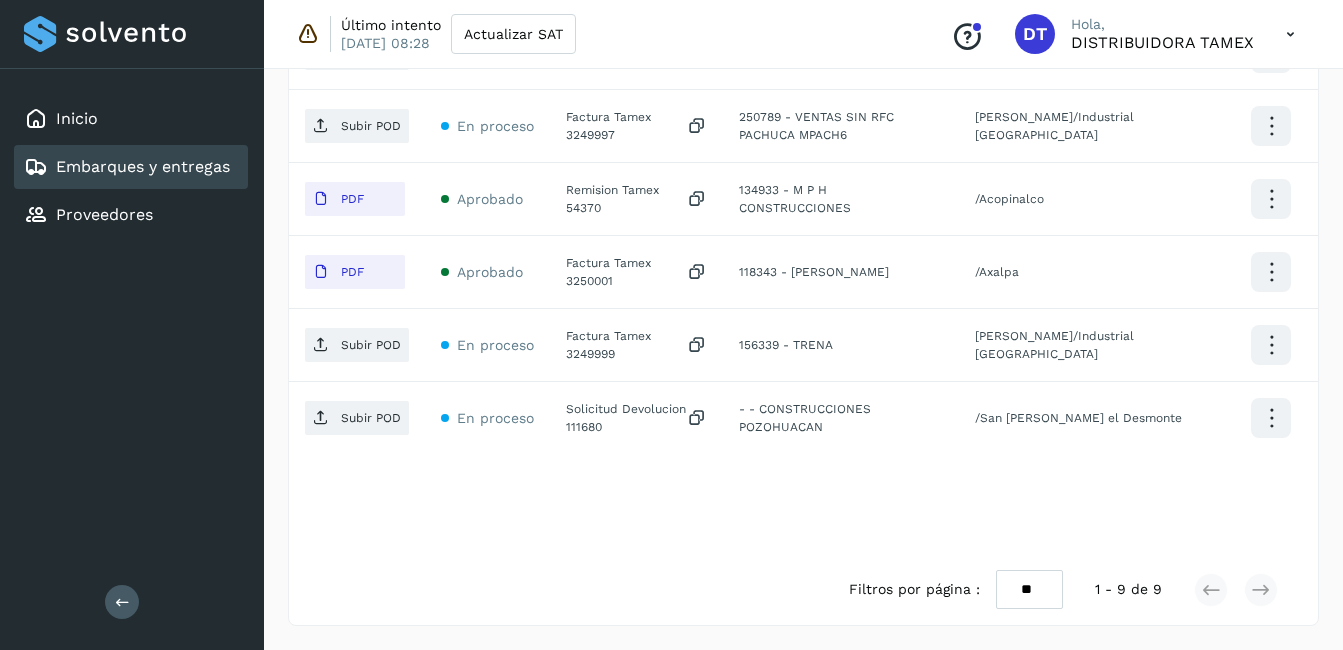 click on "Filtros por página : ** ** ** 1 - 9 de 9" 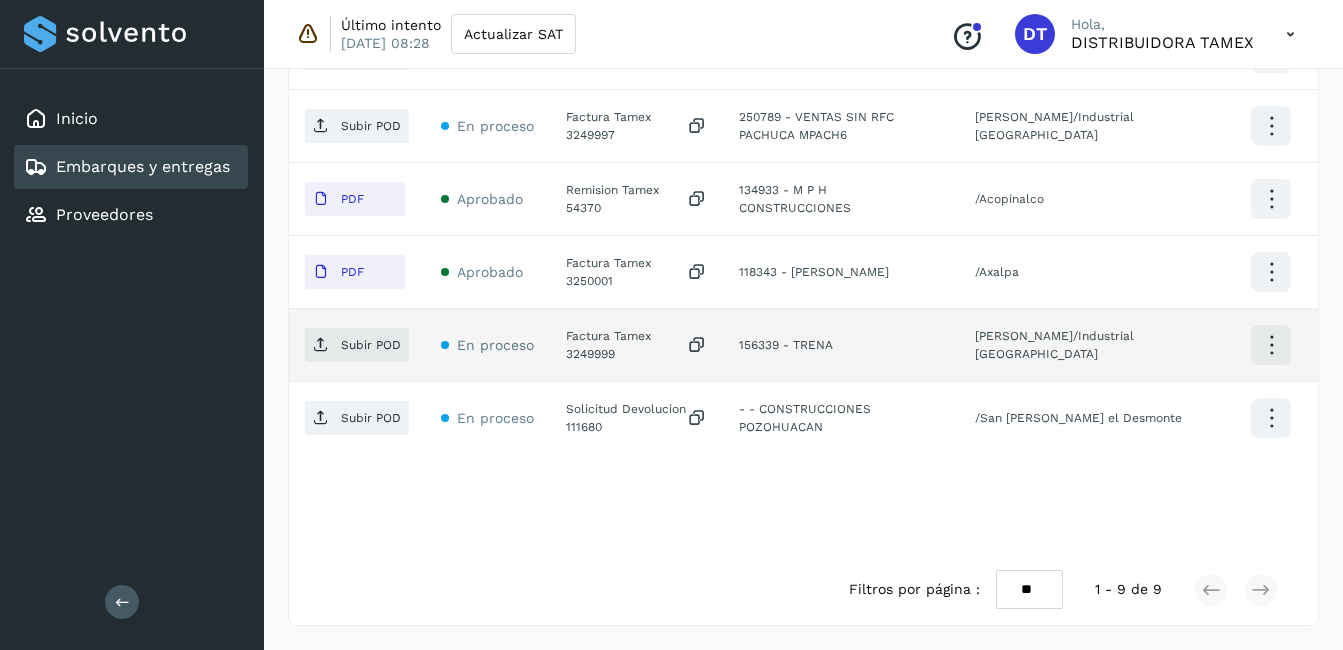 click on "Factura Tamex 3249999" 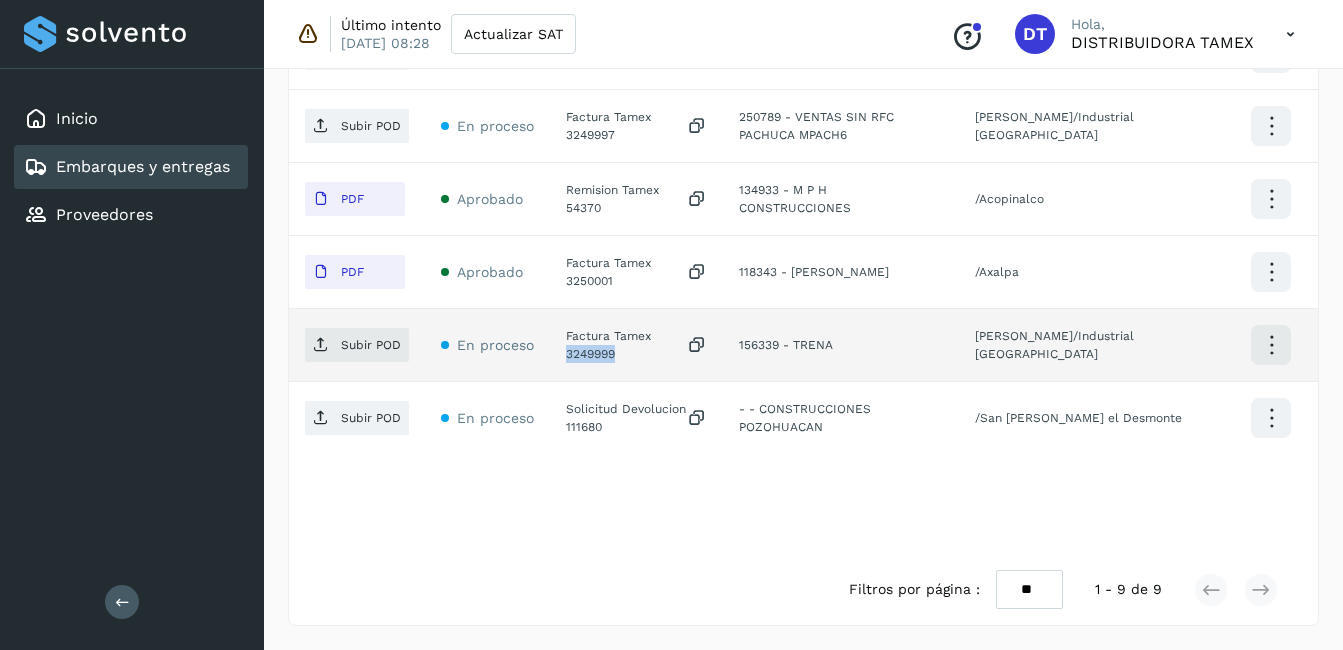 click on "Factura Tamex 3249999" 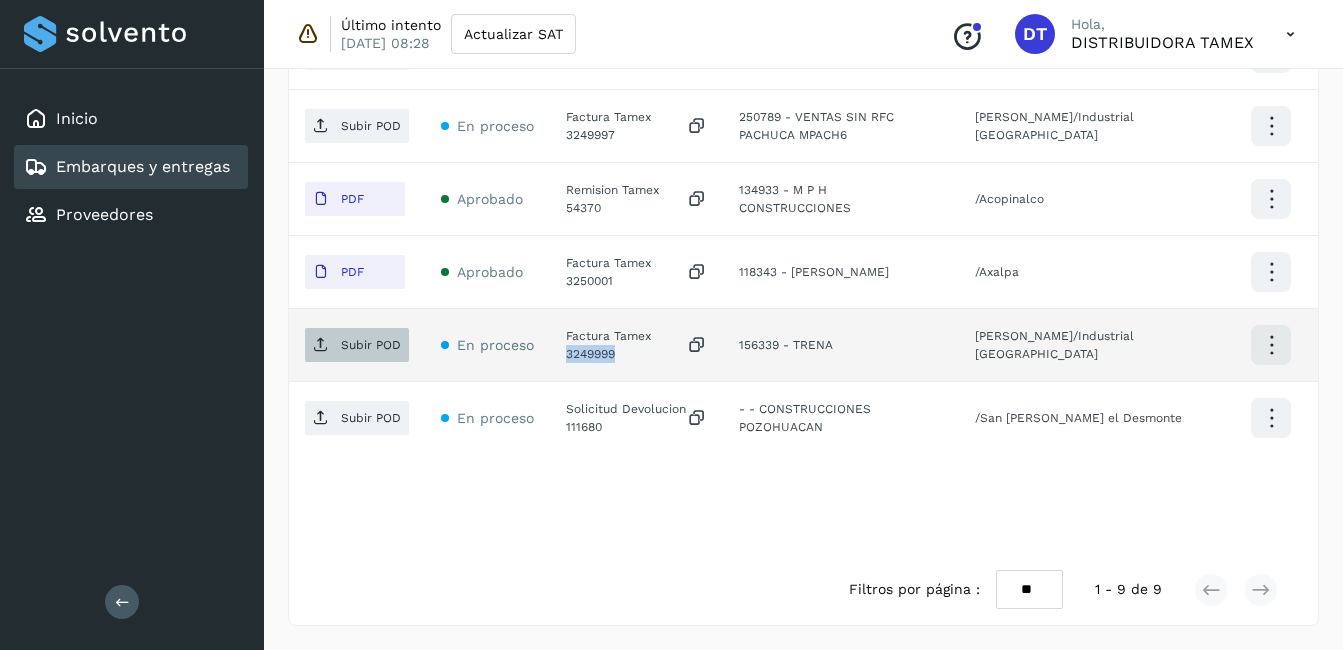 click on "Subir POD" at bounding box center [371, 345] 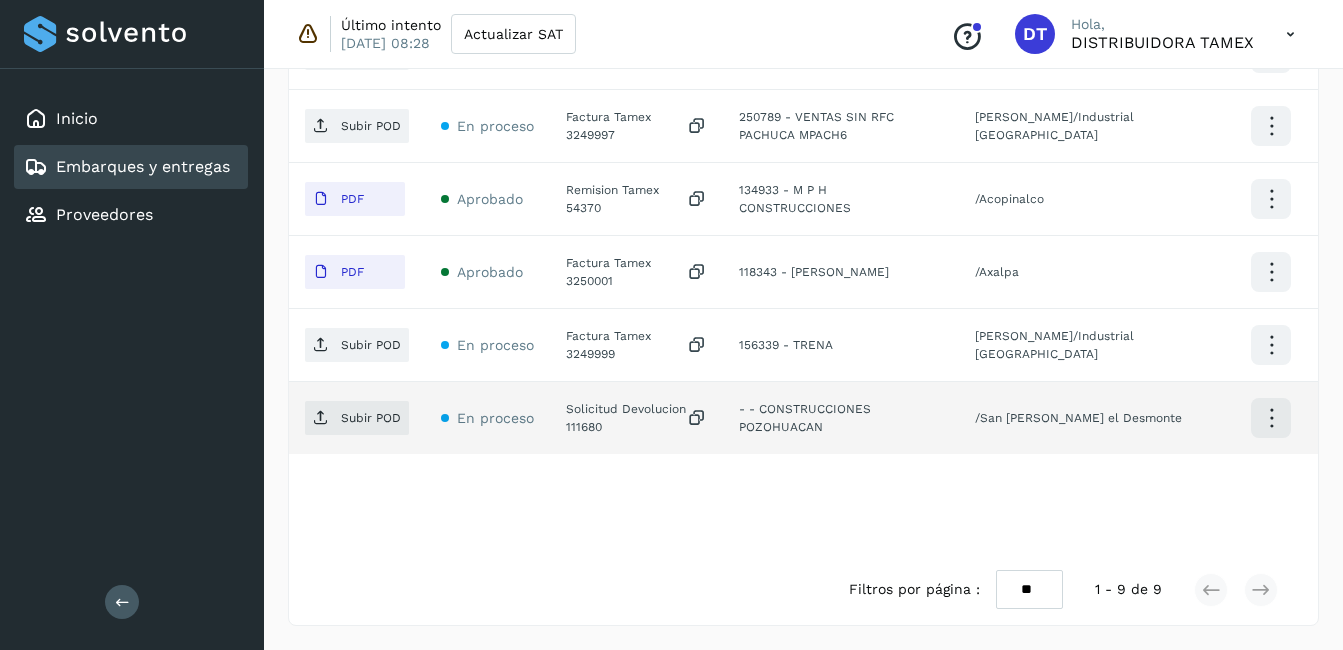 click on "Solicitud Devolucion 111680" 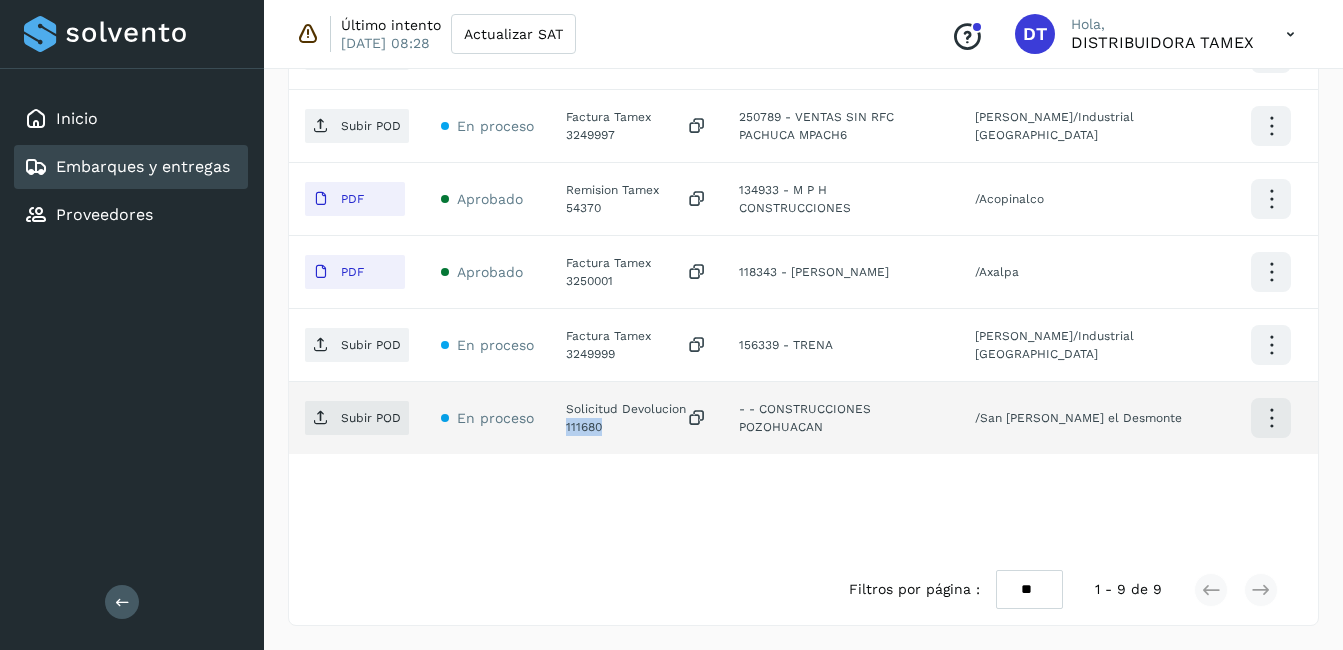 click on "Solicitud Devolucion 111680" 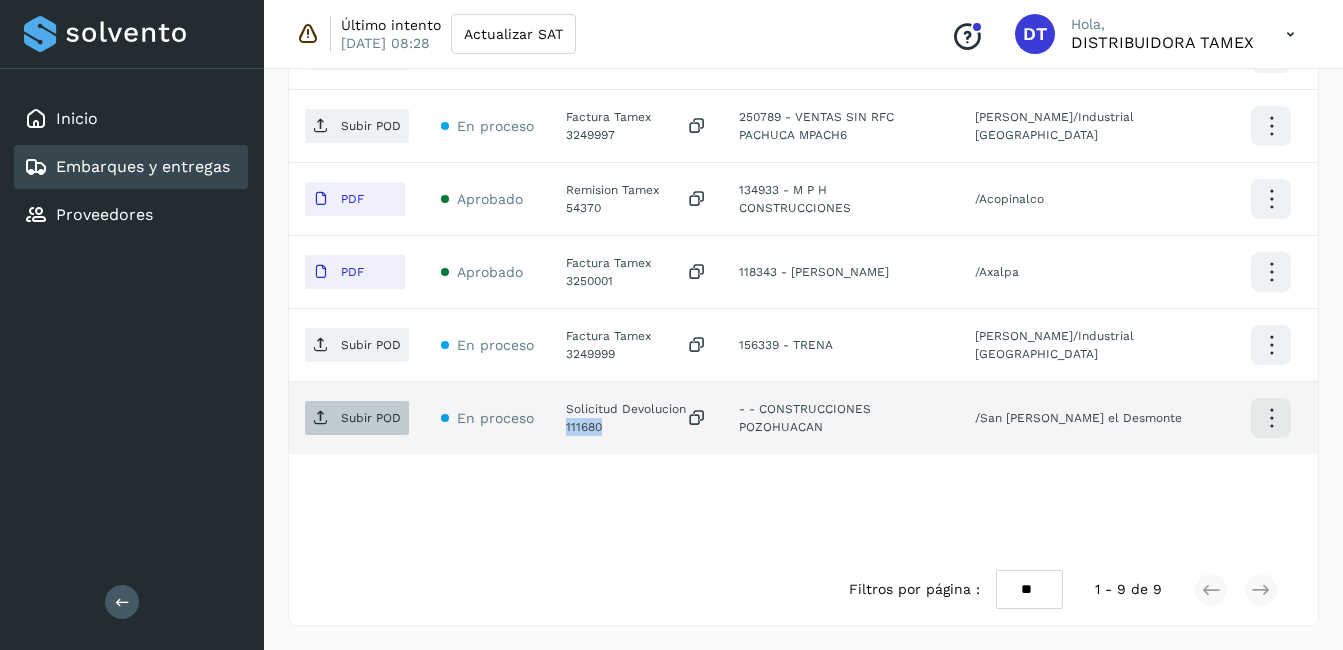 click on "Subir POD" at bounding box center [357, 418] 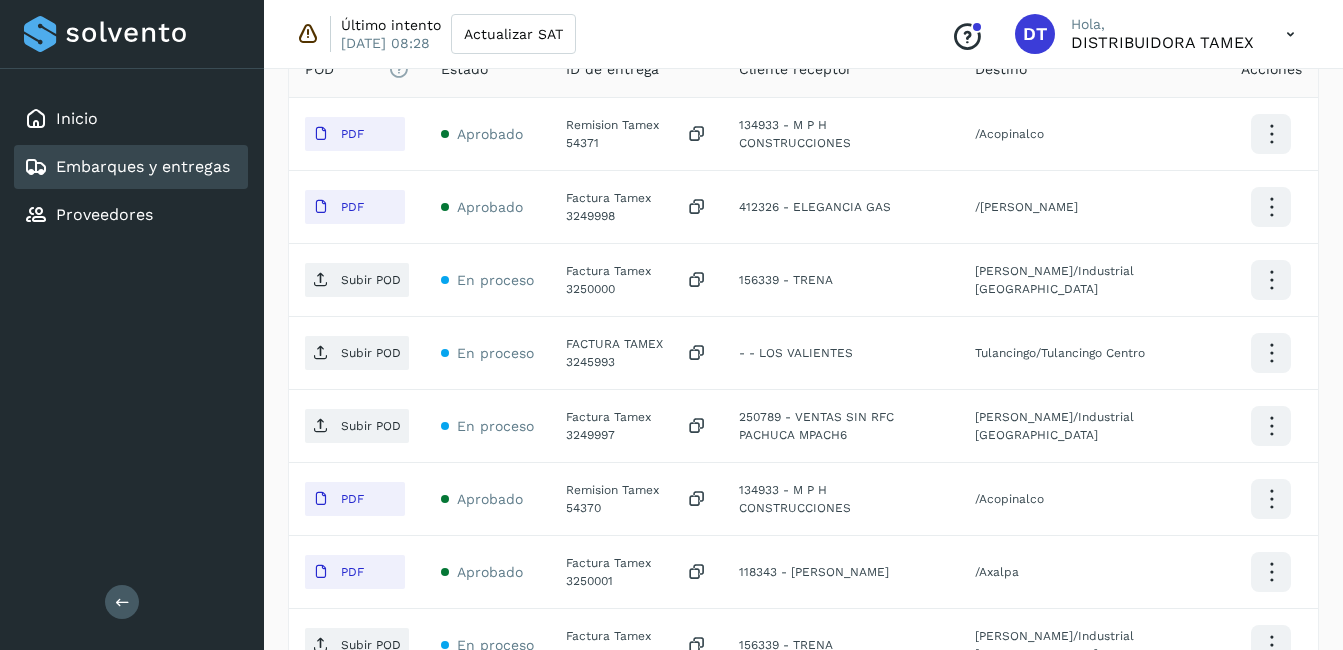 scroll, scrollTop: 689, scrollLeft: 0, axis: vertical 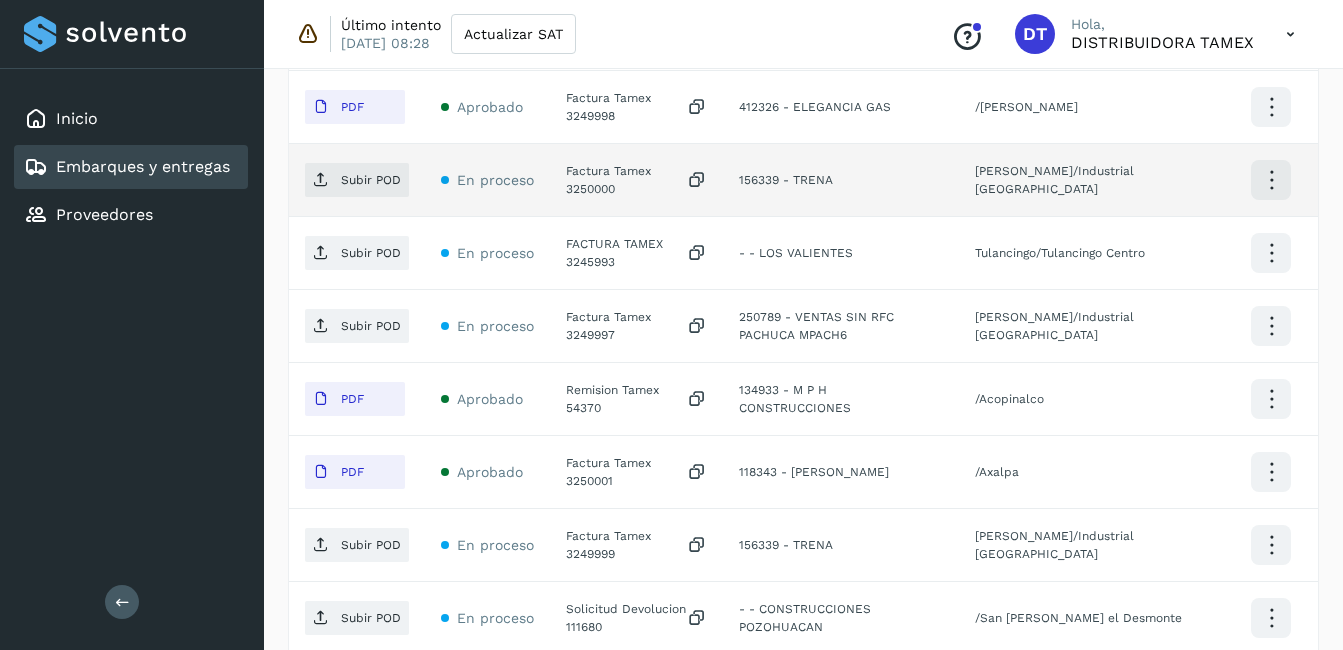 click on "Factura Tamex 3250000" 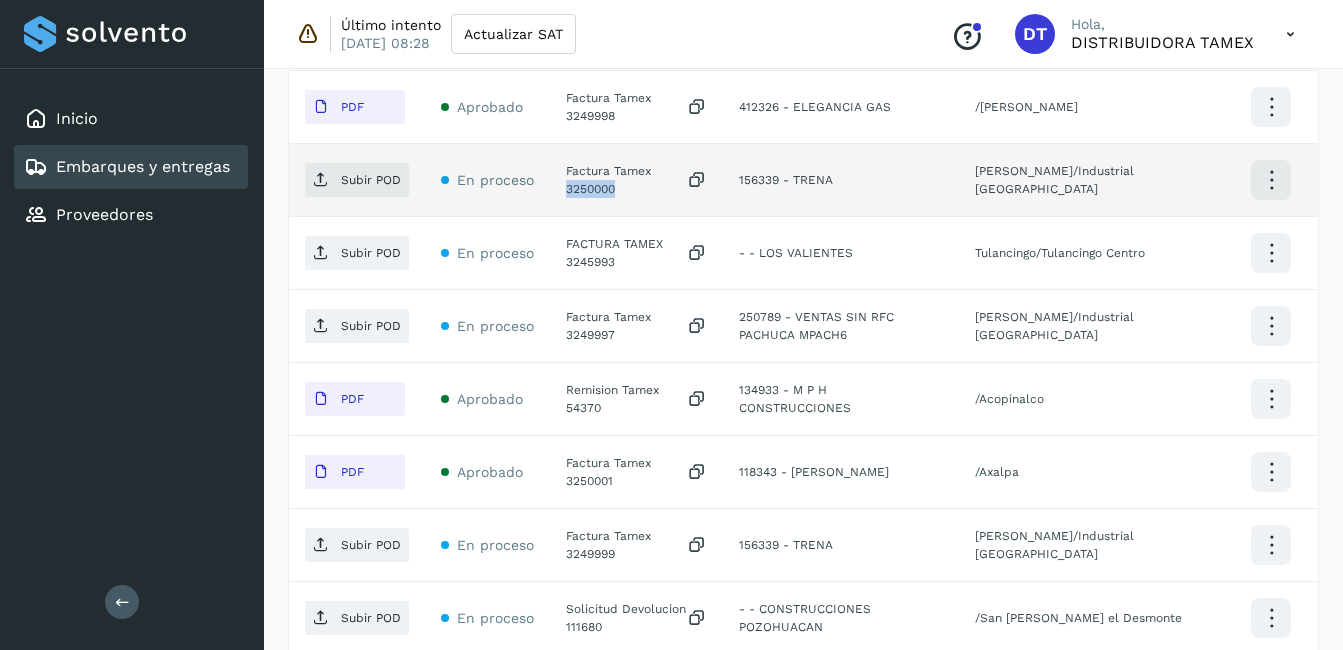 click on "Factura Tamex 3250000" 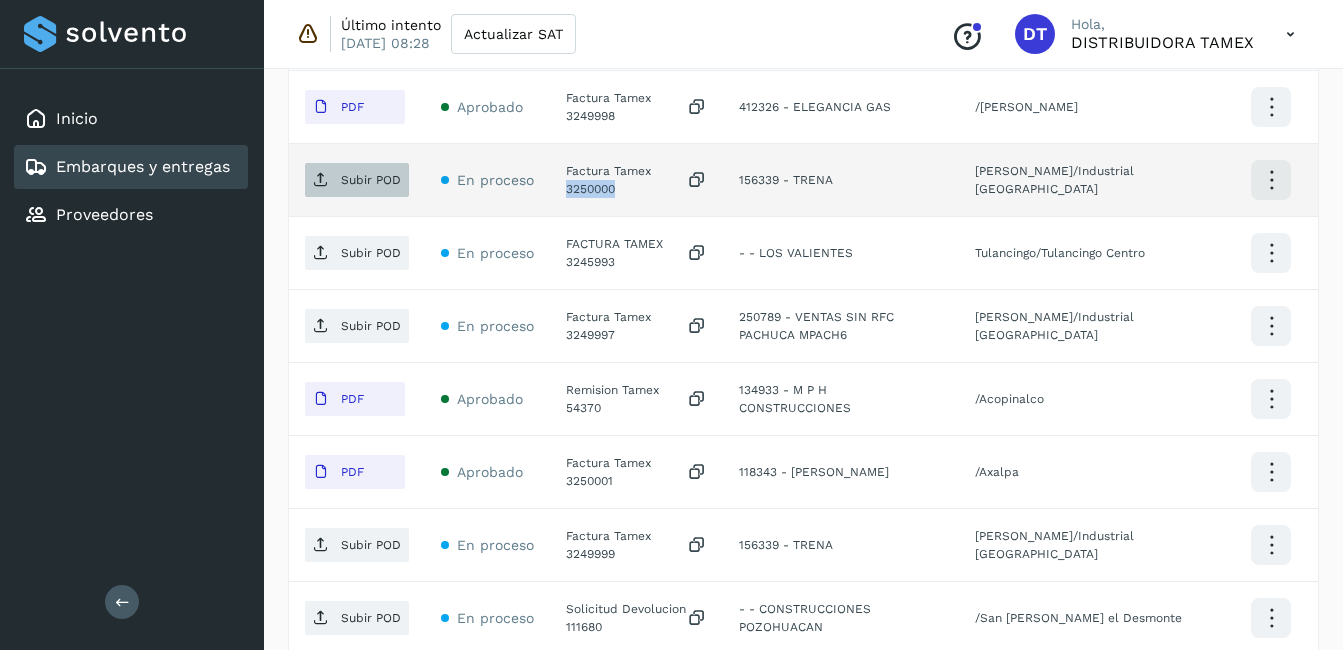 click on "Subir POD" at bounding box center (371, 180) 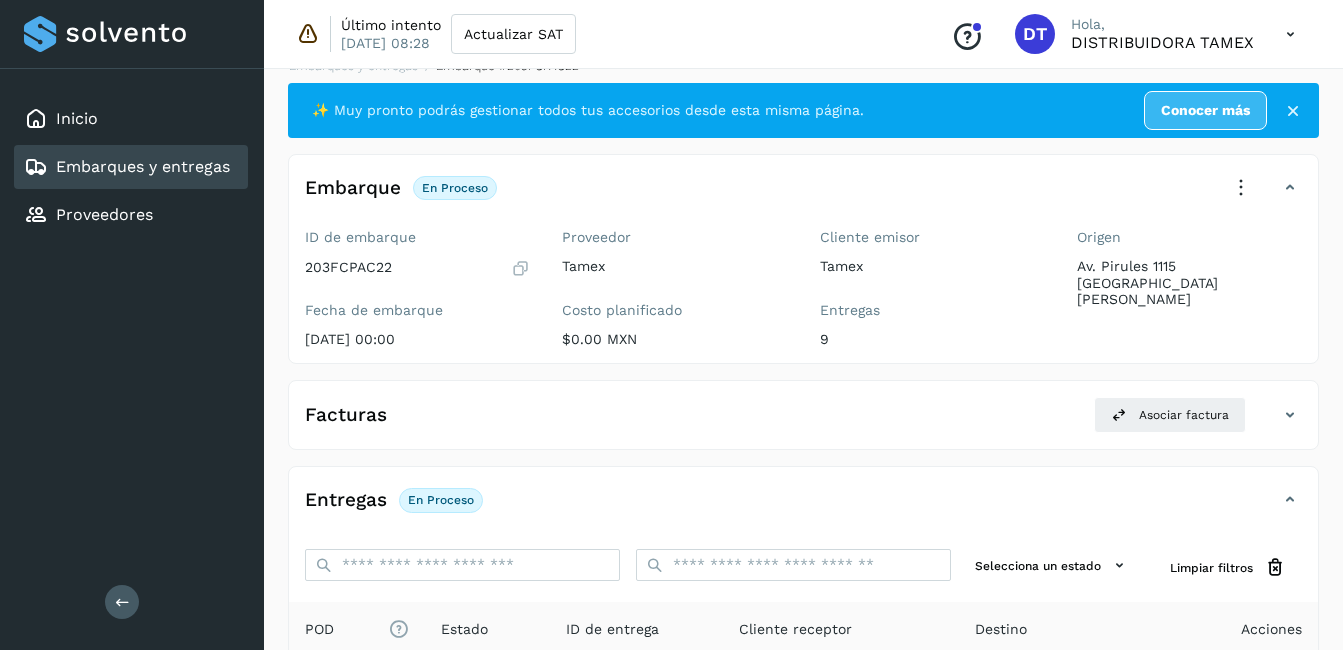 scroll, scrollTop: 0, scrollLeft: 0, axis: both 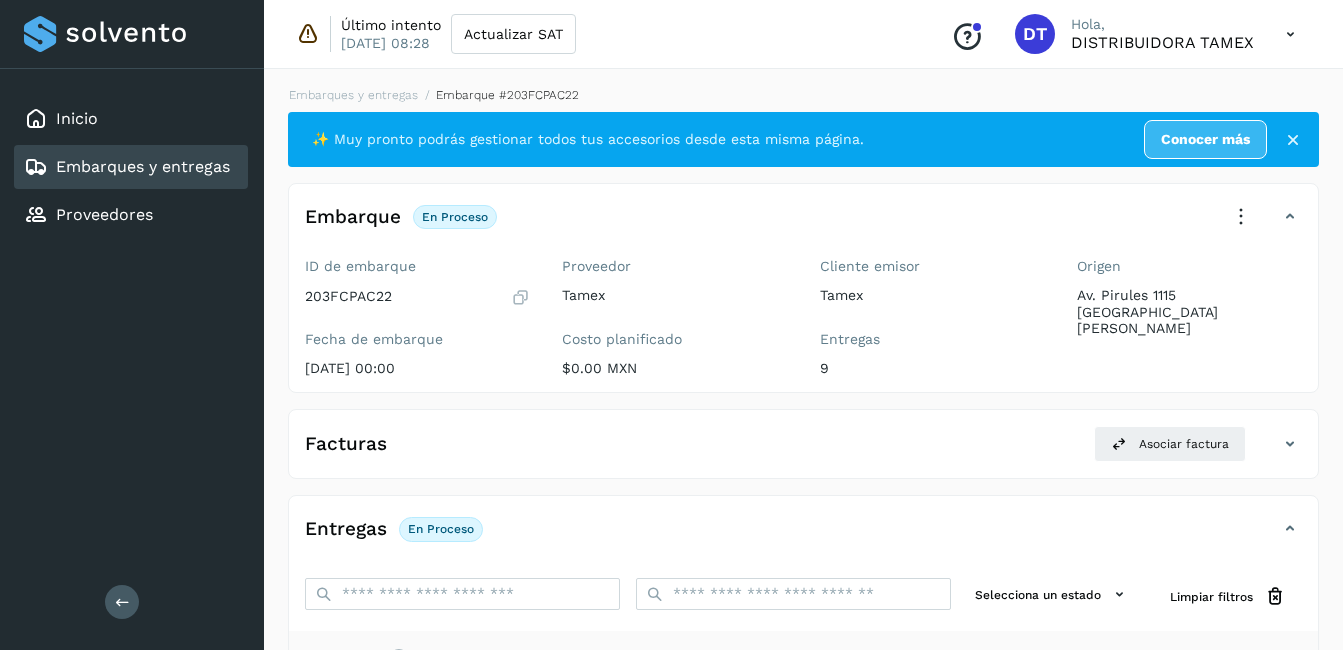 select on "**" 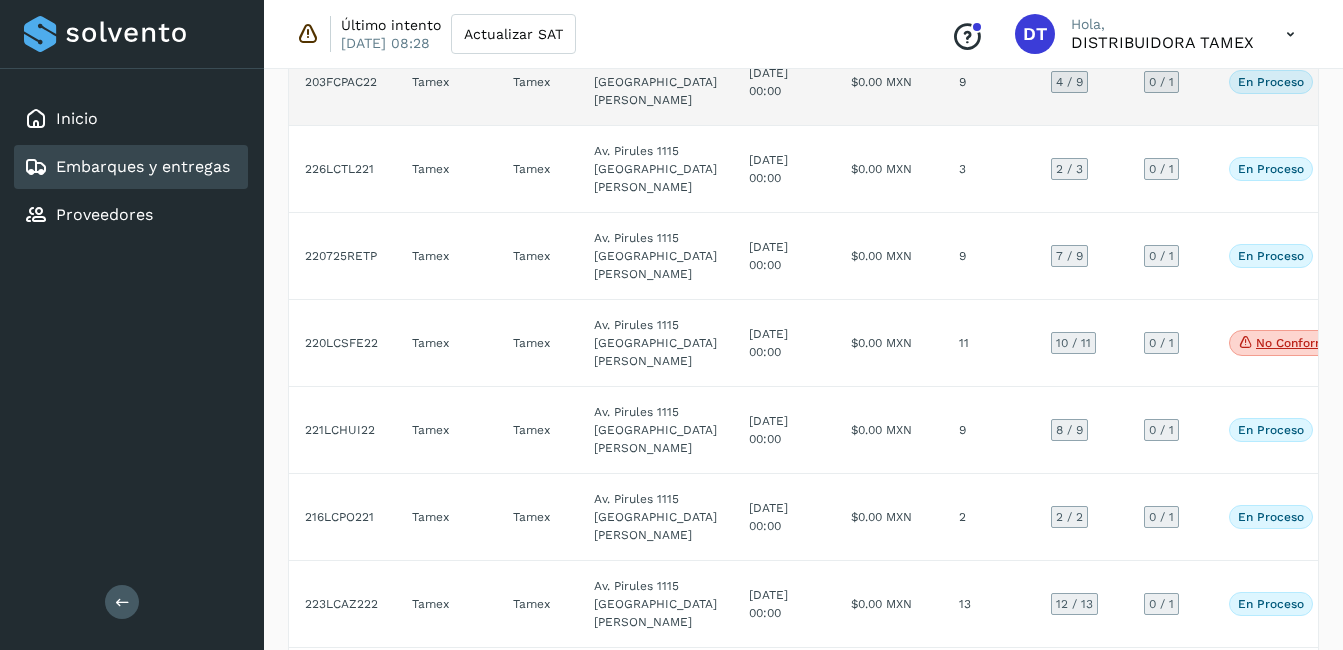 scroll, scrollTop: 600, scrollLeft: 0, axis: vertical 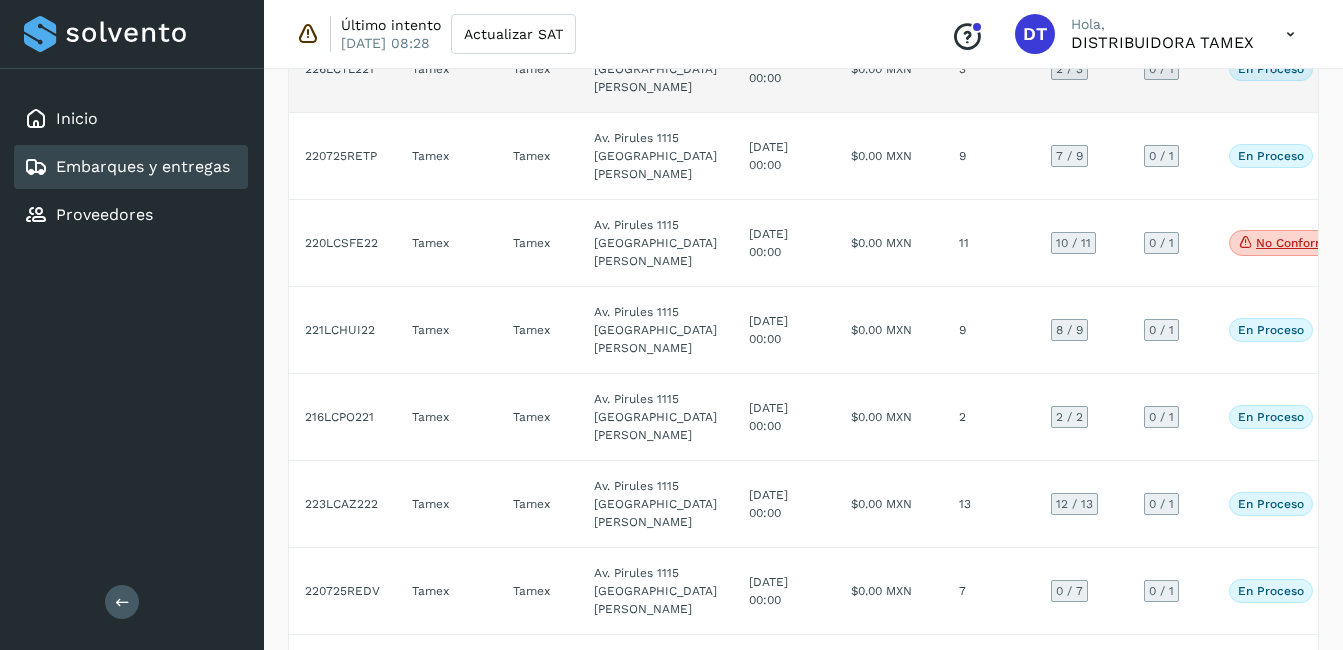 click on "$0.00 MXN" 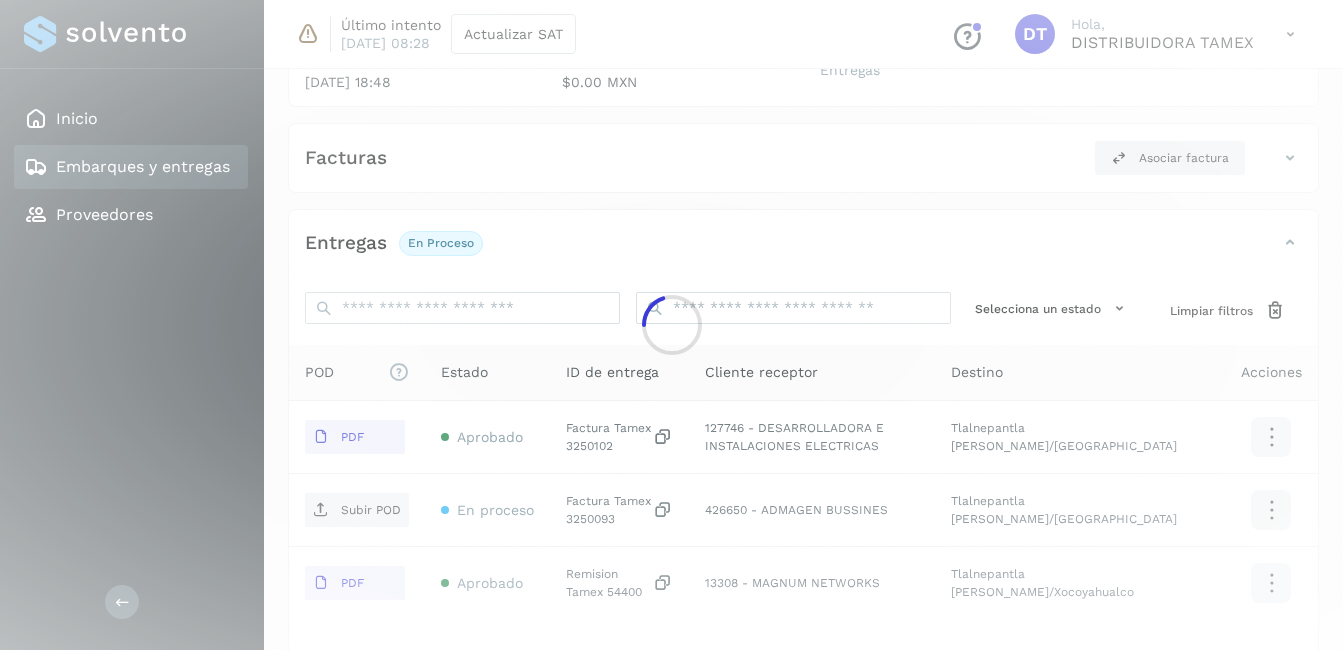 scroll, scrollTop: 451, scrollLeft: 0, axis: vertical 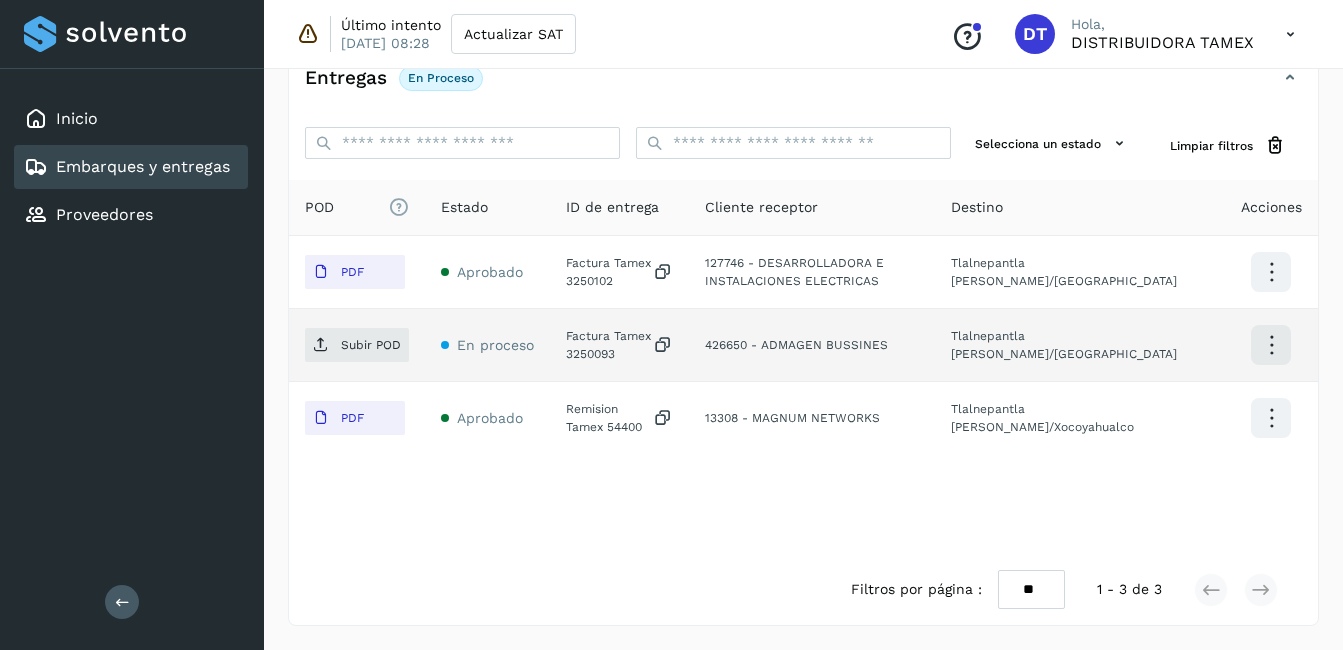 click on "Factura Tamex 3250093" 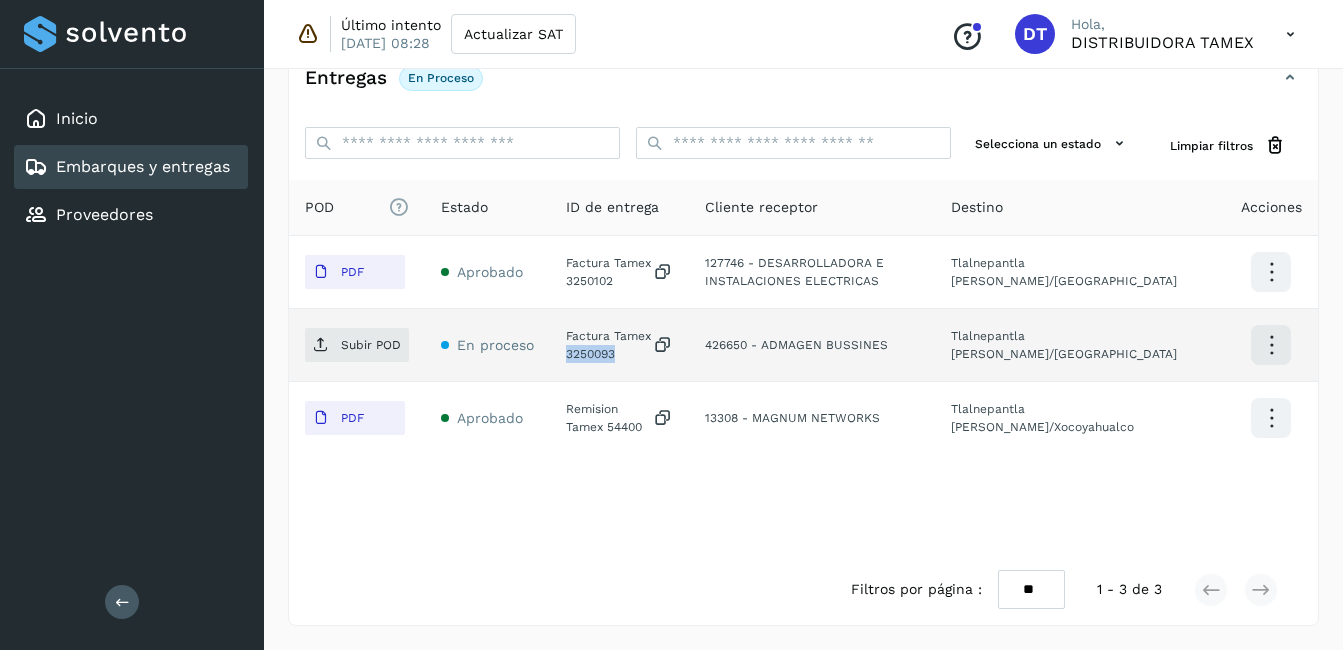 click on "Factura Tamex 3250093" 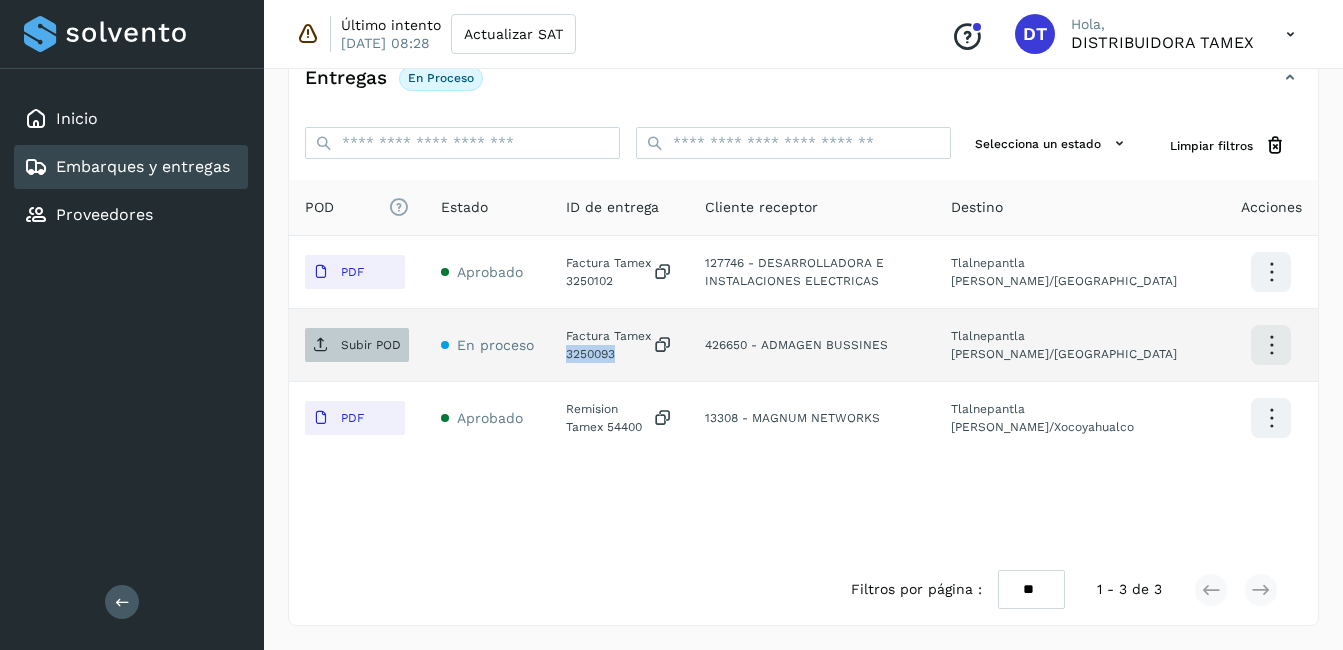 click on "Subir POD" at bounding box center (357, 345) 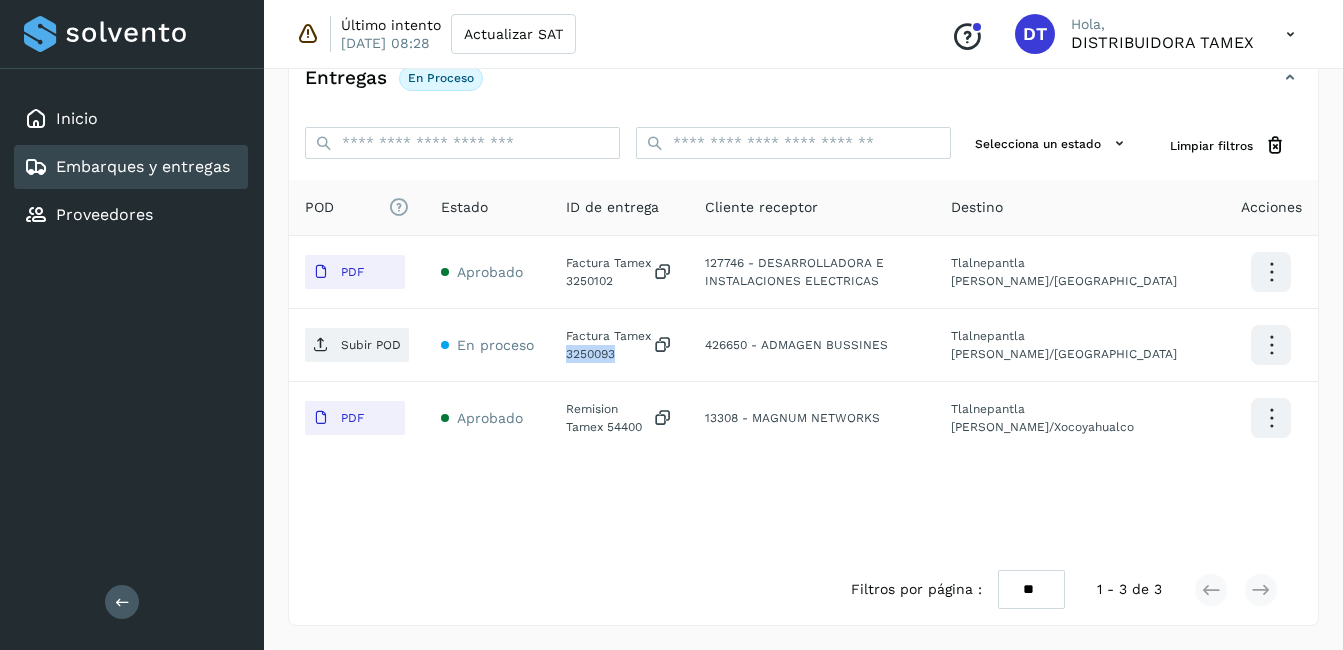 select on "**" 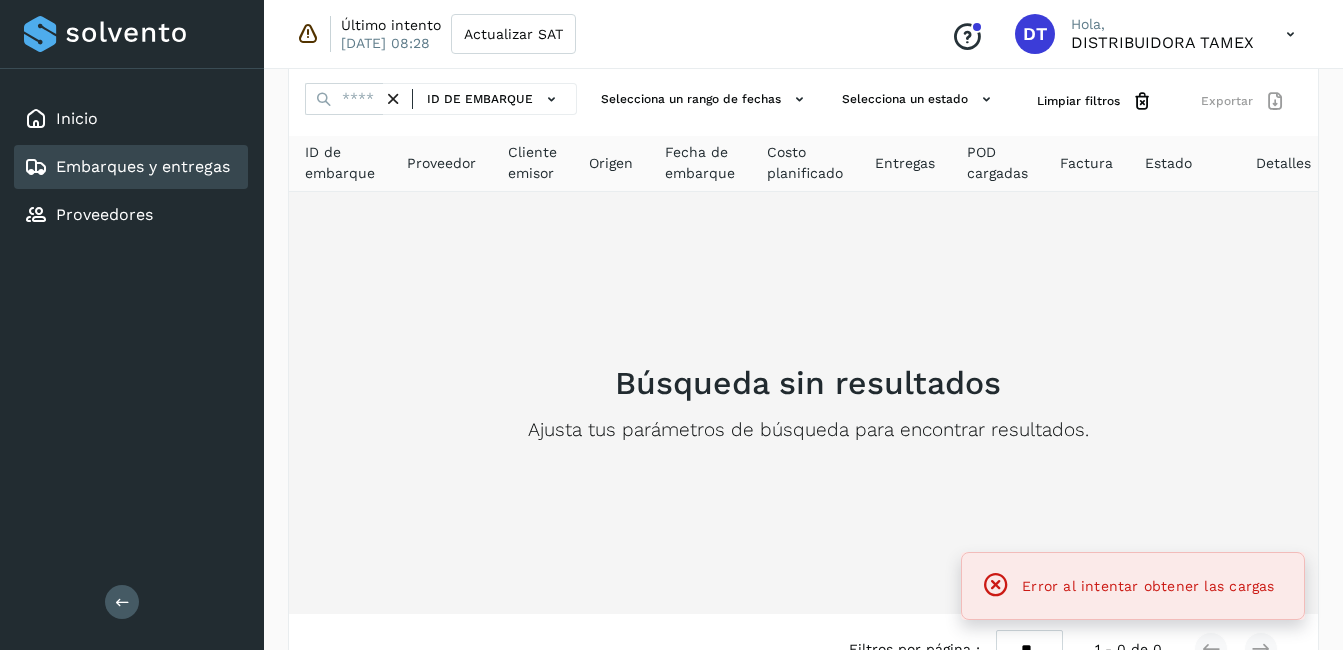 scroll, scrollTop: 161, scrollLeft: 0, axis: vertical 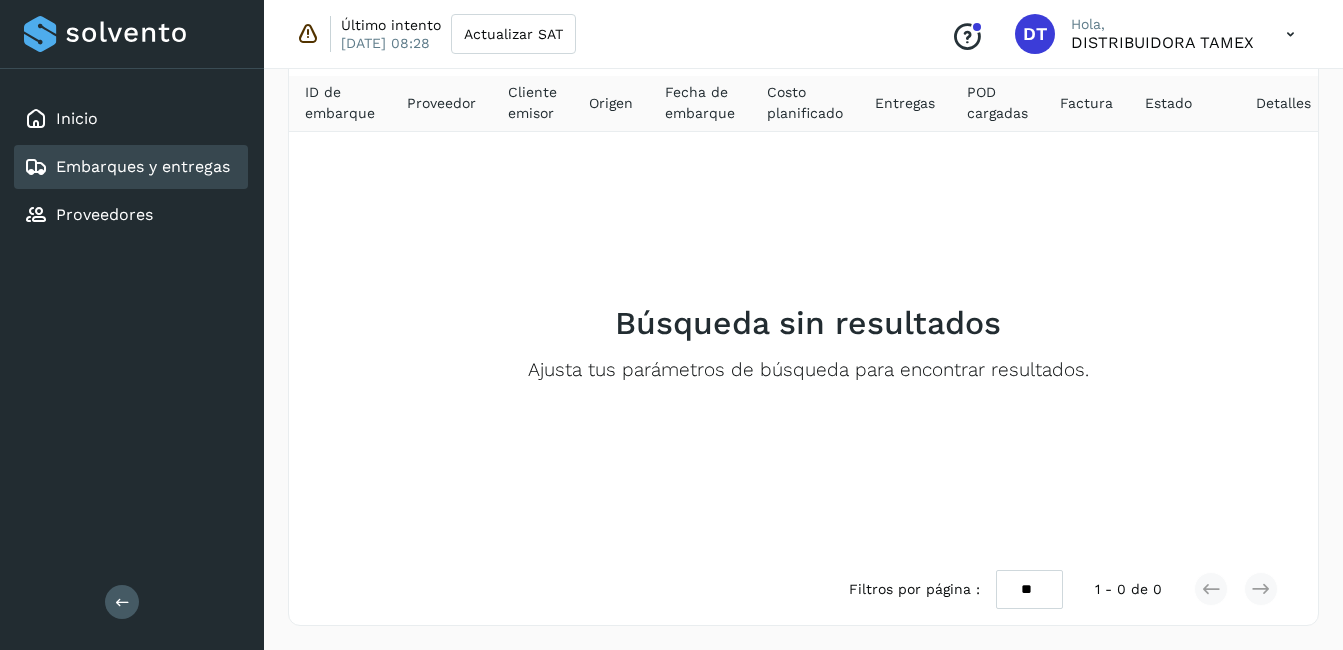click on "Embarques y entregas" at bounding box center (143, 166) 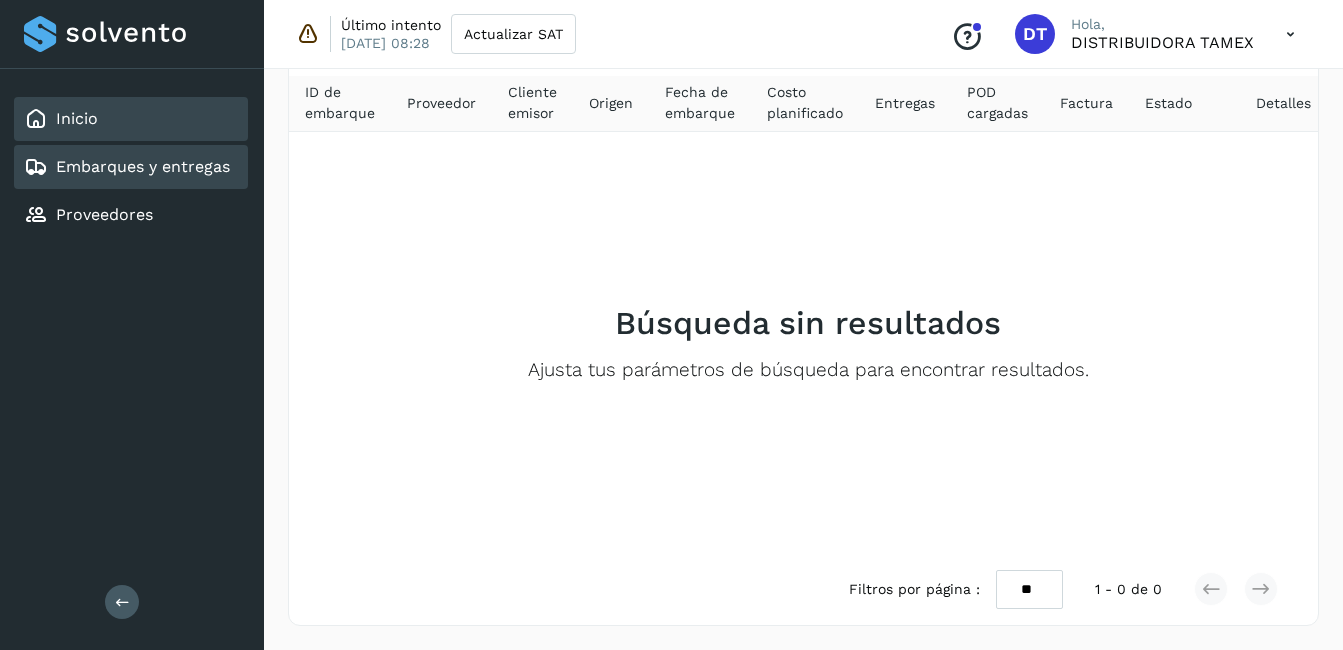 click on "Inicio" 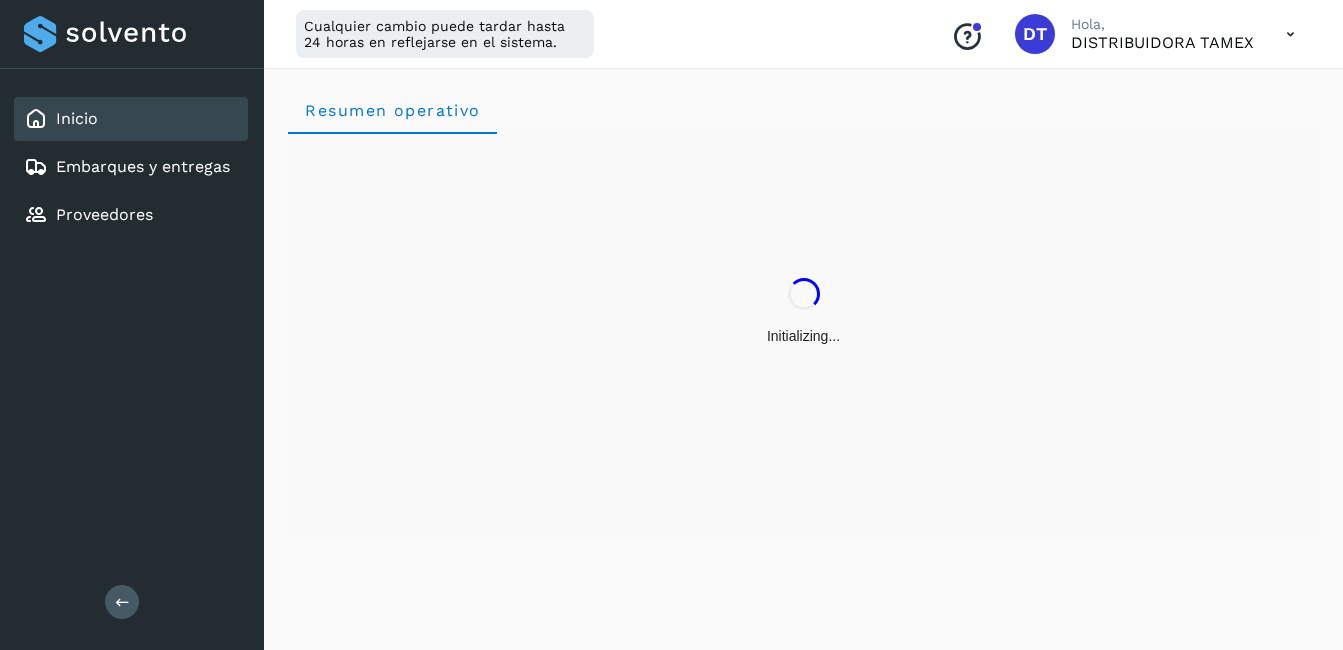 scroll, scrollTop: 0, scrollLeft: 0, axis: both 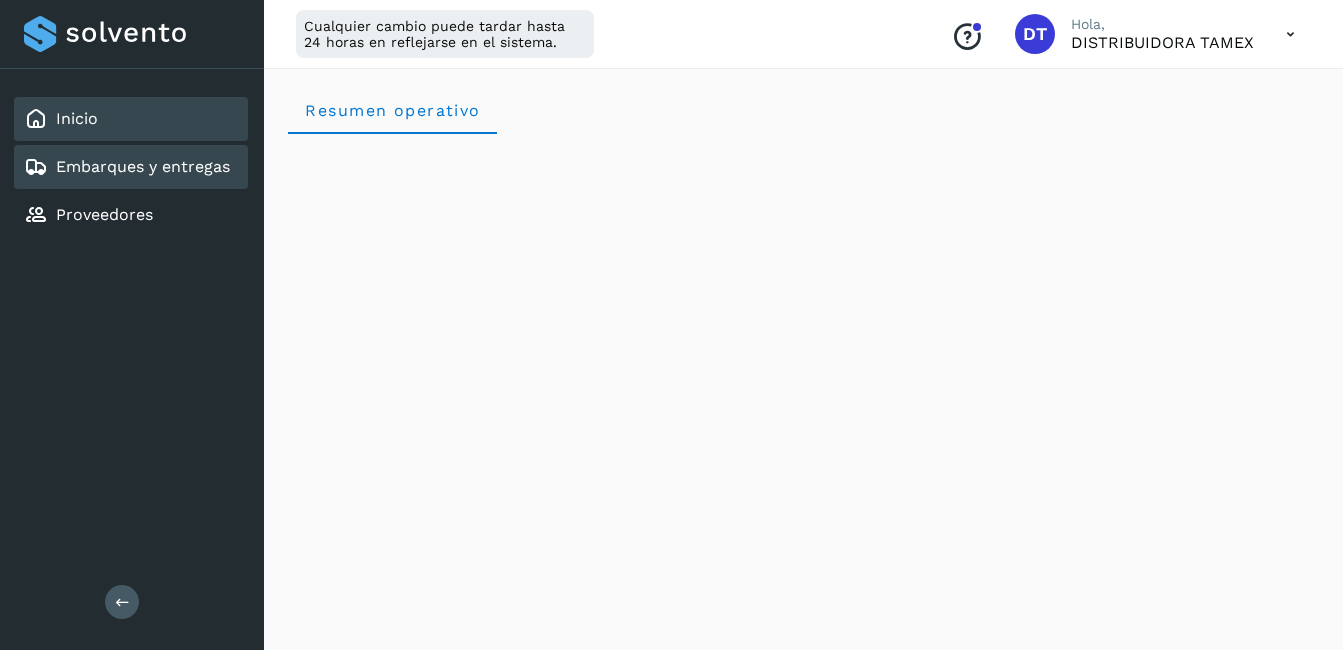click on "Embarques y entregas" 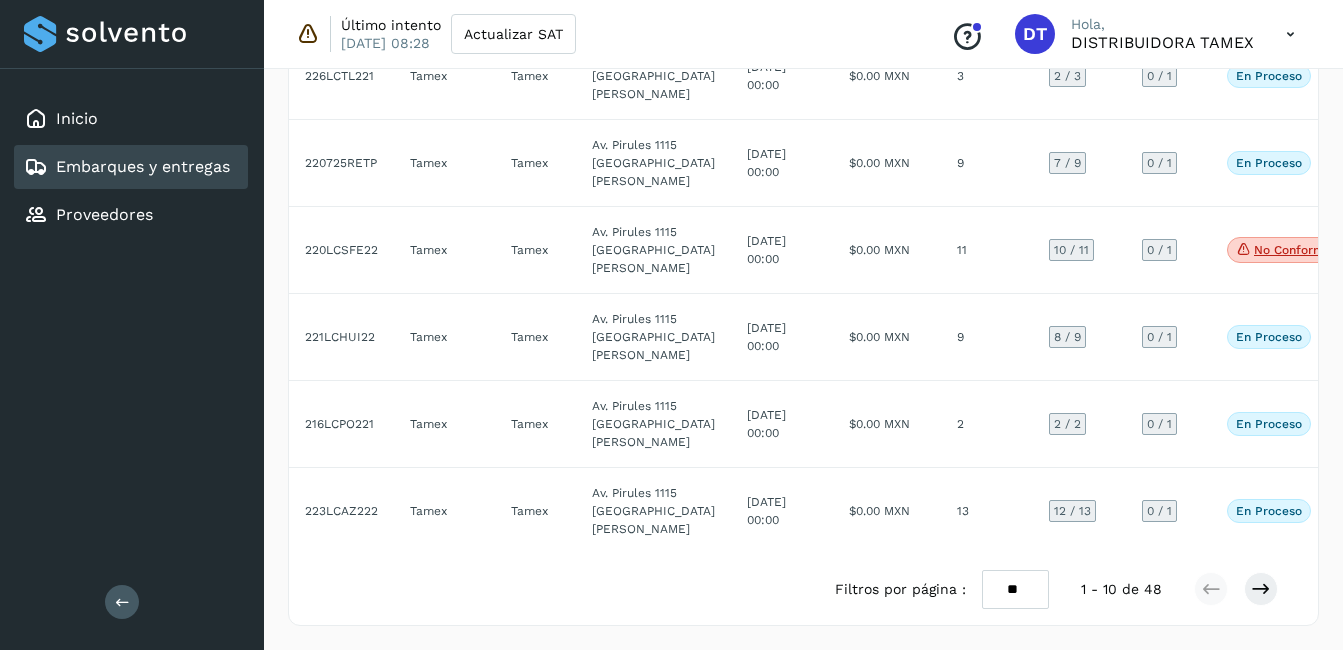 scroll, scrollTop: 900, scrollLeft: 0, axis: vertical 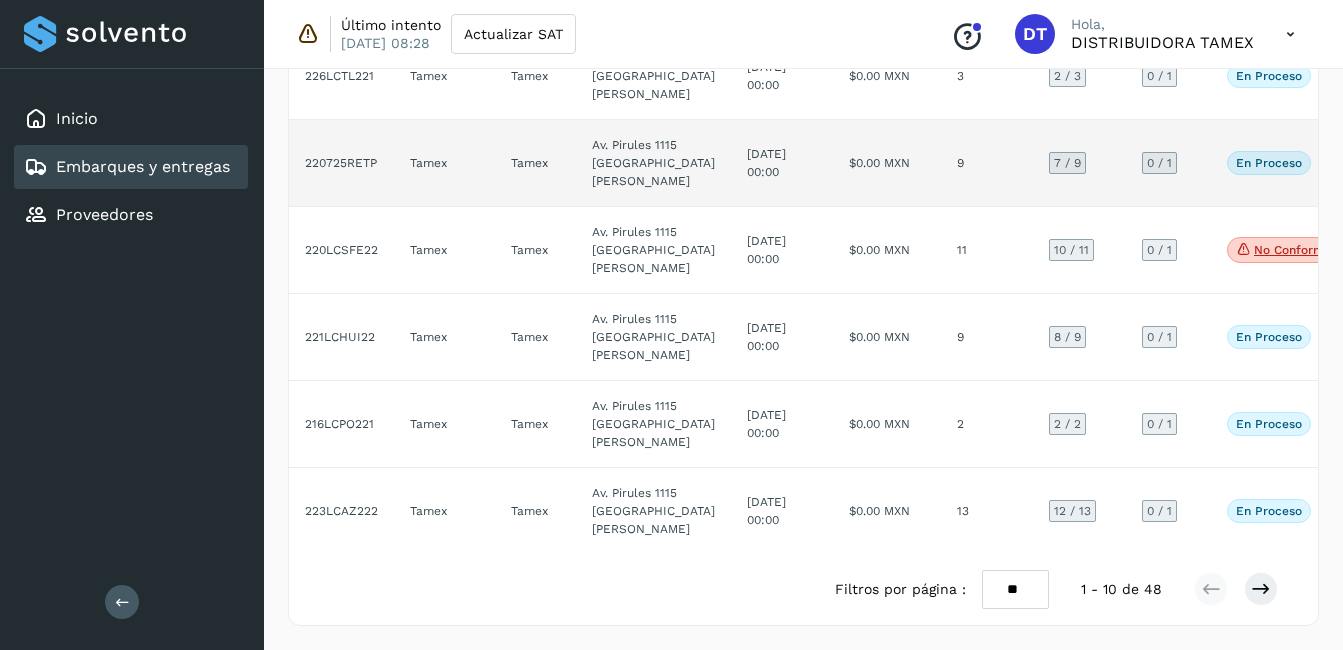 click on "$0.00 MXN" 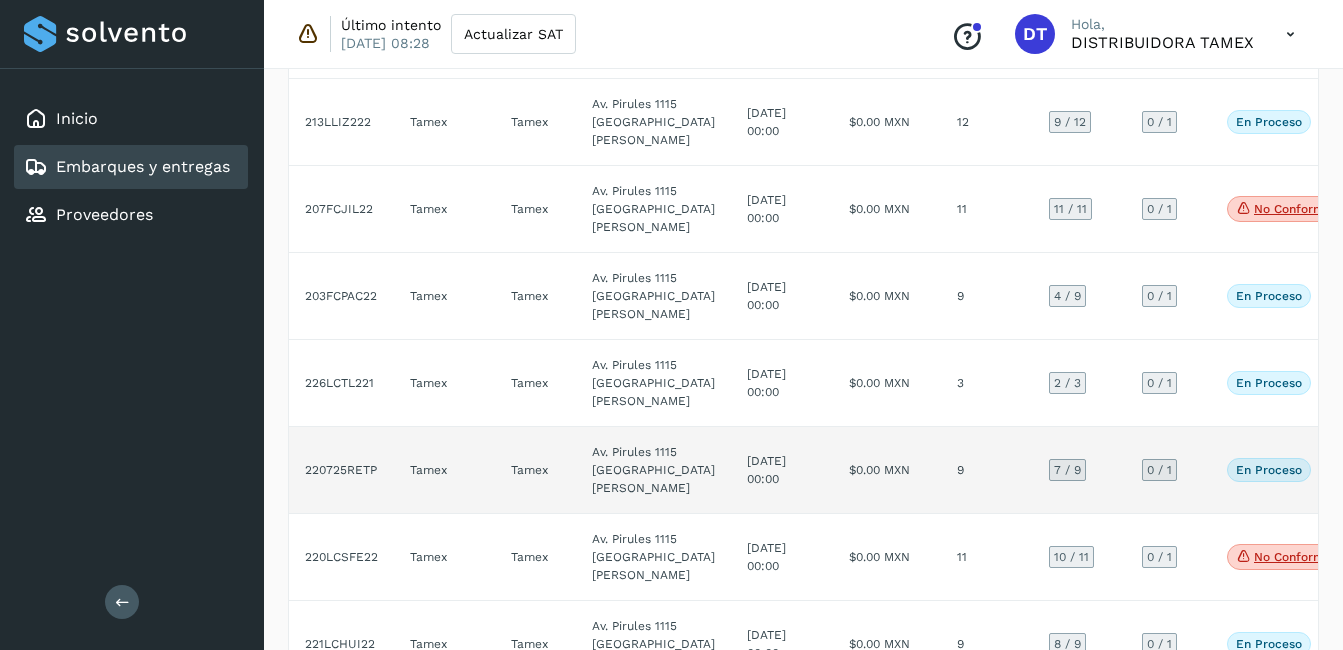 select on "**" 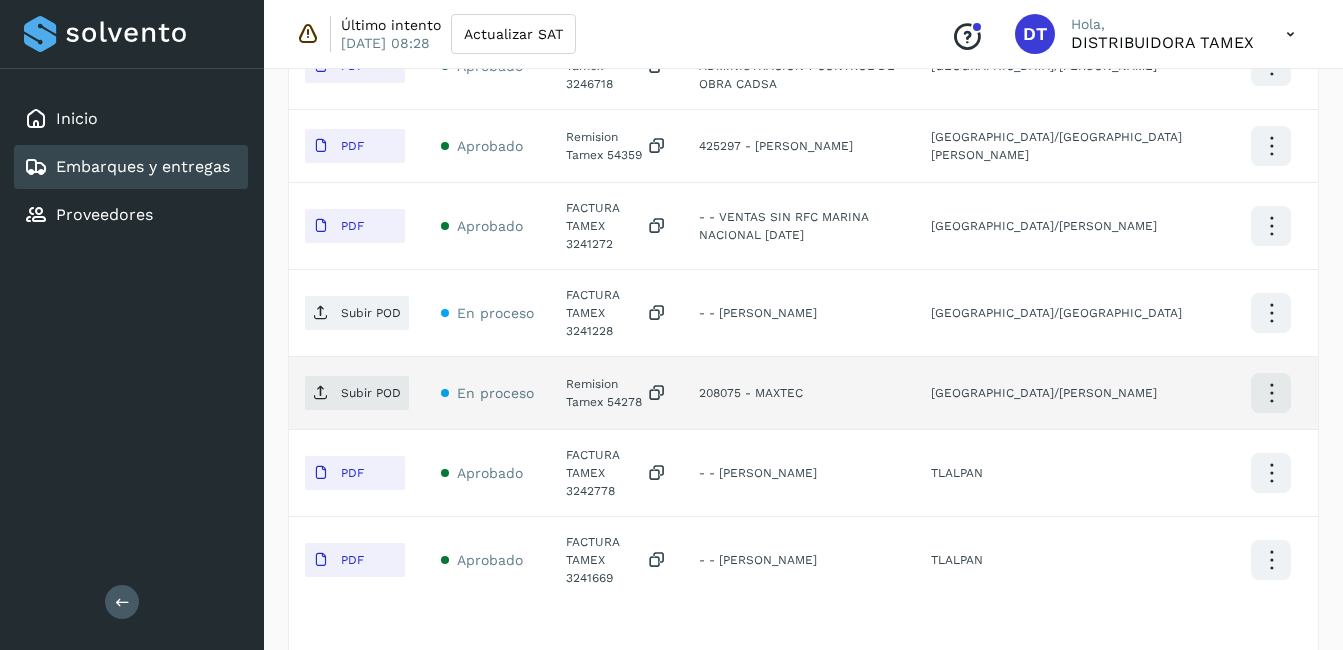 scroll, scrollTop: 789, scrollLeft: 0, axis: vertical 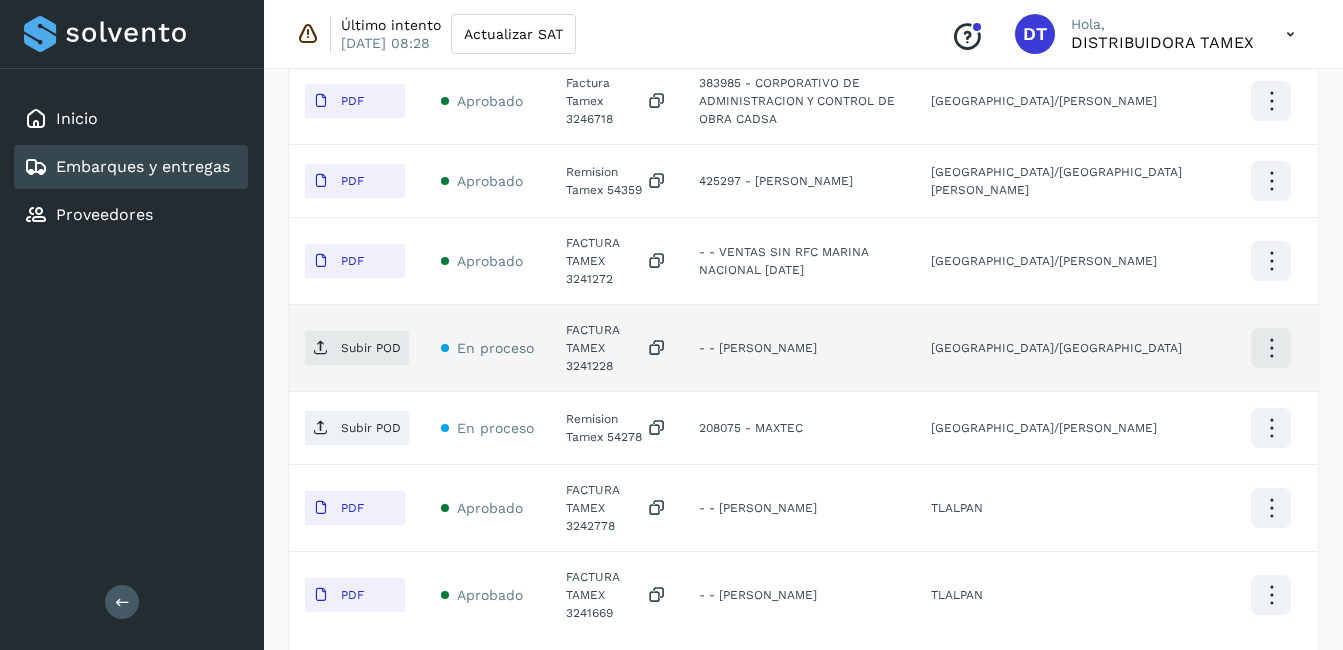 click on "FACTURA TAMEX 3241228" 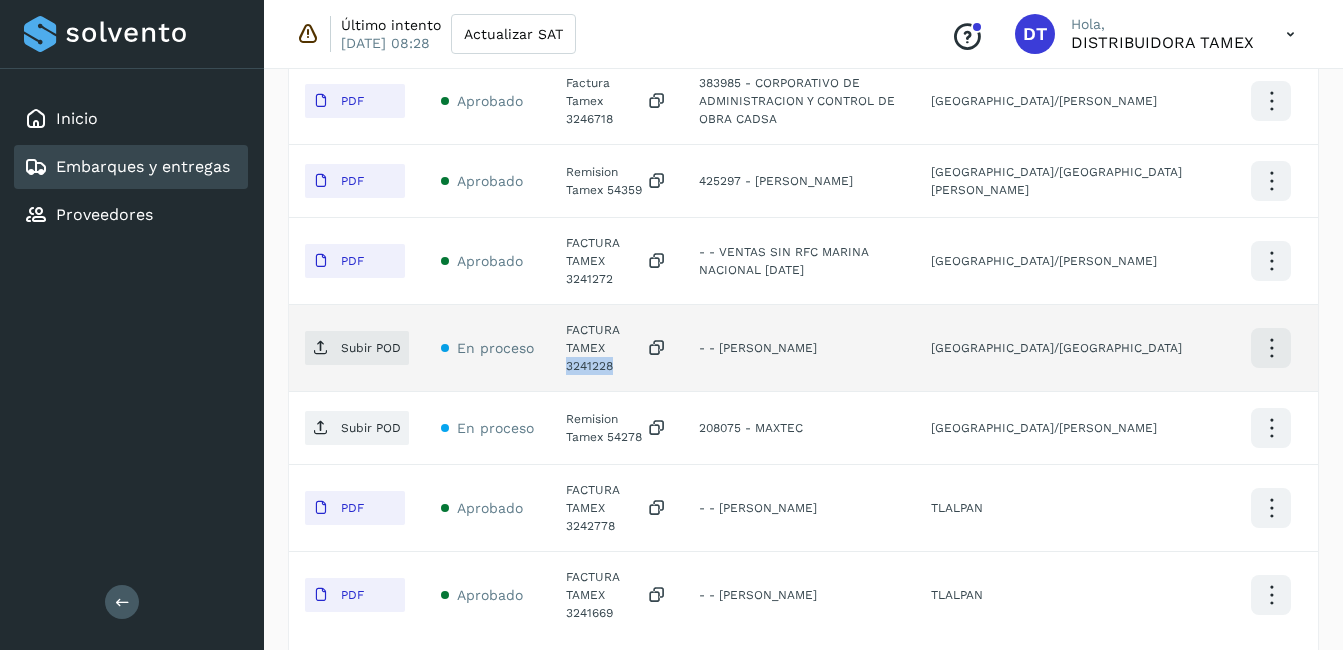 click on "FACTURA TAMEX 3241228" 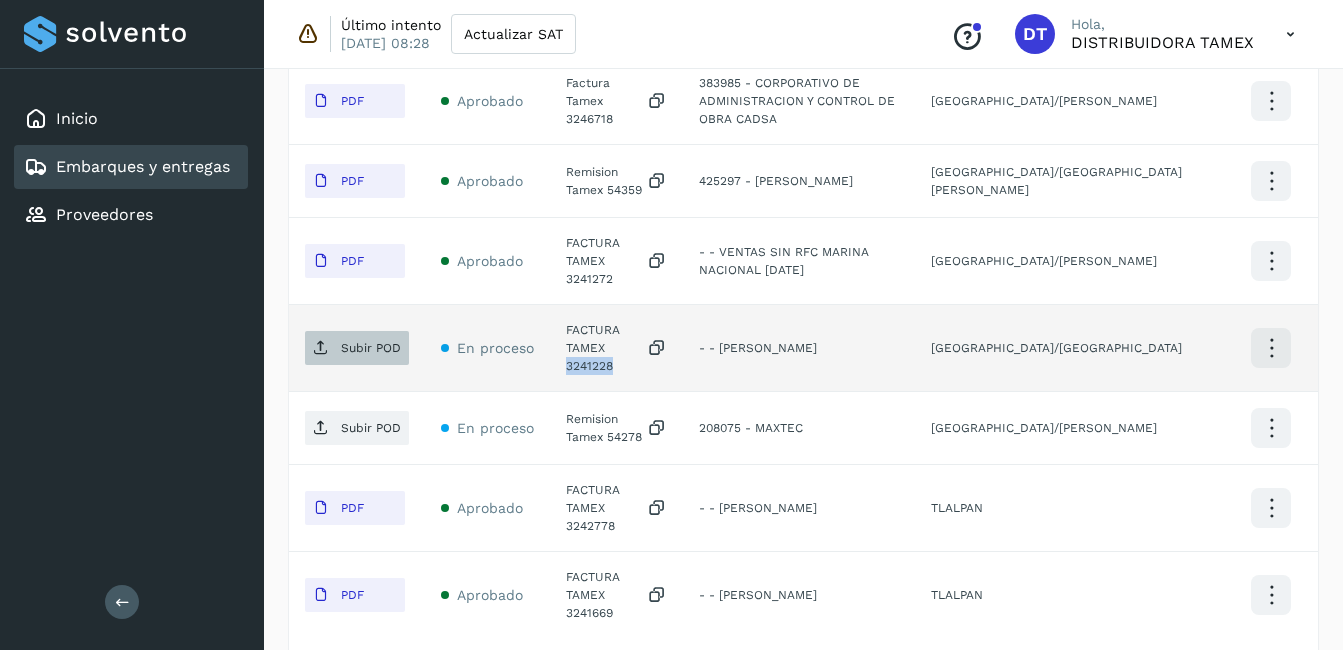 click on "Subir POD" at bounding box center (357, 348) 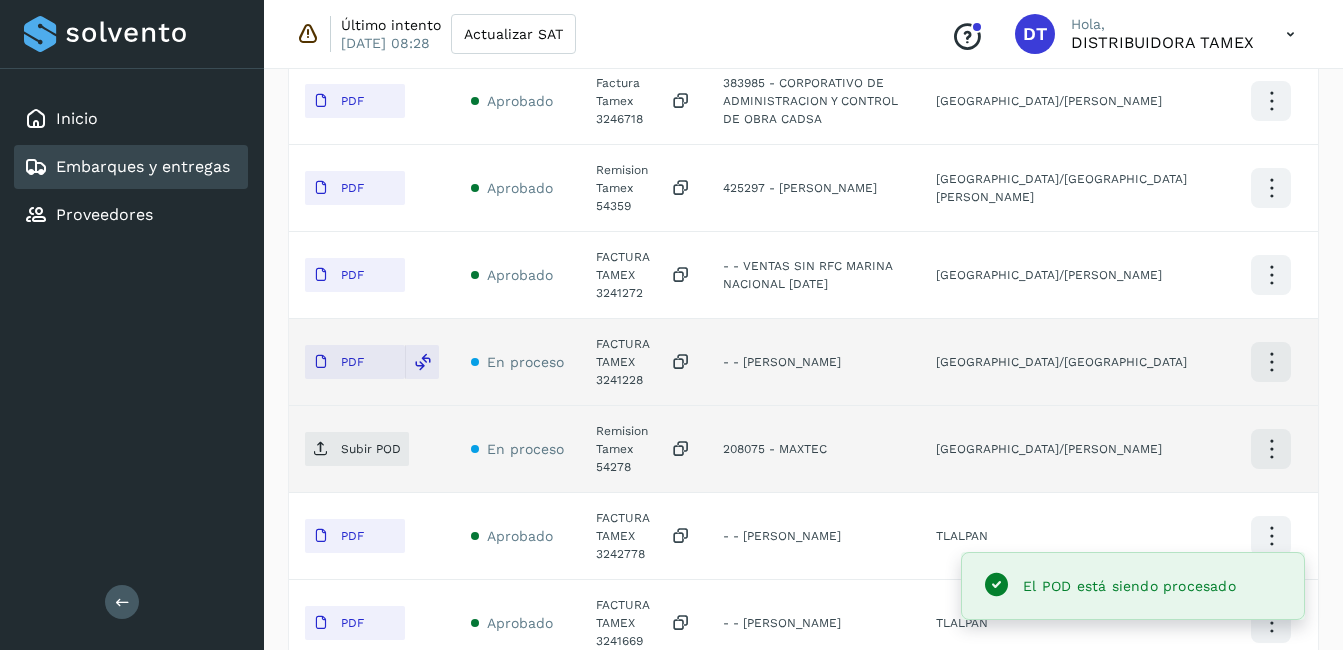 click on "Remision Tamex 54278" 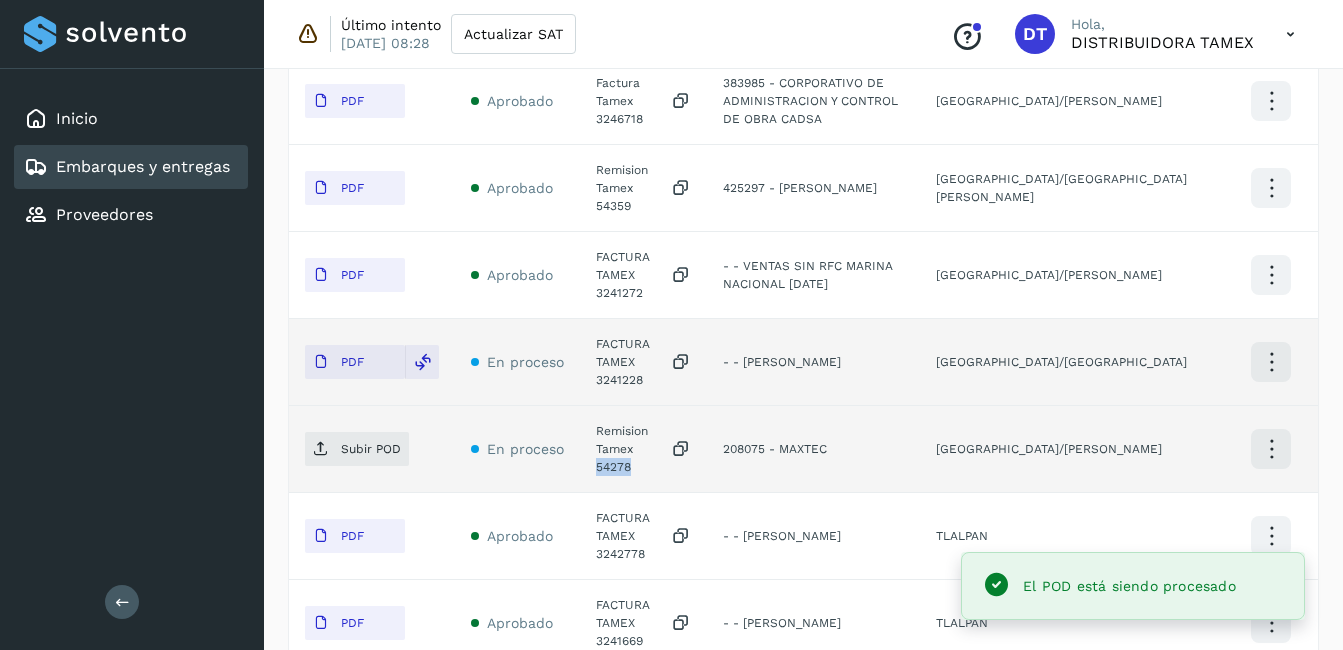 click on "Remision Tamex 54278" 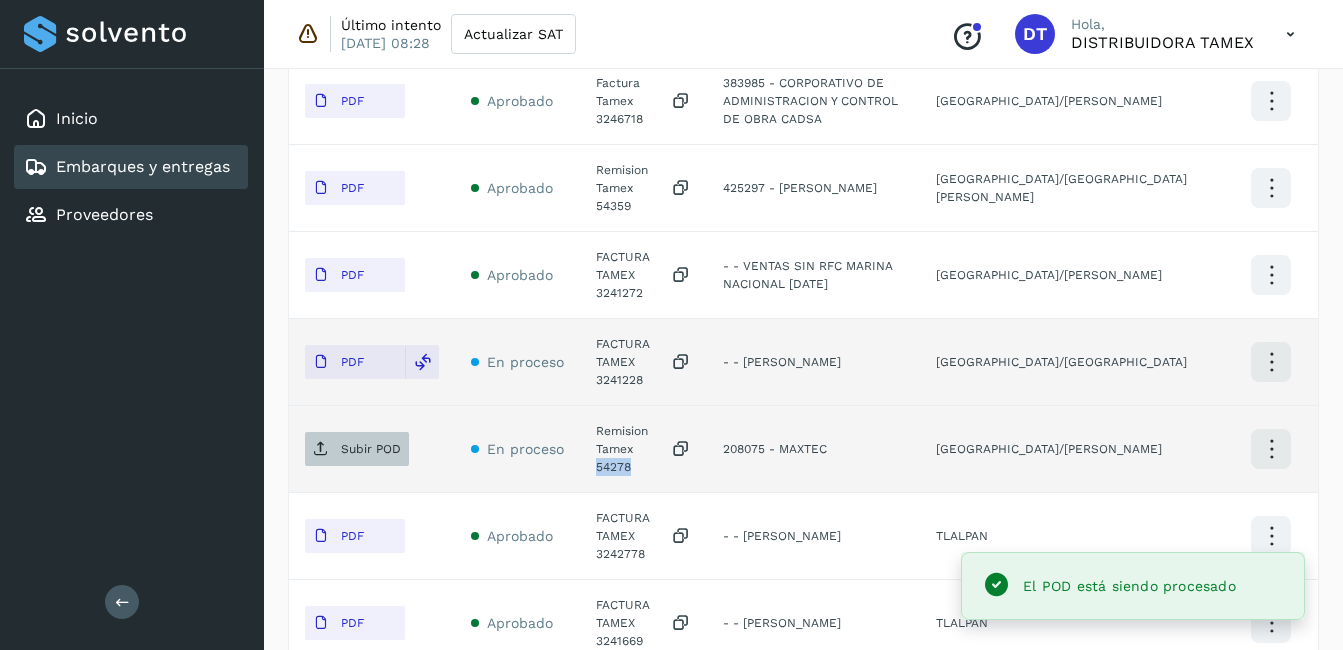click on "Subir POD" at bounding box center [357, 449] 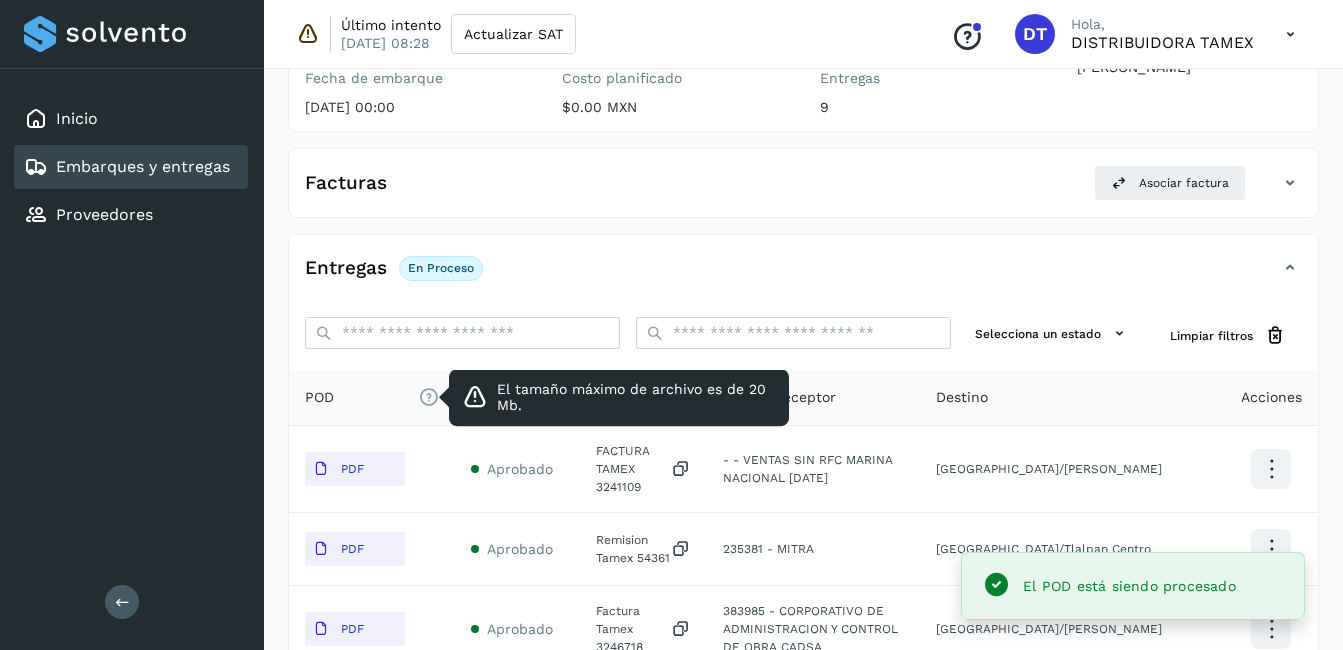 scroll, scrollTop: 0, scrollLeft: 0, axis: both 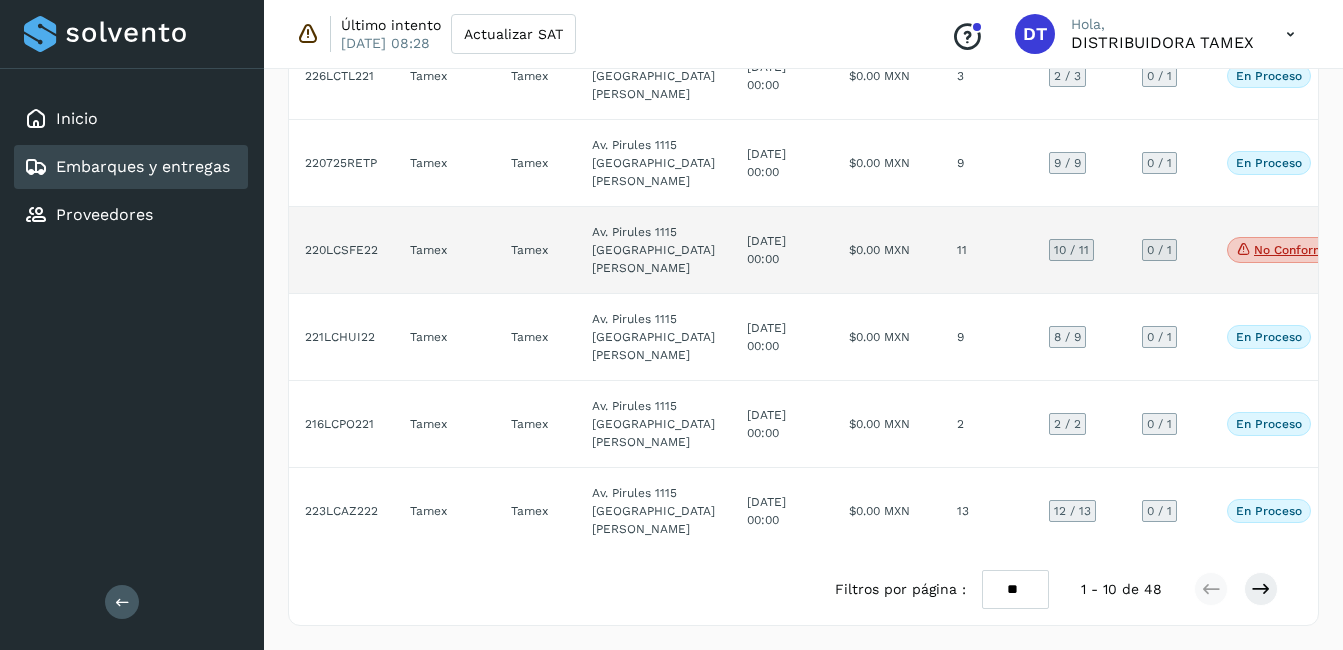 click on "[DATE] 00:00" 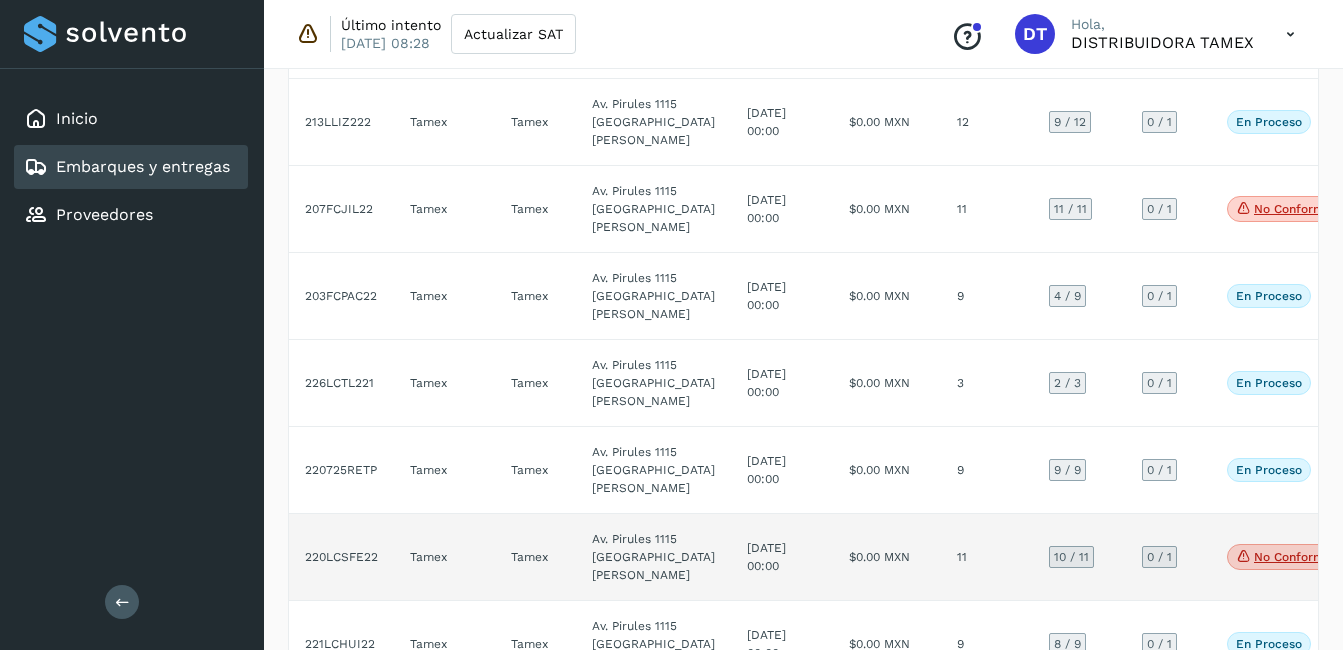 select on "**" 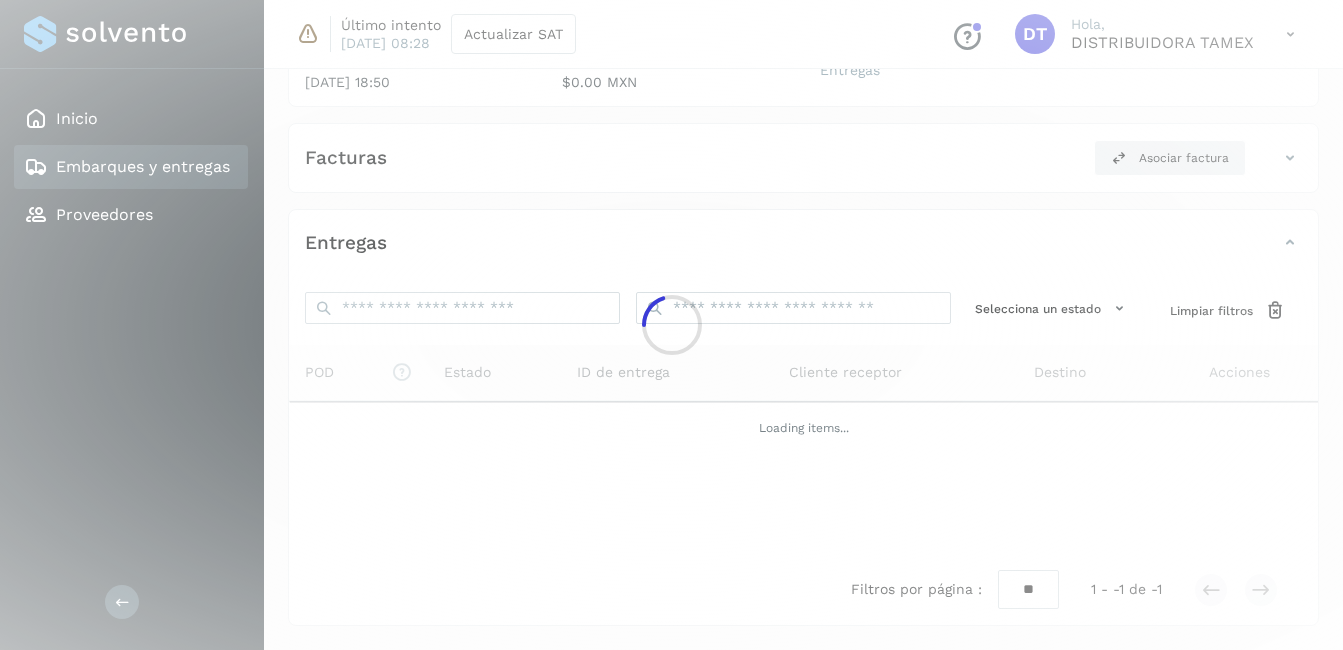 click 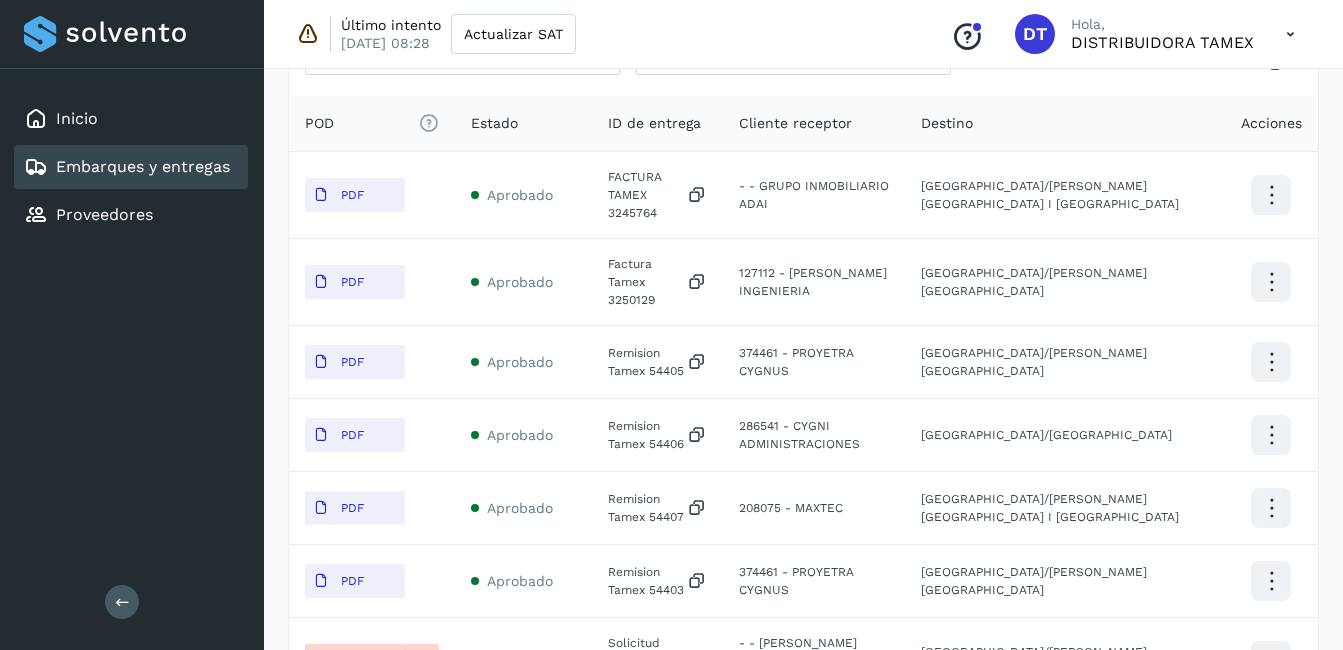 scroll, scrollTop: 1035, scrollLeft: 0, axis: vertical 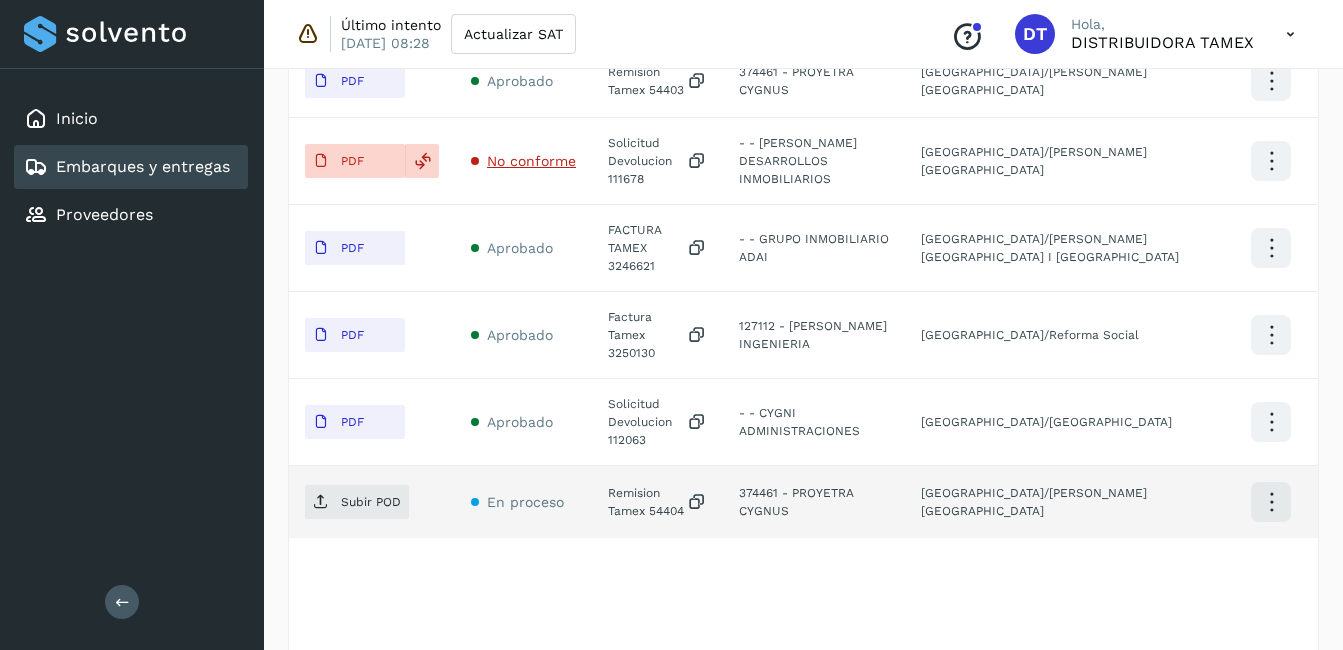 click on "Remision Tamex 54404" 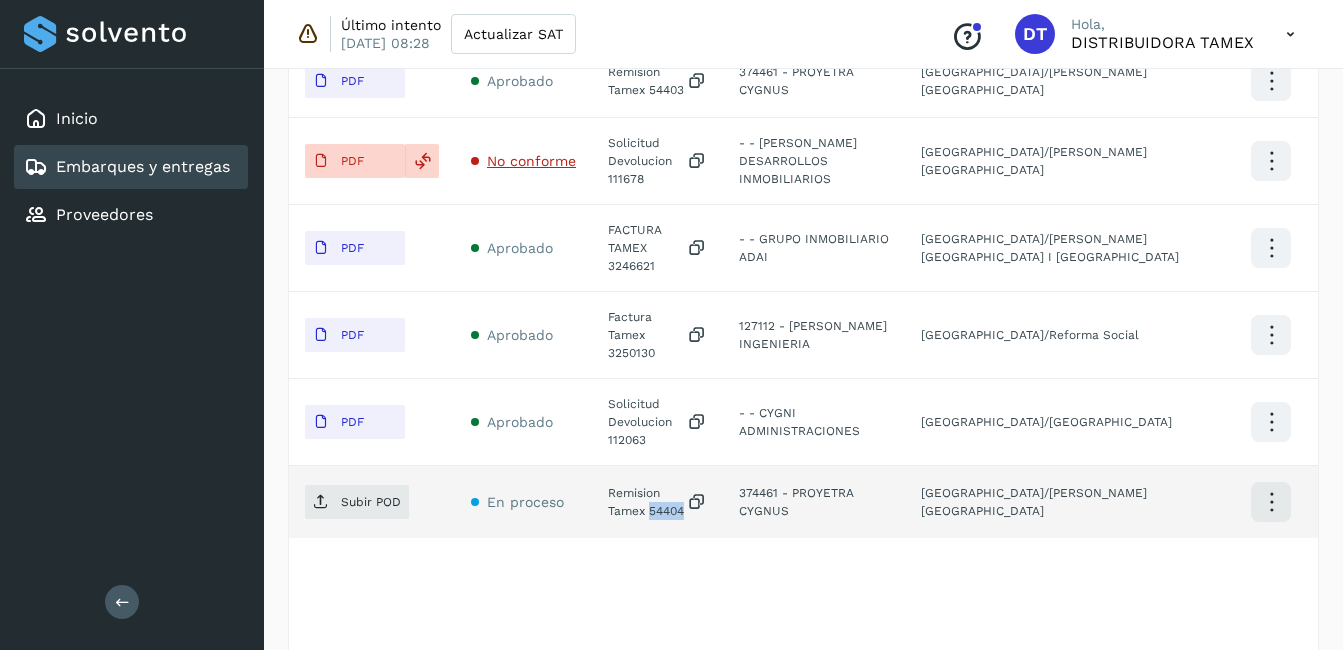 click on "Remision Tamex 54404" 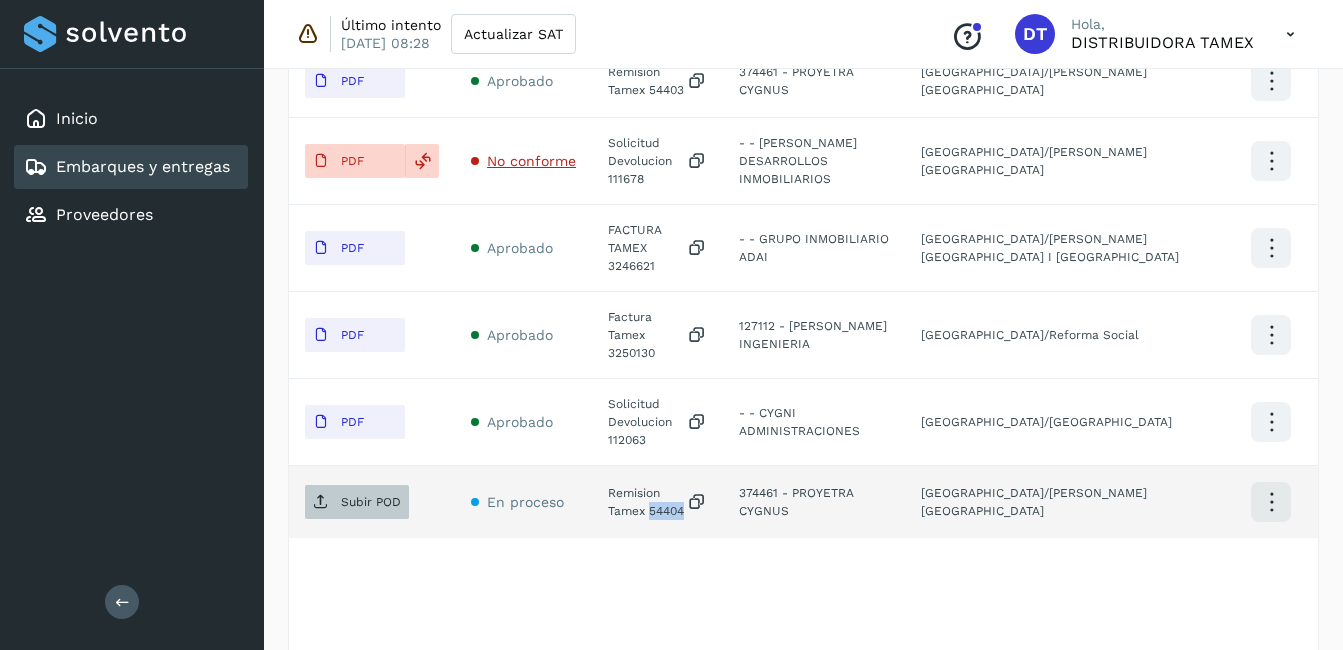 click on "Subir POD" at bounding box center (371, 502) 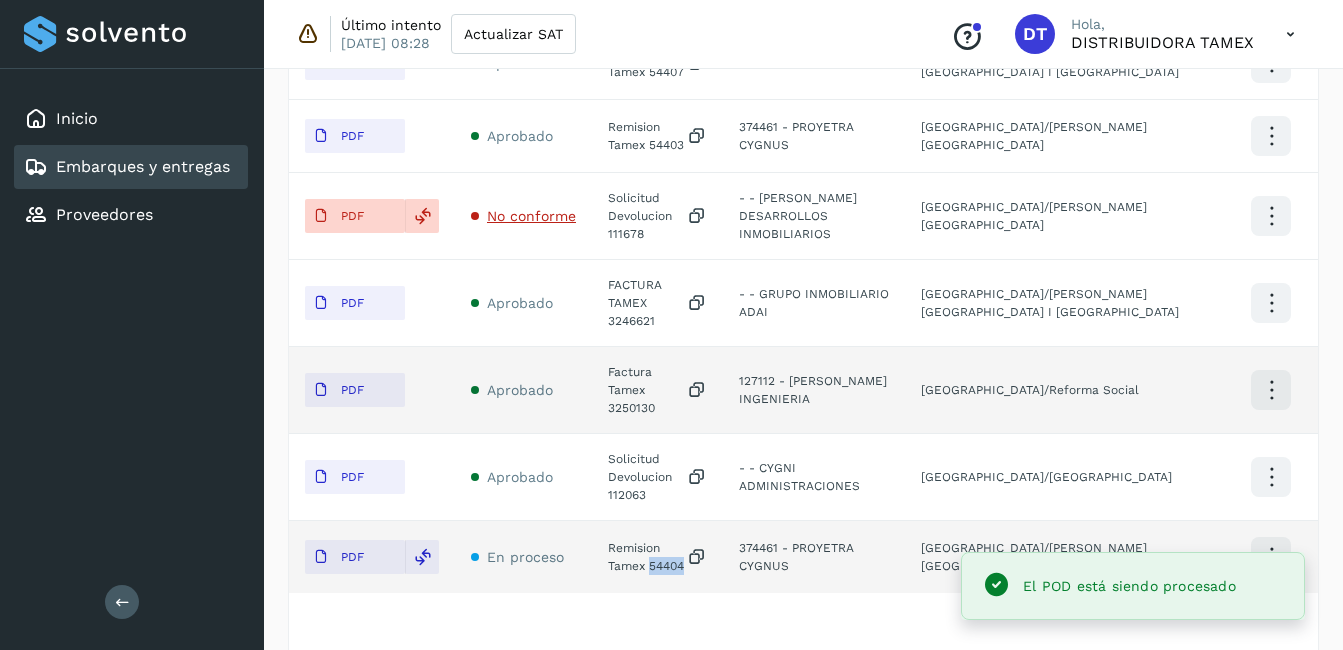 scroll, scrollTop: 935, scrollLeft: 0, axis: vertical 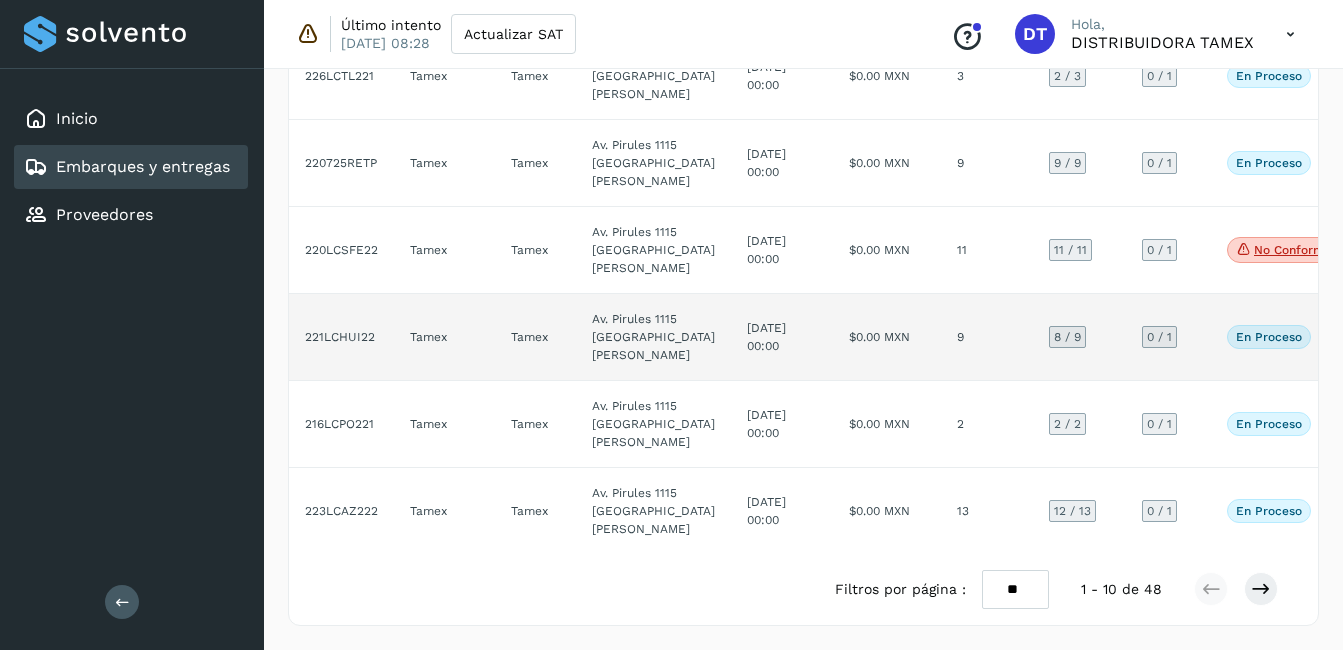 click on "$0.00 MXN" 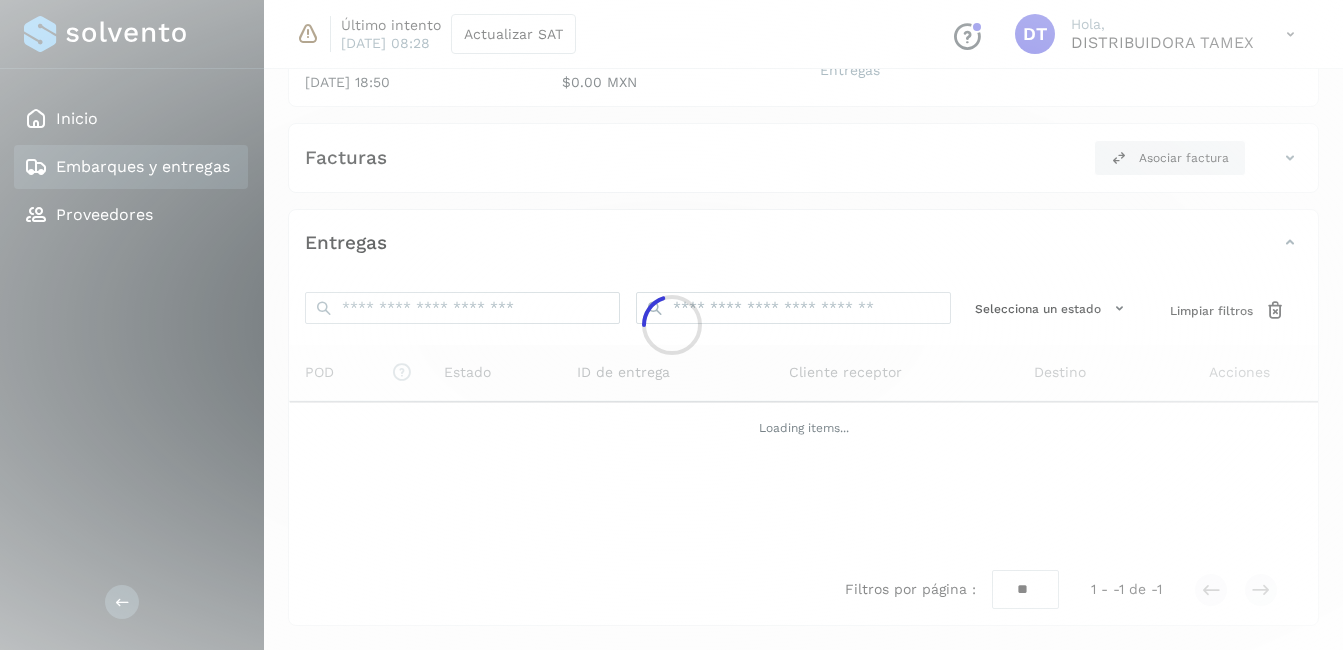 click 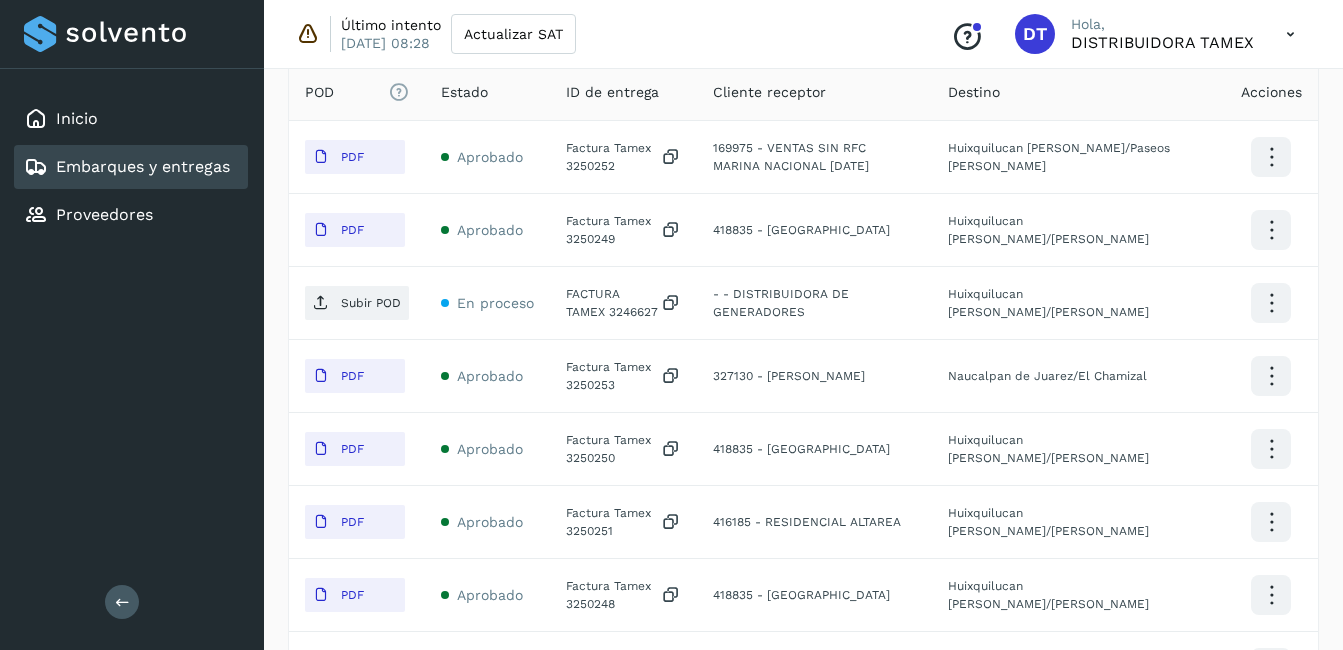 scroll, scrollTop: 600, scrollLeft: 0, axis: vertical 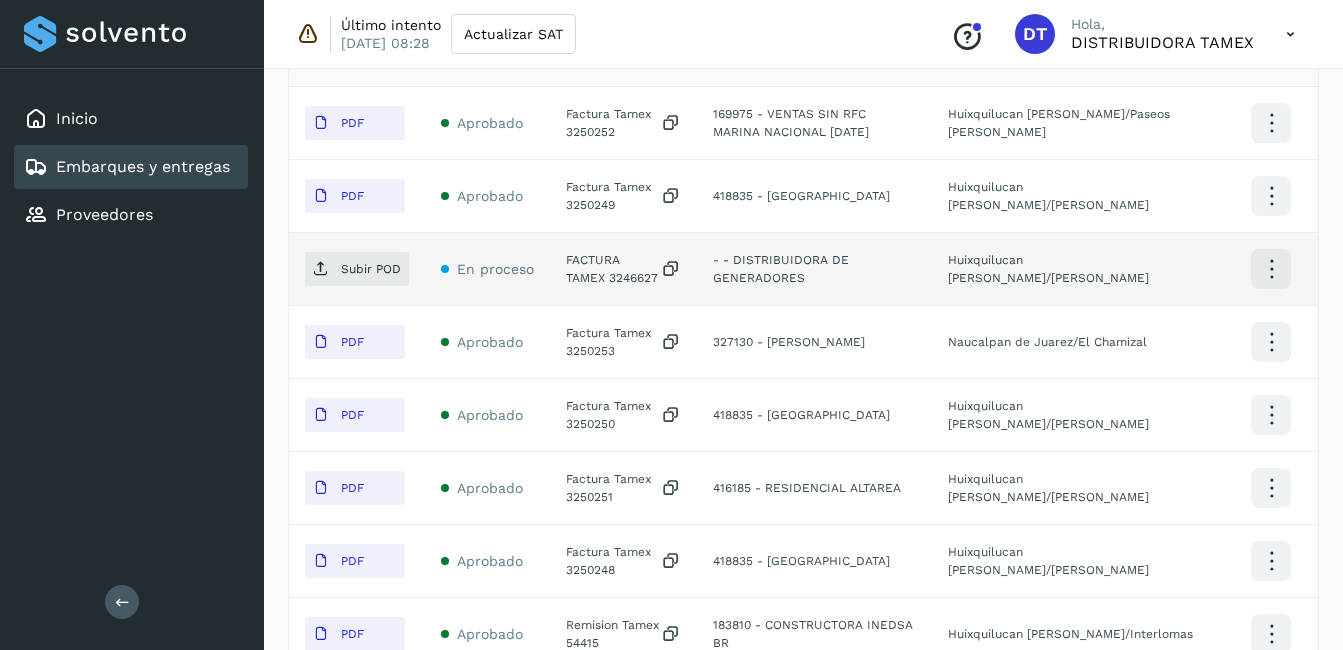 click on "FACTURA TAMEX 3246627" 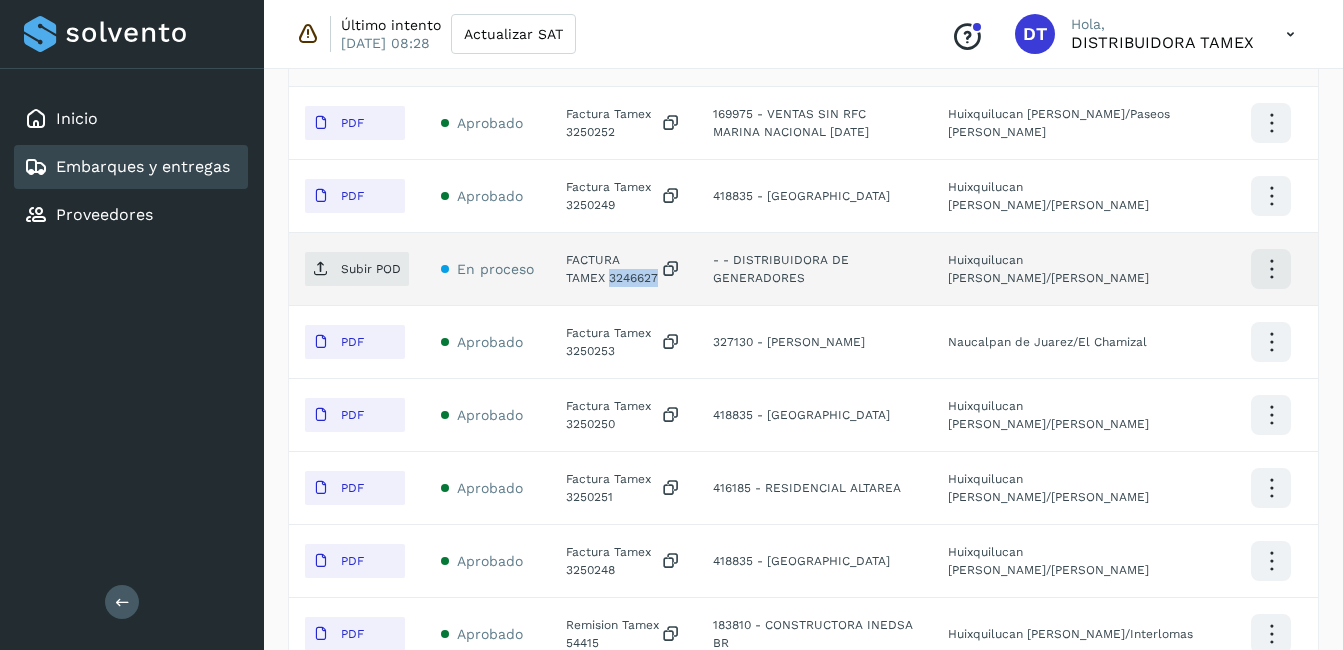 click on "FACTURA TAMEX 3246627" 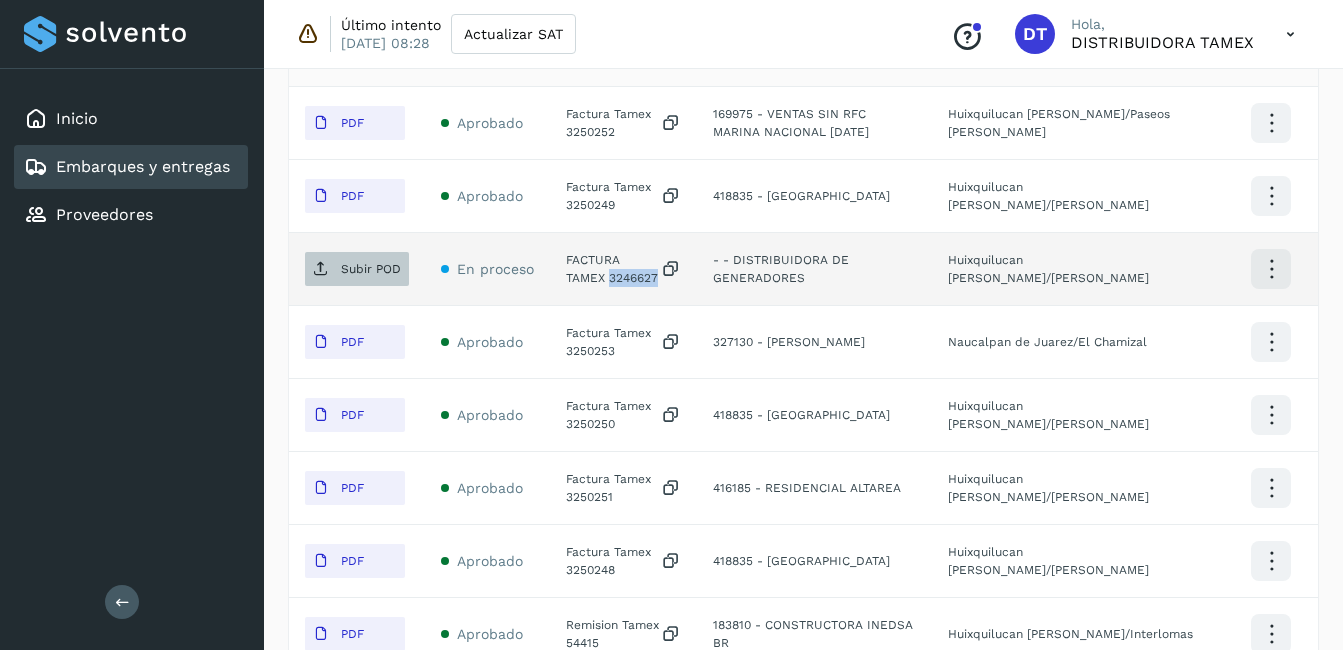 click on "Subir POD" at bounding box center [371, 269] 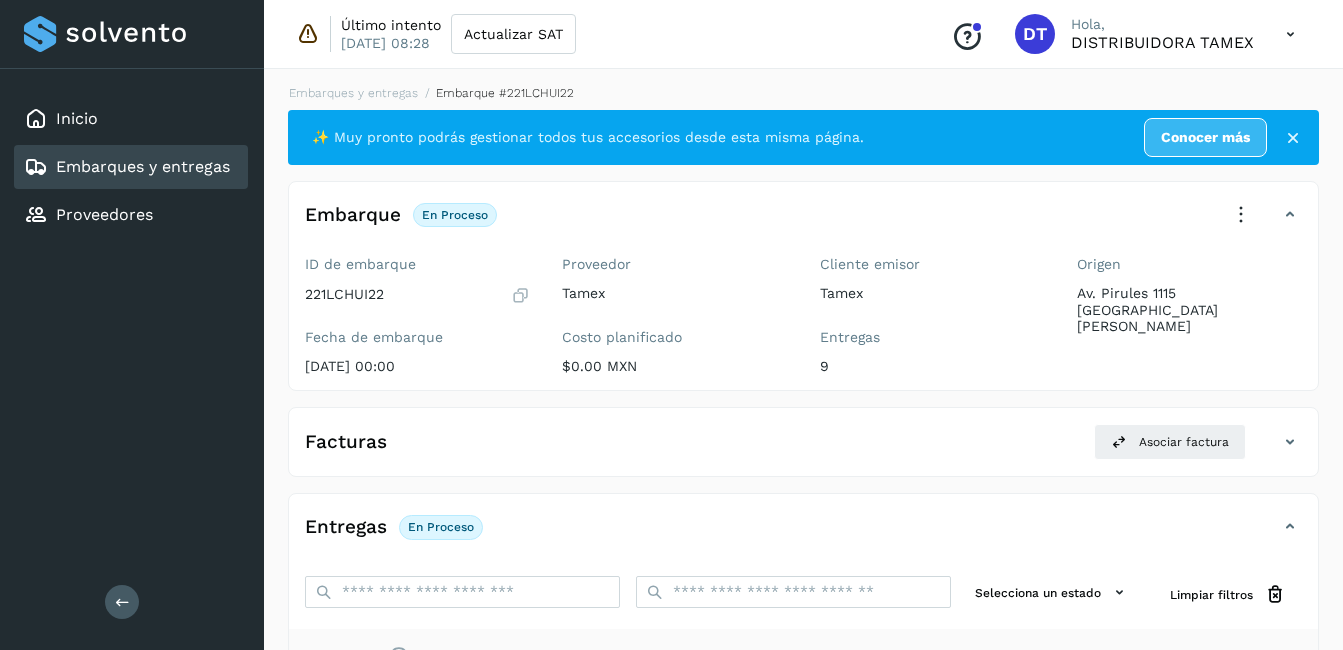 scroll, scrollTop: 0, scrollLeft: 0, axis: both 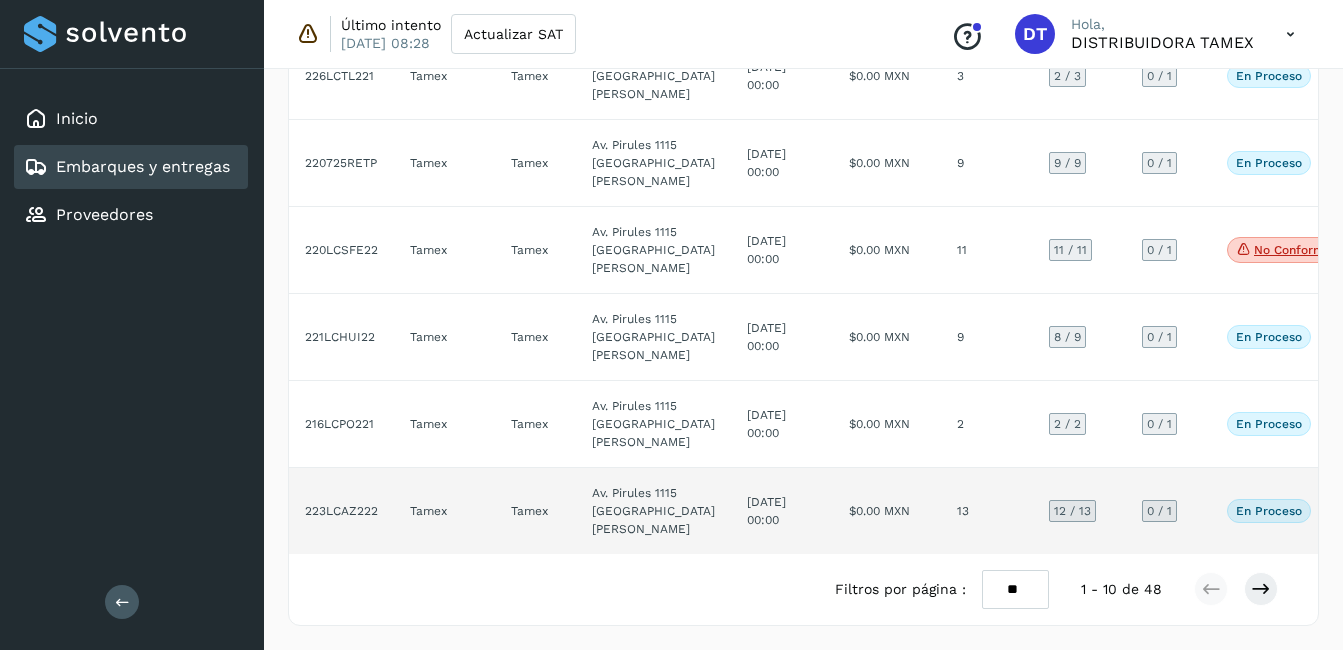 click on "$0.00 MXN" 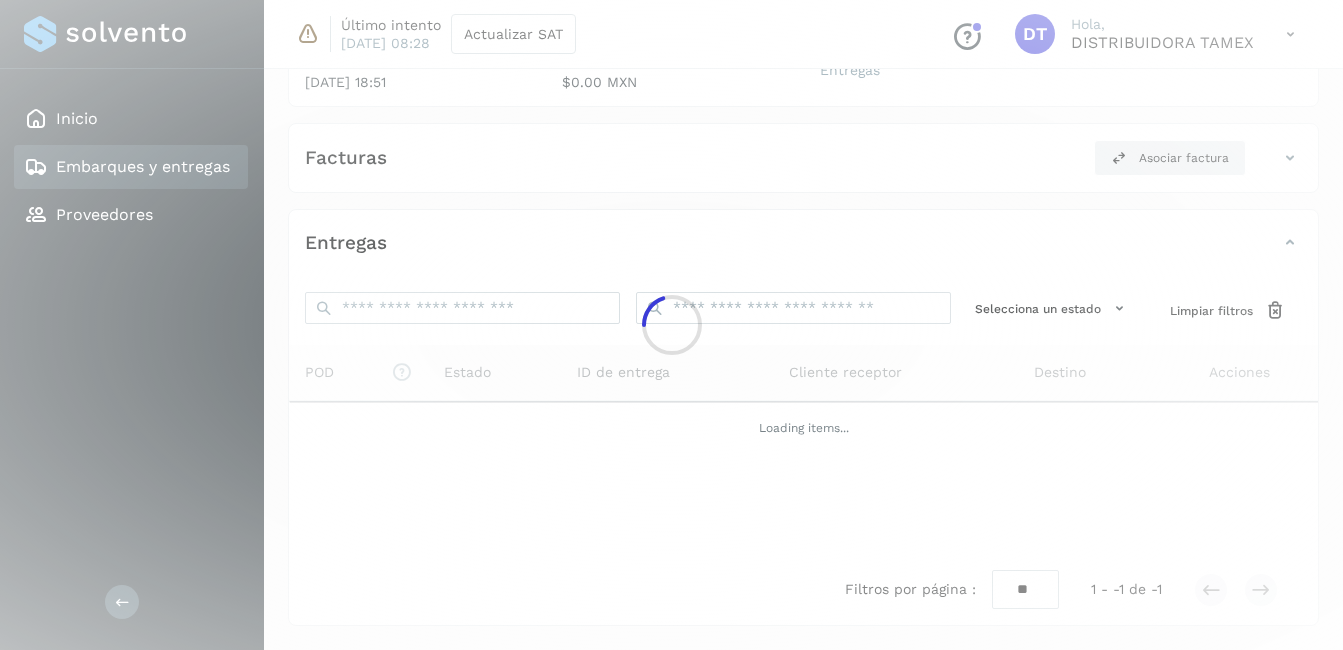 click 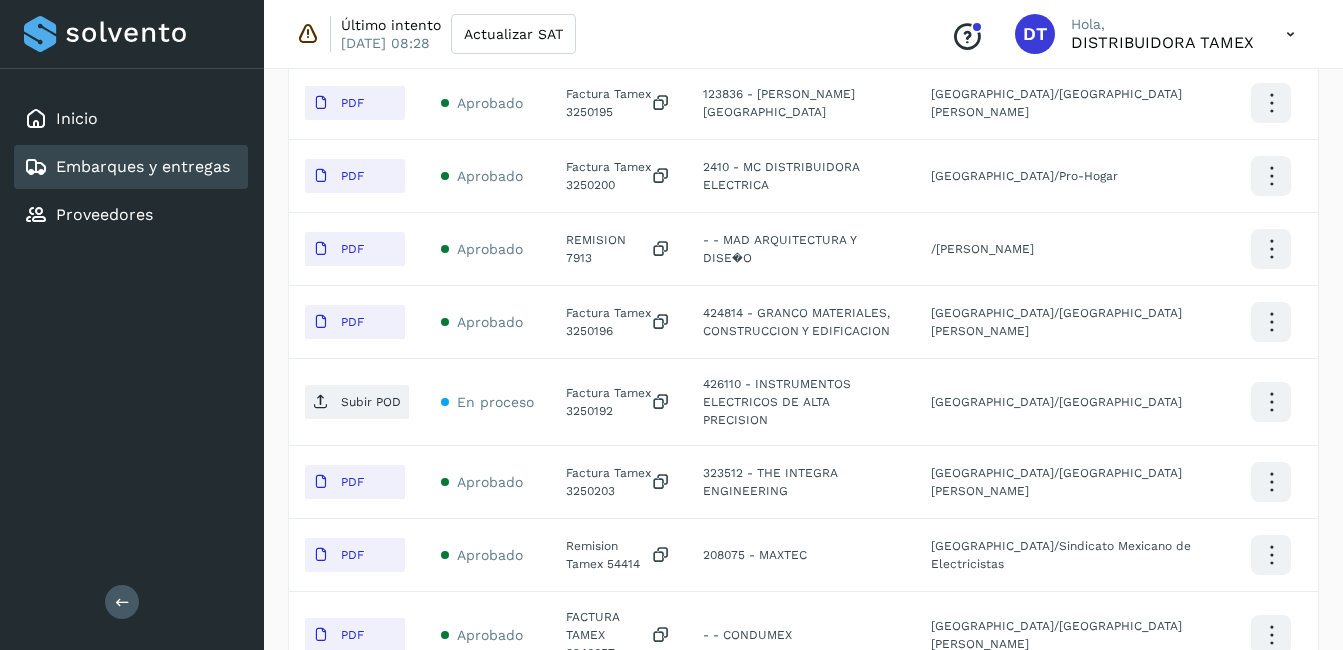 scroll, scrollTop: 748, scrollLeft: 0, axis: vertical 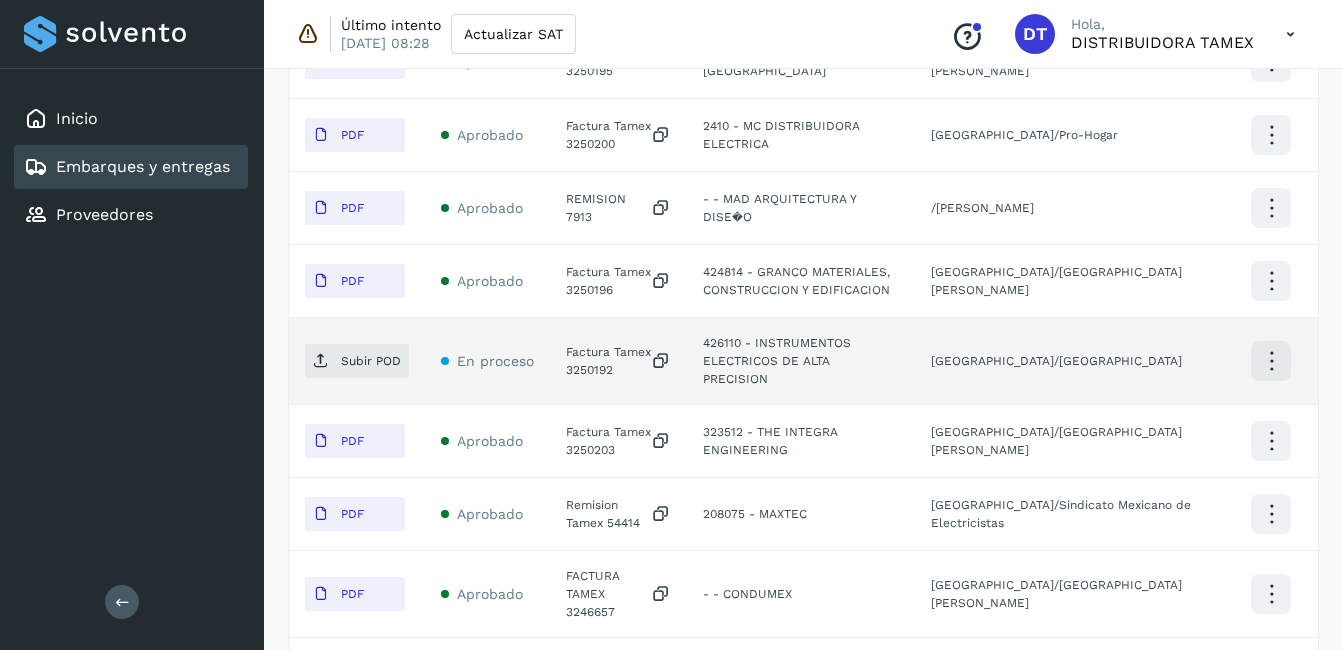 click on "Factura Tamex 3250192" 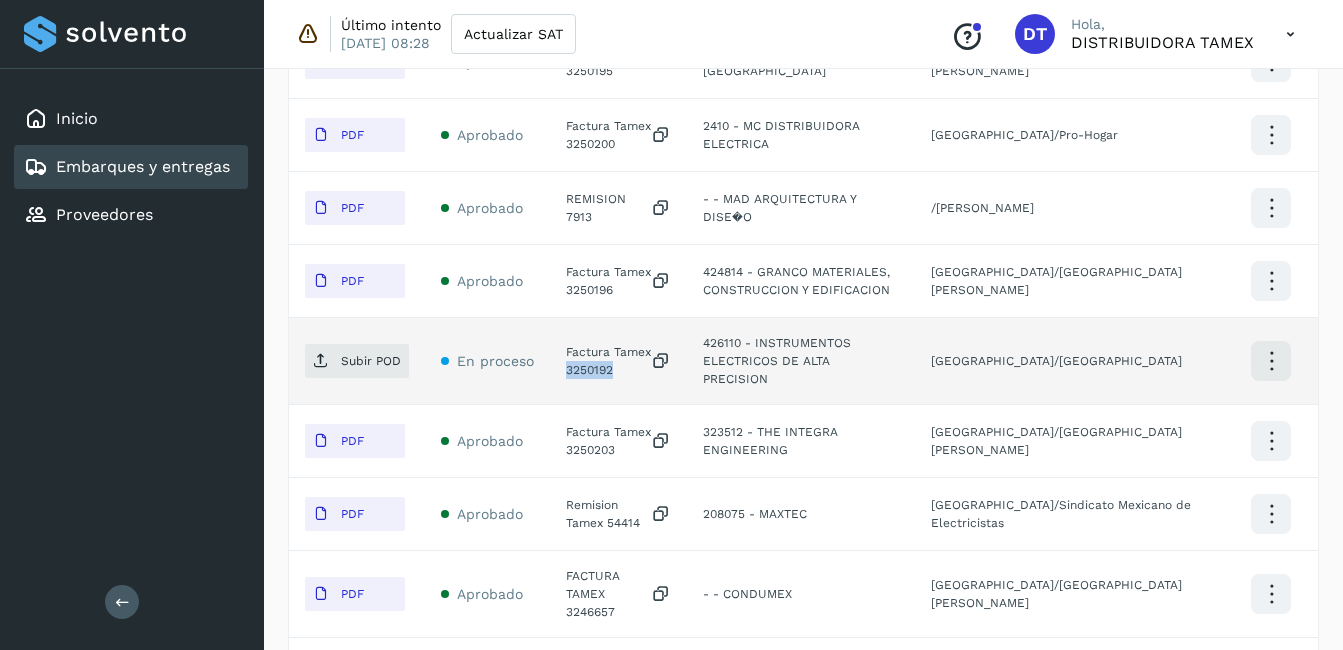 click on "Factura Tamex 3250192" 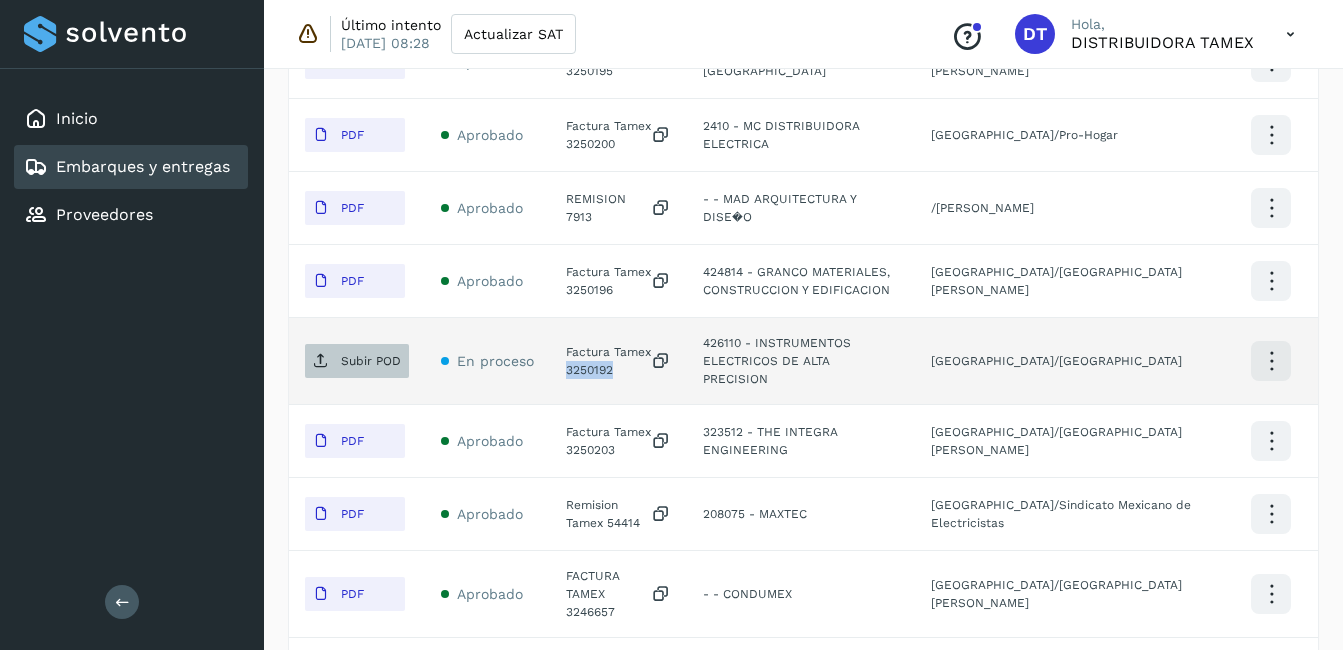 click on "Subir POD" at bounding box center (371, 361) 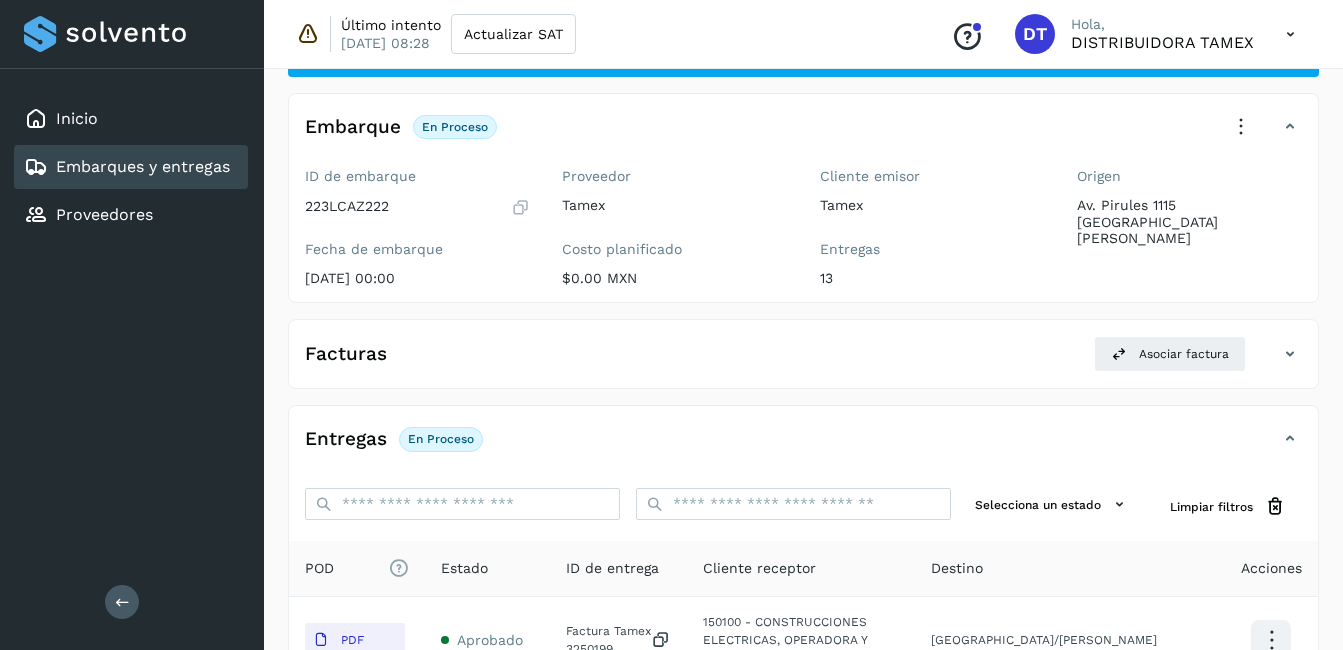 scroll, scrollTop: 0, scrollLeft: 0, axis: both 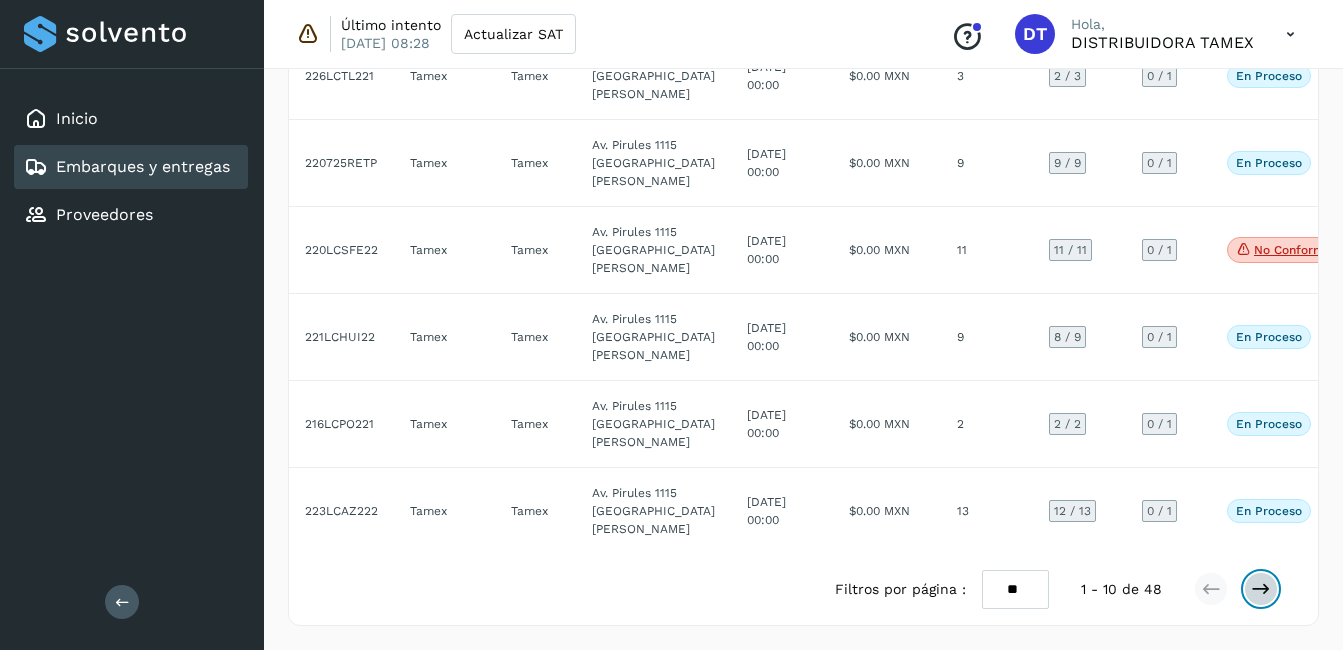 click at bounding box center [1261, 589] 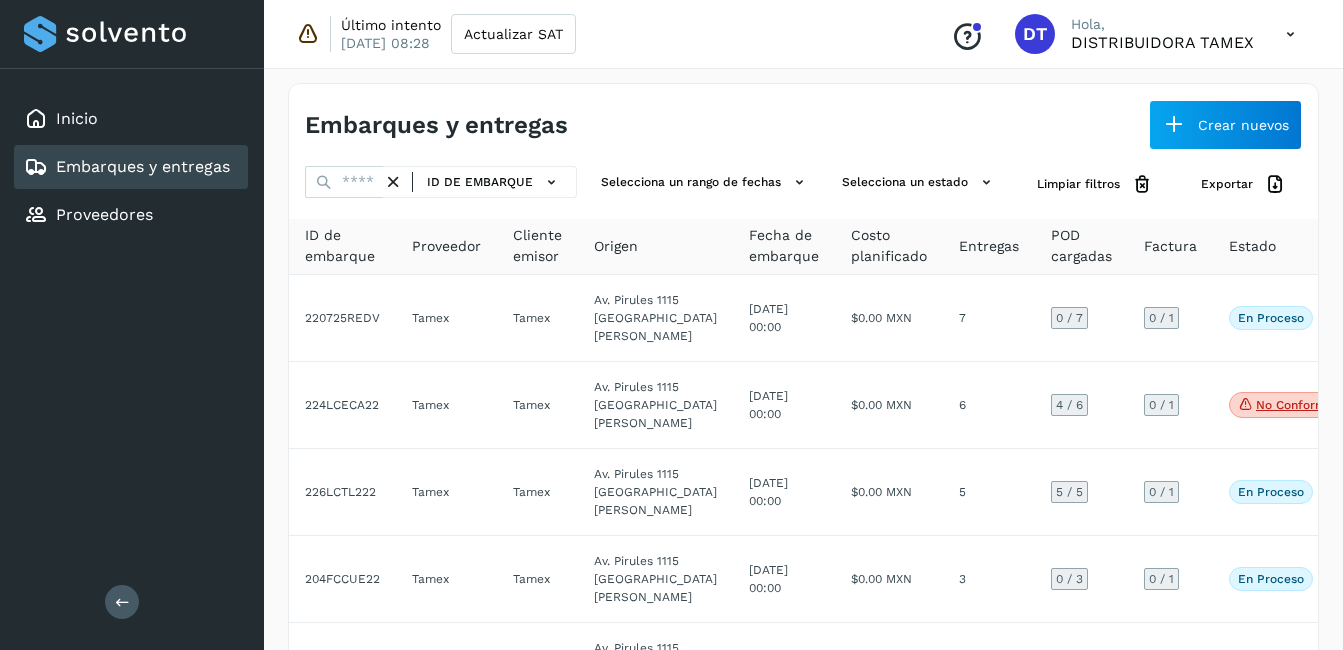 scroll, scrollTop: 0, scrollLeft: 0, axis: both 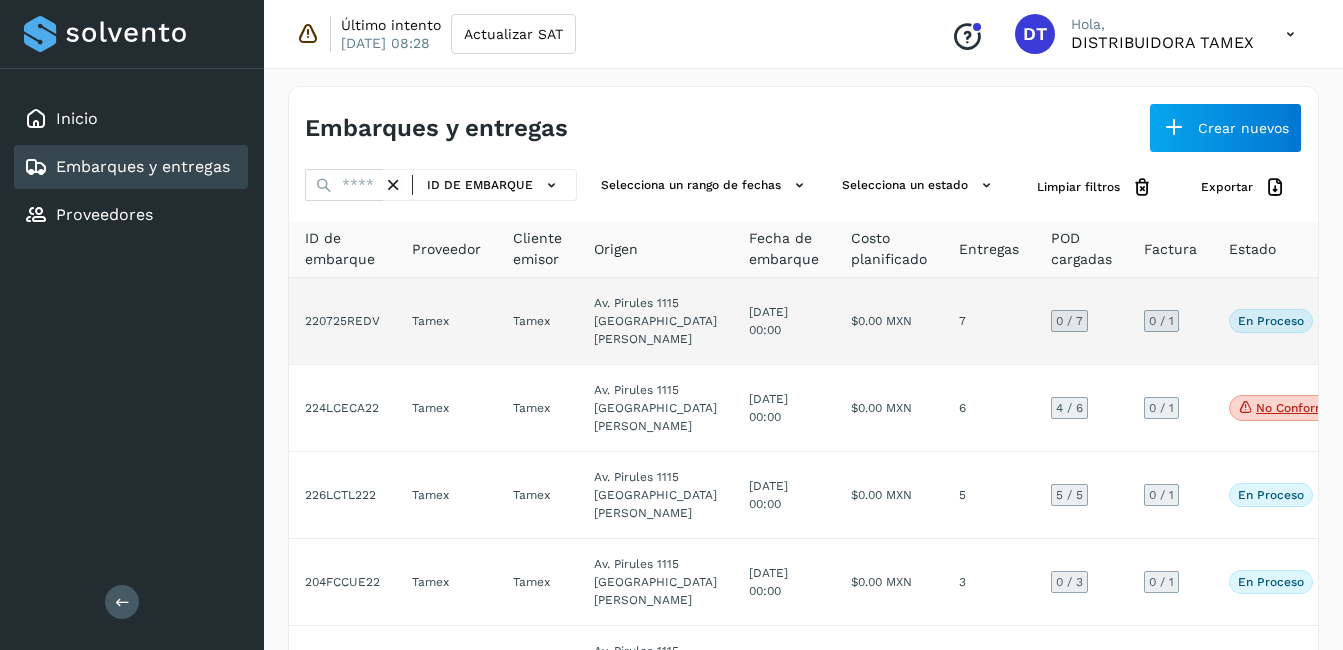 click on "[DATE] 00:00" 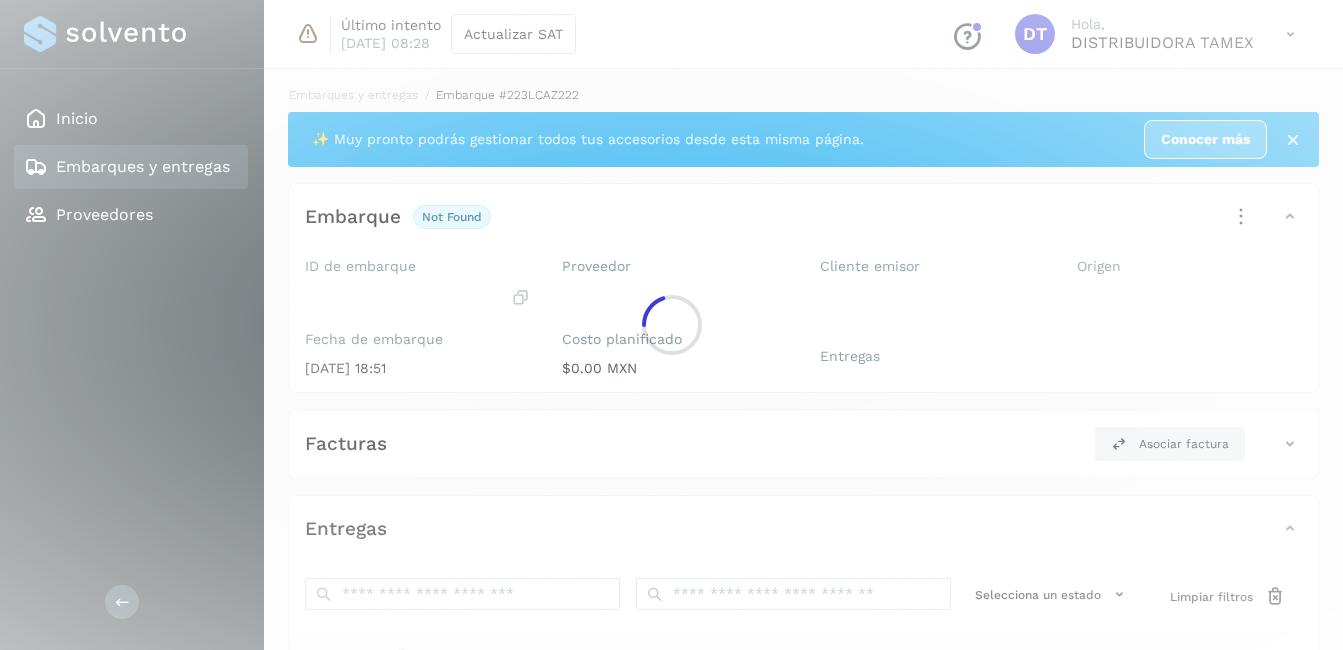 click 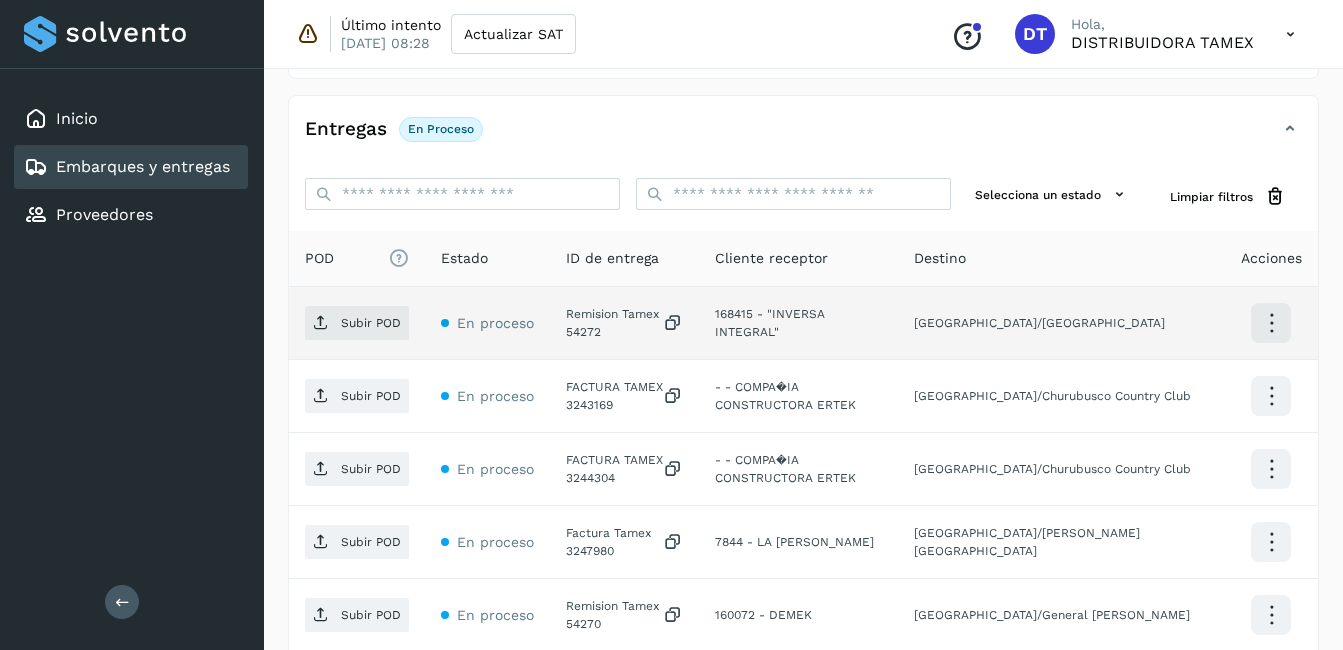 scroll, scrollTop: 500, scrollLeft: 0, axis: vertical 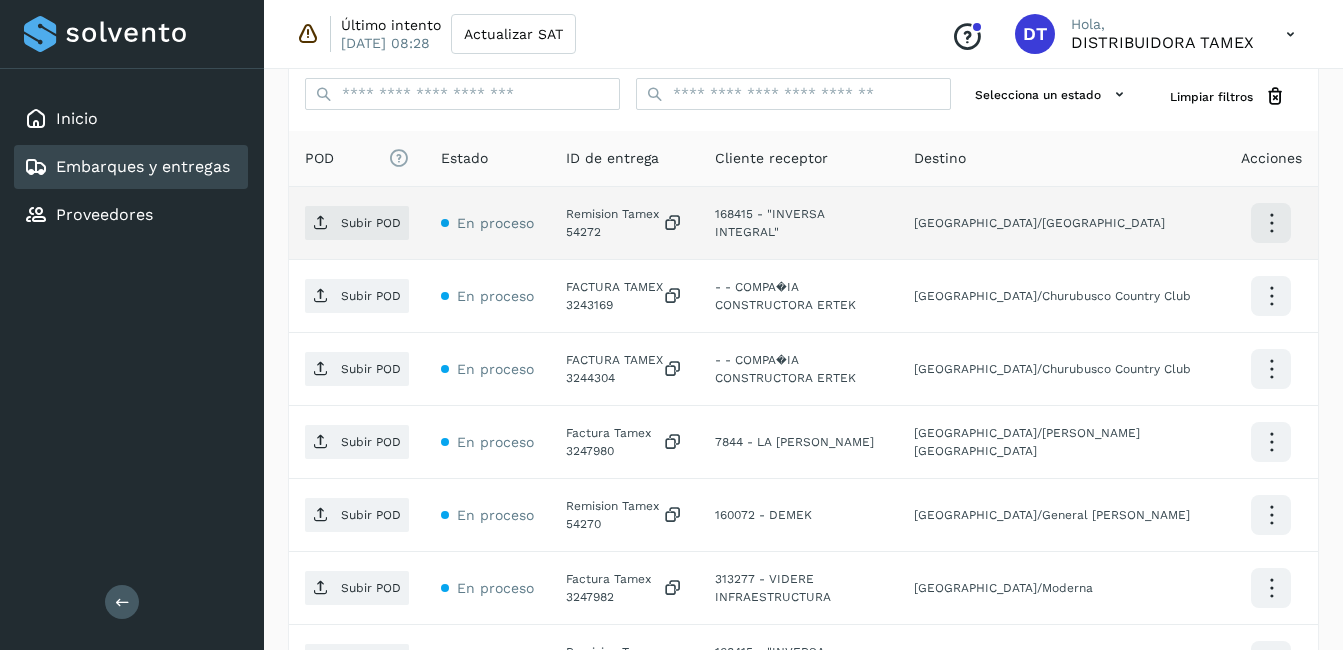 click on "Remision Tamex 54272" 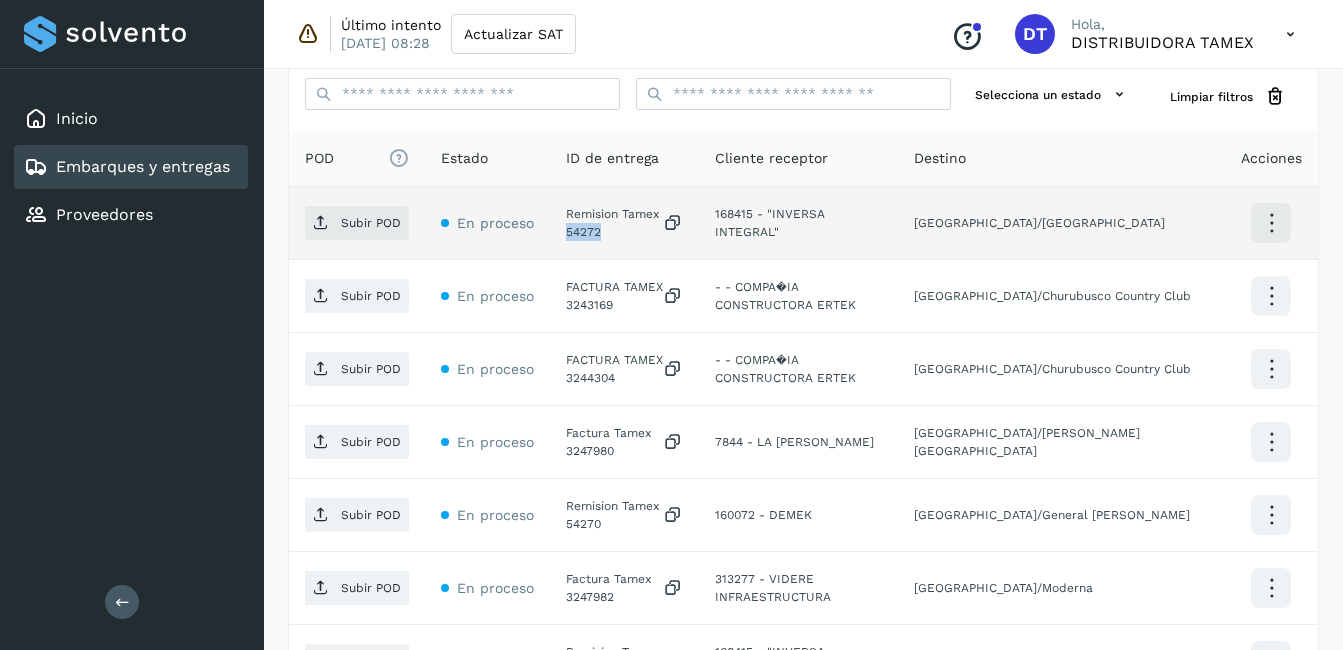 click on "Remision Tamex 54272" 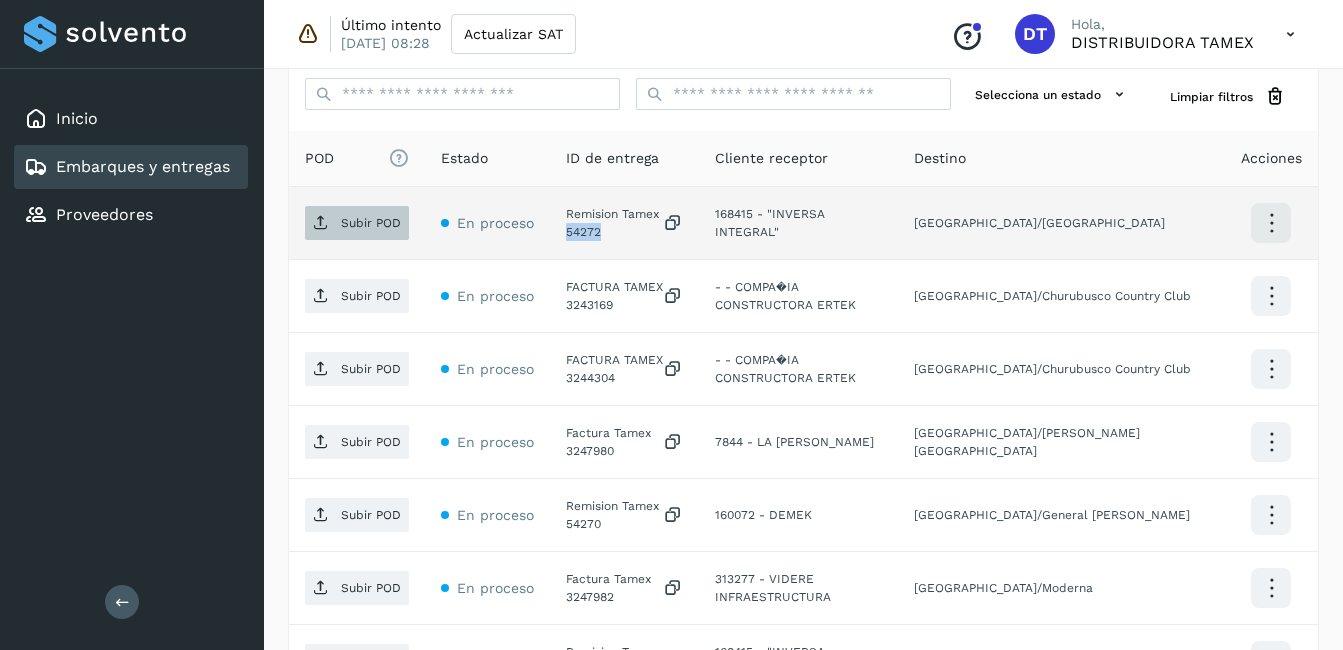 click on "Subir POD" at bounding box center (357, 223) 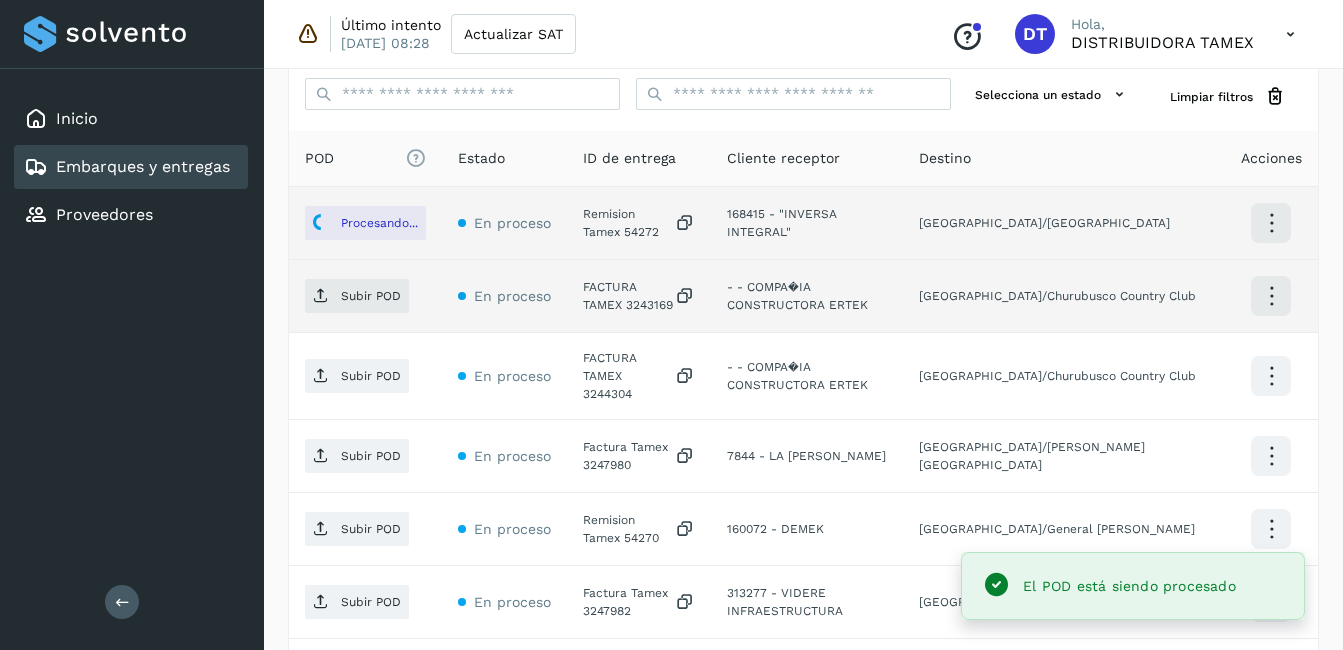 click on "FACTURA TAMEX 3243169" 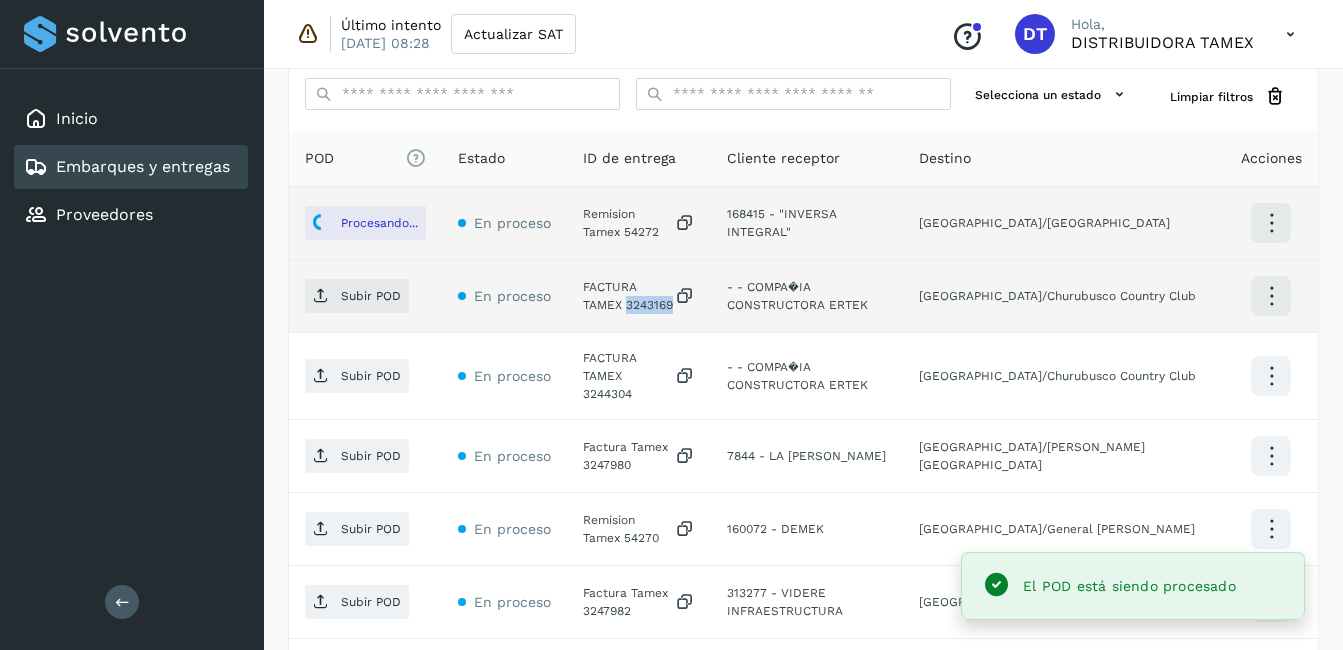 click on "FACTURA TAMEX 3243169" 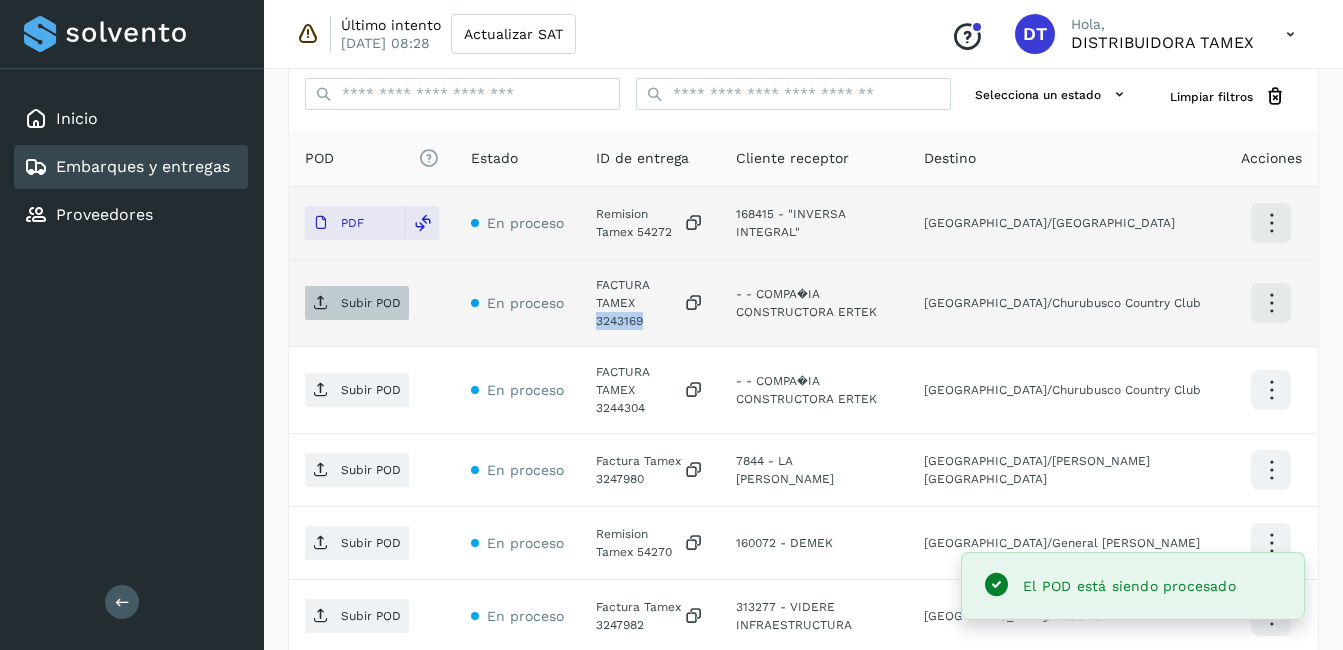 click on "Subir POD" at bounding box center (371, 303) 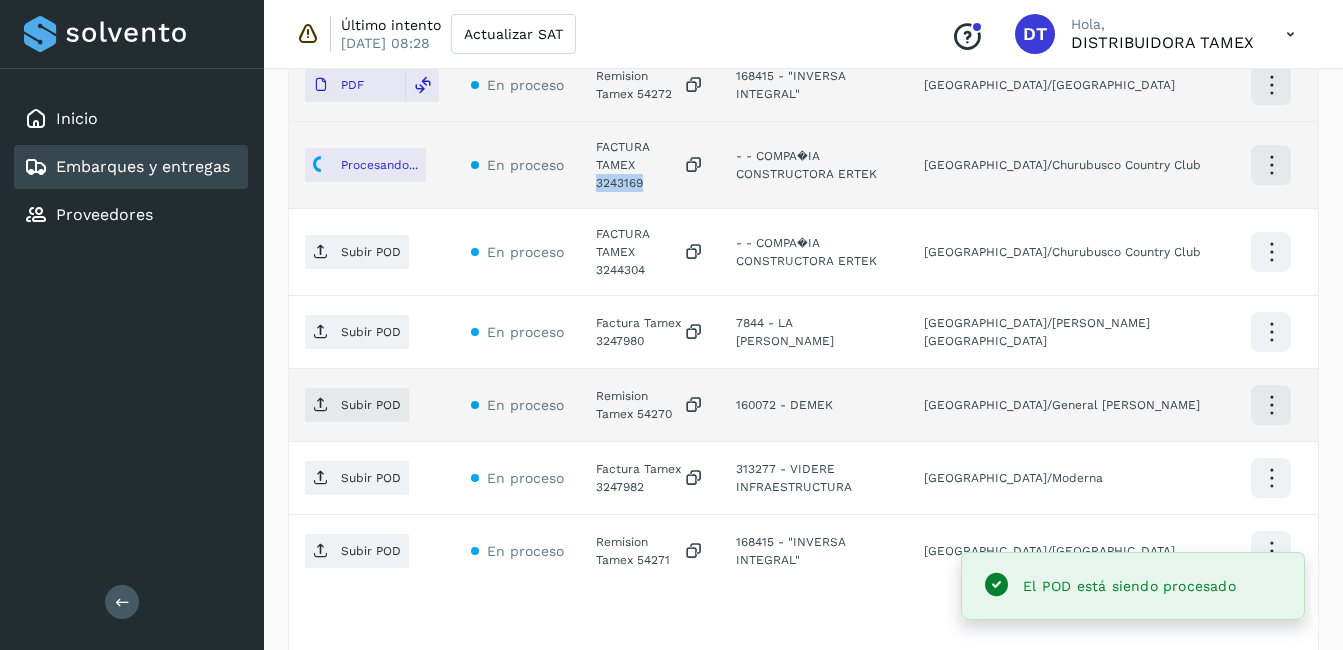scroll, scrollTop: 700, scrollLeft: 0, axis: vertical 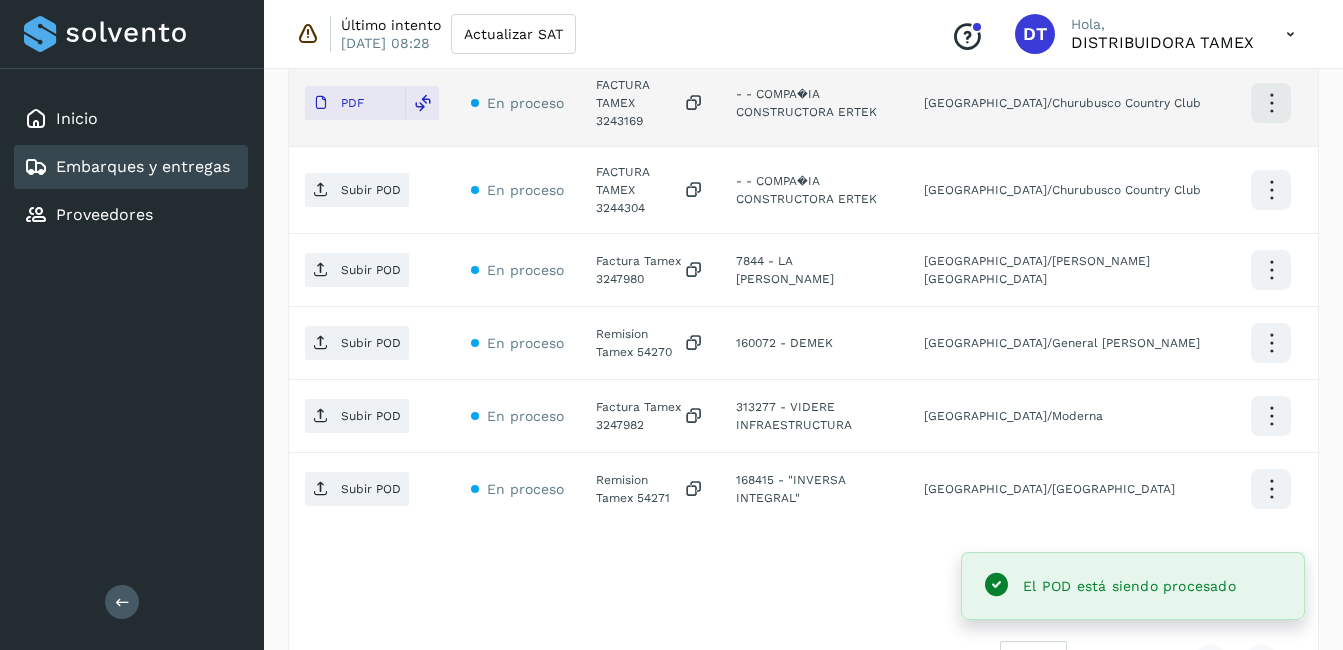 click on "FACTURA TAMEX 3244304" 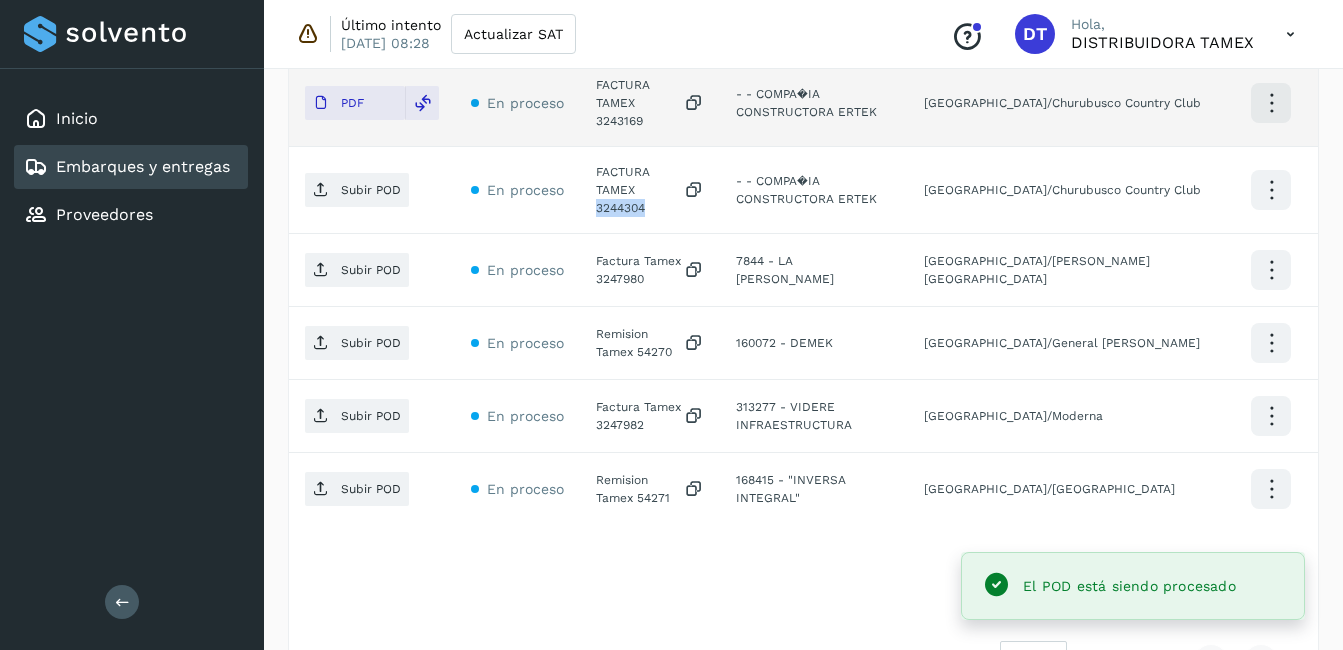 click on "FACTURA TAMEX 3244304" 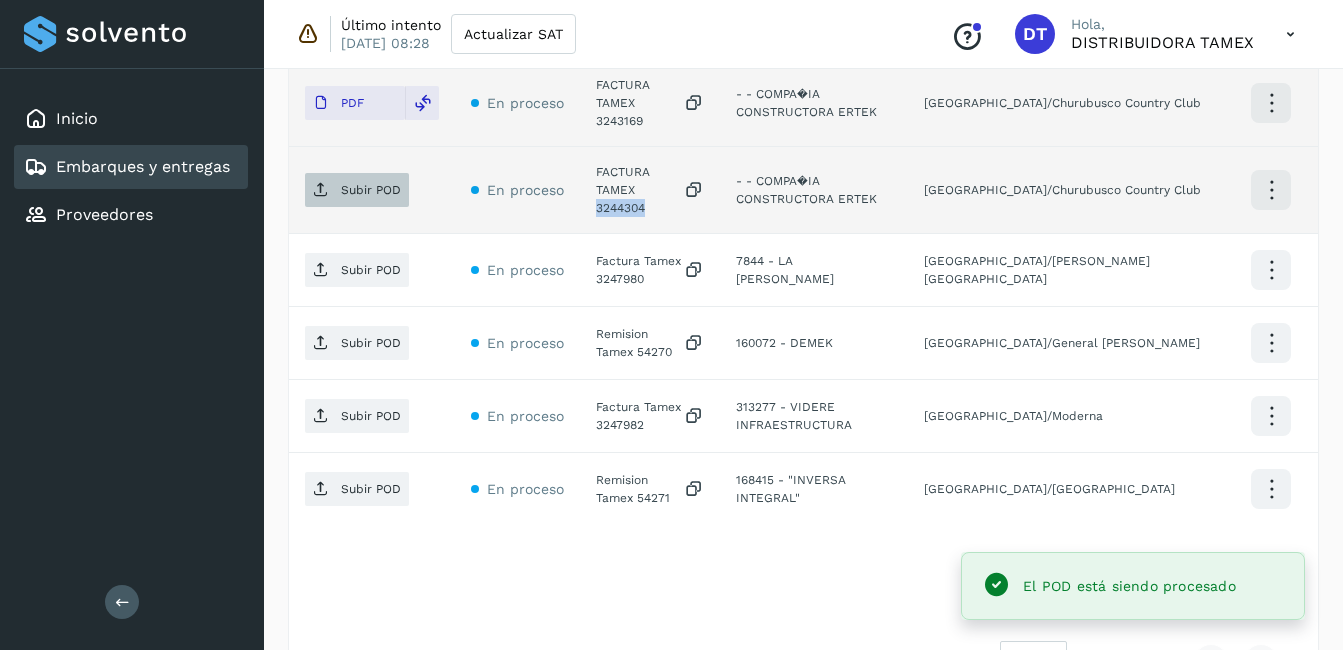 click on "Subir POD" at bounding box center [357, 190] 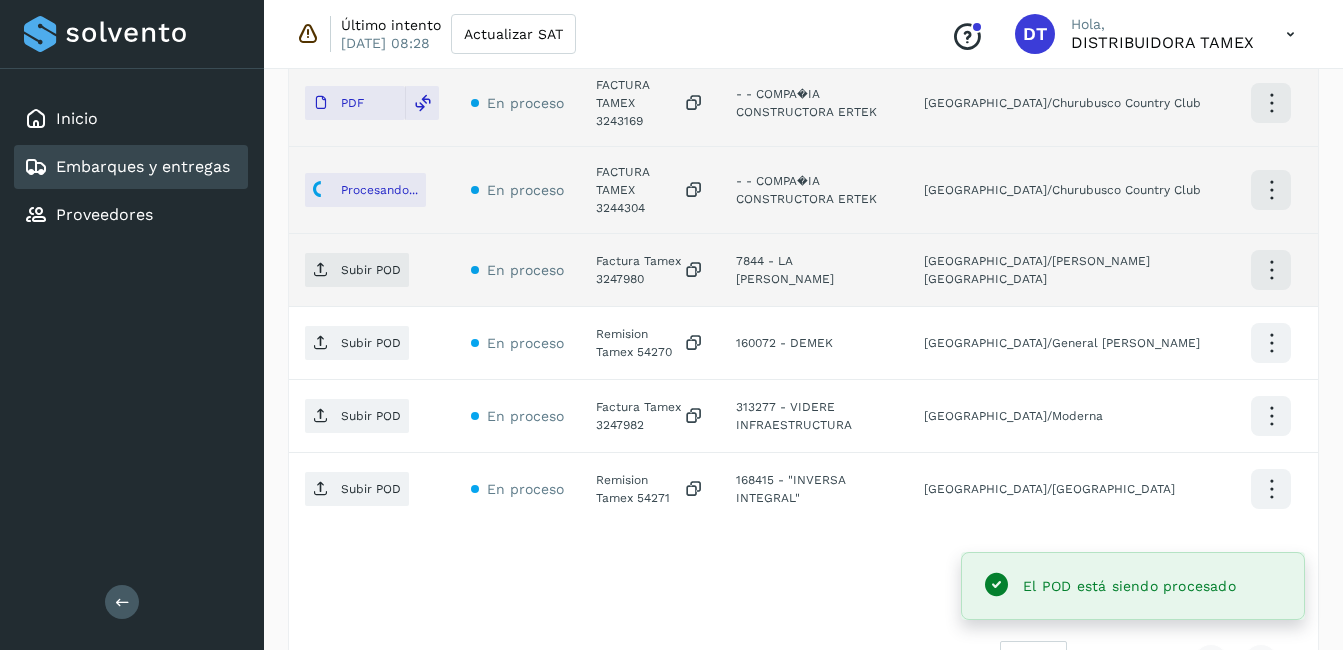 click on "Factura Tamex 3247980" 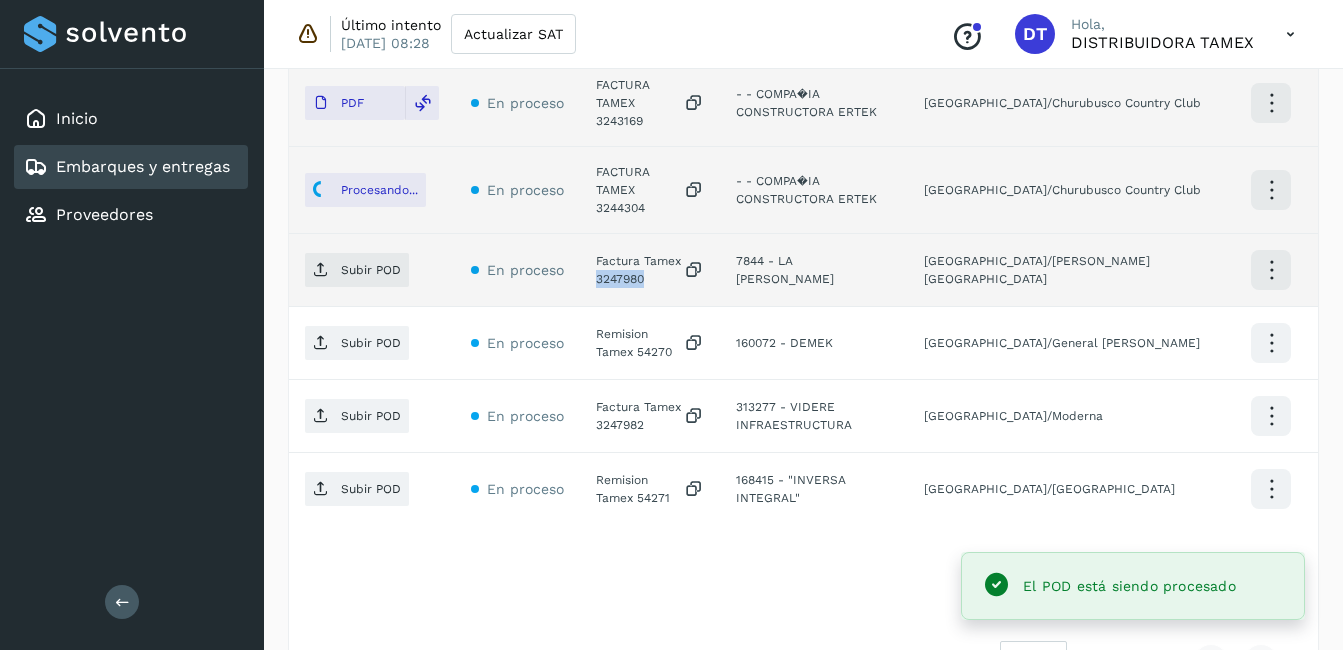 click on "Factura Tamex 3247980" 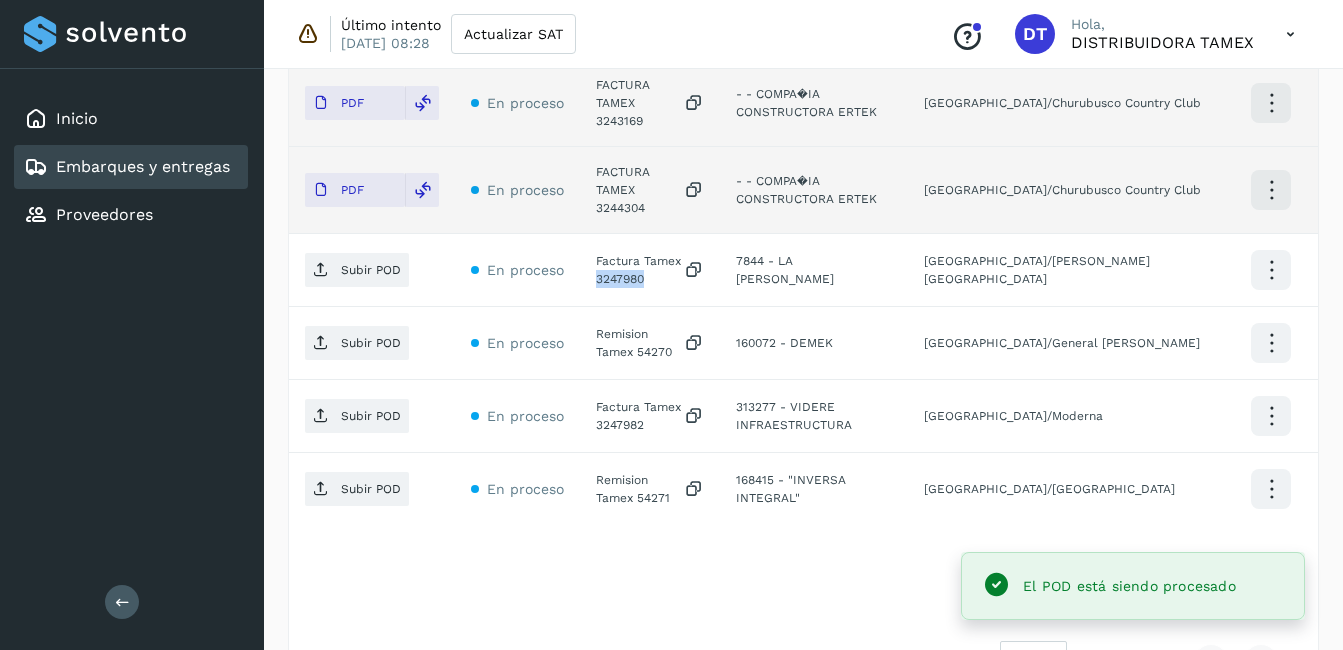 click on "Subir POD" at bounding box center (371, 270) 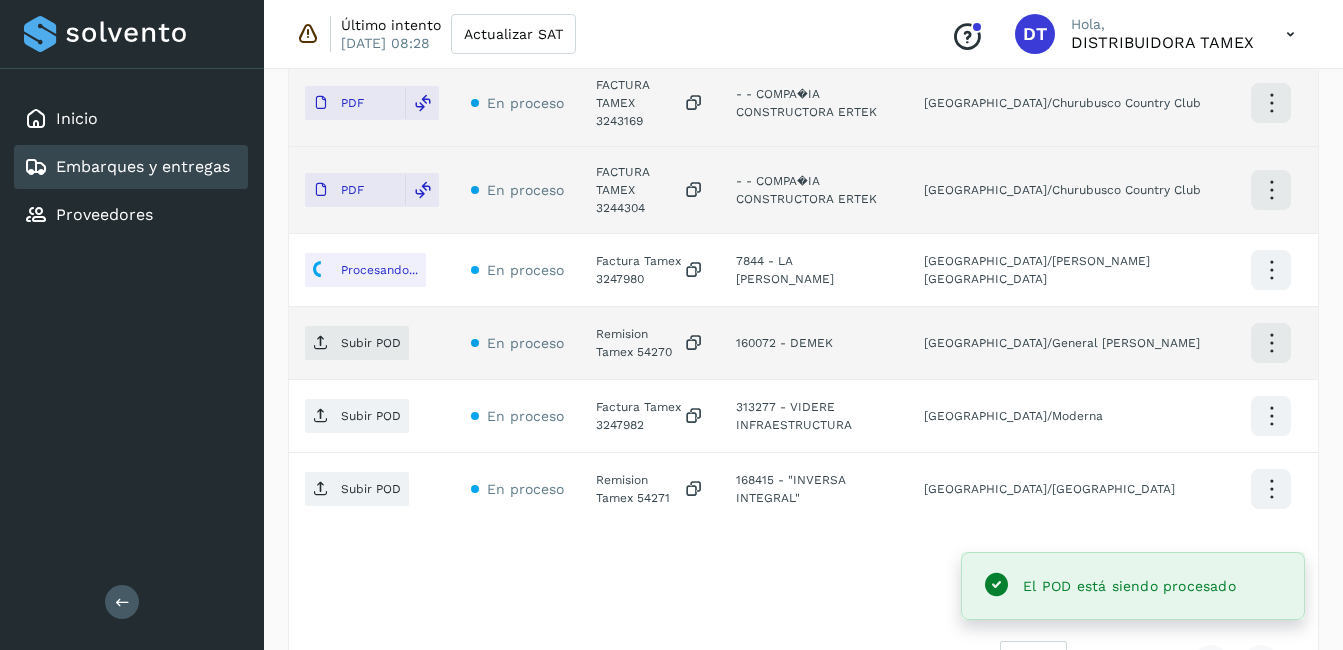 click on "Remision Tamex 54270" 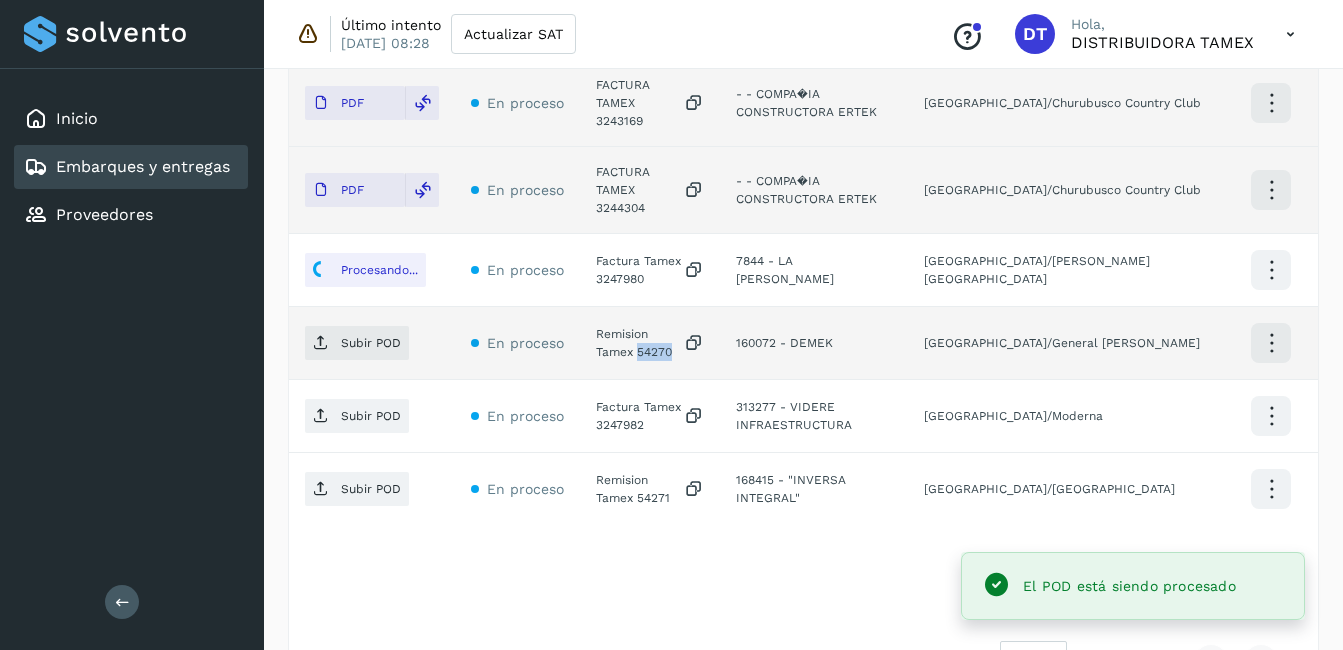 click on "Remision Tamex 54270" 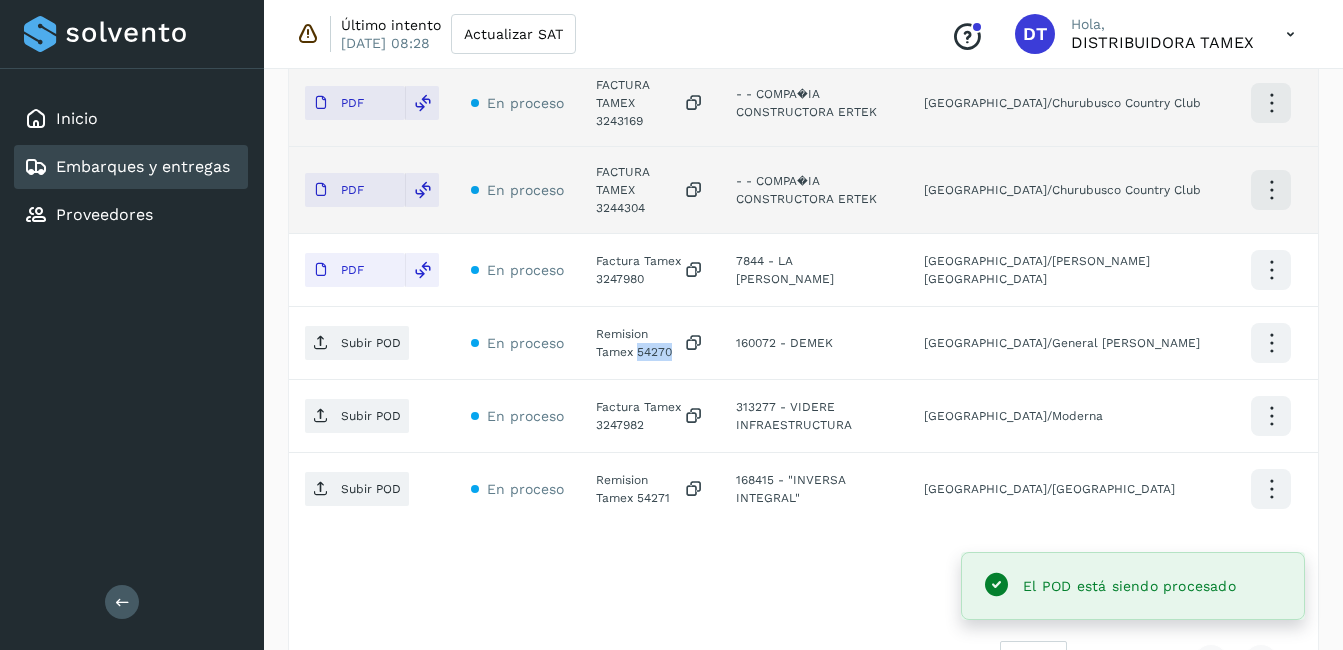 click on "Subir POD" at bounding box center [371, 343] 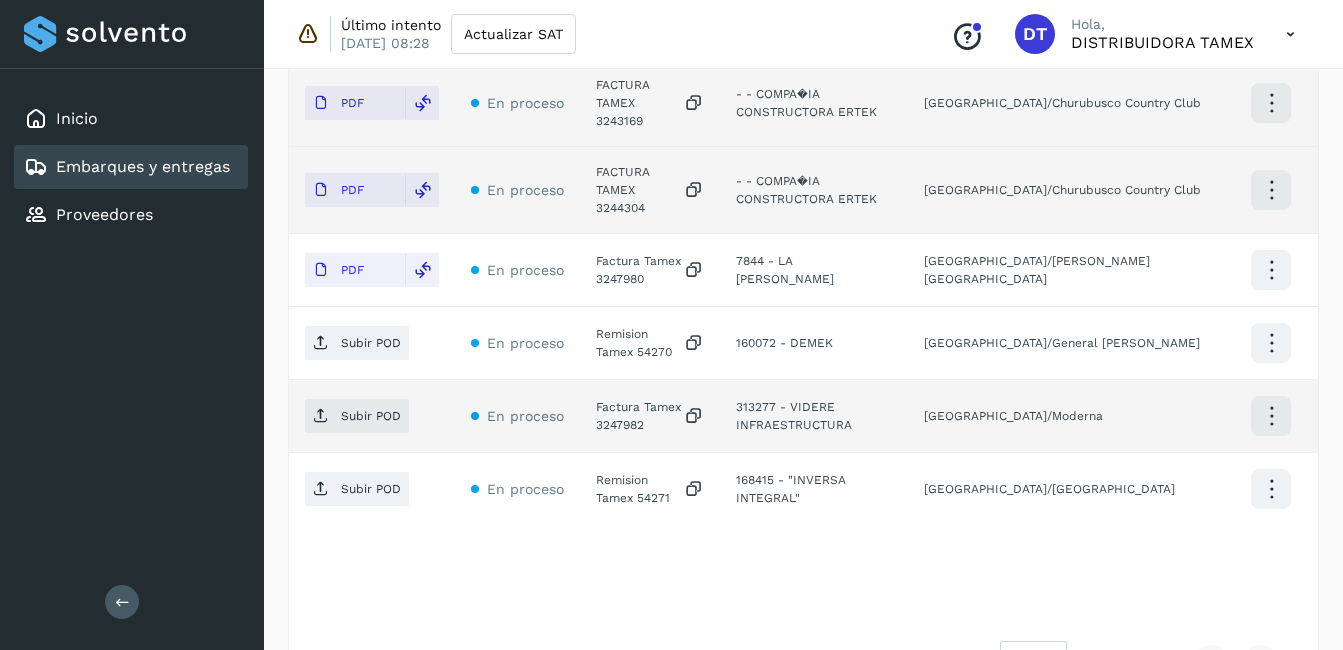 click on "Factura Tamex 3247982" 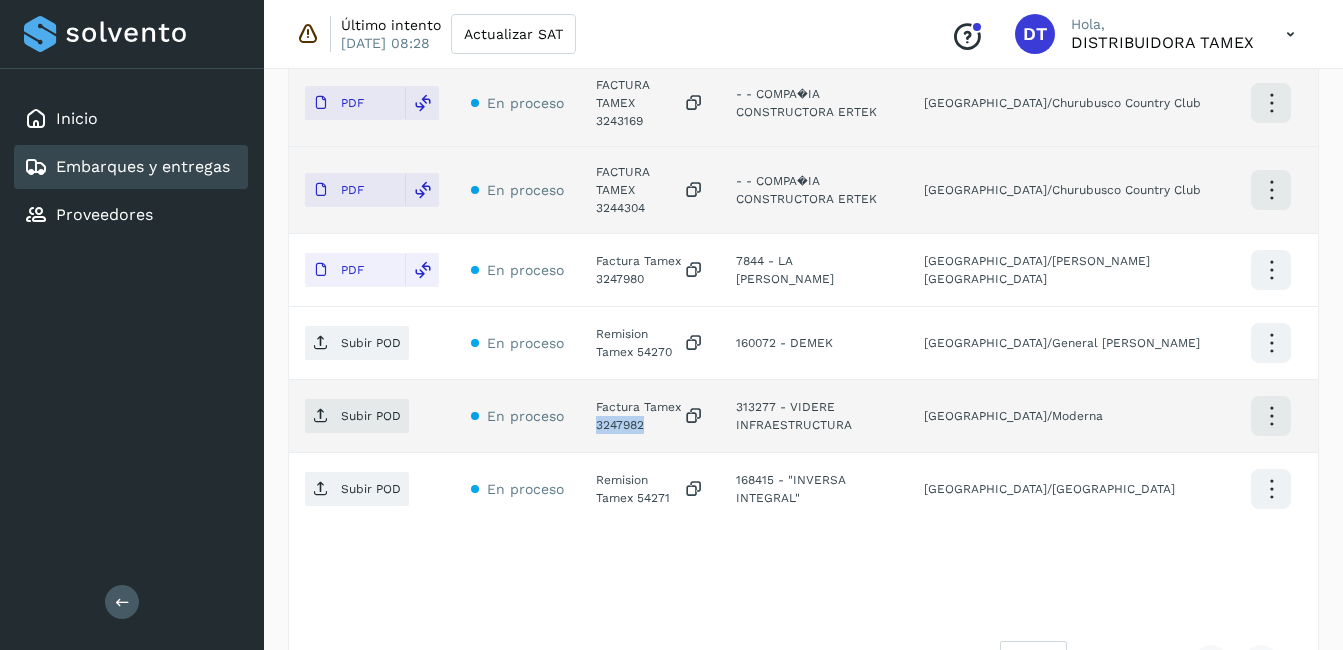 click on "Factura Tamex 3247982" 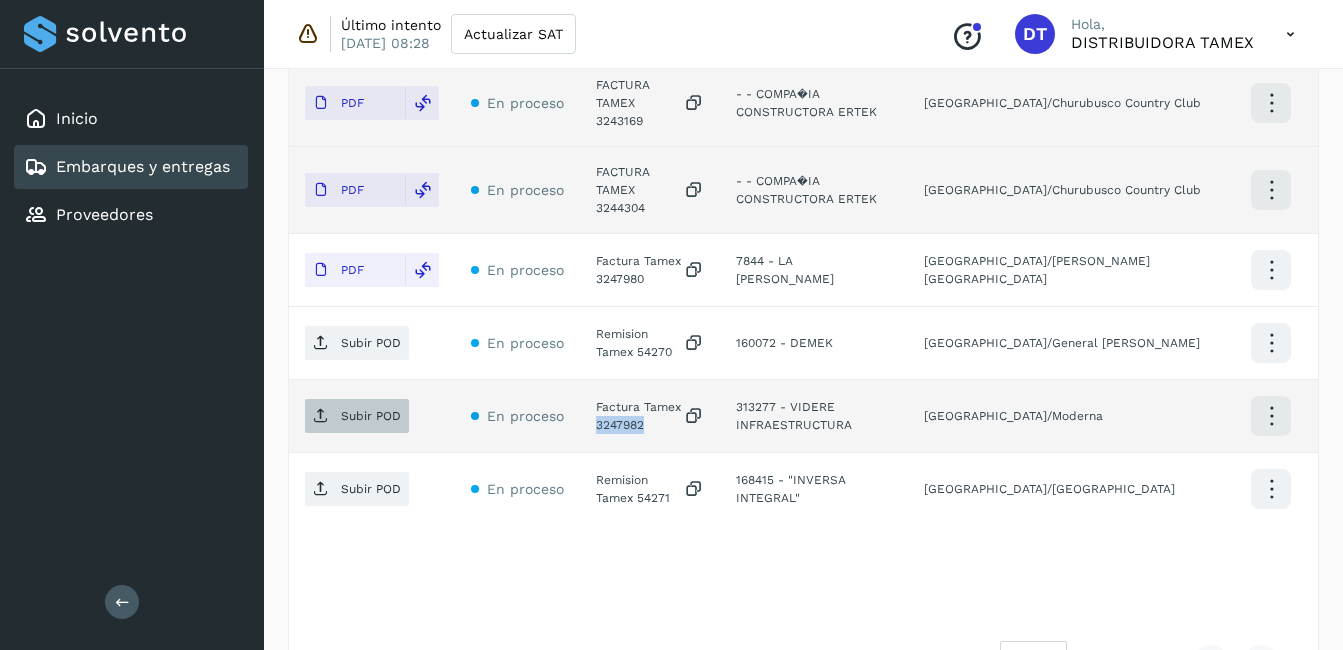 click on "Subir POD" at bounding box center (371, 416) 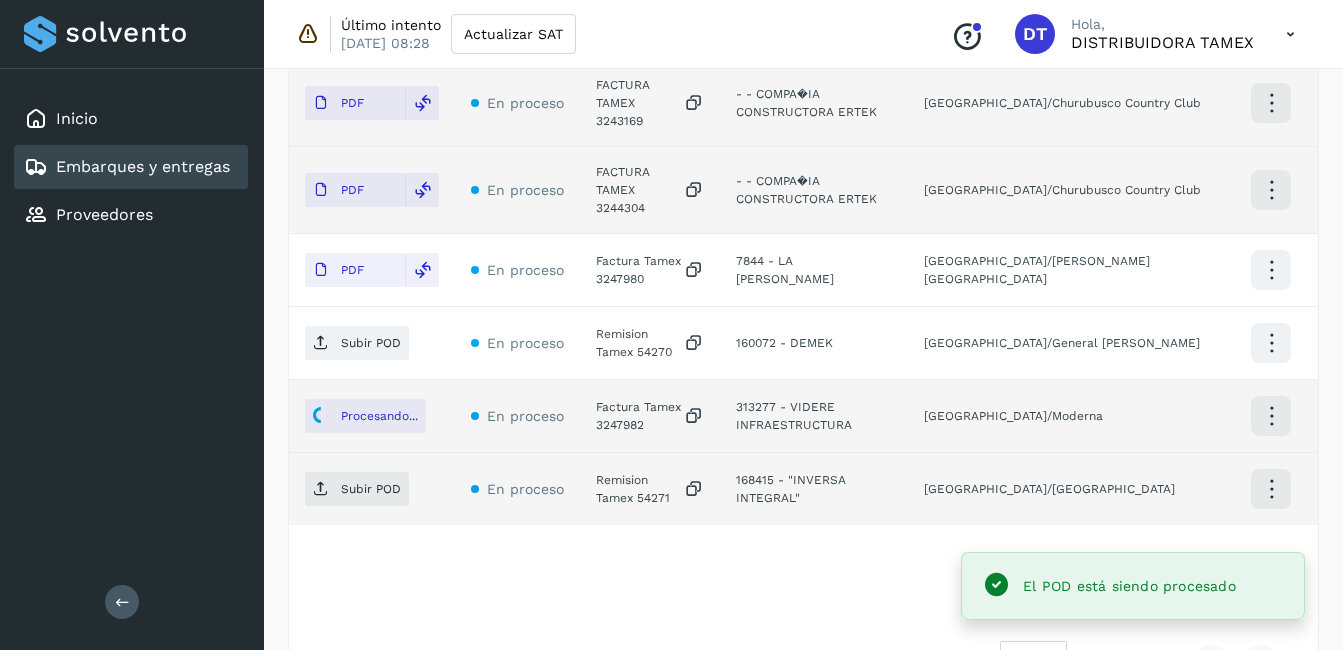 click on "Remision Tamex 54271" 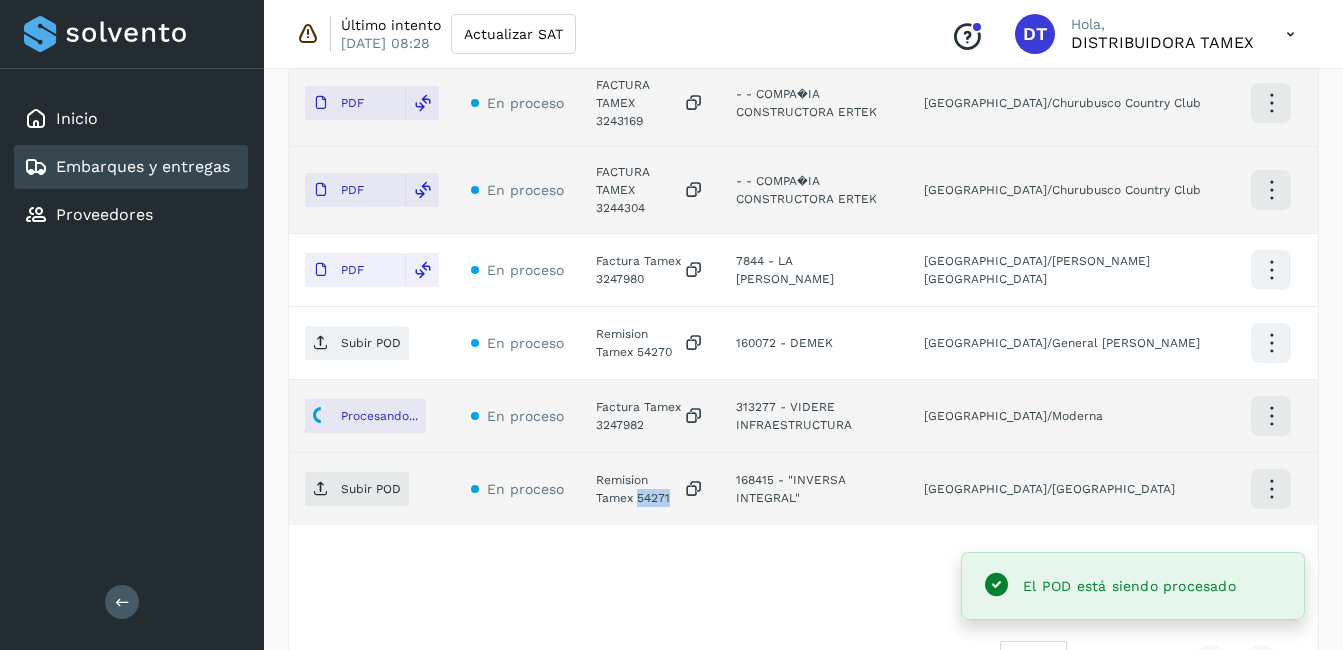 click on "Remision Tamex 54271" 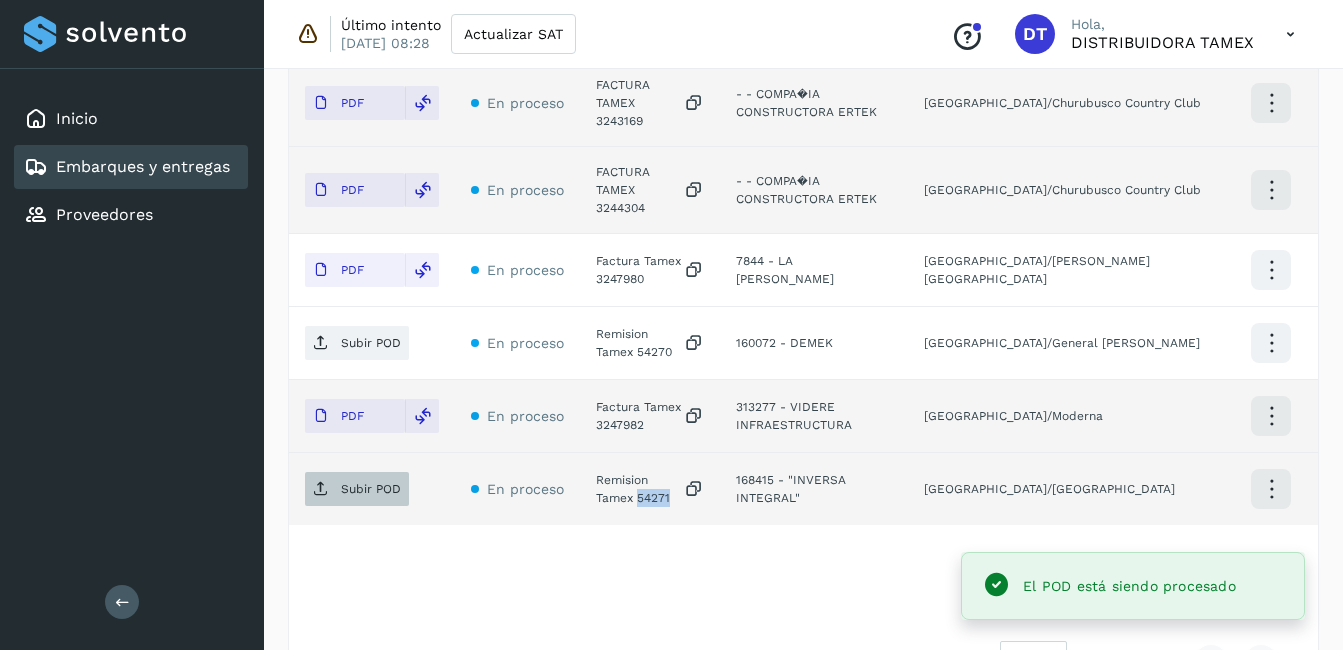 click on "Subir POD" at bounding box center (371, 489) 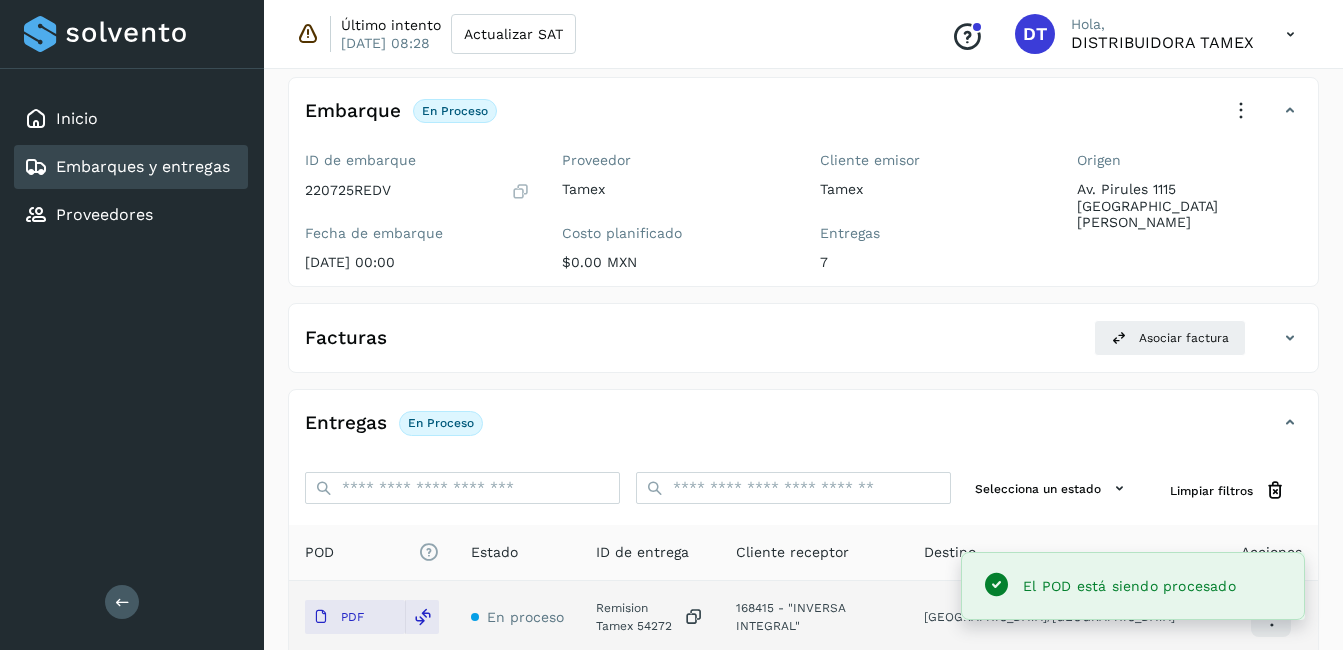 scroll, scrollTop: 0, scrollLeft: 0, axis: both 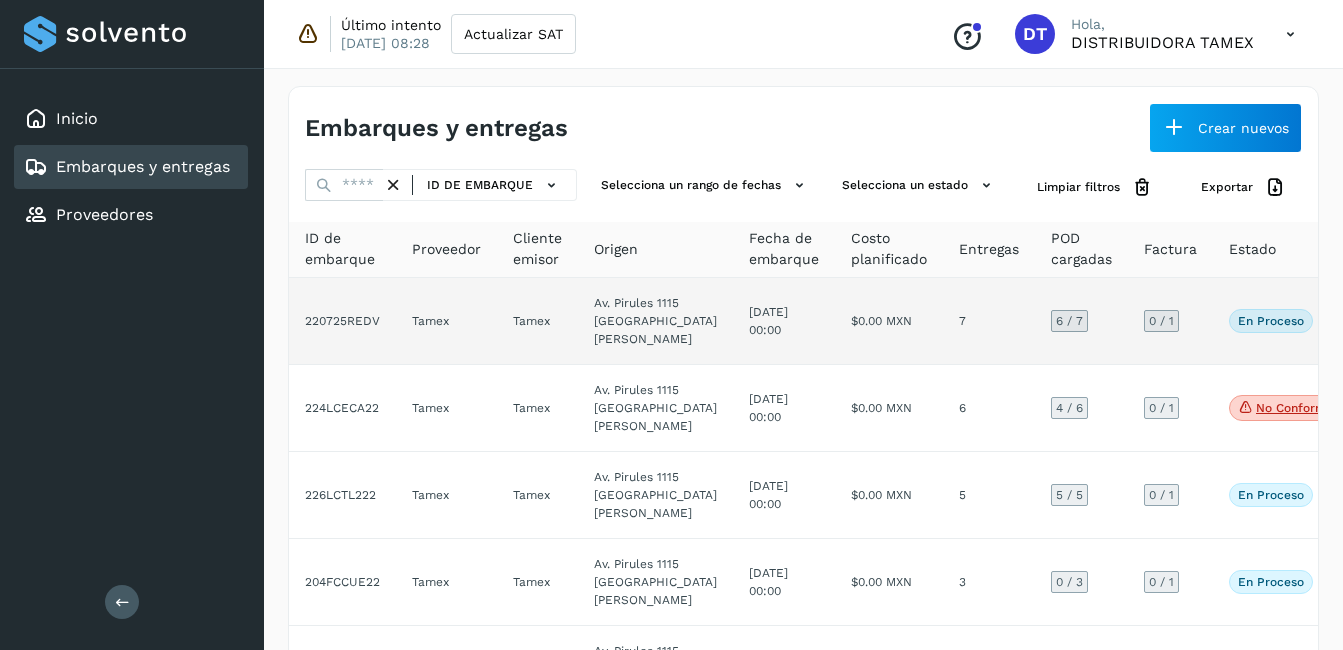 click on "Av. Pirules 1115 [GEOGRAPHIC_DATA][PERSON_NAME]" 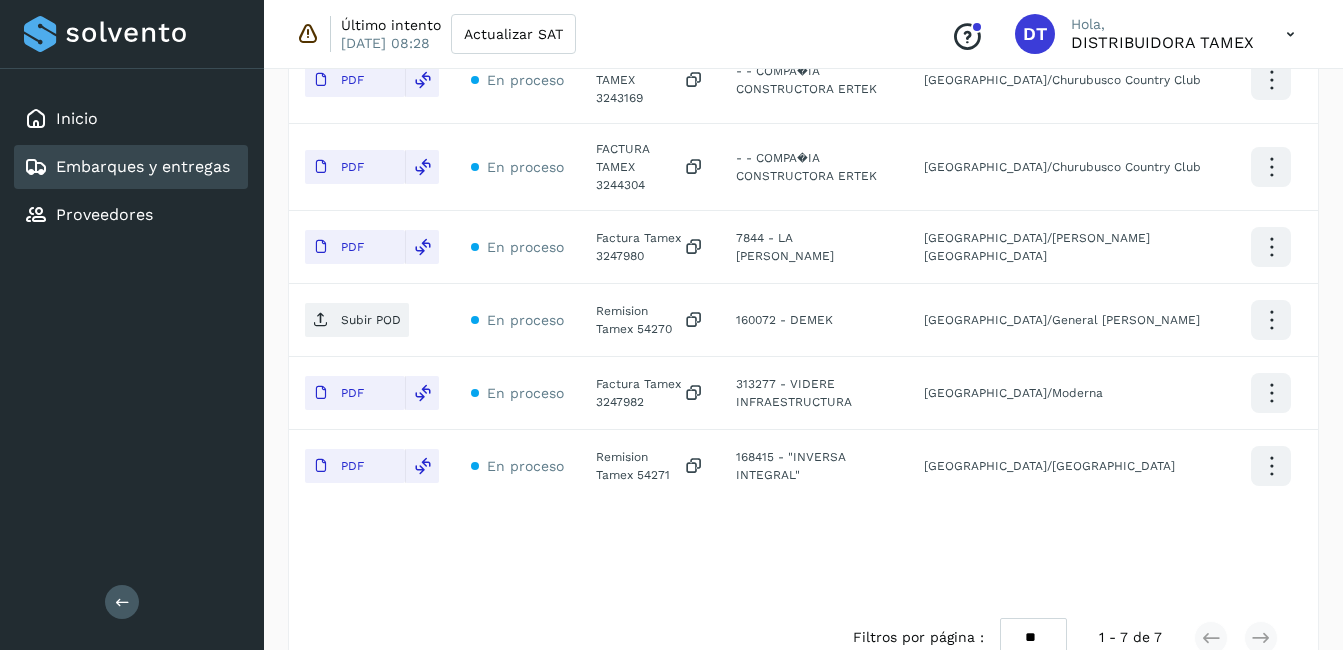scroll, scrollTop: 743, scrollLeft: 0, axis: vertical 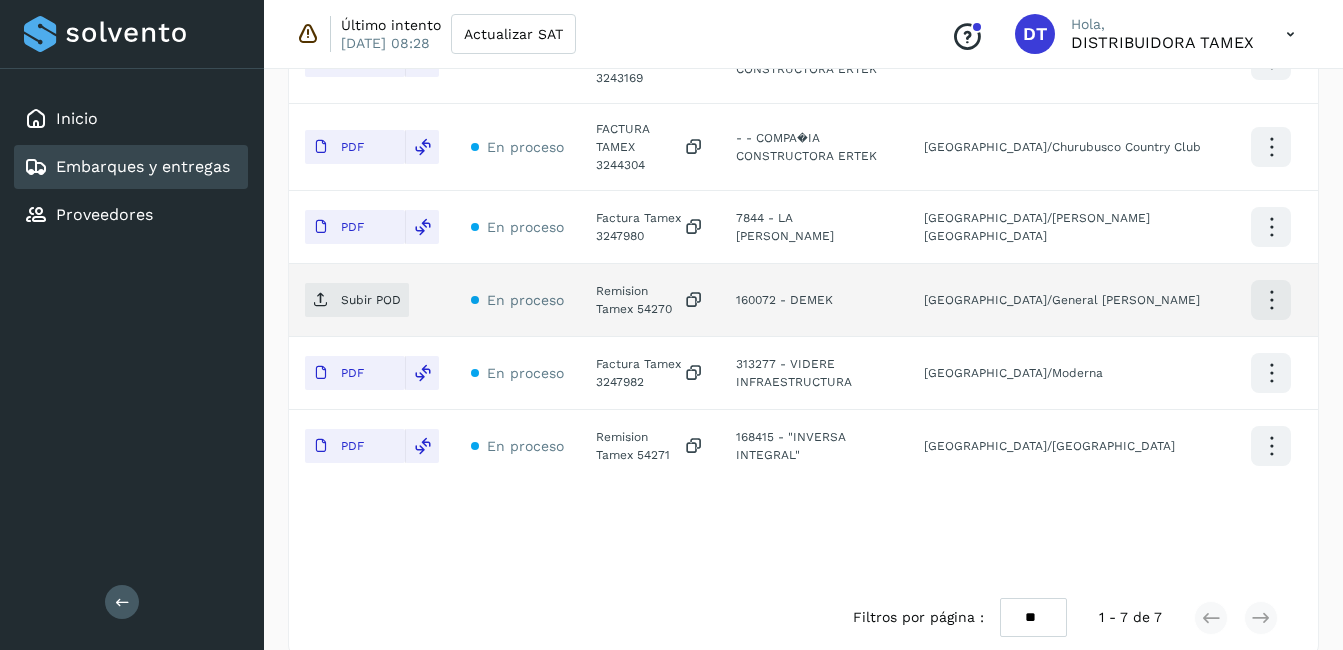click on "Remision Tamex 54270" 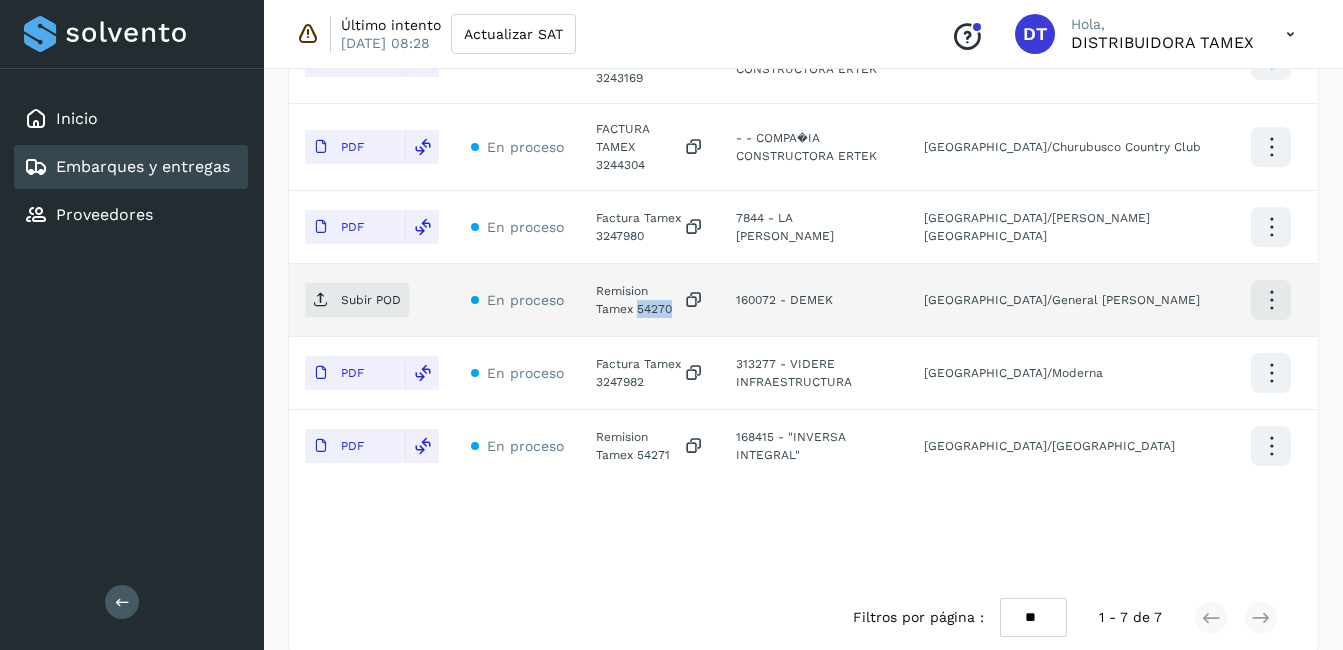 click on "Remision Tamex 54270" 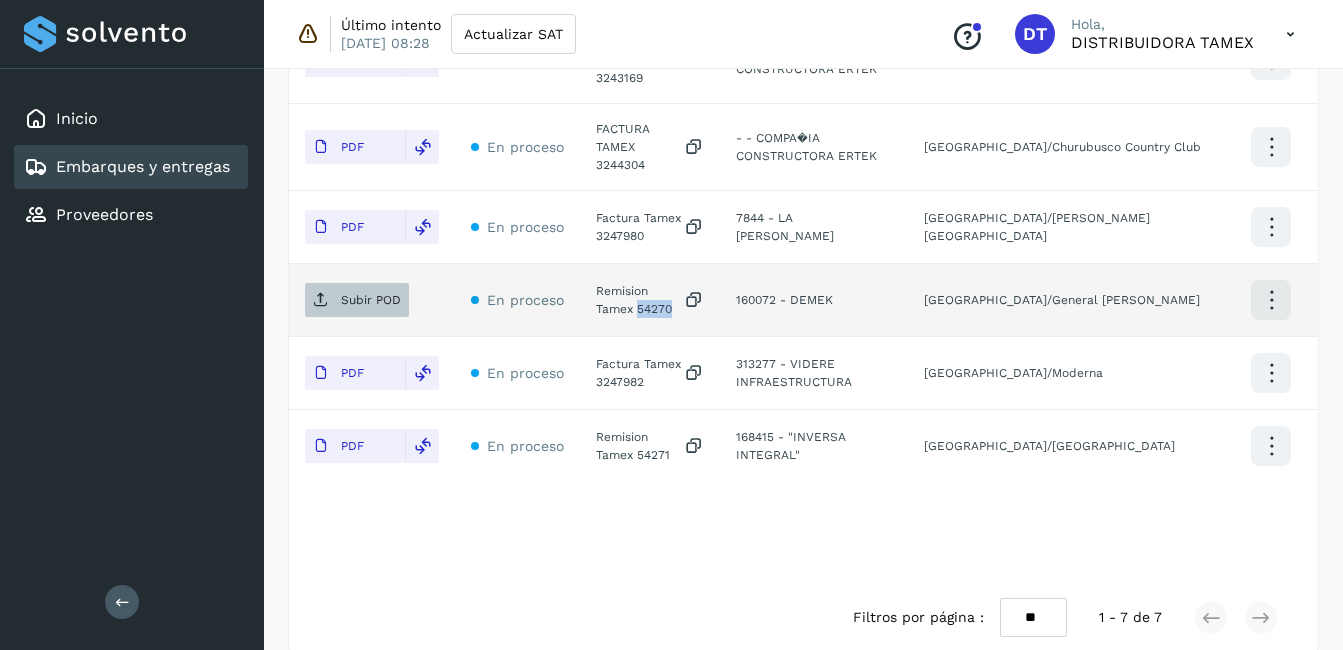 click on "Subir POD" at bounding box center (371, 300) 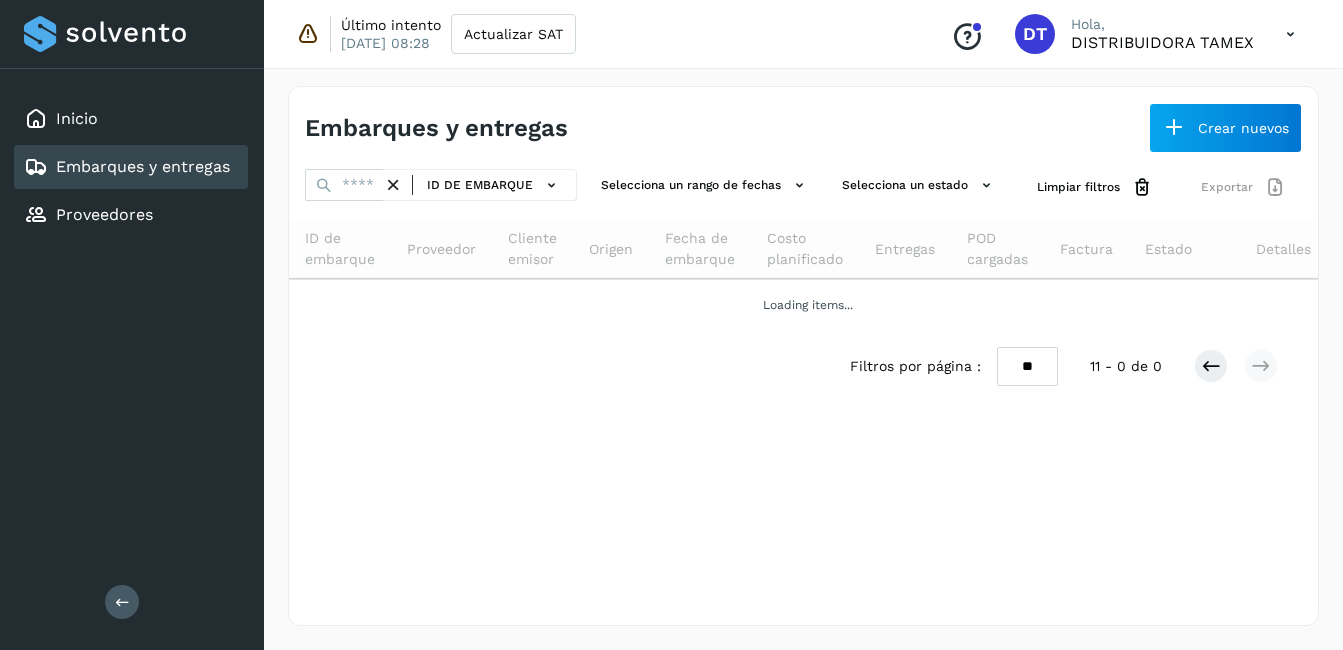 scroll, scrollTop: 0, scrollLeft: 0, axis: both 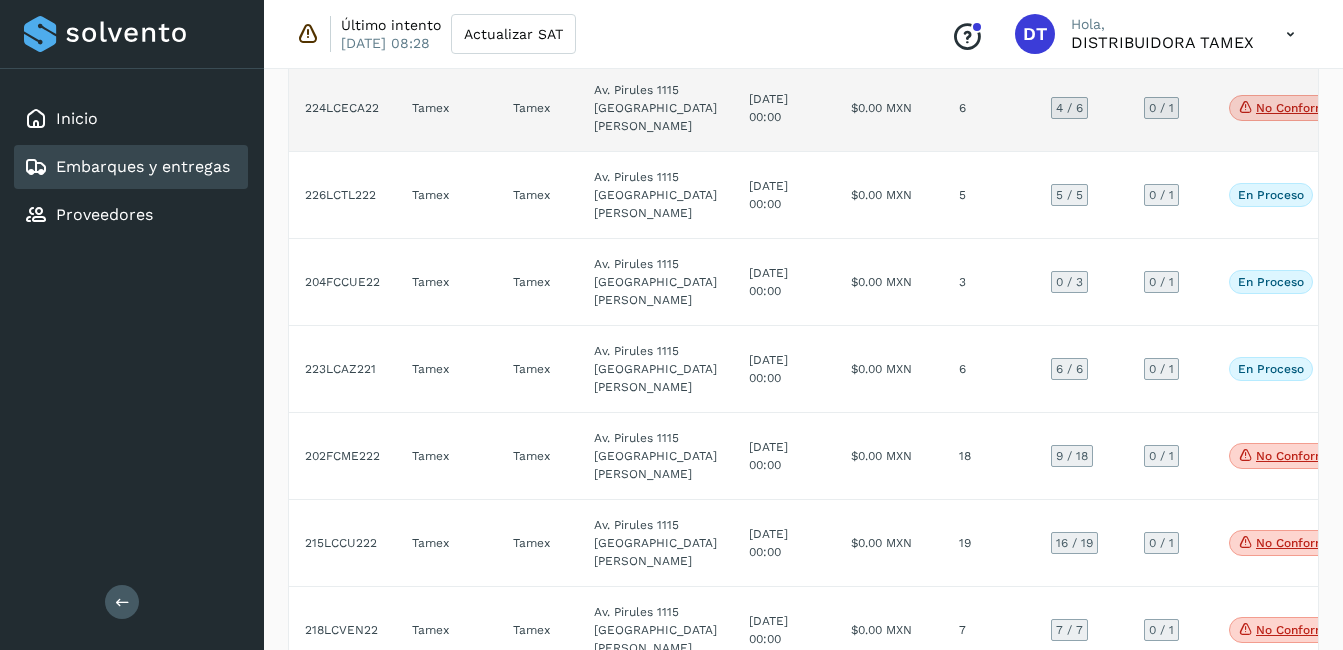 click on "6" 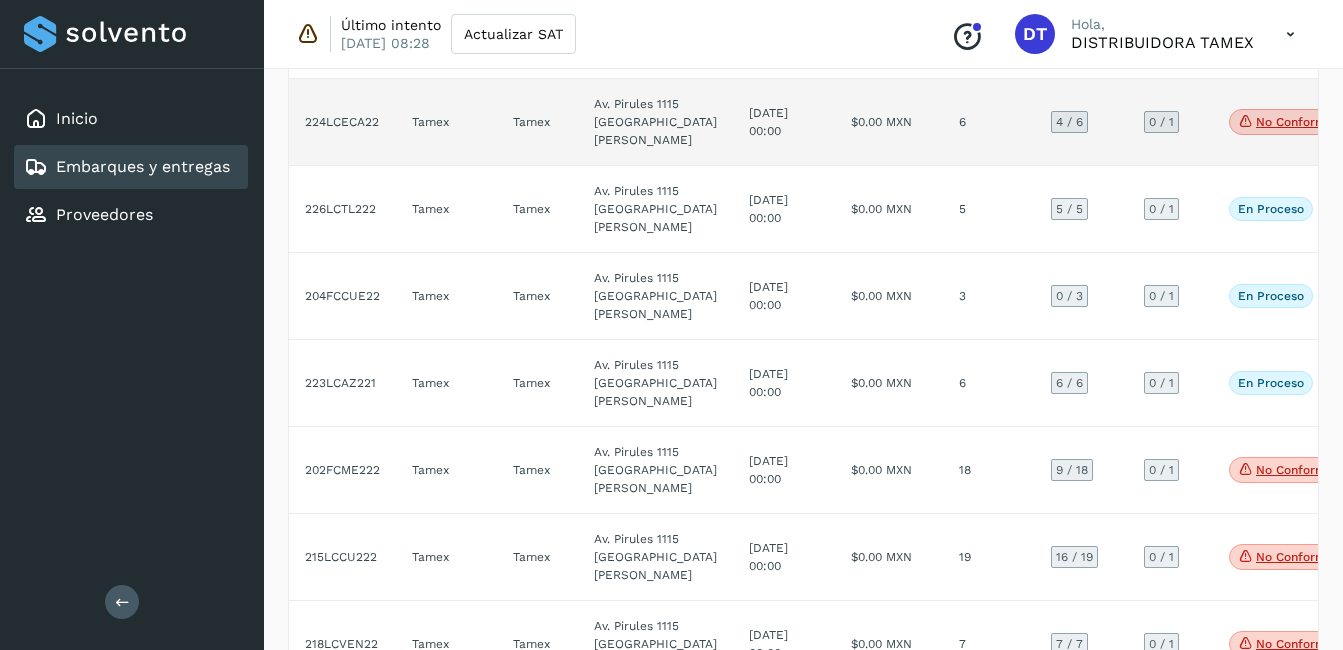 select on "**" 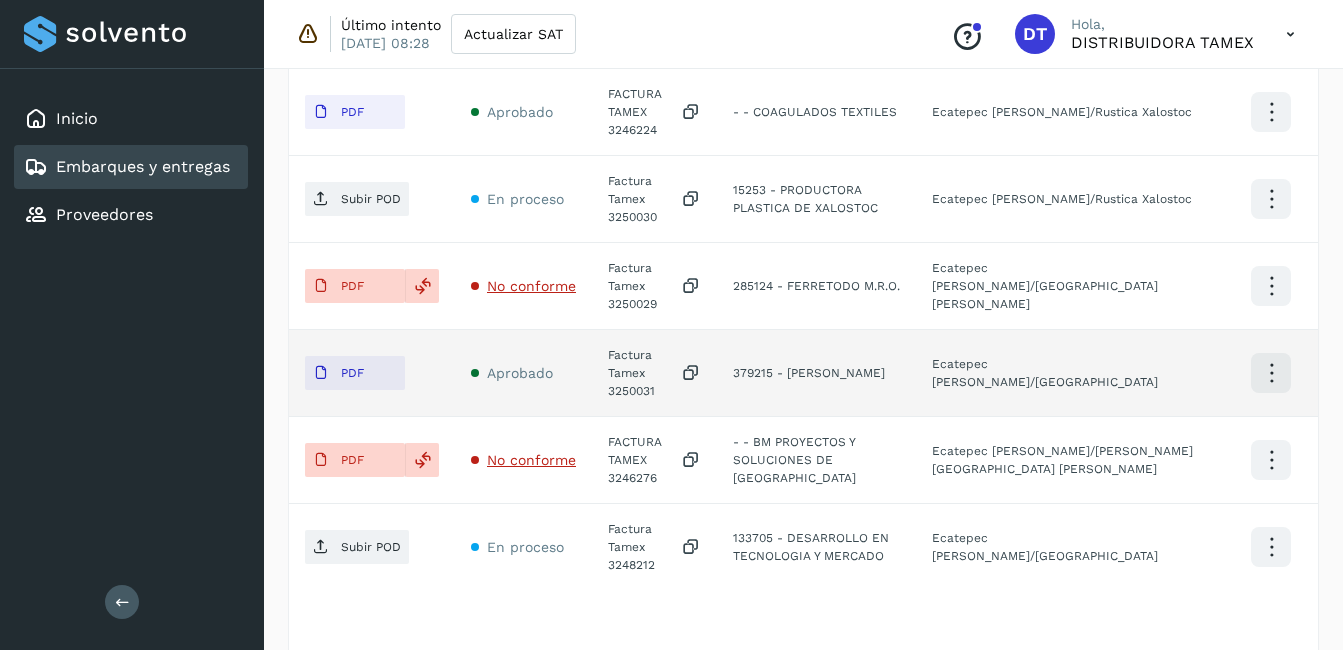 scroll, scrollTop: 570, scrollLeft: 0, axis: vertical 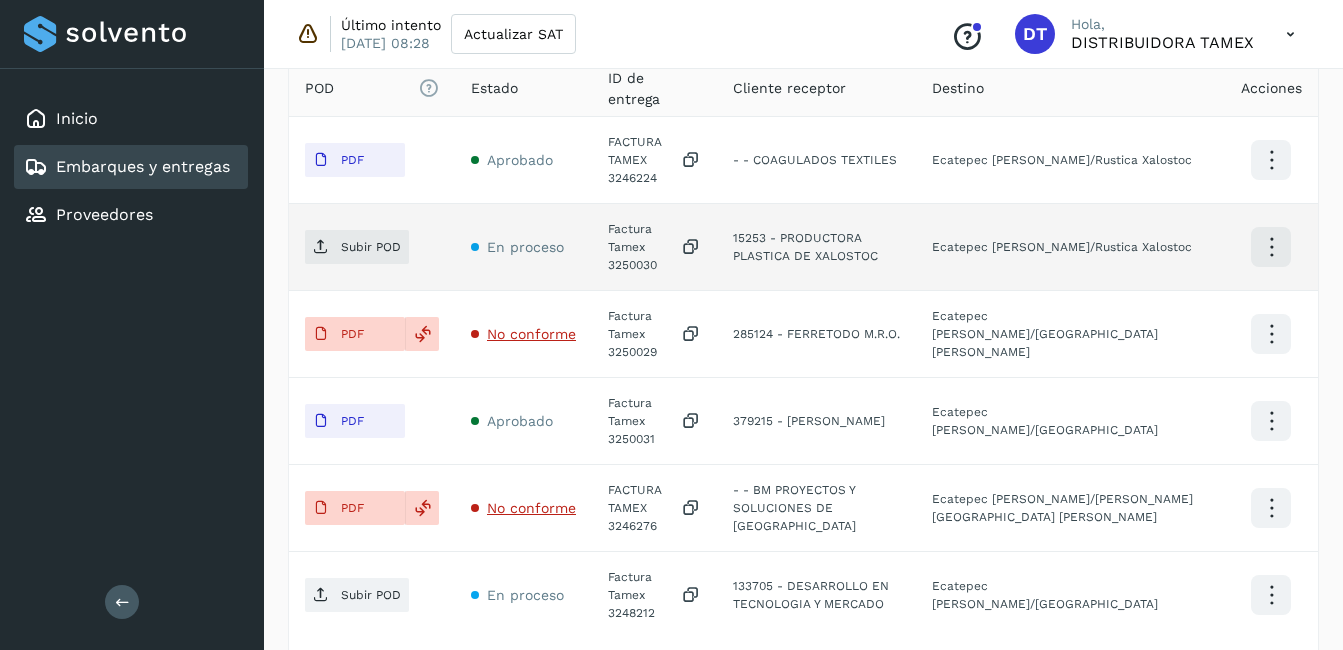 click on "Factura Tamex 3250030" 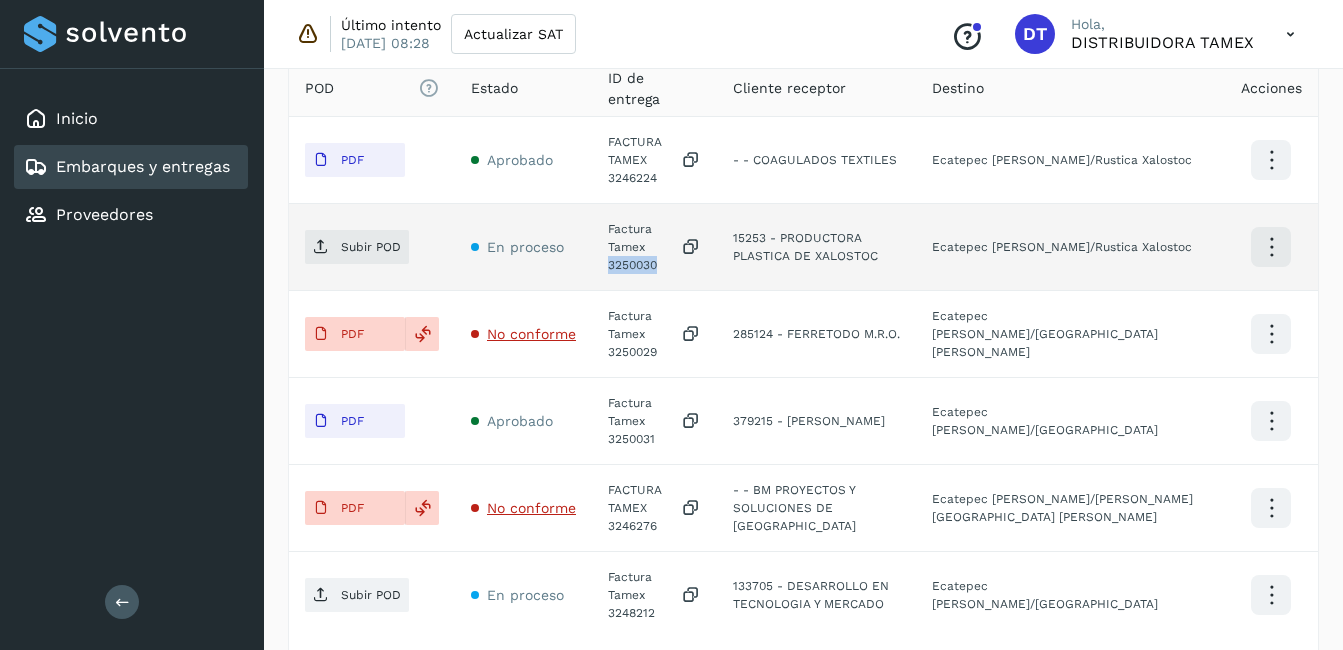 click on "Factura Tamex 3250030" 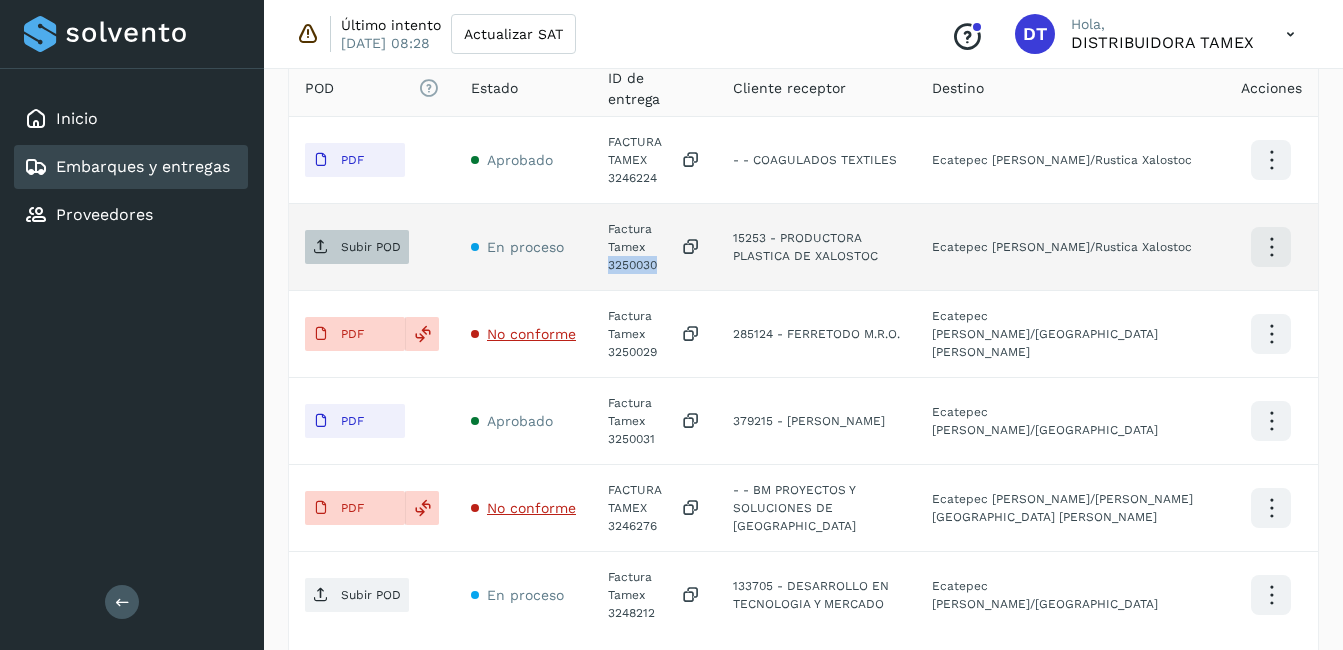 click on "Subir POD" at bounding box center [357, 247] 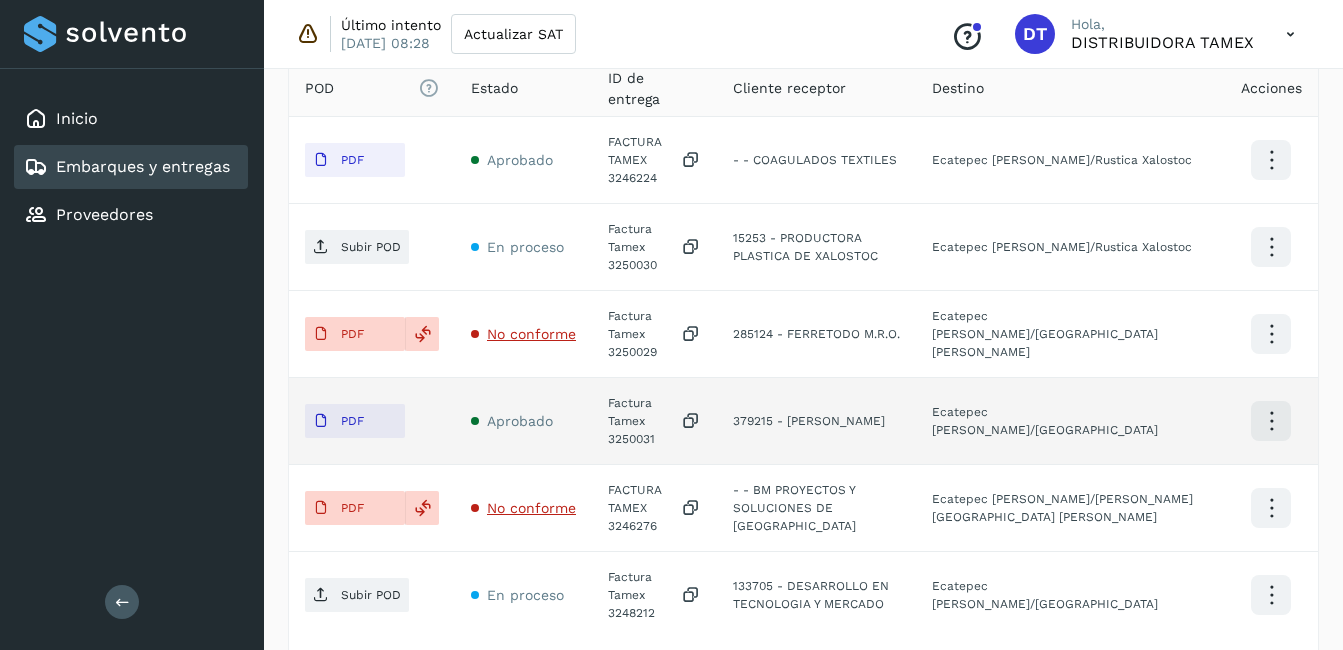 click on "Factura Tamex 3250031" 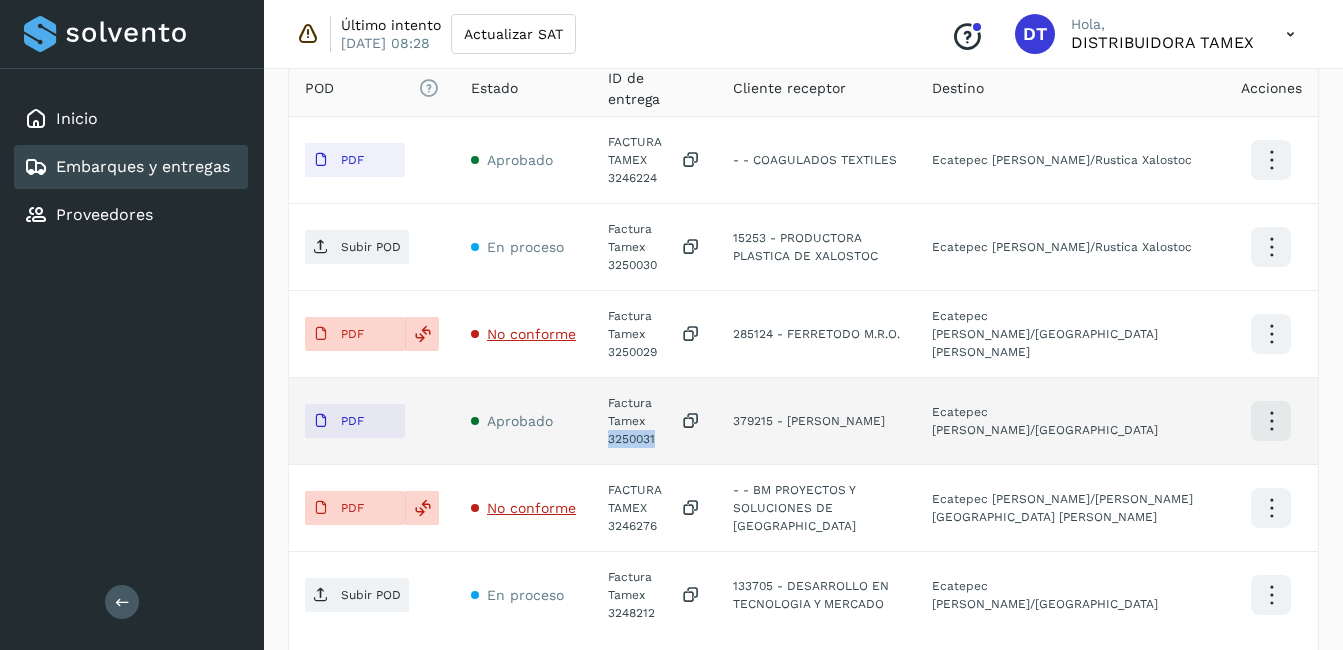 click on "Factura Tamex 3250031" 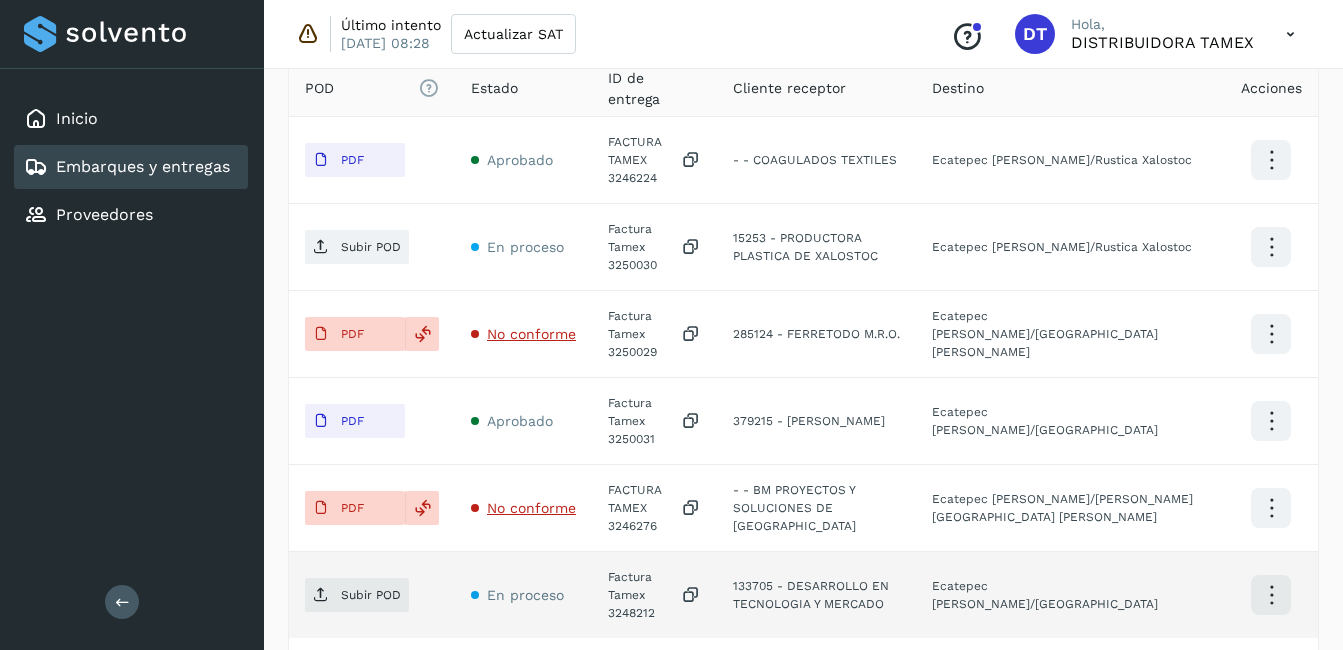 click on "Factura Tamex 3248212" 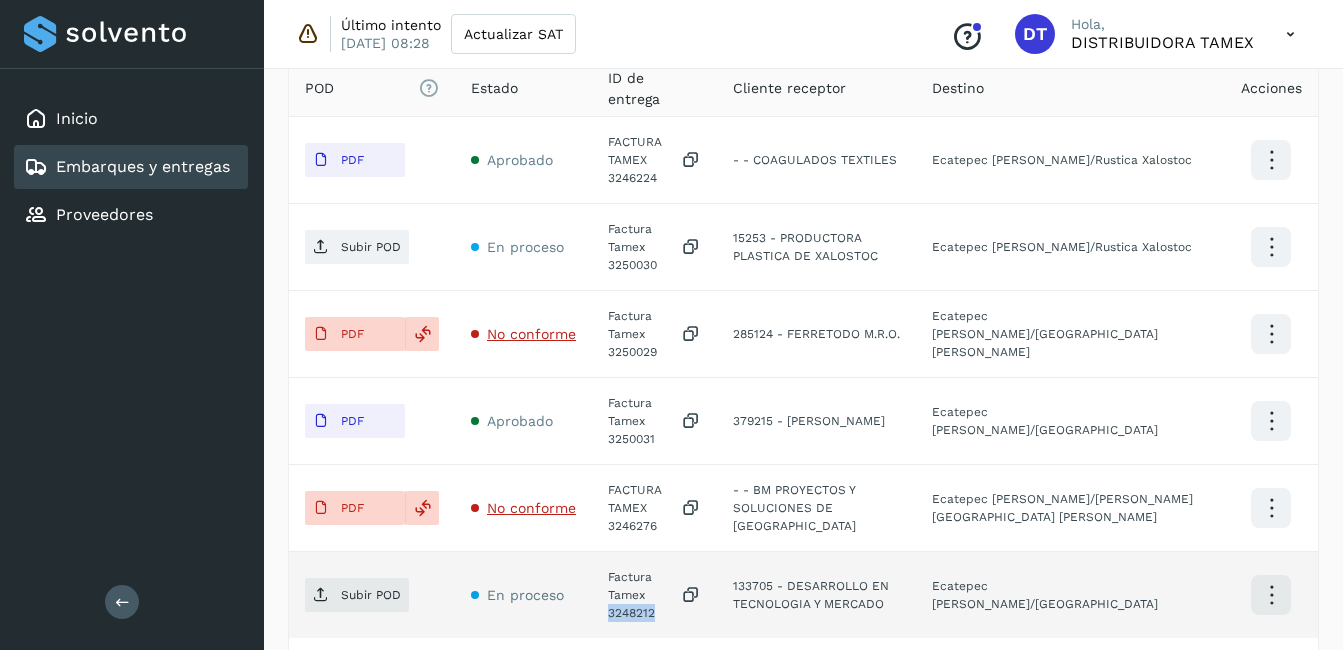 click on "Factura Tamex 3248212" 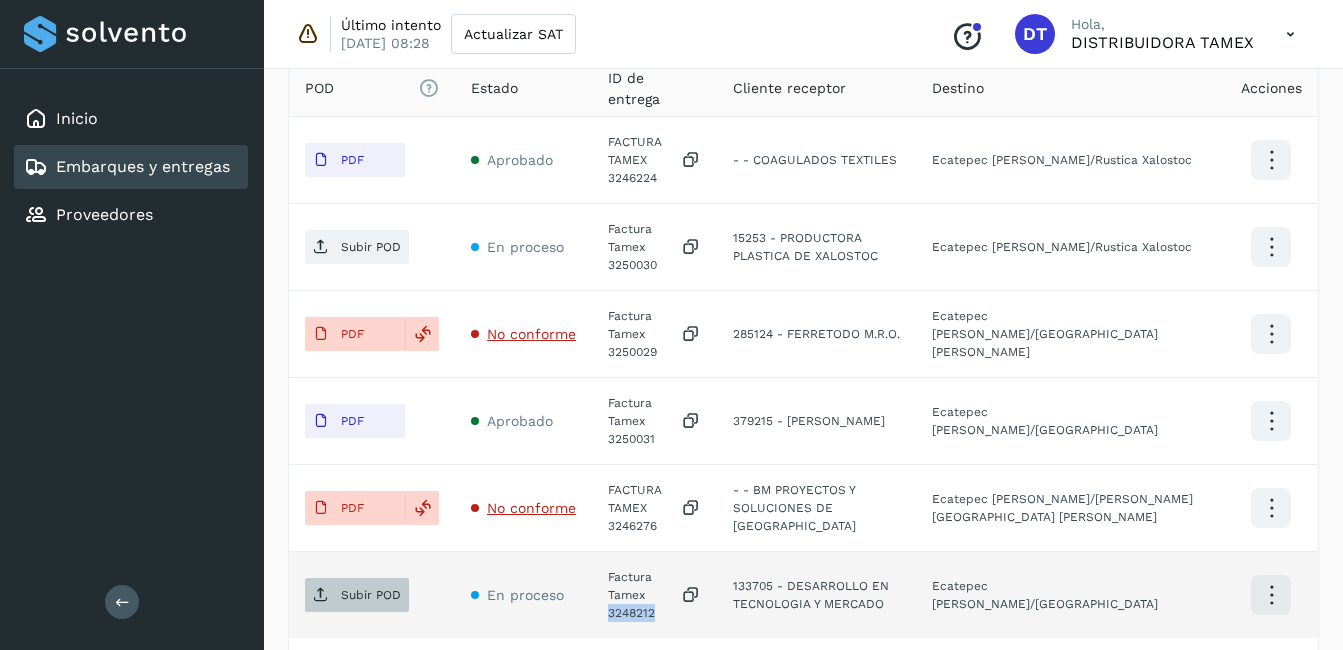 click at bounding box center [321, 595] 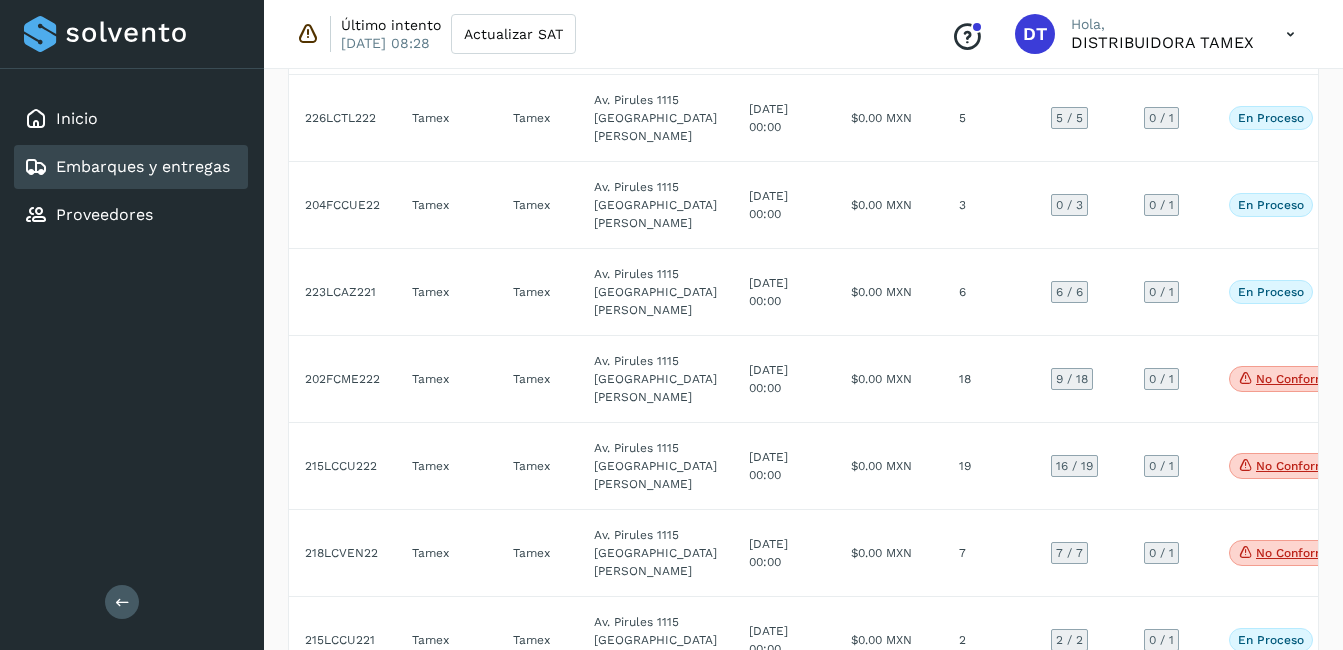 scroll, scrollTop: 400, scrollLeft: 0, axis: vertical 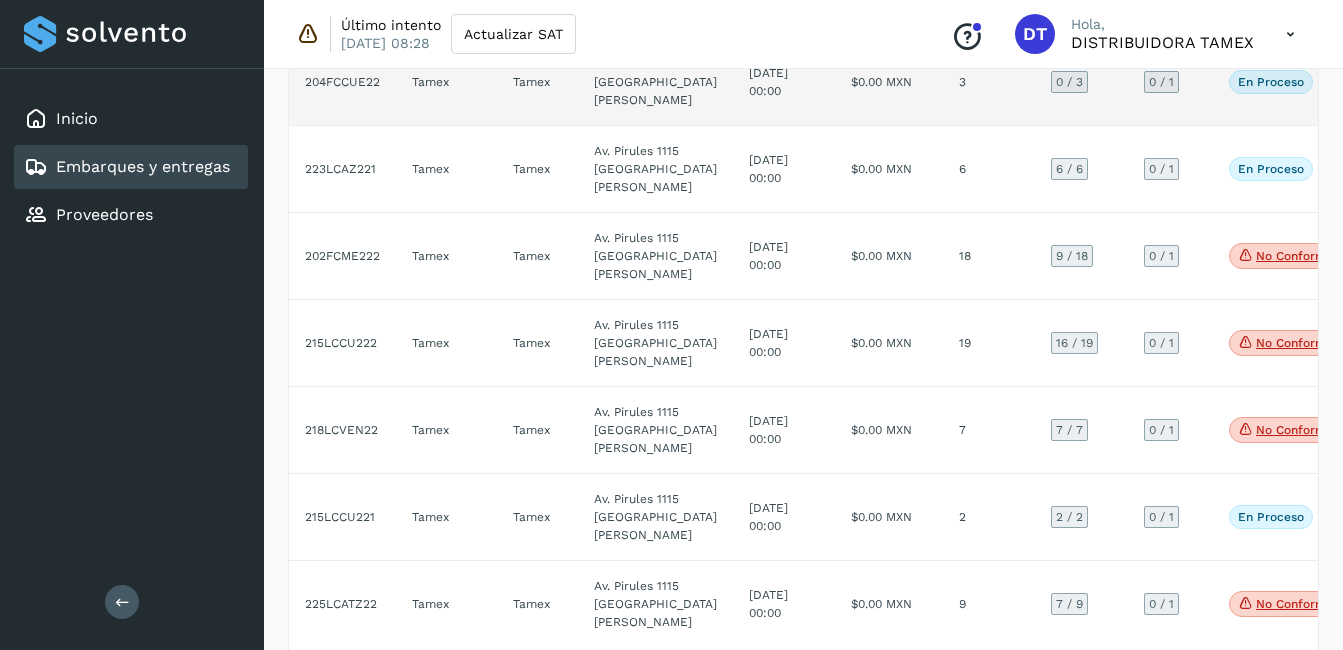 click on "3" 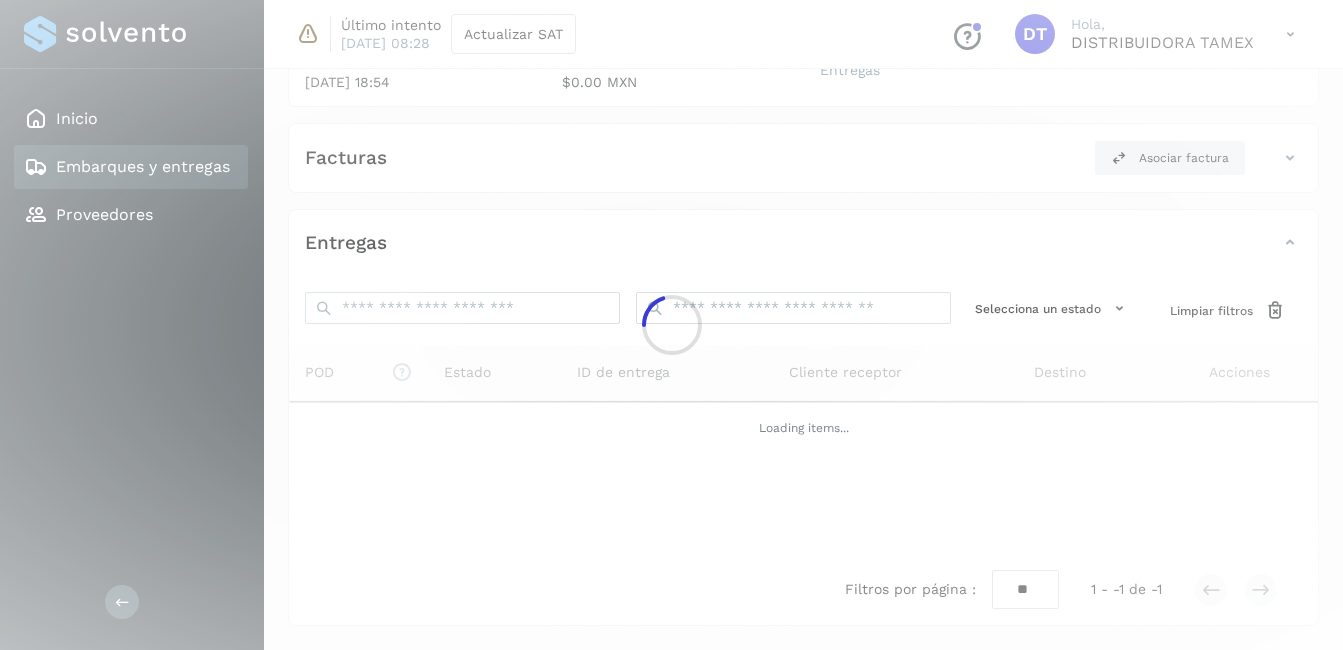 click 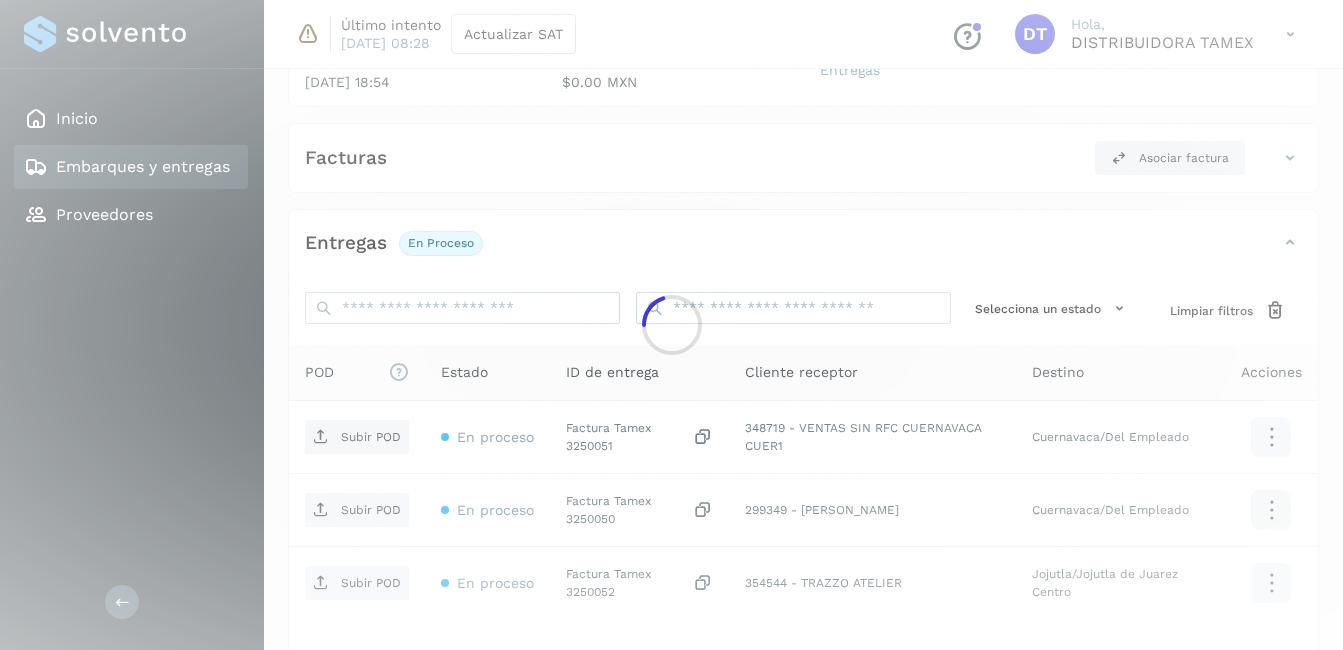scroll, scrollTop: 451, scrollLeft: 0, axis: vertical 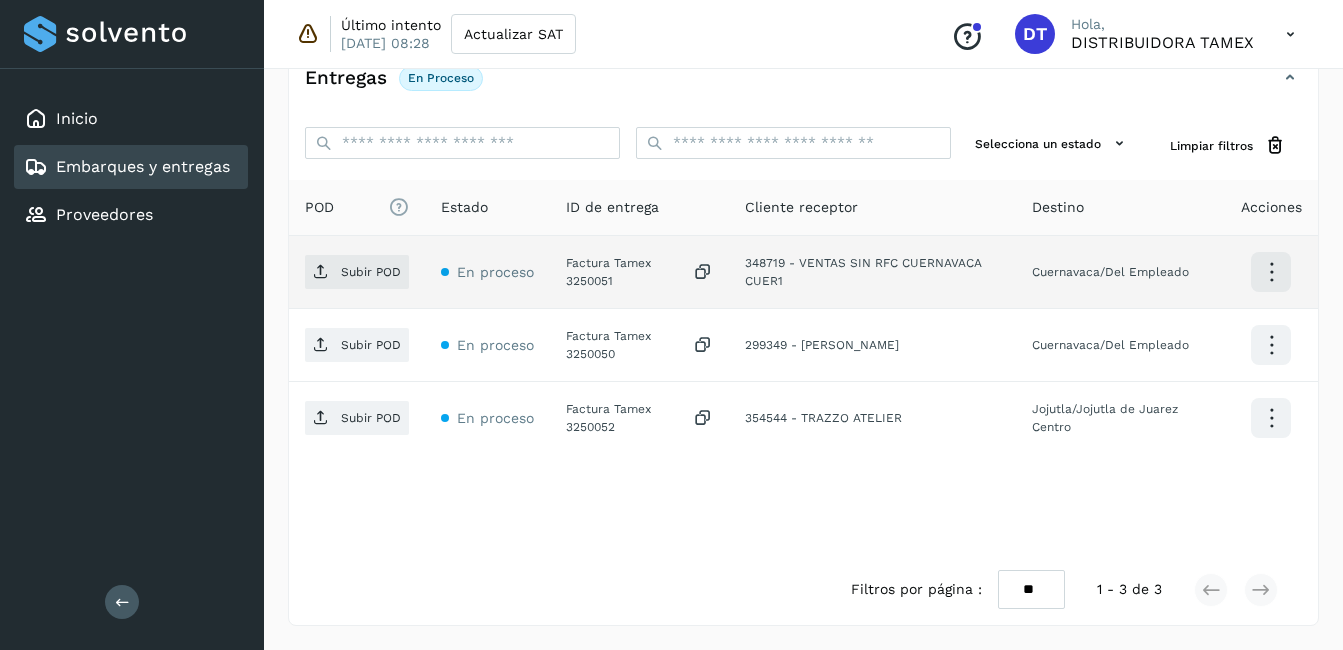 click on "Factura Tamex 3250051" 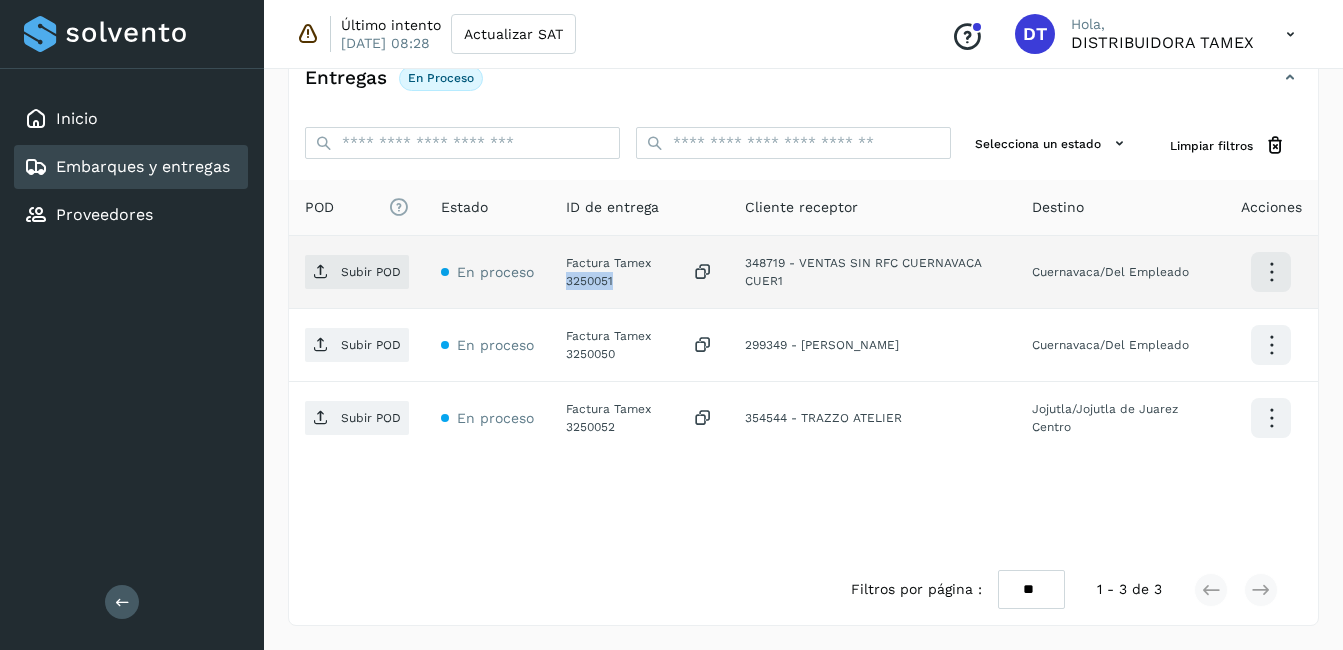 click on "Factura Tamex 3250051" 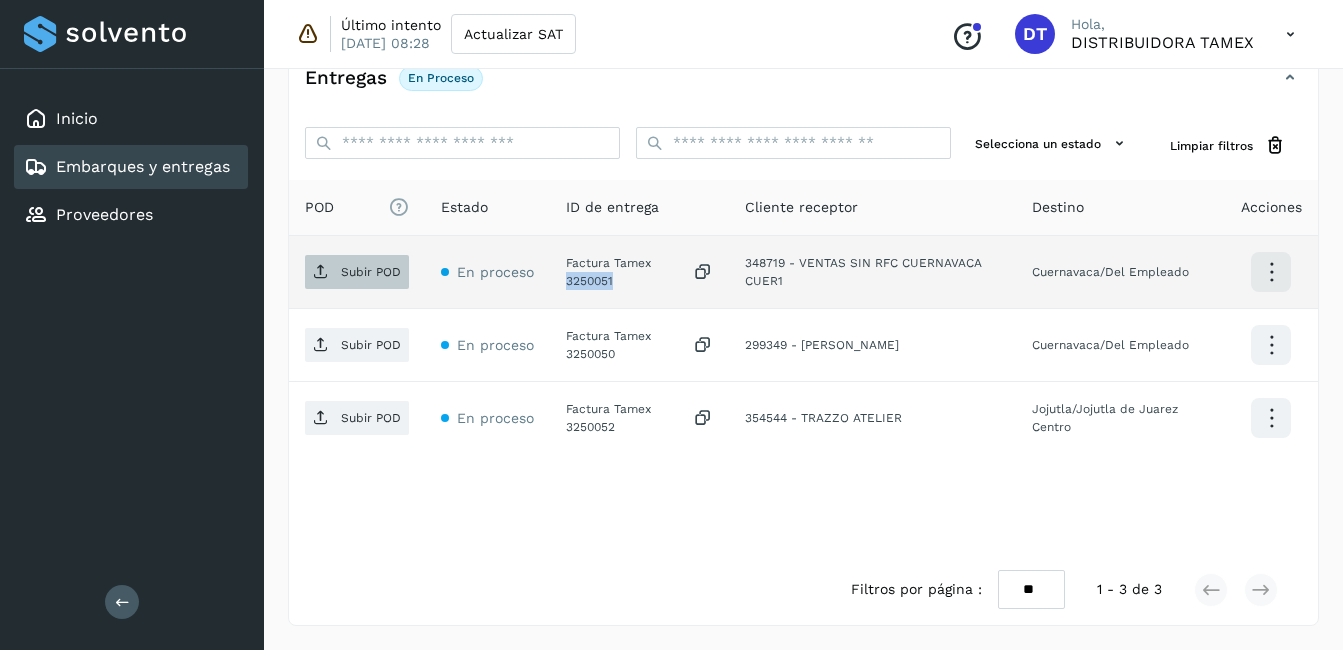 click on "Subir POD" at bounding box center [371, 272] 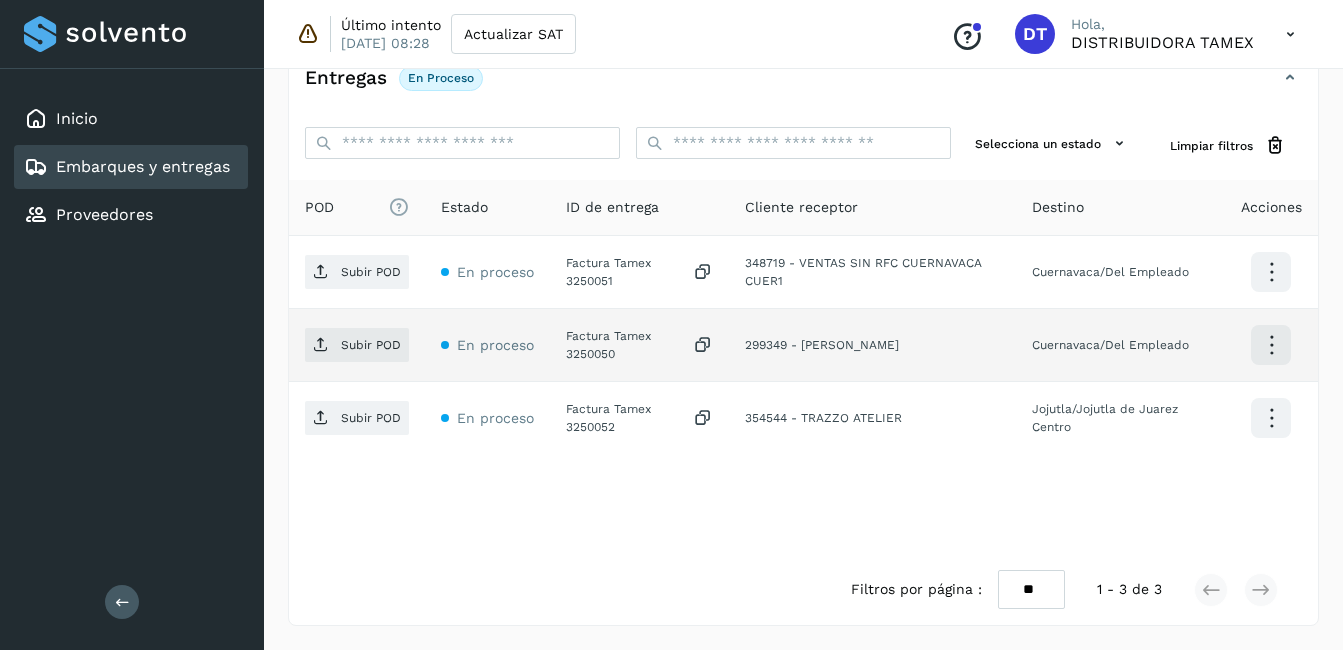 click on "Factura Tamex 3250050" 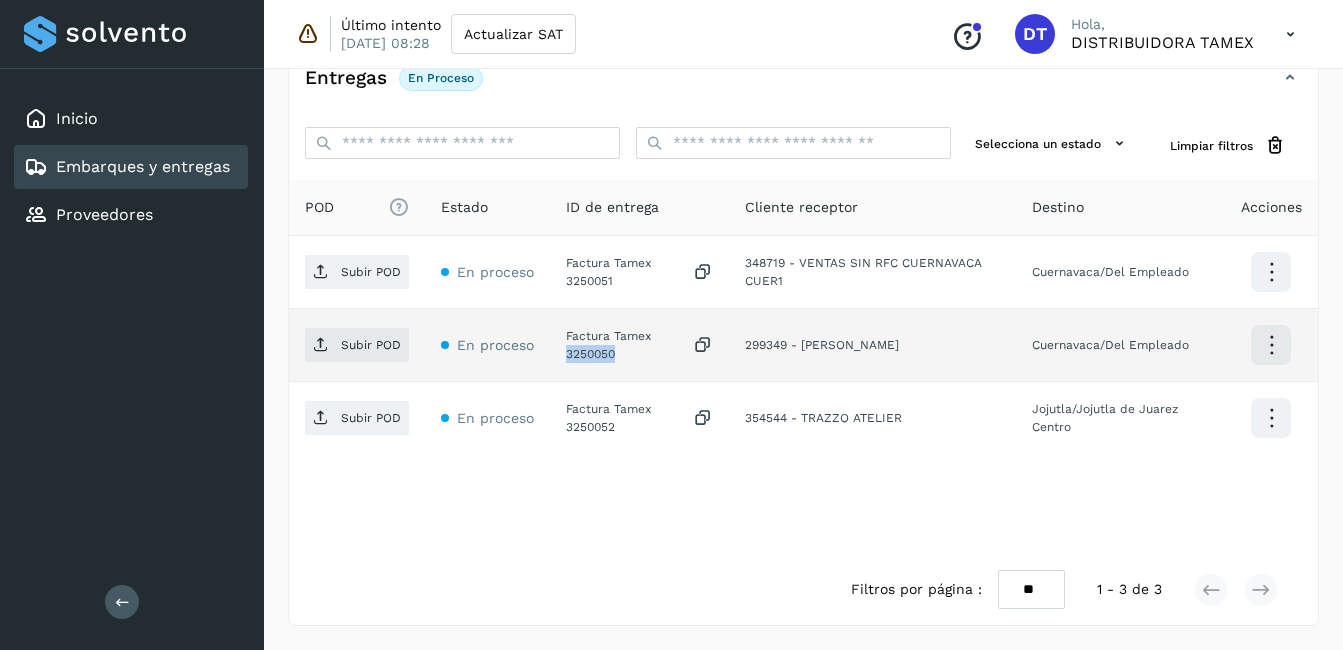 click on "Factura Tamex 3250050" 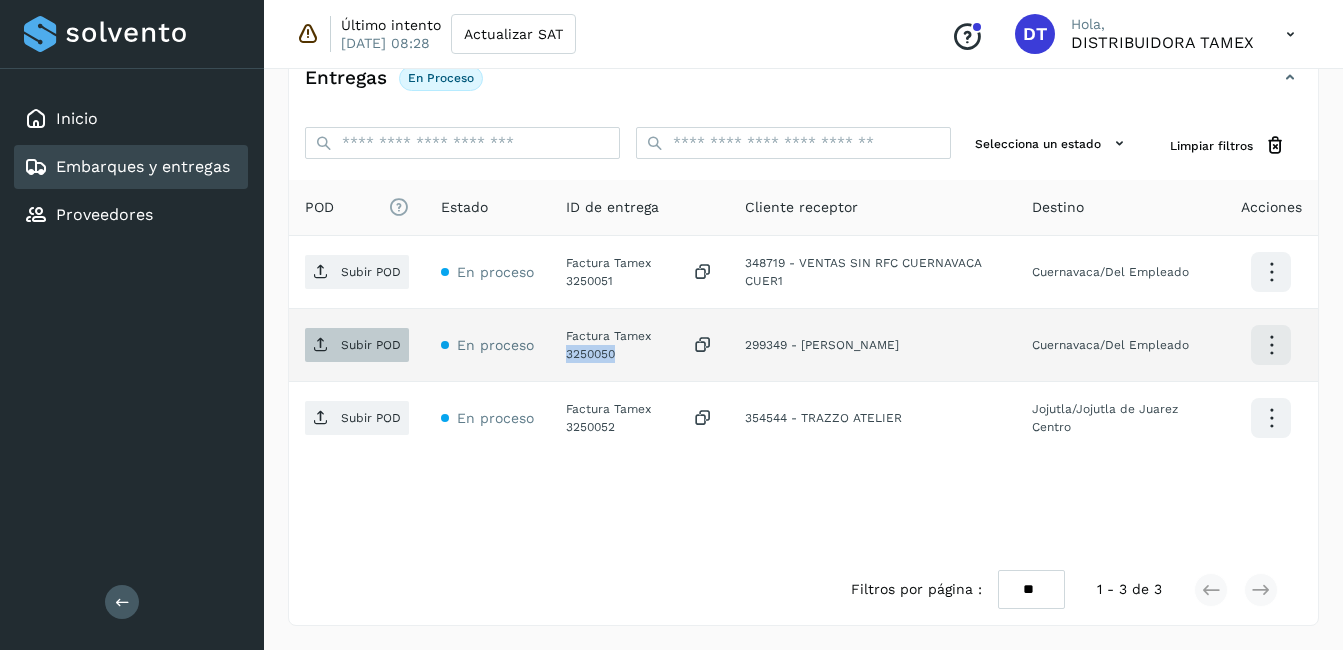 click on "Subir POD" at bounding box center (357, 345) 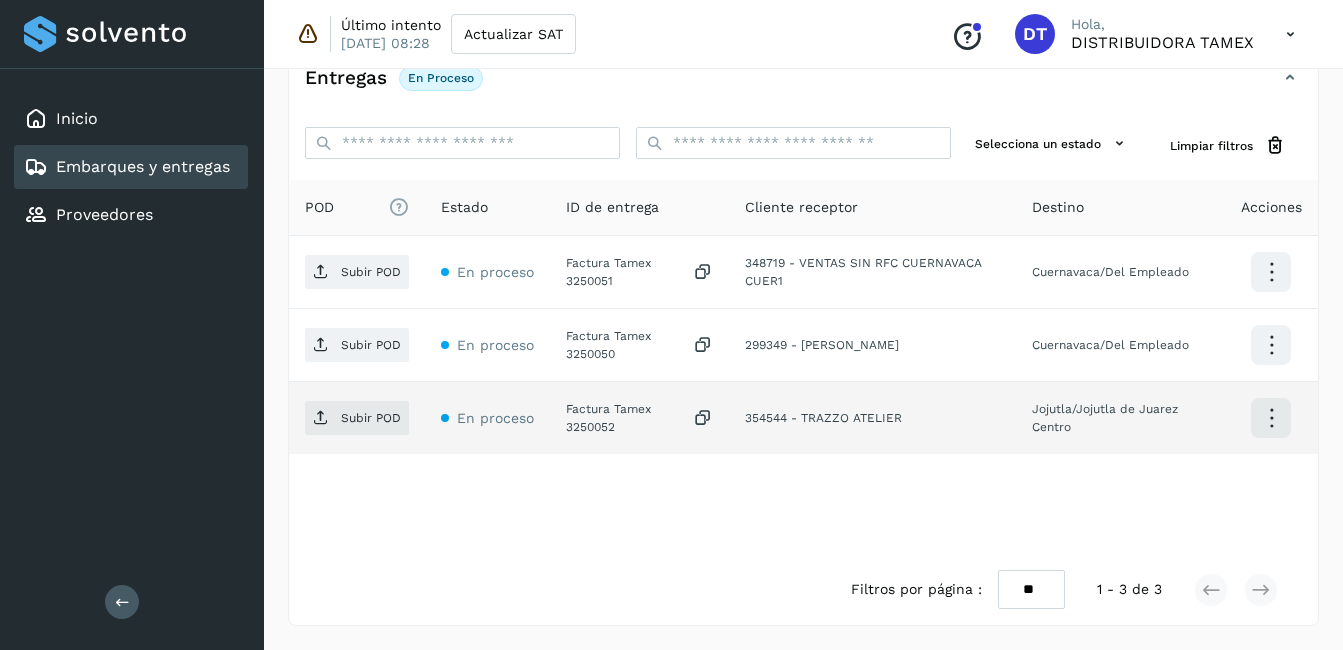 click on "Factura Tamex 3250052" 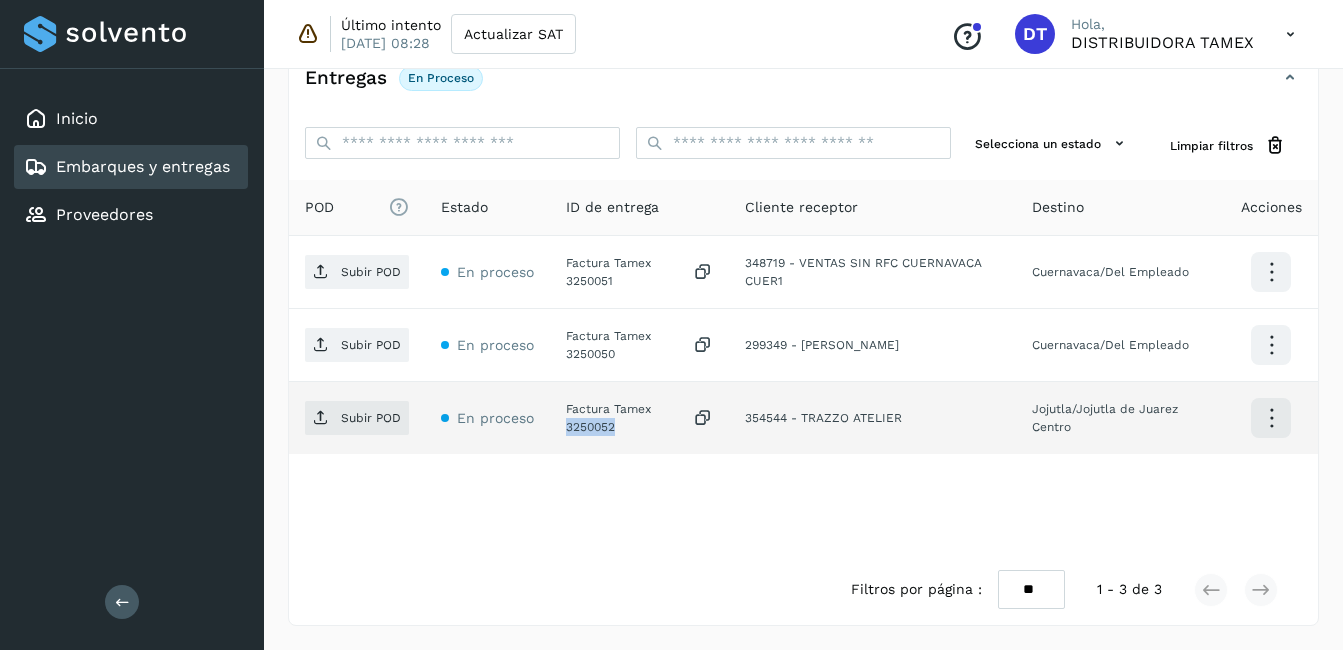 click on "Factura Tamex 3250052" 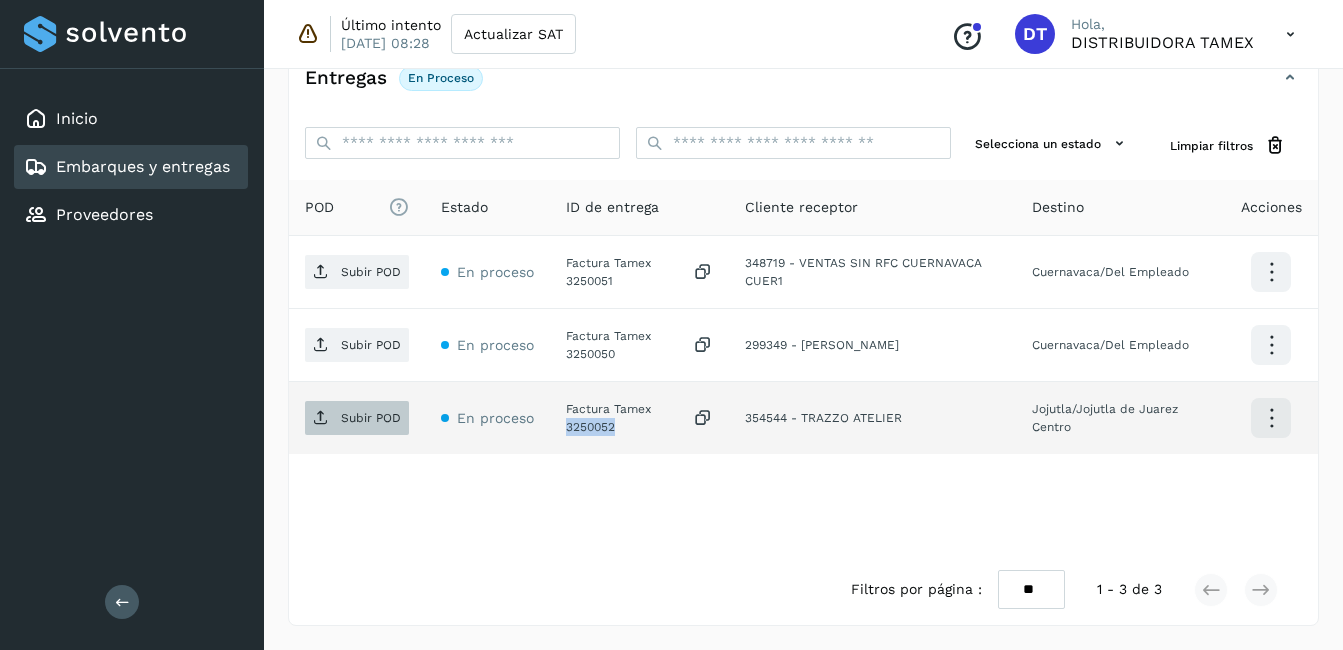 click on "Subir POD" at bounding box center [371, 418] 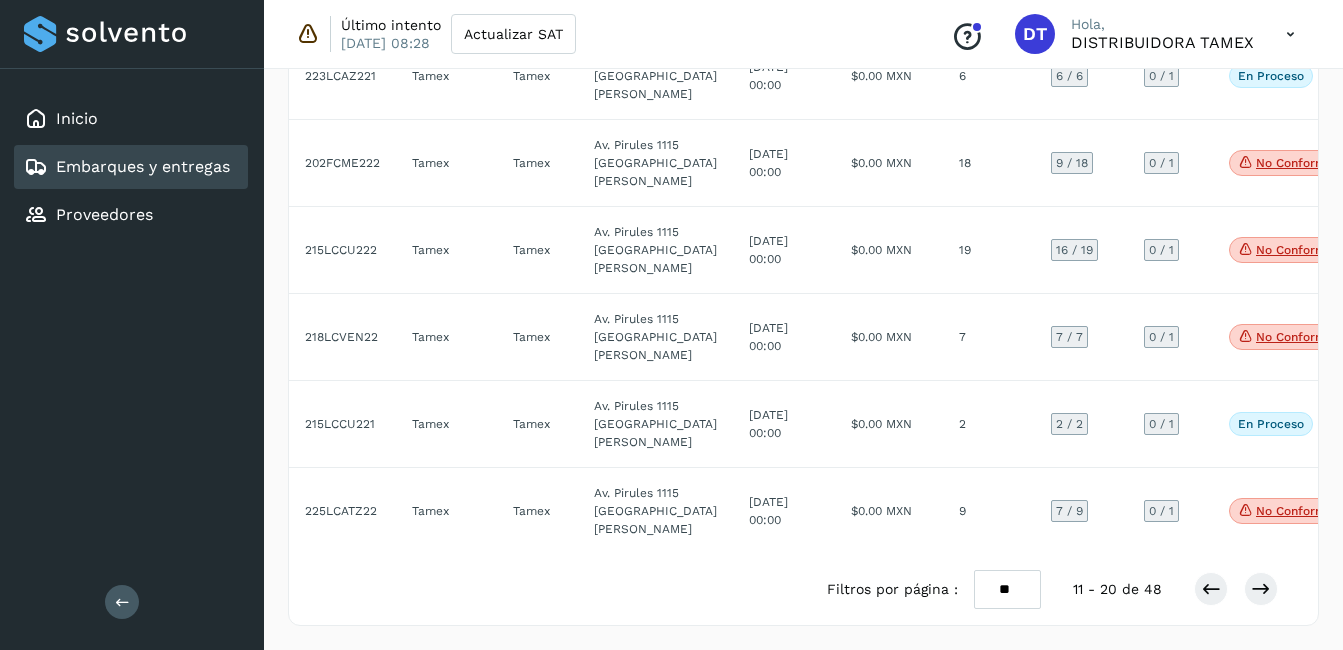 scroll, scrollTop: 800, scrollLeft: 0, axis: vertical 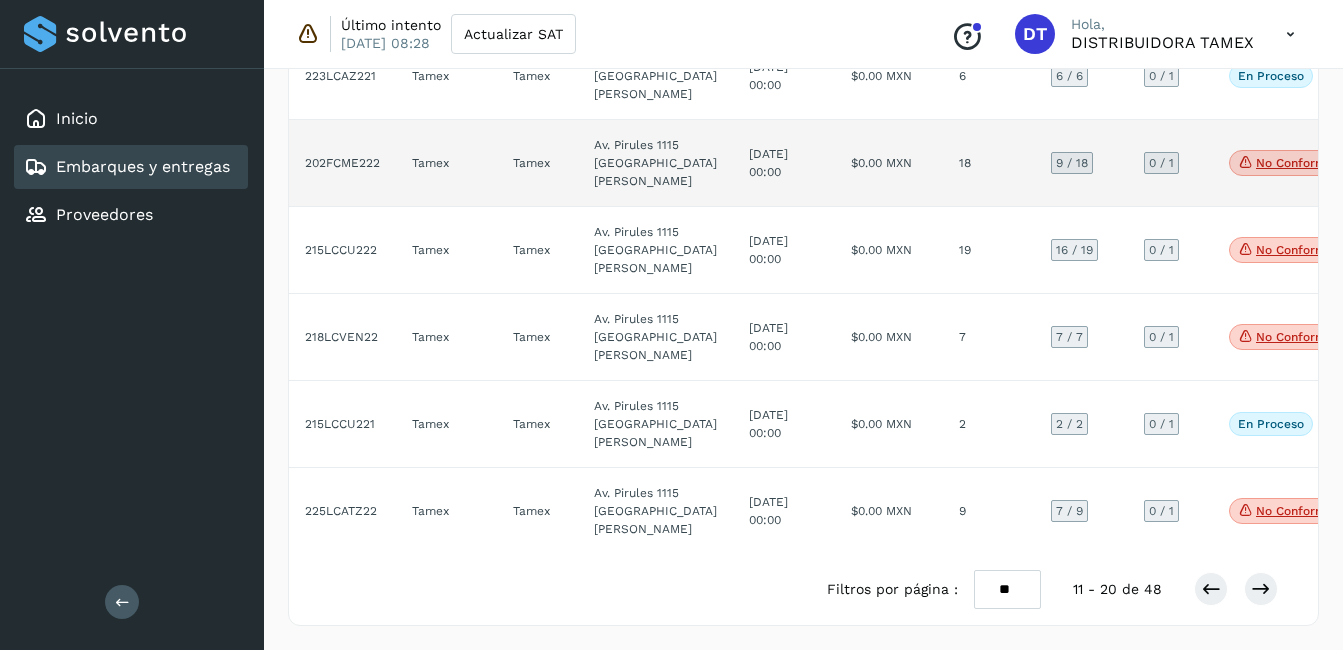 click on "$0.00 MXN" 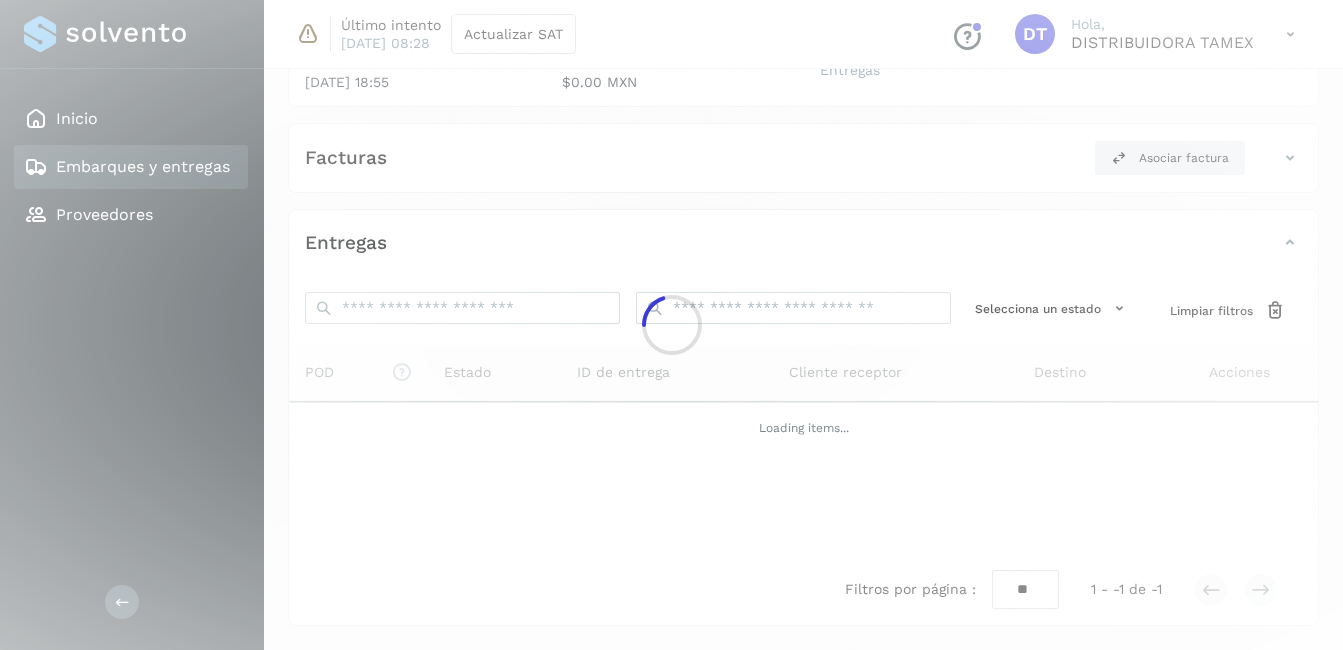 click 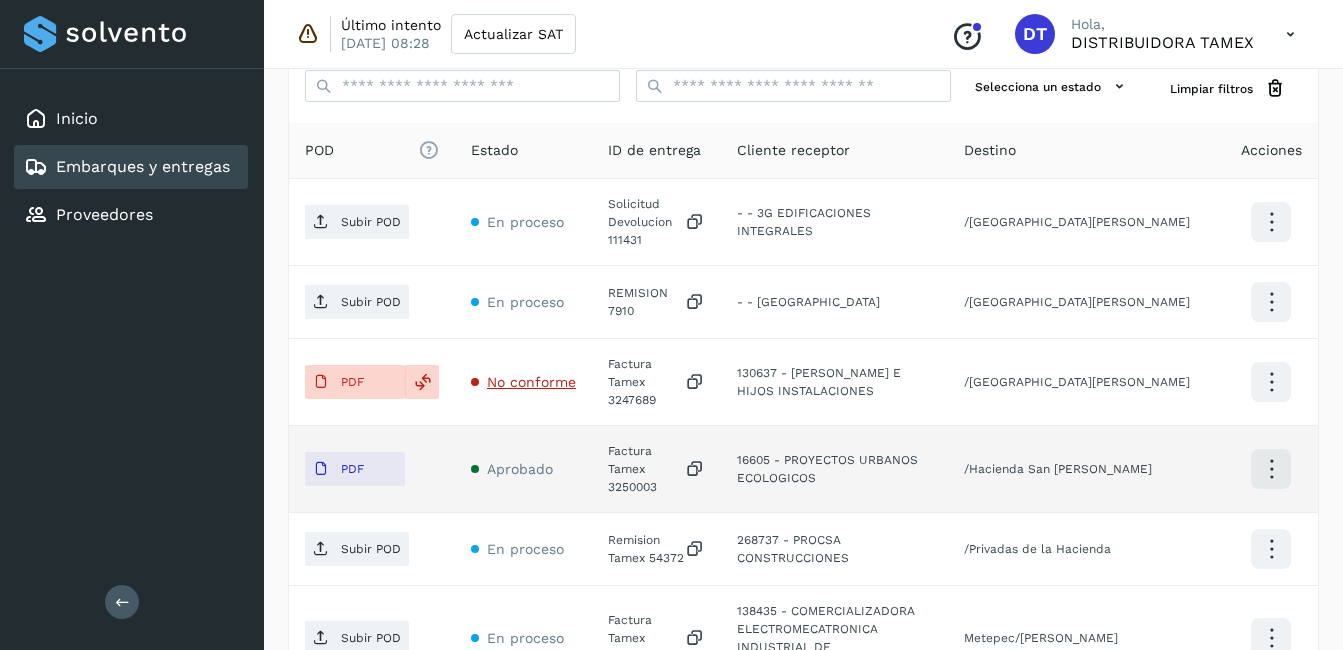 scroll, scrollTop: 500, scrollLeft: 0, axis: vertical 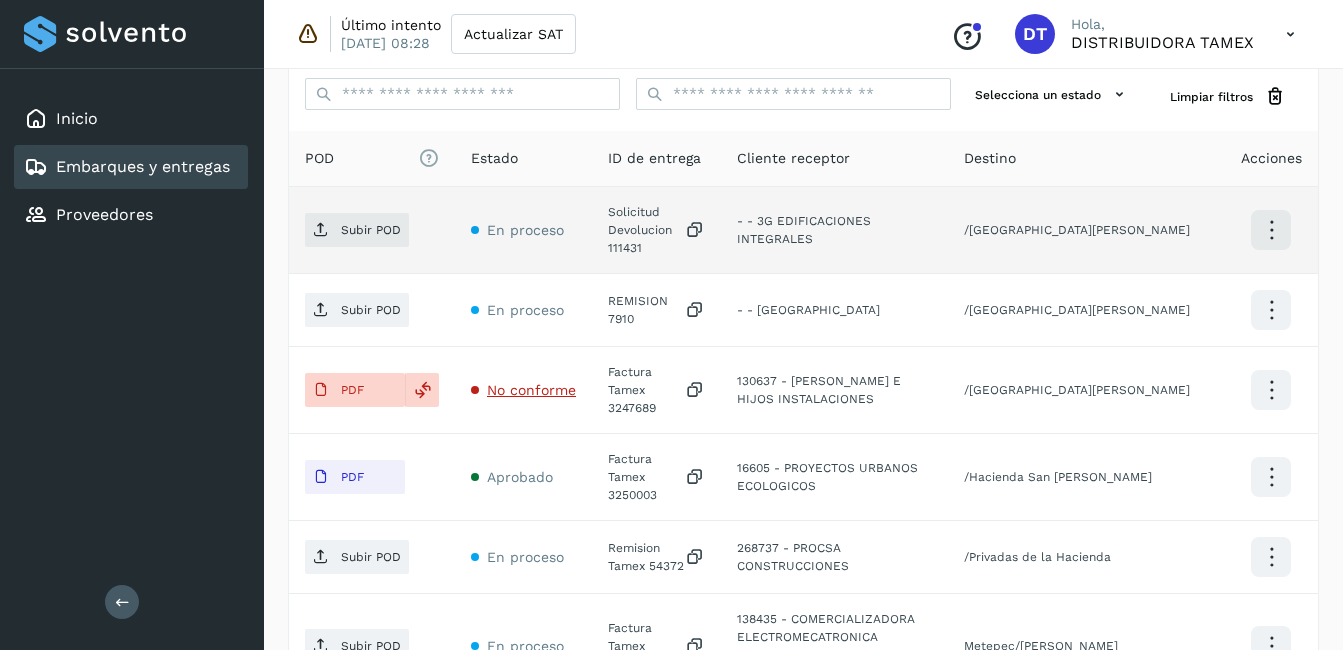 click on "Solicitud Devolucion 111431" 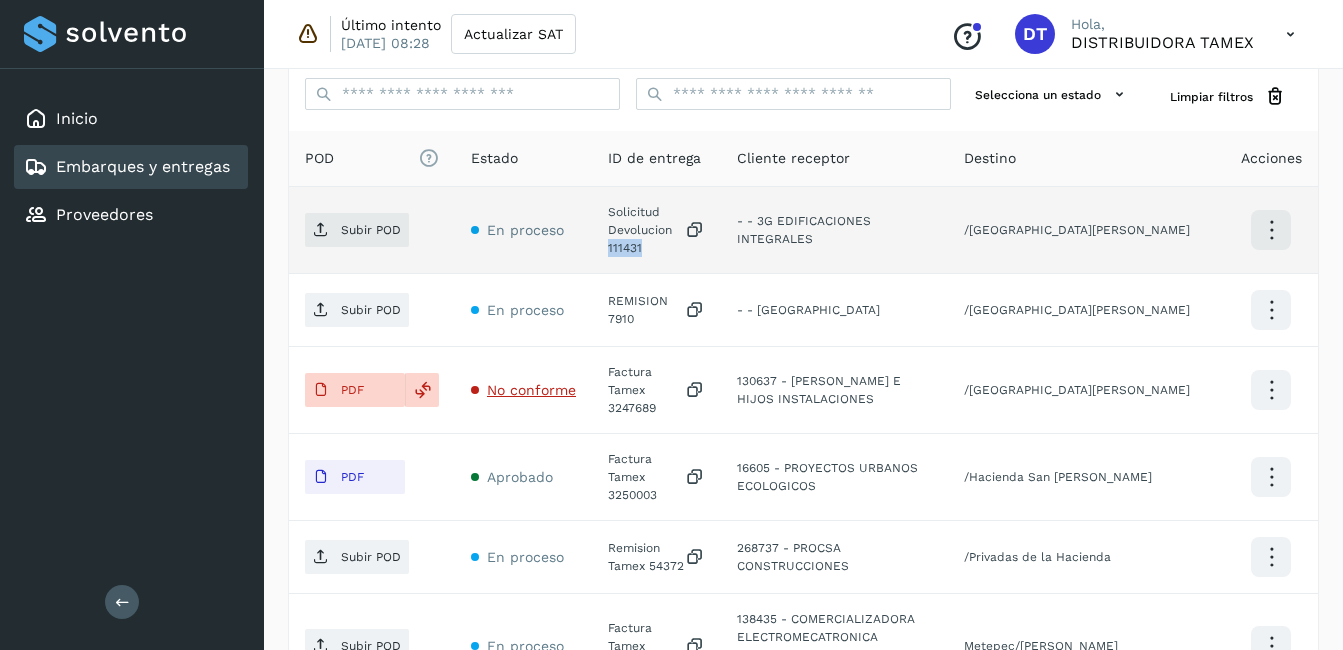 click on "Solicitud Devolucion 111431" 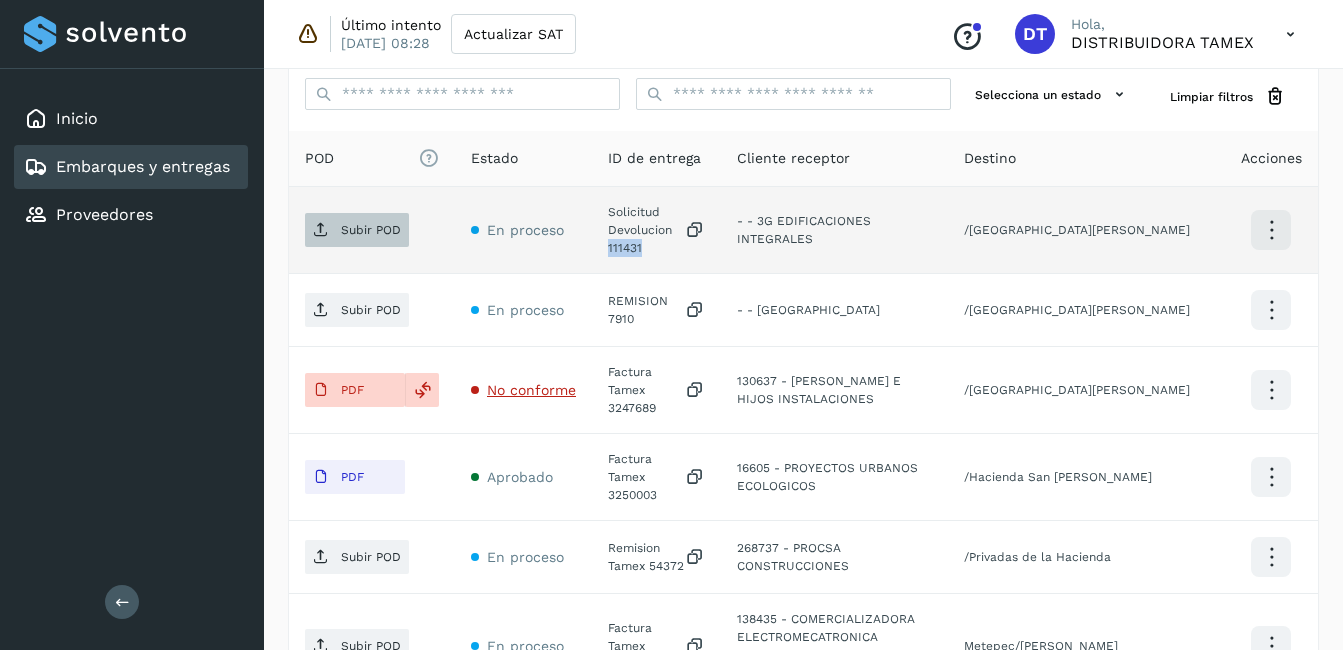 click on "Subir POD" at bounding box center (357, 230) 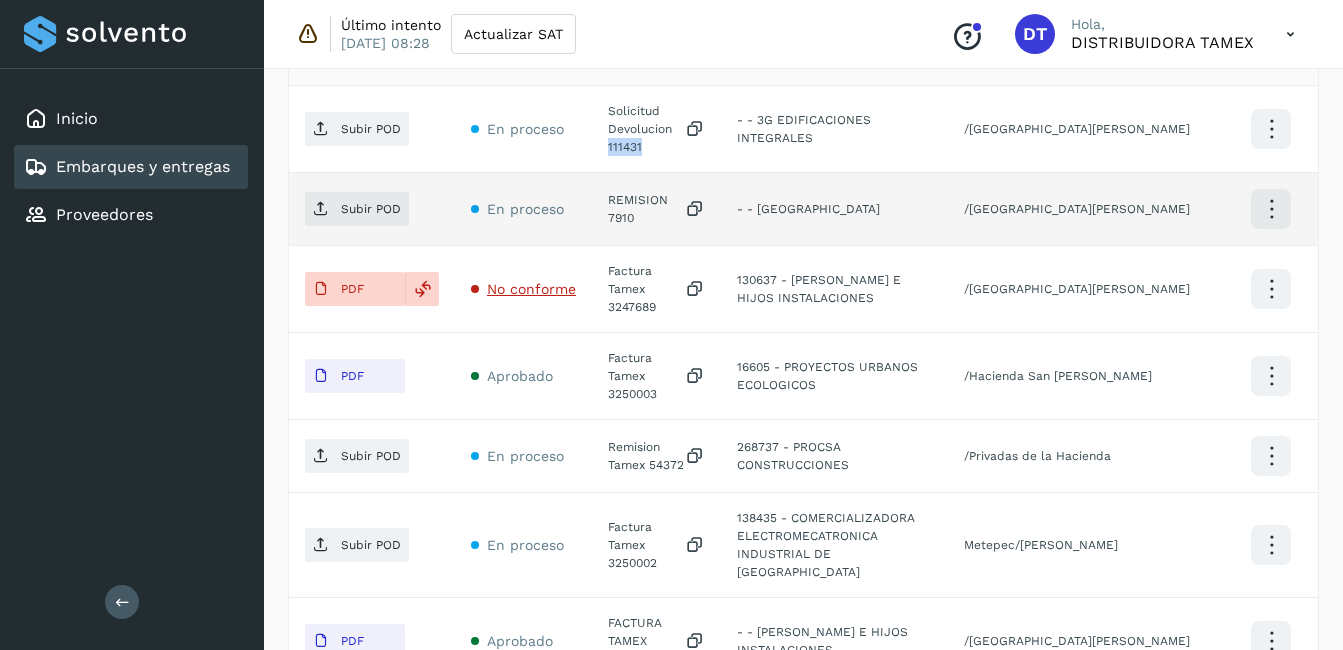 scroll, scrollTop: 600, scrollLeft: 0, axis: vertical 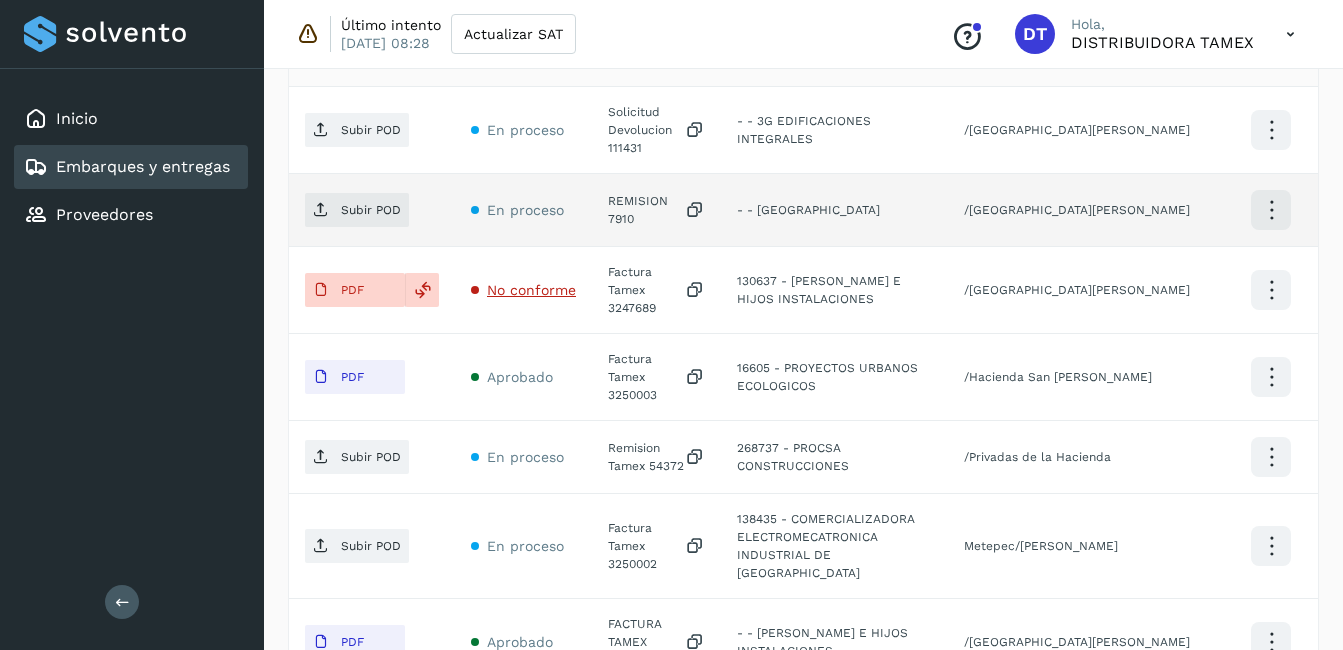click on "REMISION 7910" 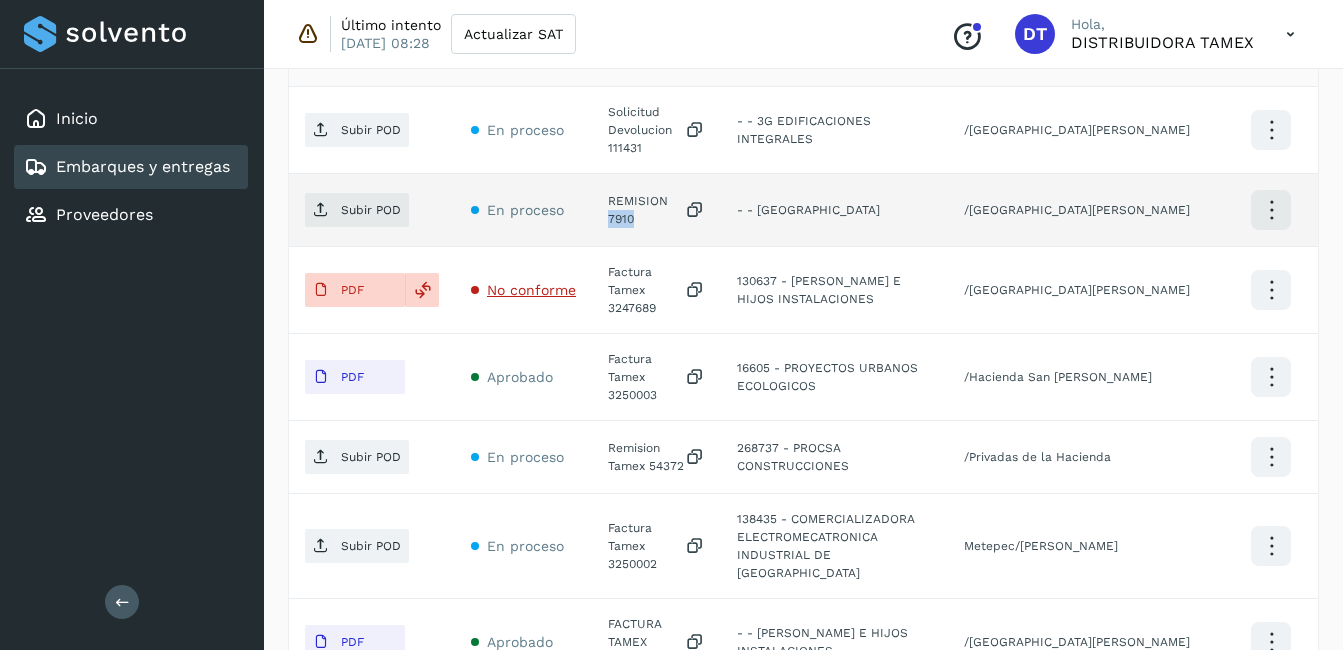 click on "REMISION 7910" 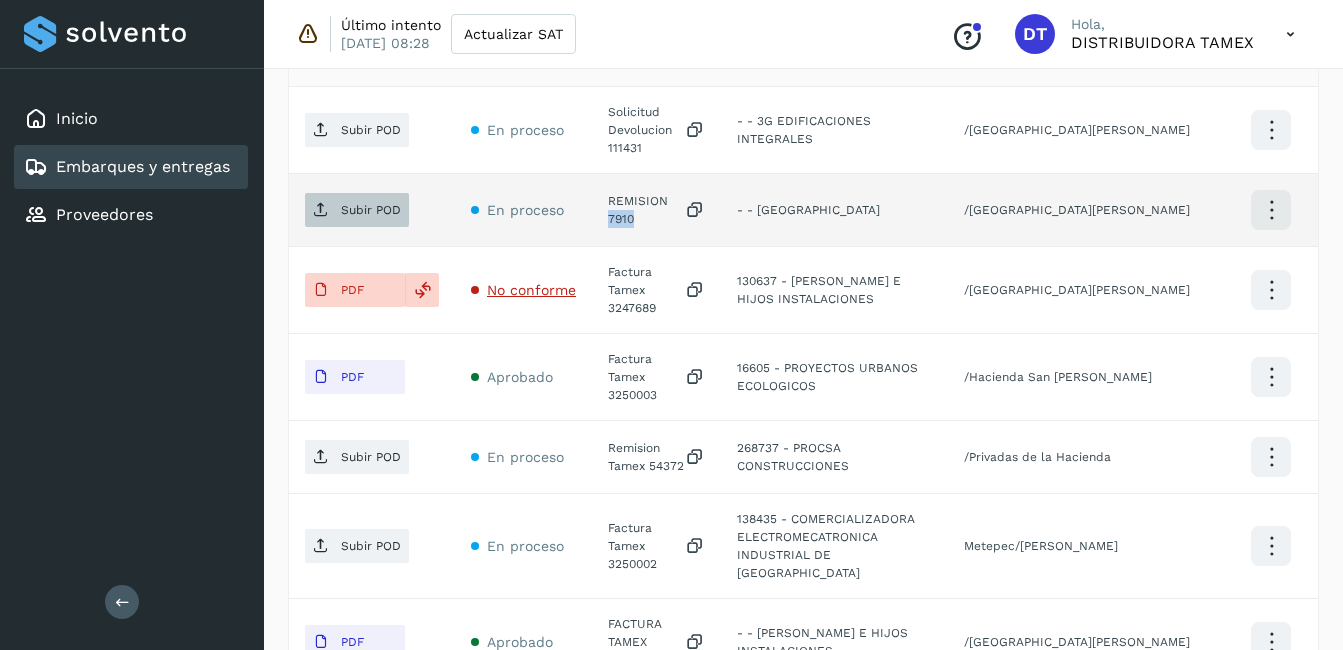 click on "Subir POD" at bounding box center [371, 210] 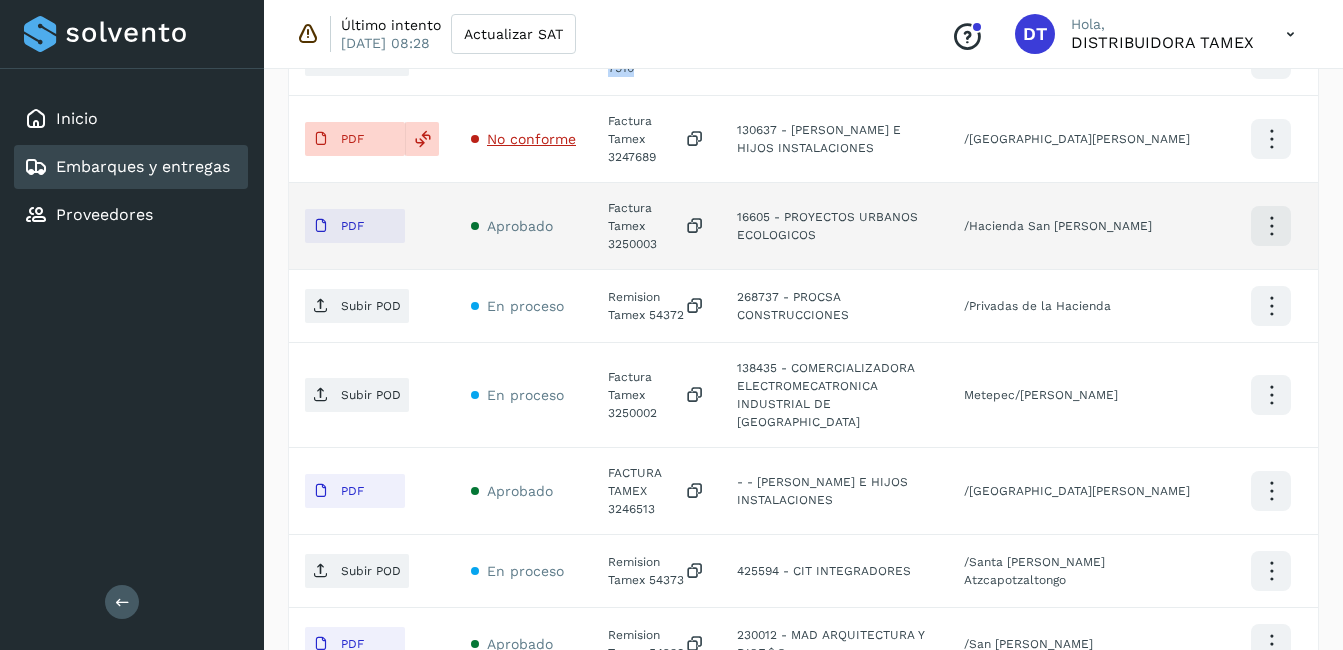 scroll, scrollTop: 800, scrollLeft: 0, axis: vertical 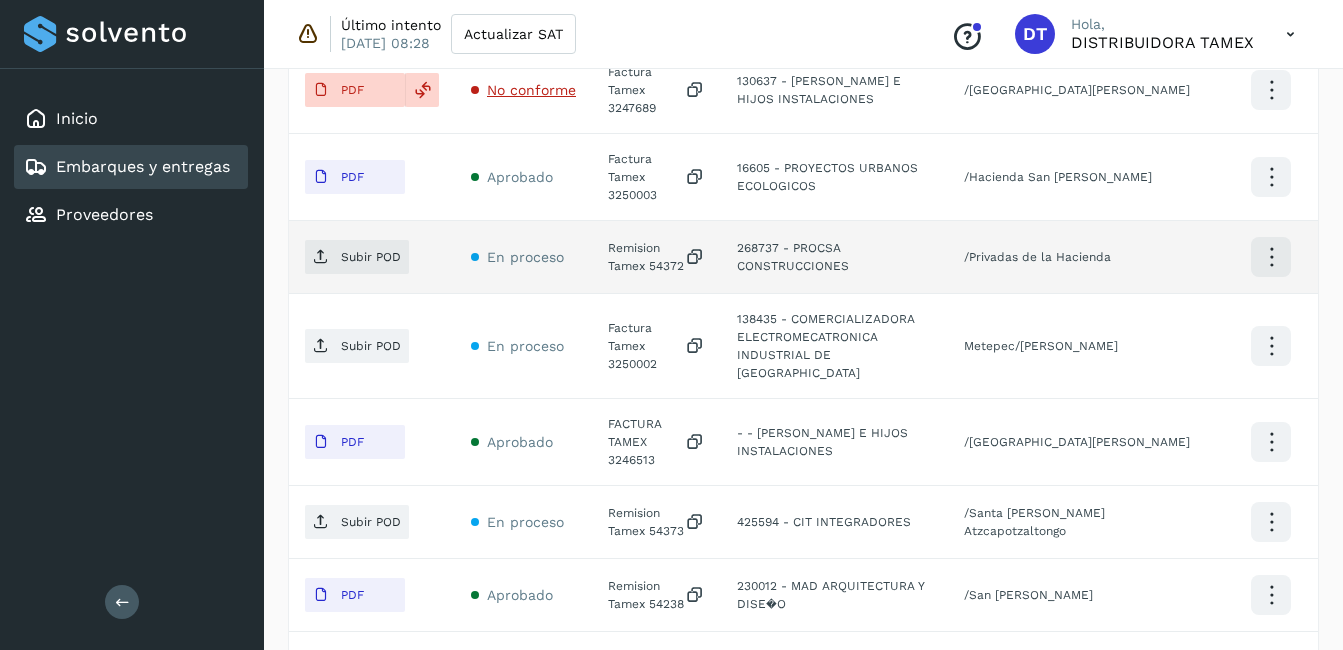 click on "Remision Tamex 54372" 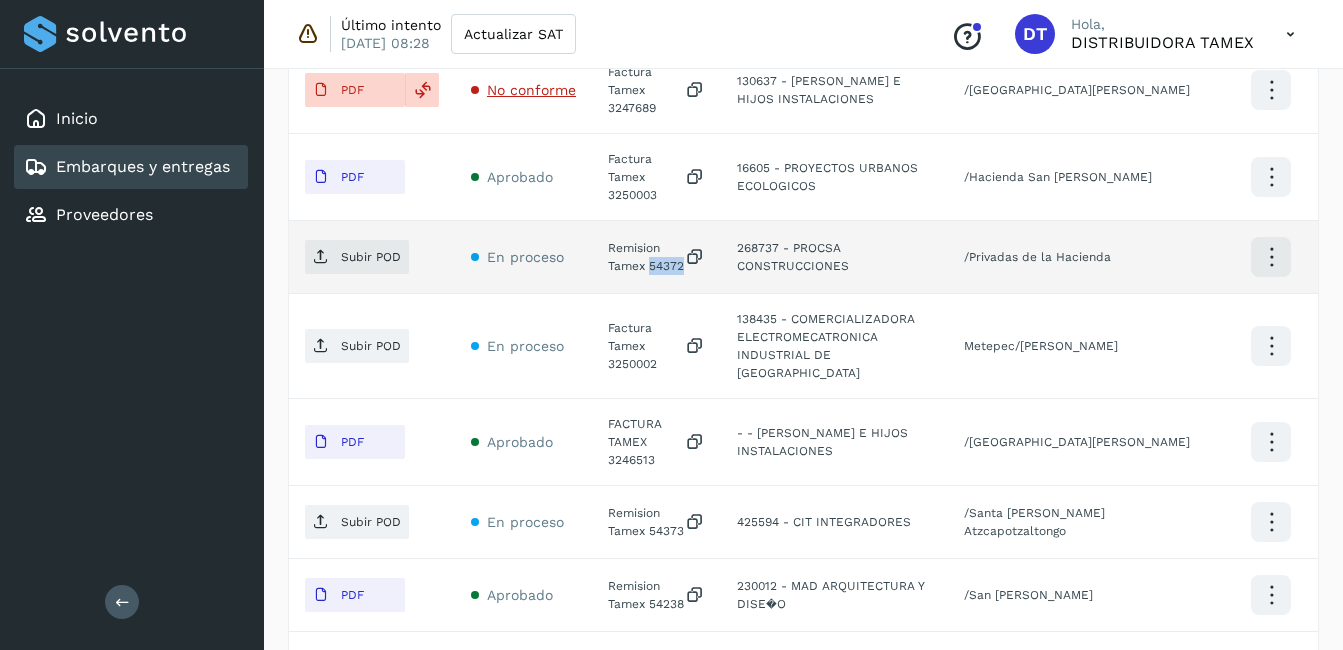 click on "Remision Tamex 54372" 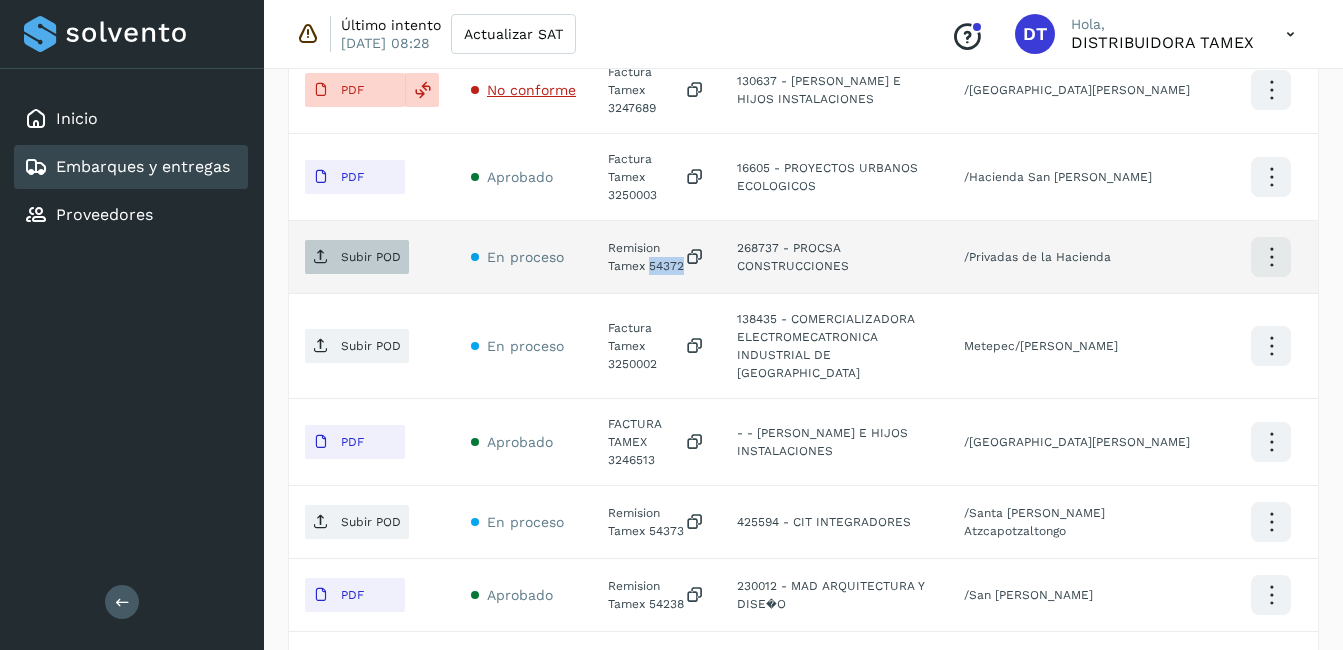 click on "Subir POD" at bounding box center [357, 257] 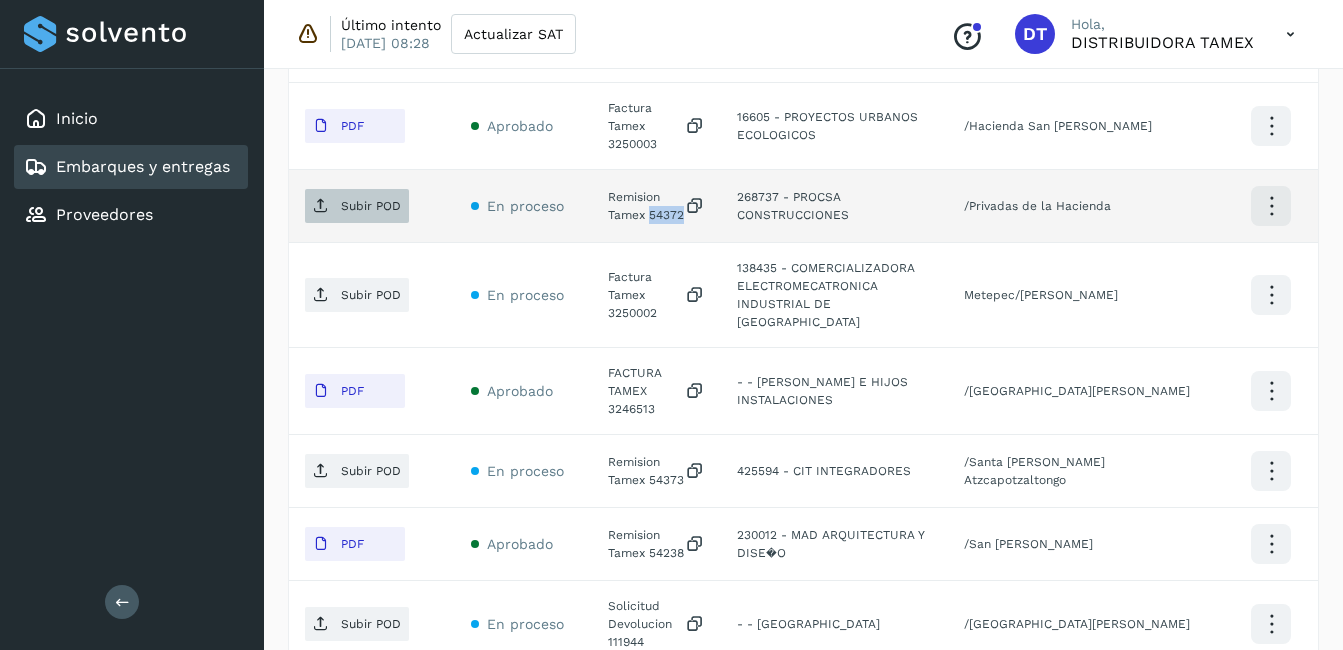 scroll, scrollTop: 900, scrollLeft: 0, axis: vertical 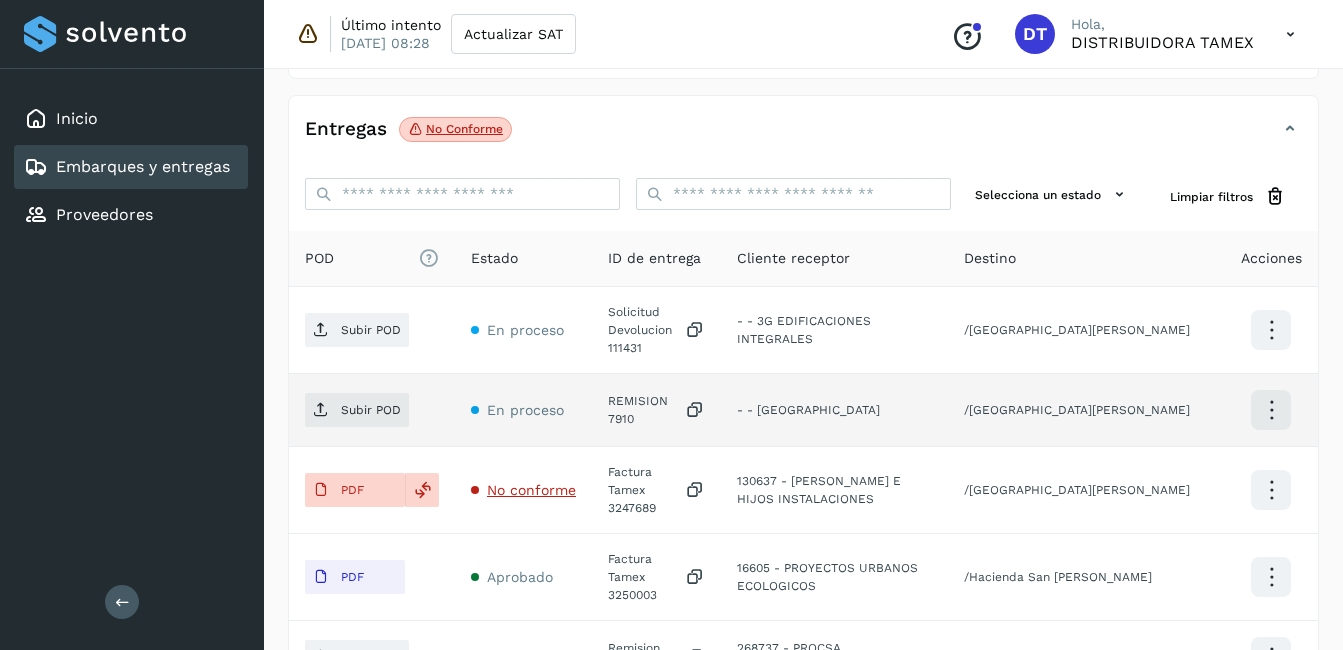 click on "REMISION 7910" 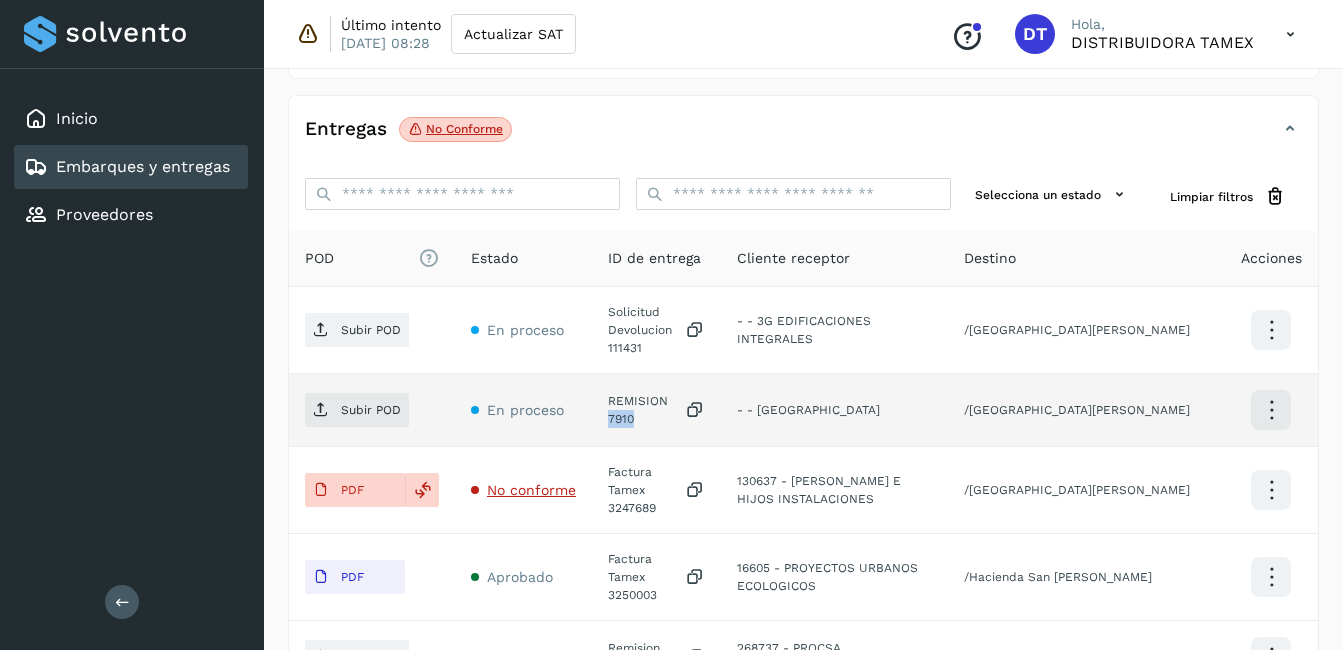 click on "REMISION 7910" 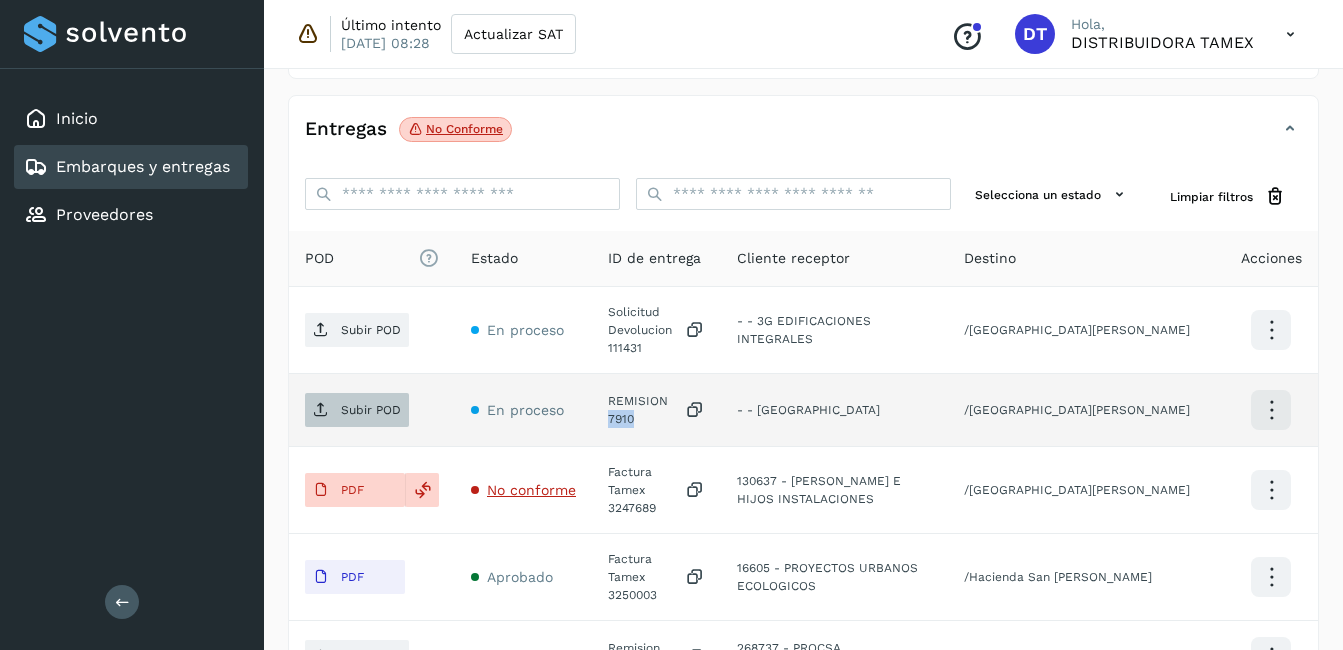 click on "Subir POD" at bounding box center [371, 410] 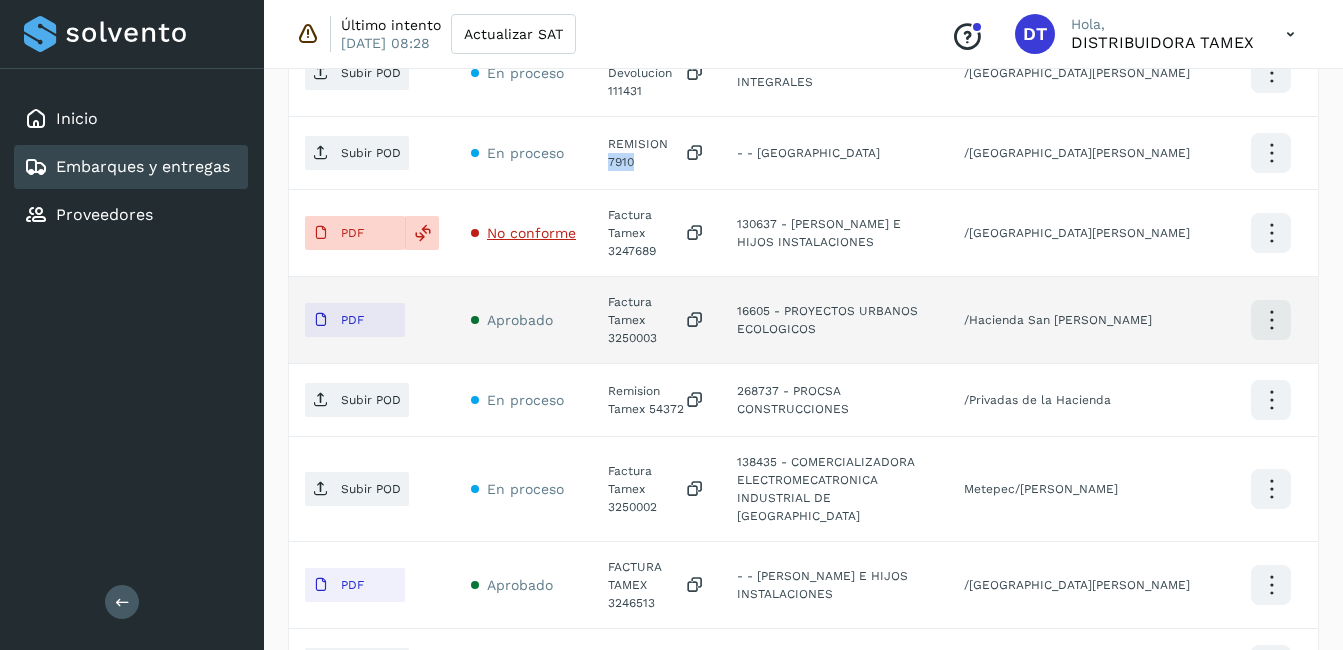 scroll, scrollTop: 700, scrollLeft: 0, axis: vertical 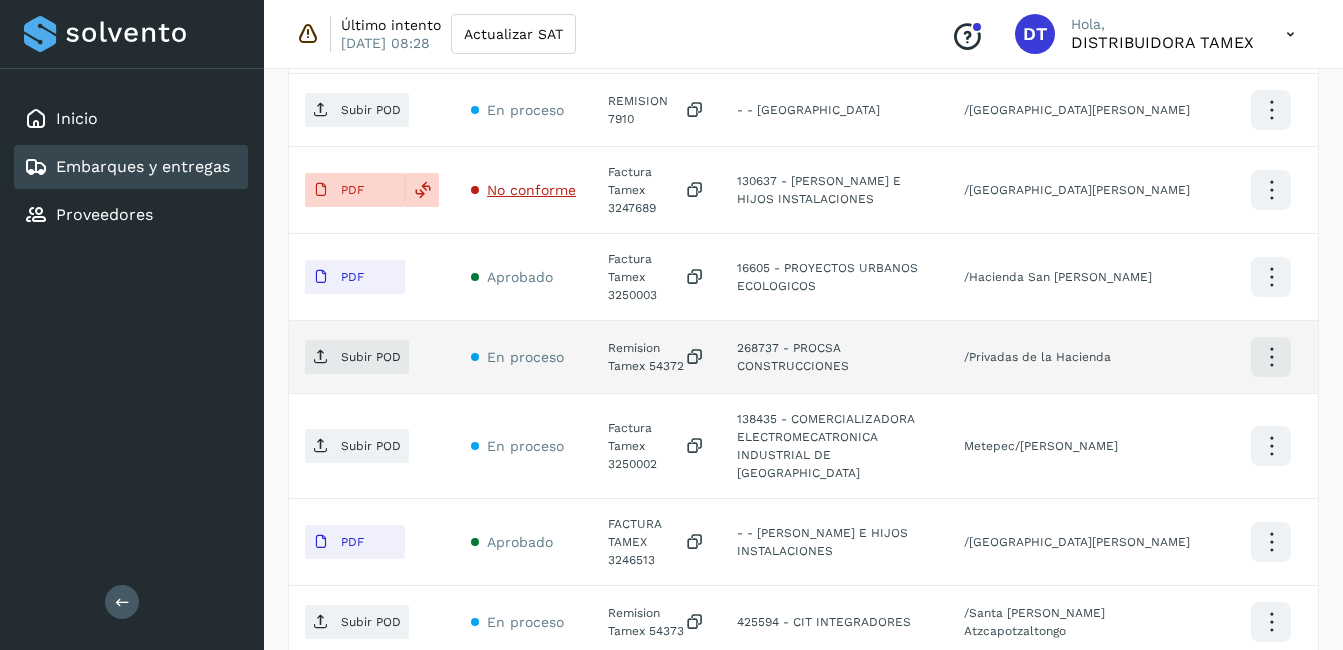 click on "Remision Tamex 54372" 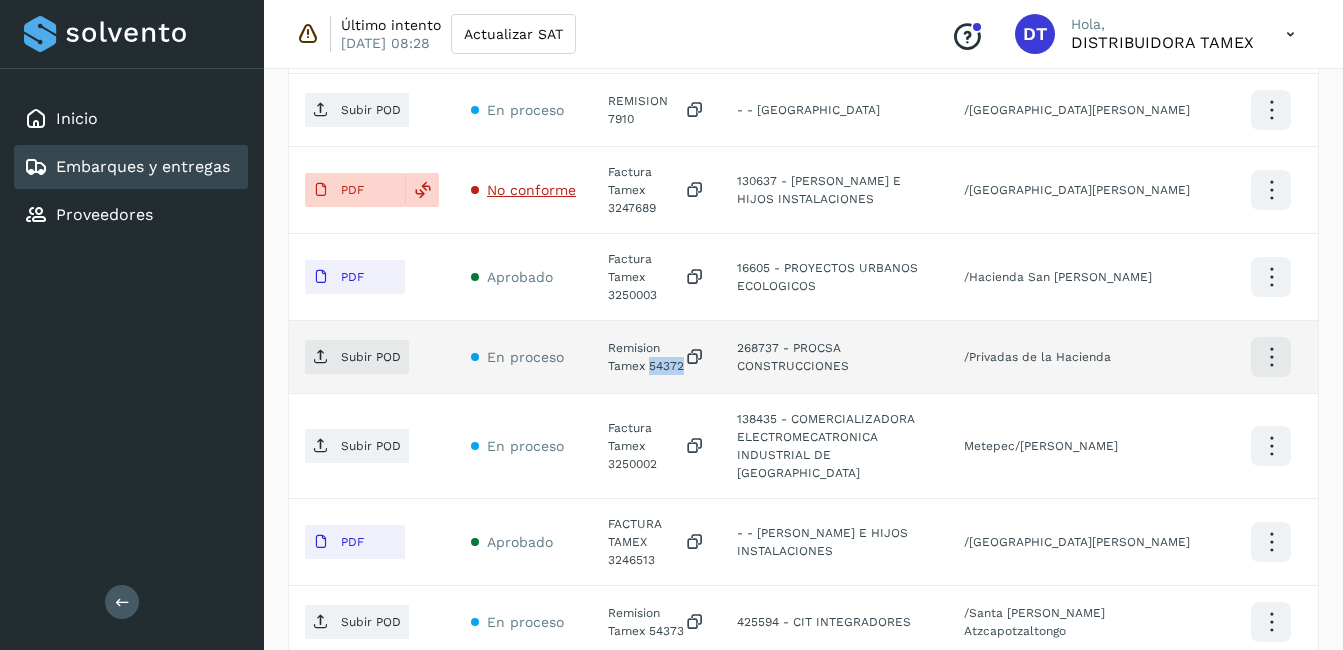 click on "Remision Tamex 54372" 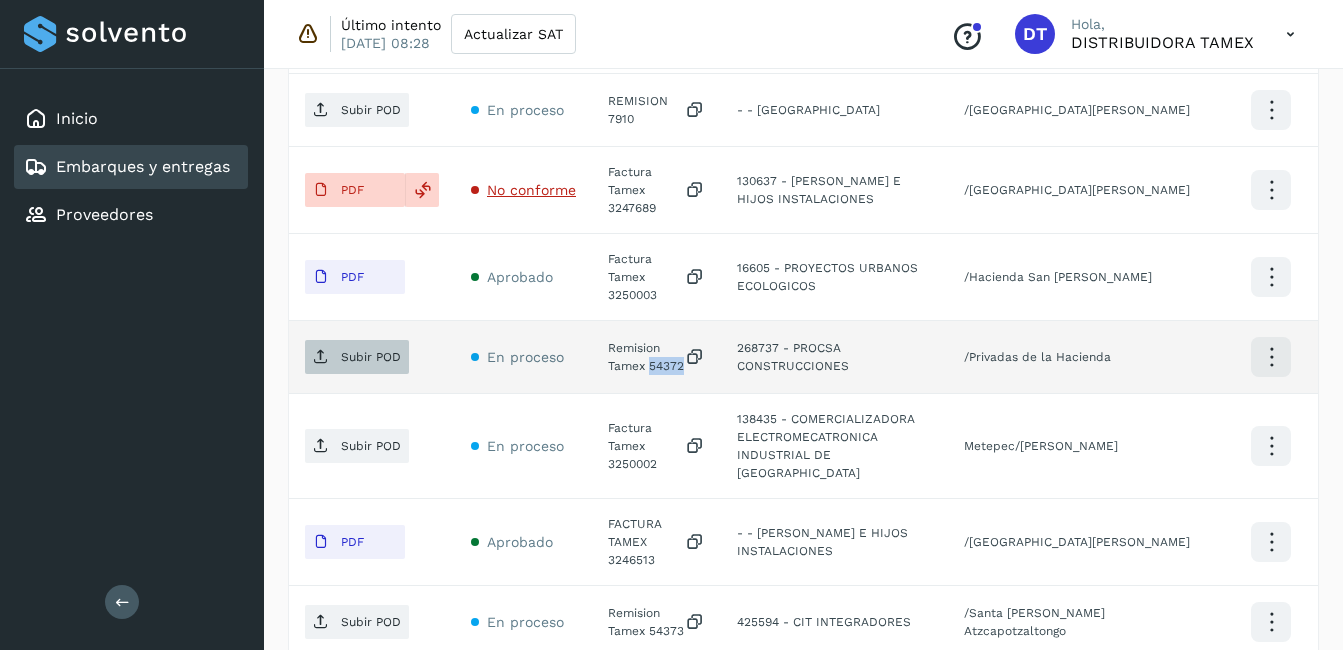 click on "Subir POD" at bounding box center [371, 357] 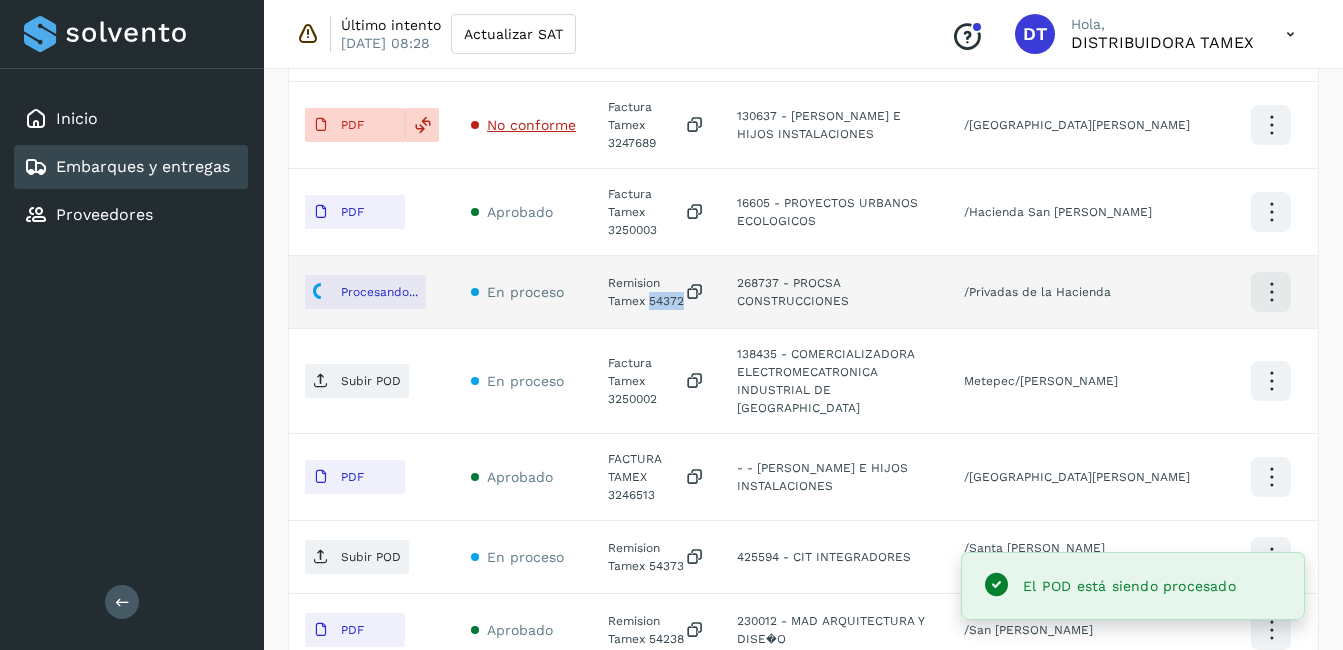 scroll, scrollTop: 800, scrollLeft: 0, axis: vertical 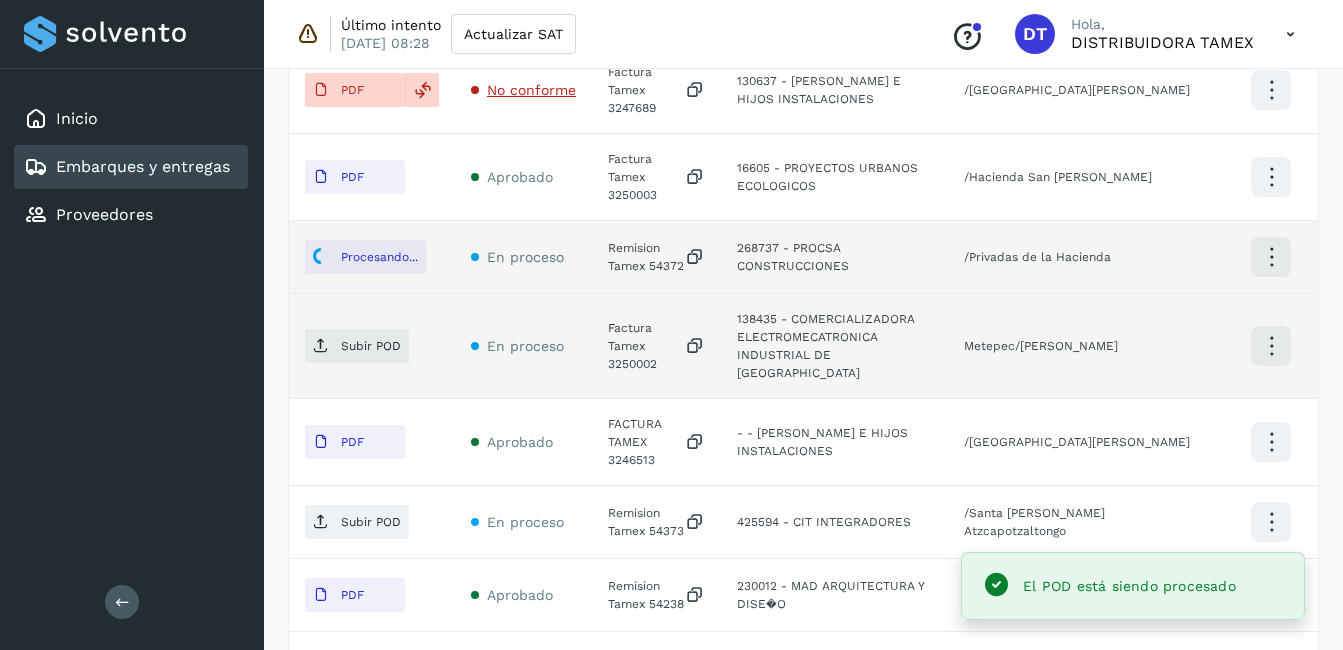 click on "Factura Tamex 3250002" 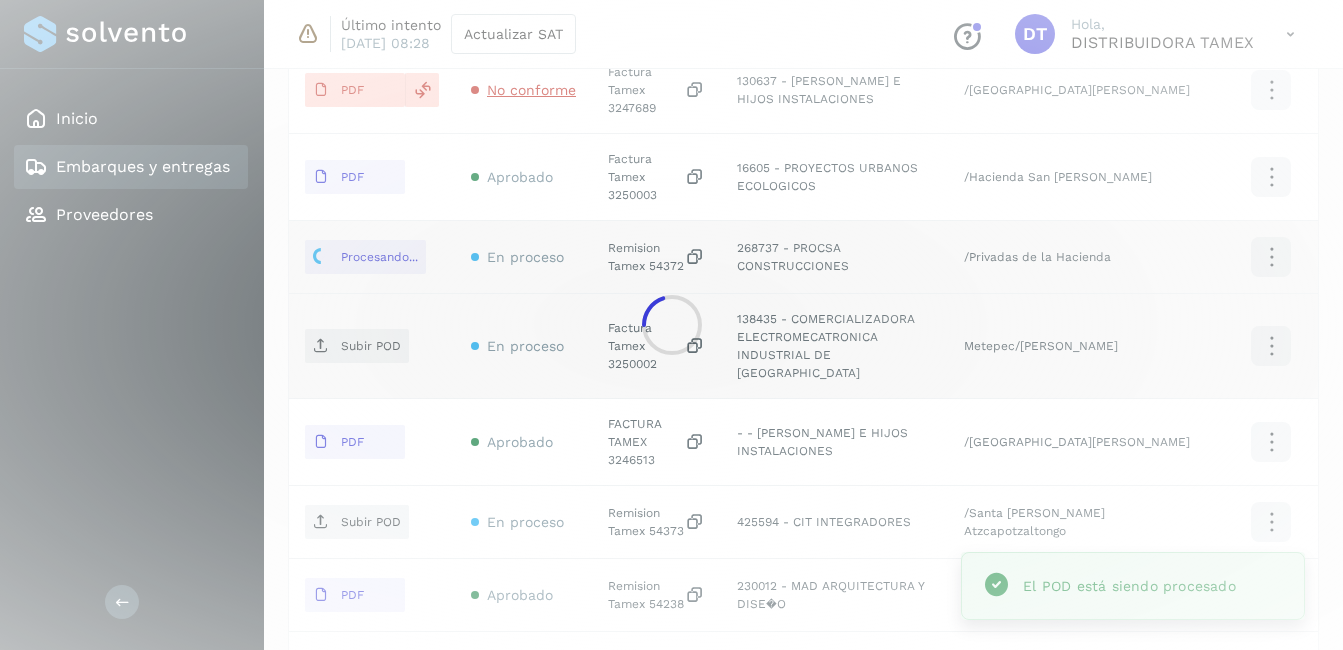click 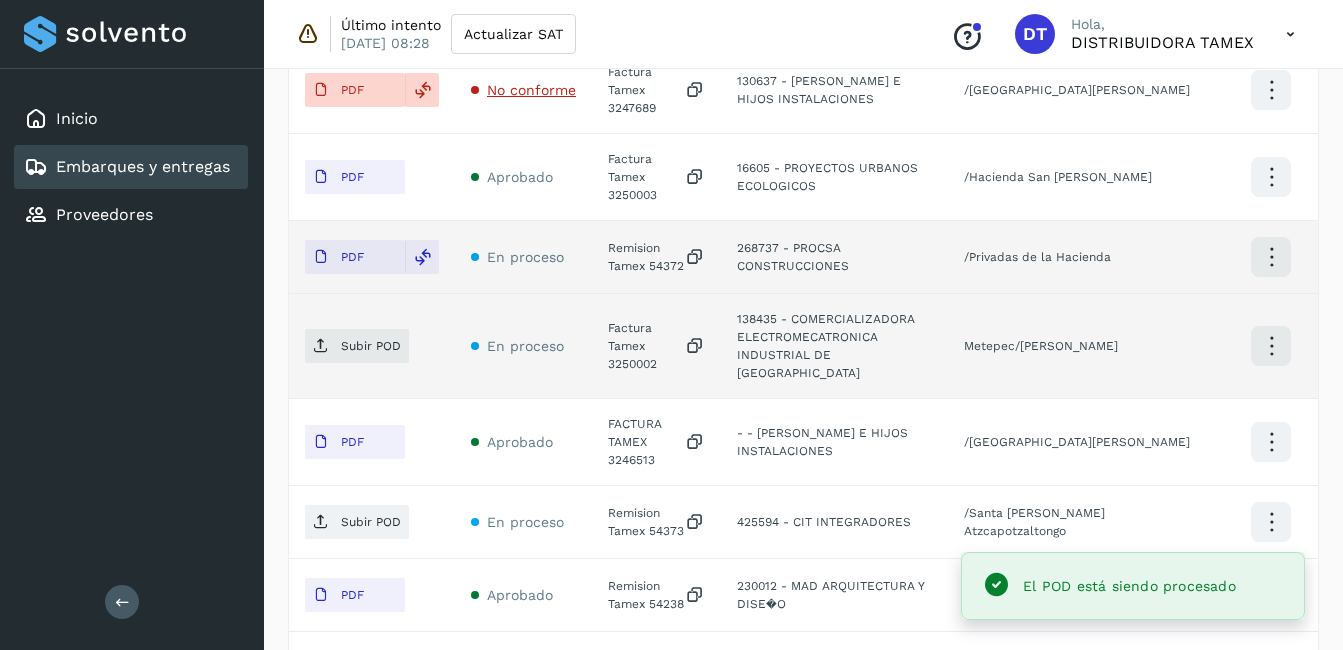 click on "Factura Tamex 3250002" 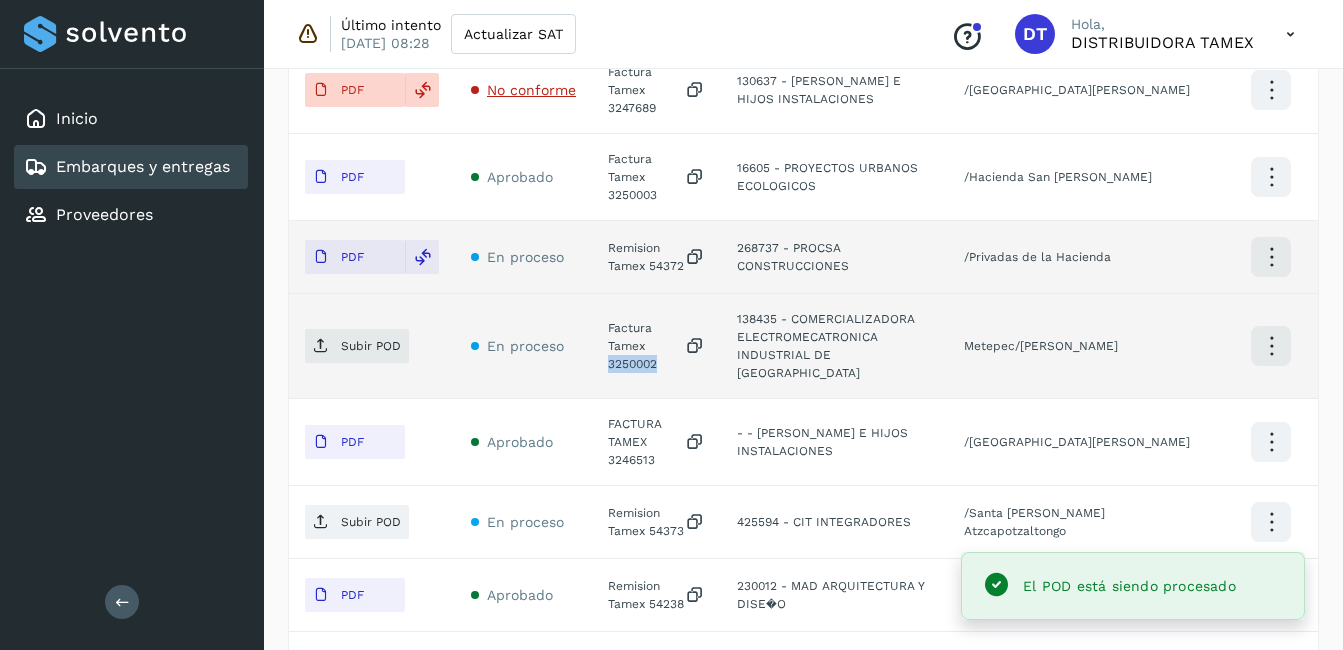 click on "Factura Tamex 3250002" 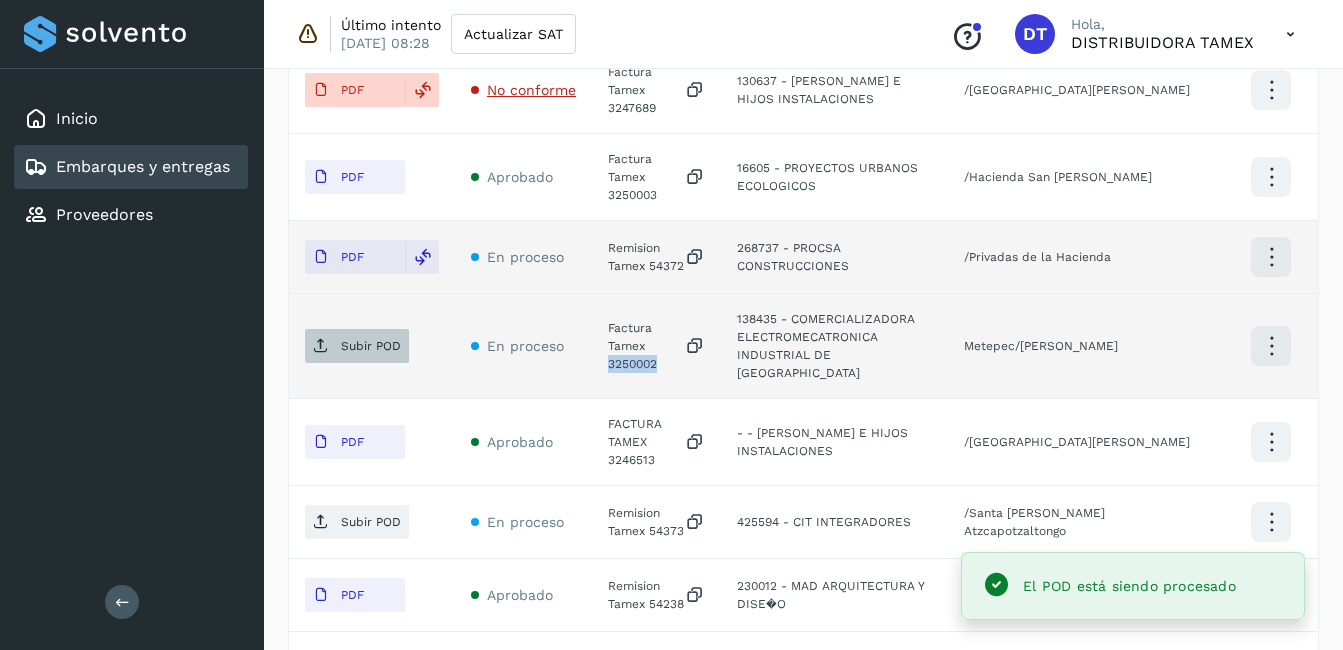 click on "Subir POD" at bounding box center (357, 346) 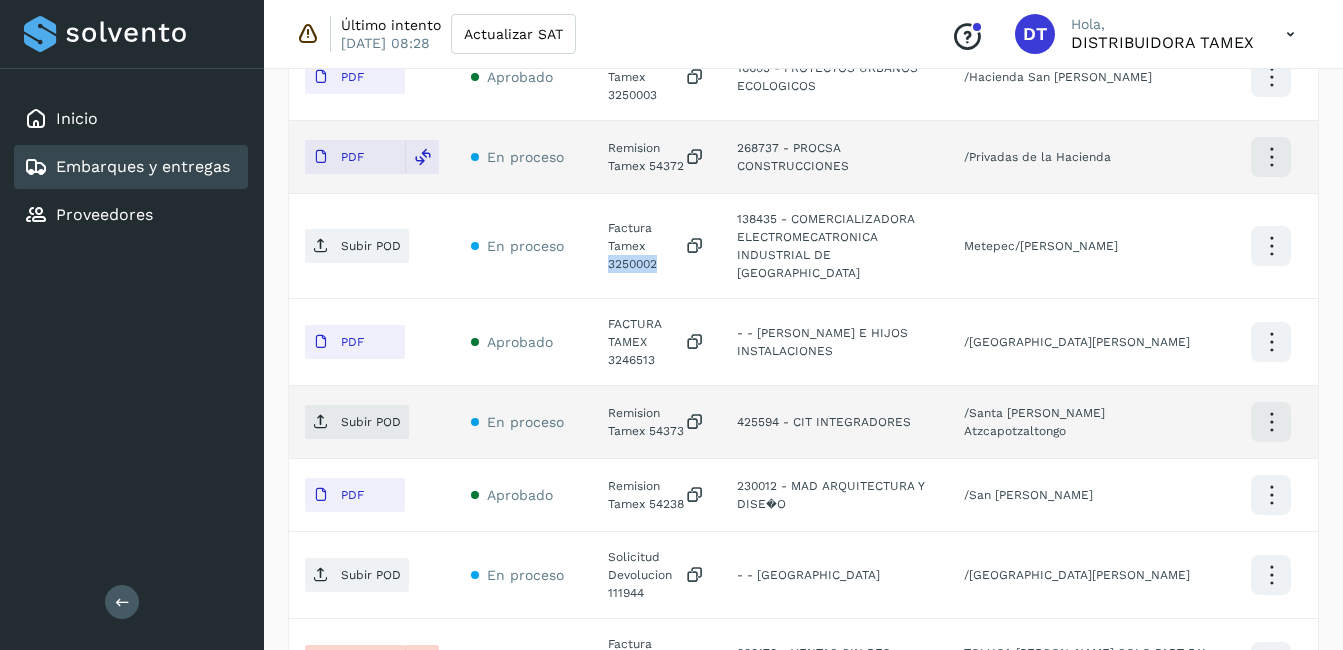 scroll, scrollTop: 1000, scrollLeft: 0, axis: vertical 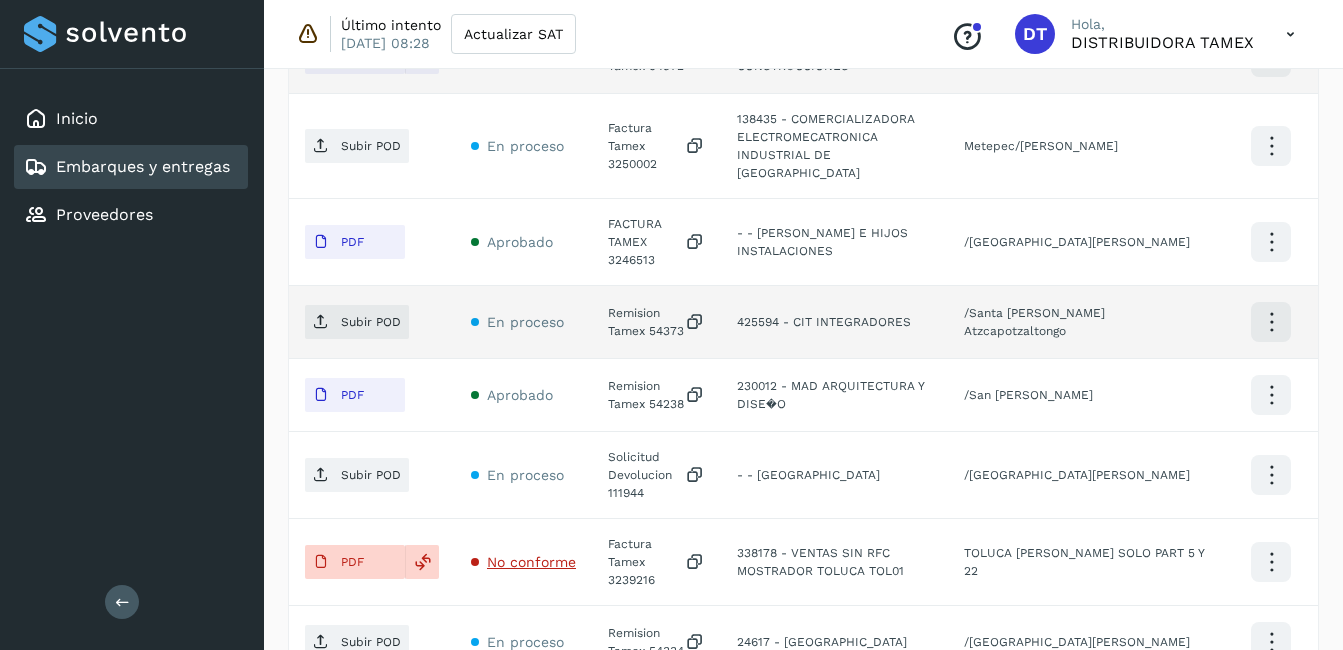 click on "Remision Tamex 54373" 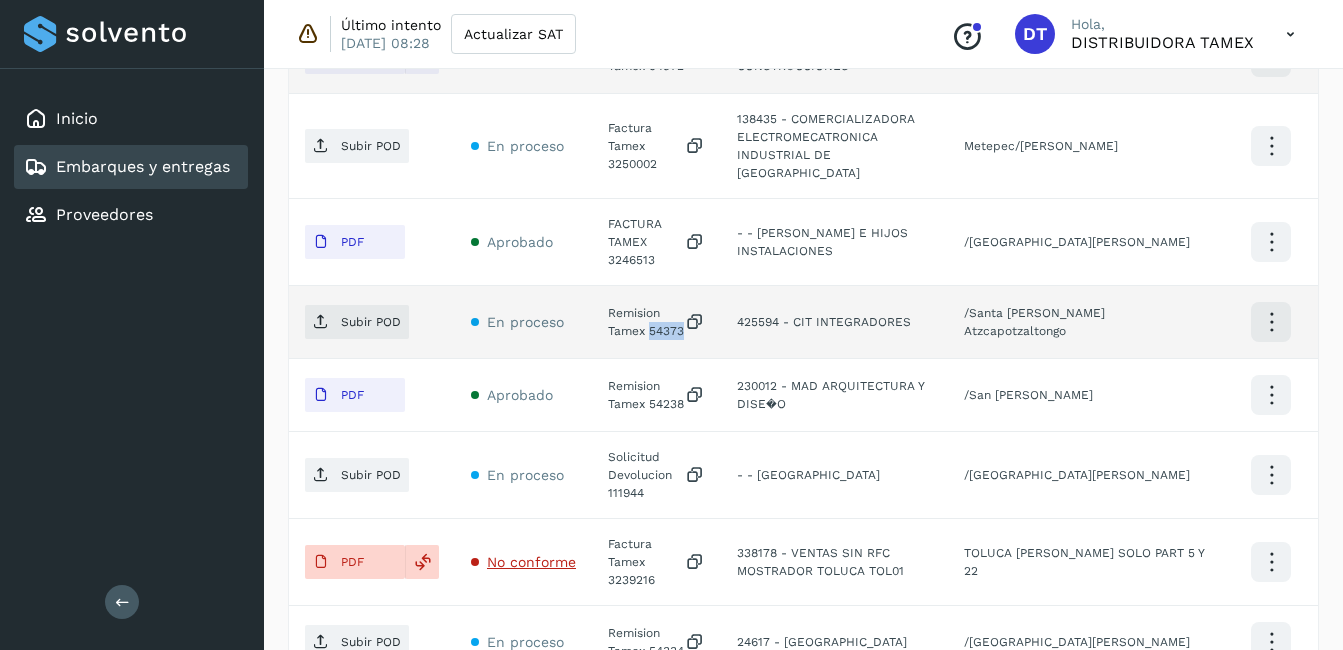 click on "Remision Tamex 54373" 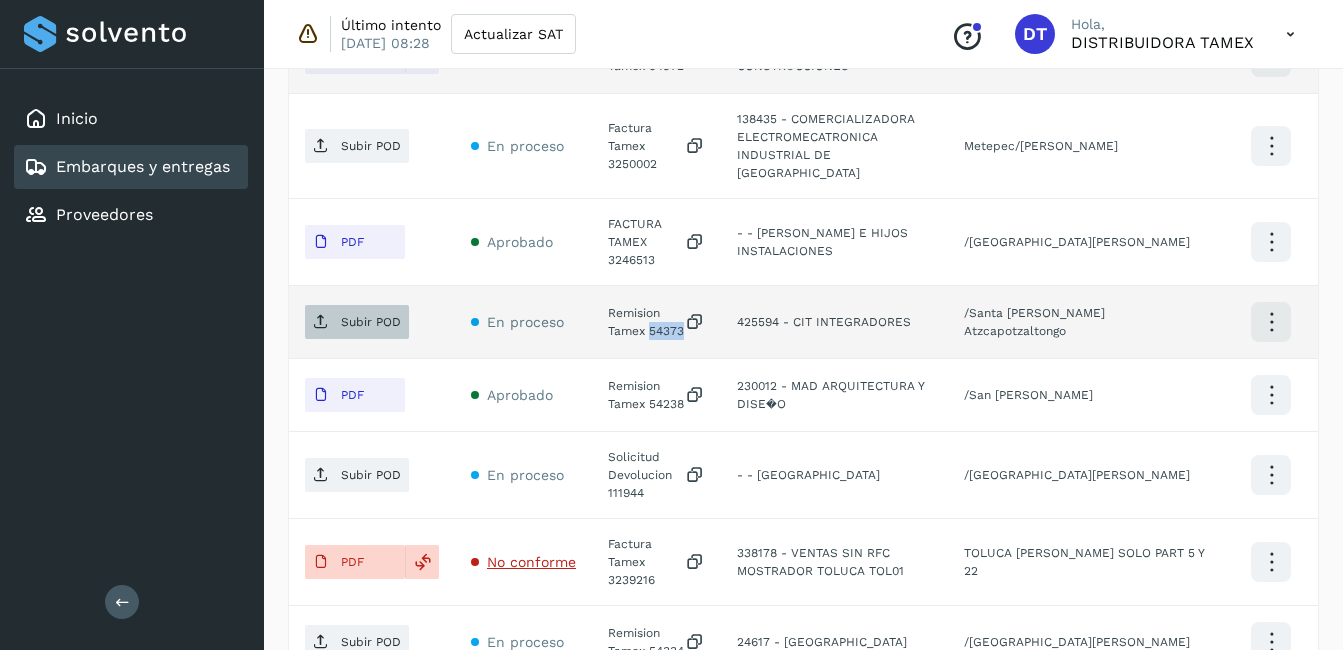 click on "Subir POD" at bounding box center [357, 322] 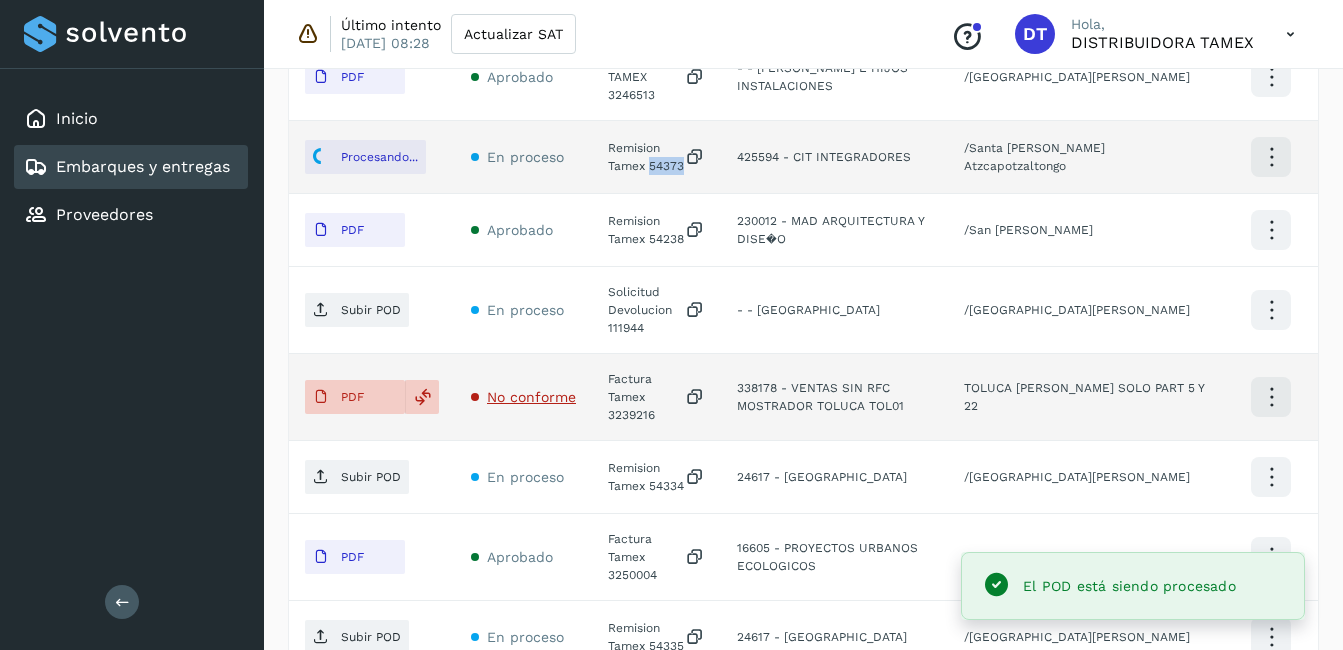 scroll, scrollTop: 1200, scrollLeft: 0, axis: vertical 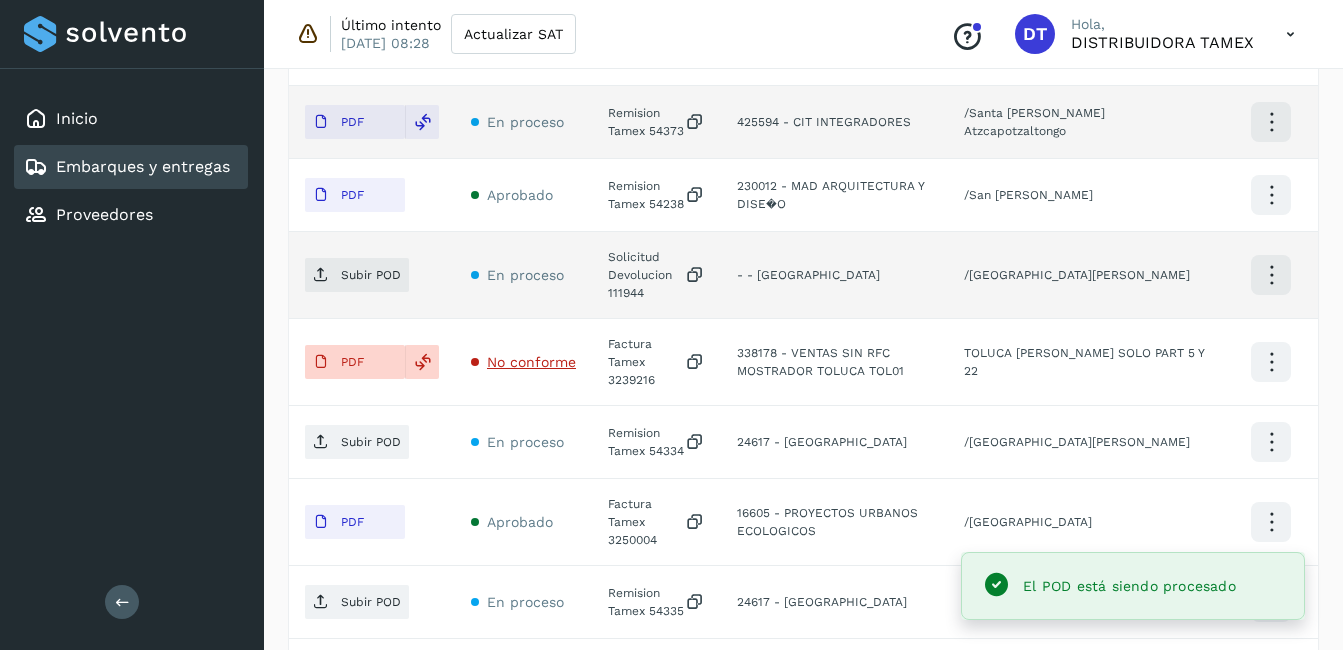 click on "Solicitud Devolucion 111944" 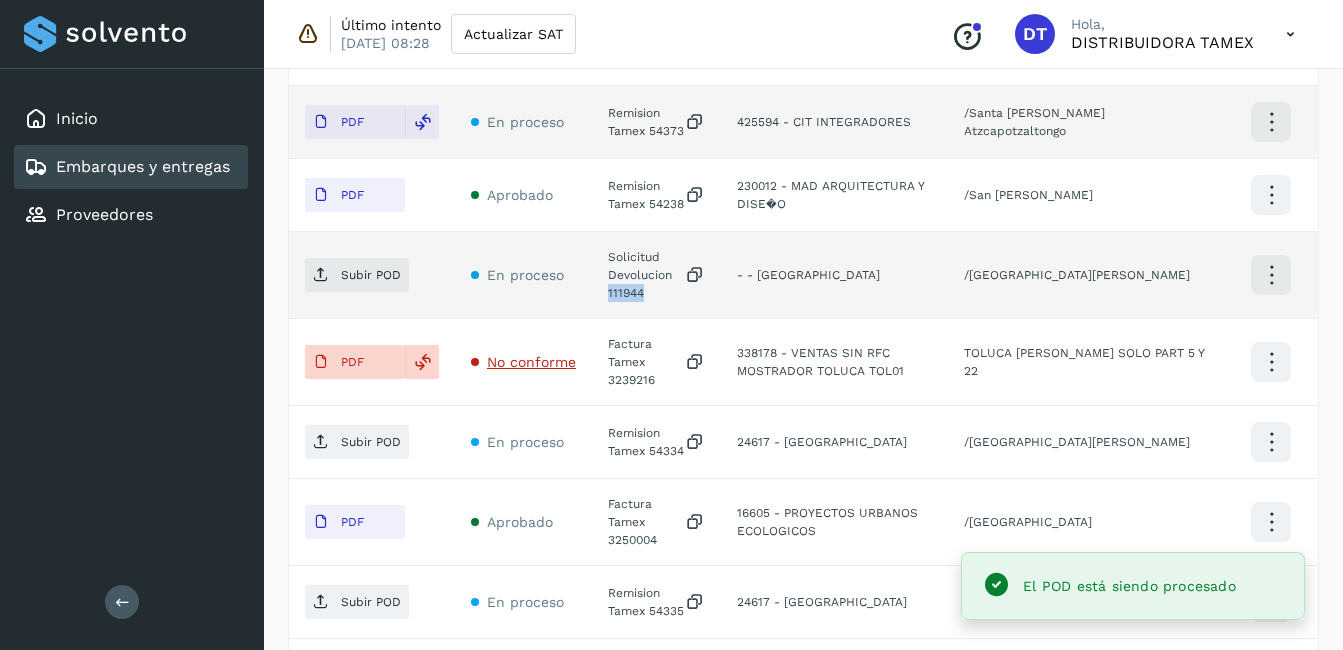 click on "Solicitud Devolucion 111944" 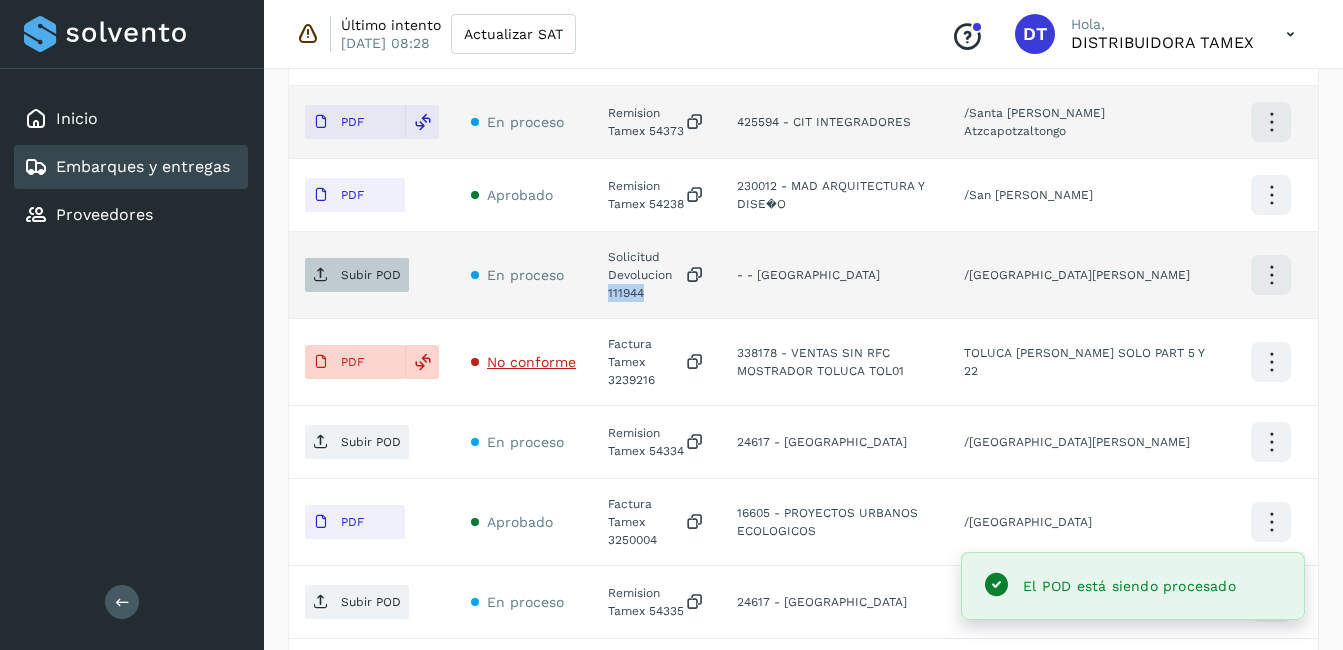 click on "Subir POD" at bounding box center [357, 275] 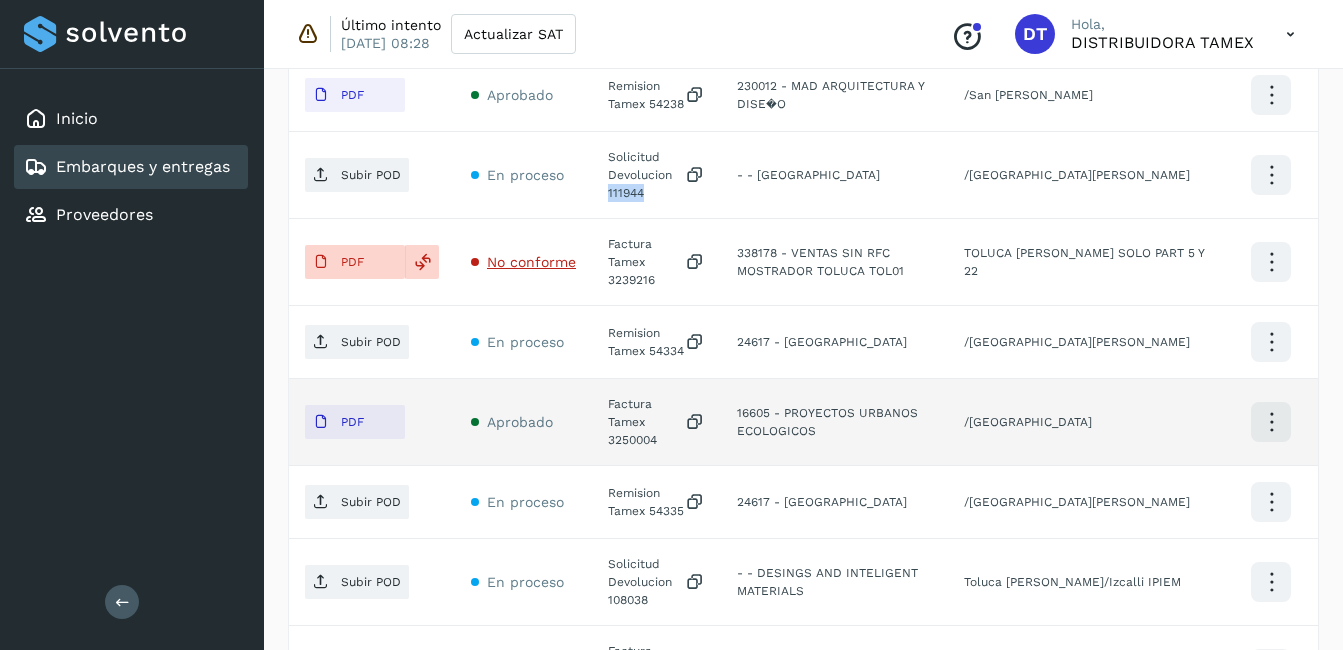 scroll, scrollTop: 1400, scrollLeft: 0, axis: vertical 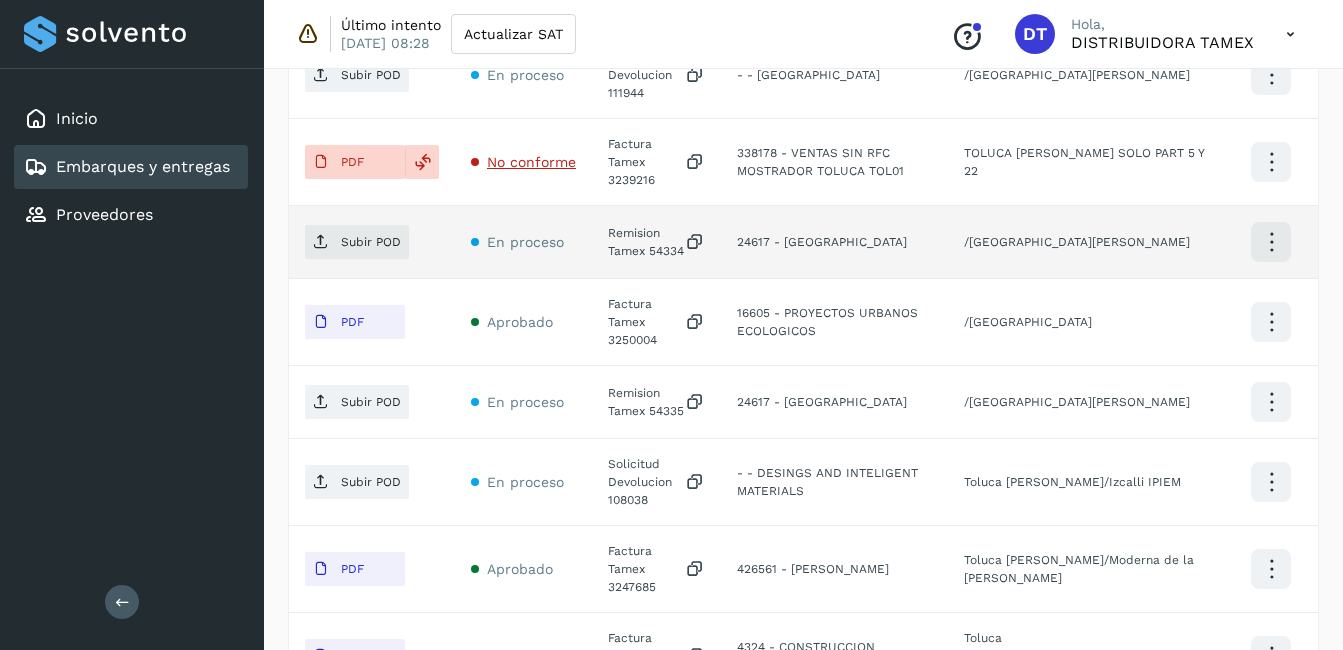 click on "Remision Tamex 54334" 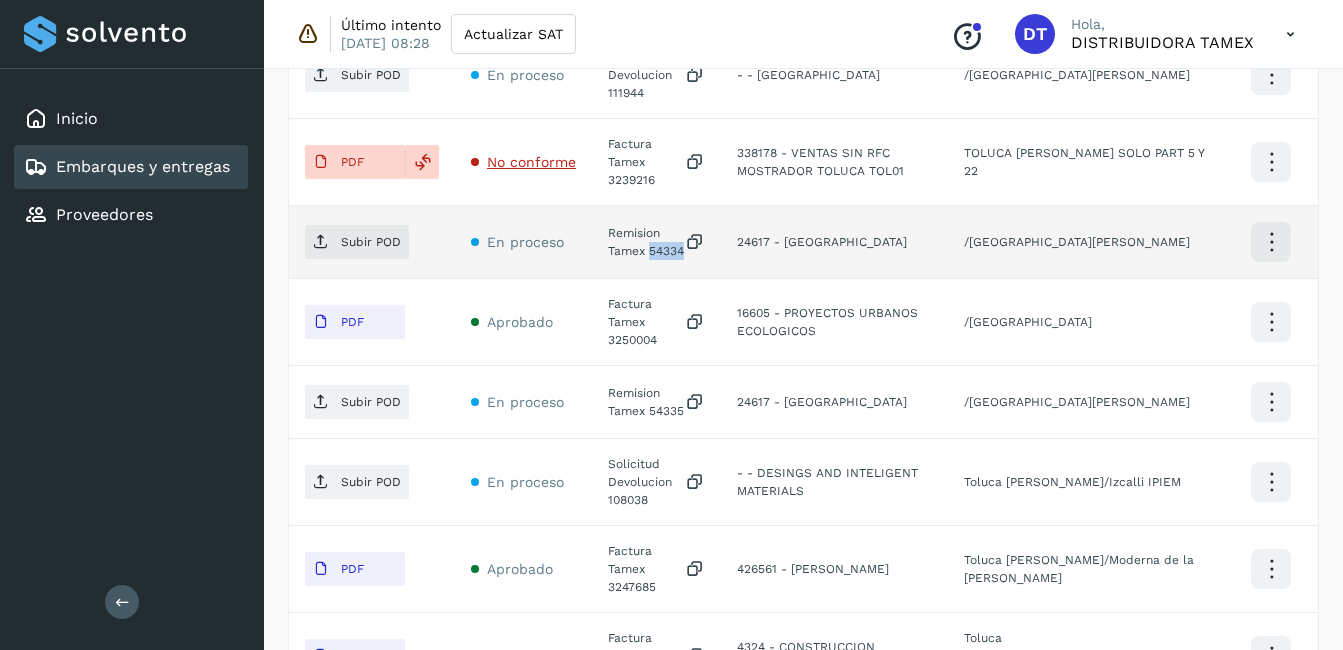 click on "Remision Tamex 54334" 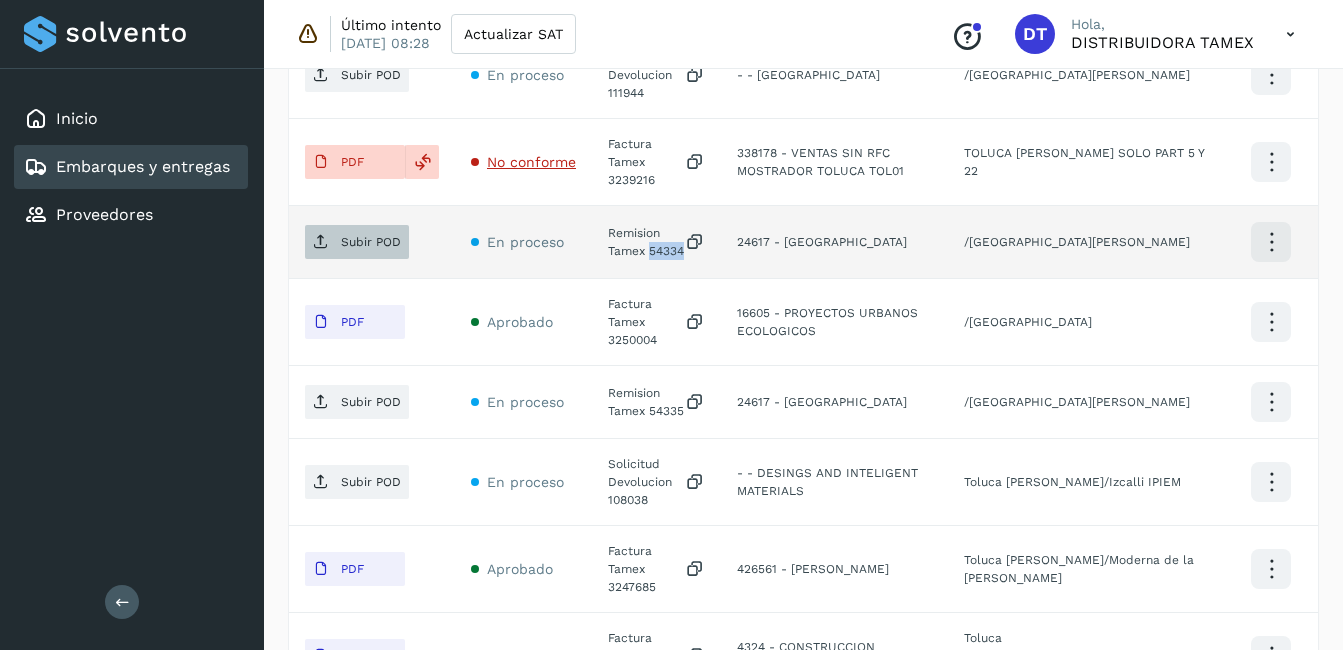 click on "Subir POD" at bounding box center (357, 242) 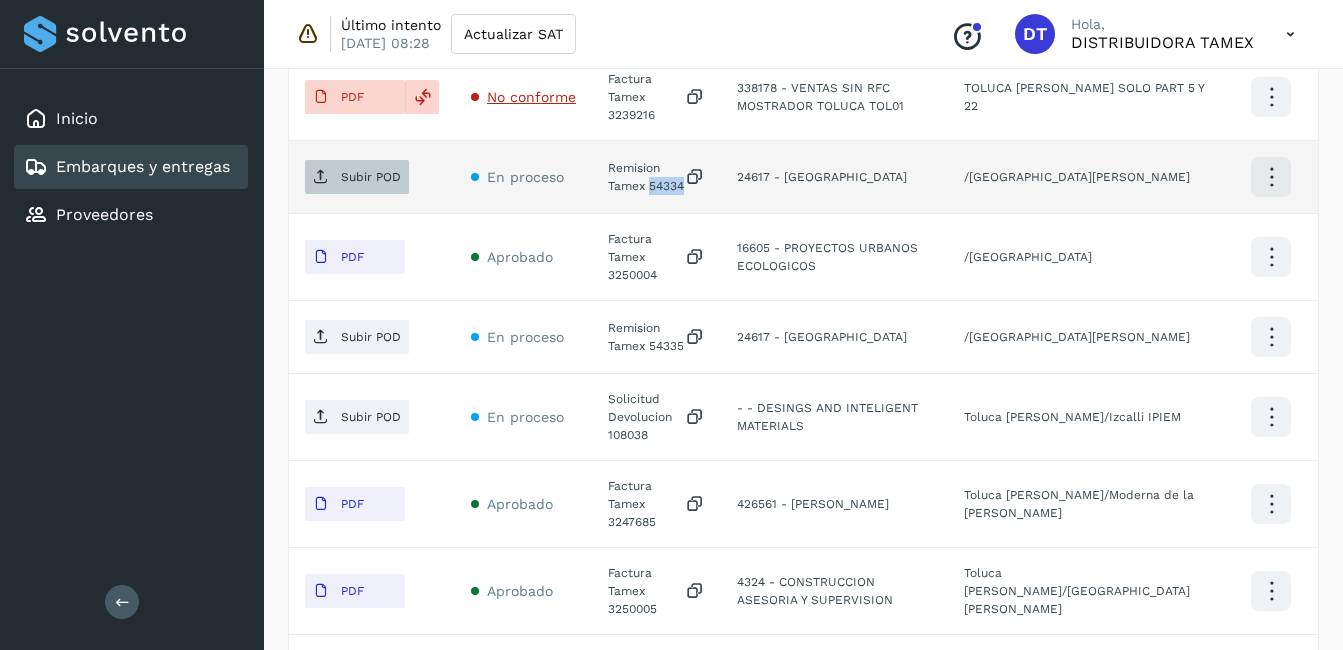 scroll, scrollTop: 1500, scrollLeft: 0, axis: vertical 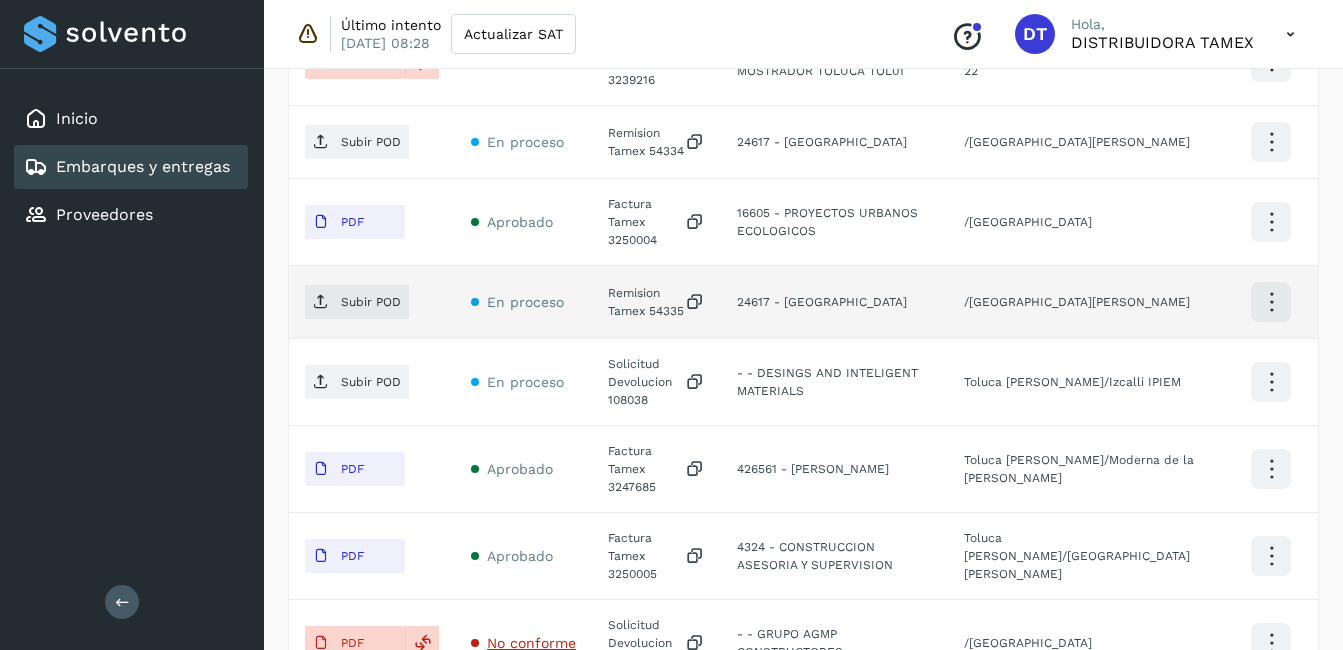 click on "Remision Tamex 54335" 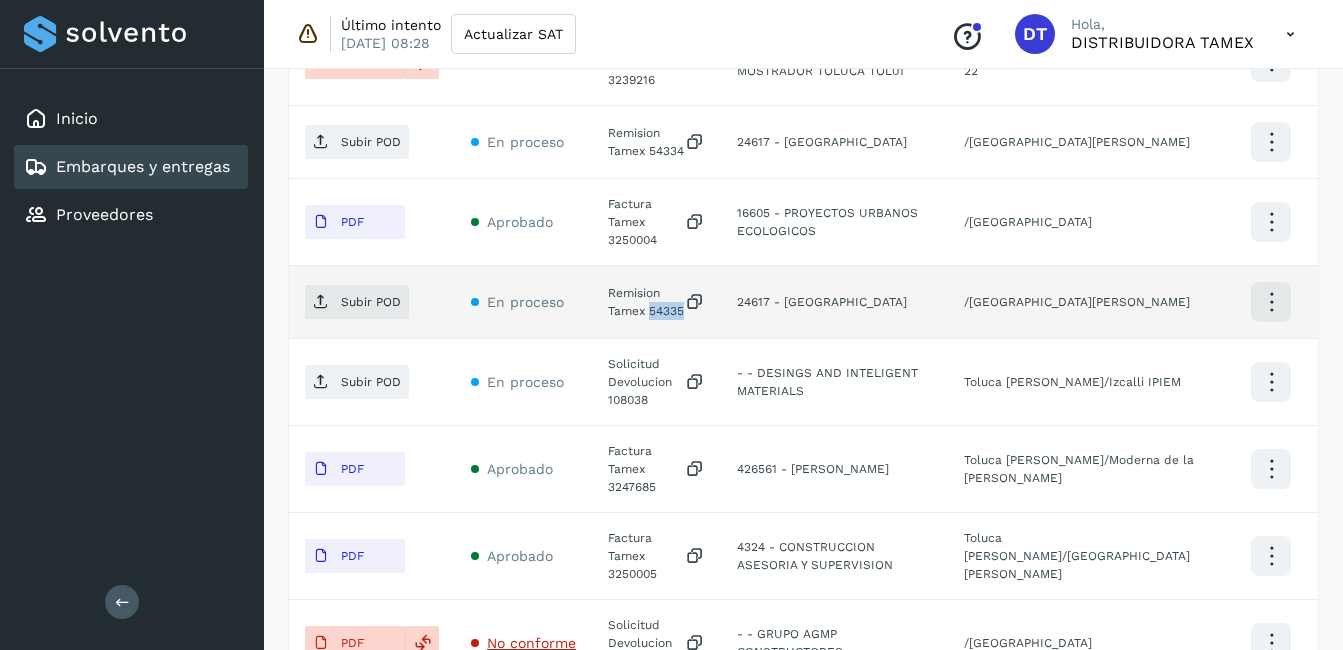 click on "Remision Tamex 54335" 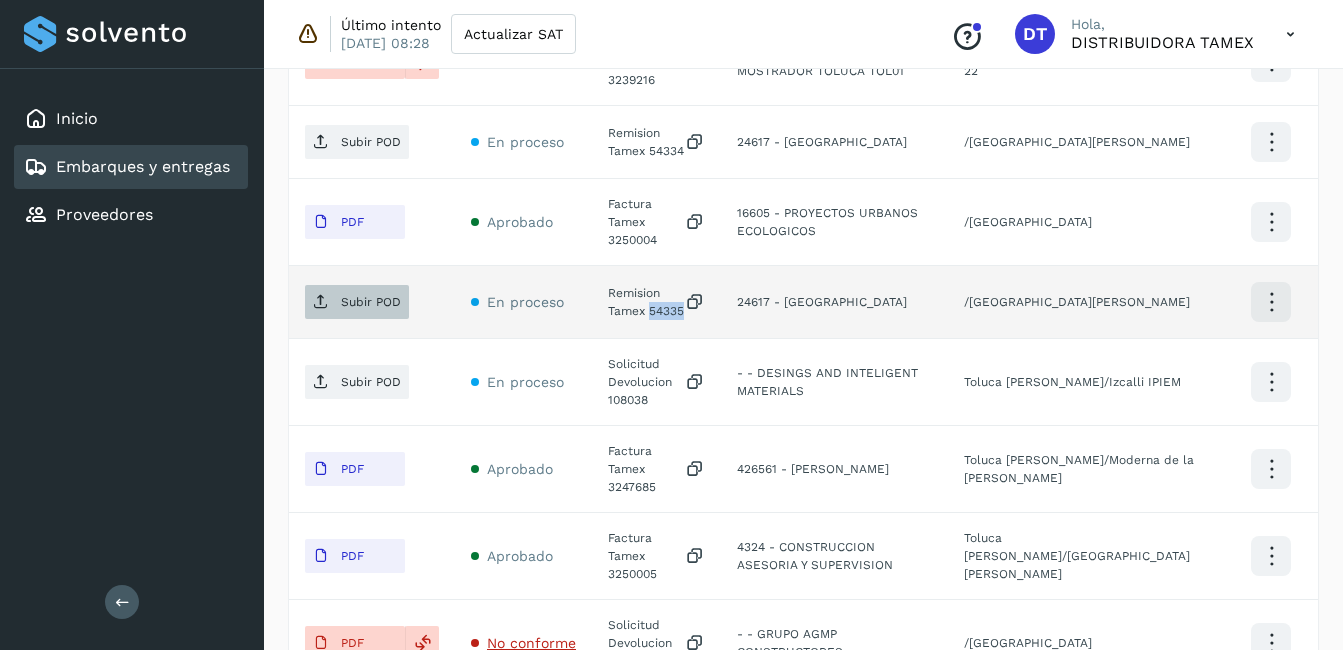 click on "Subir POD" at bounding box center [371, 302] 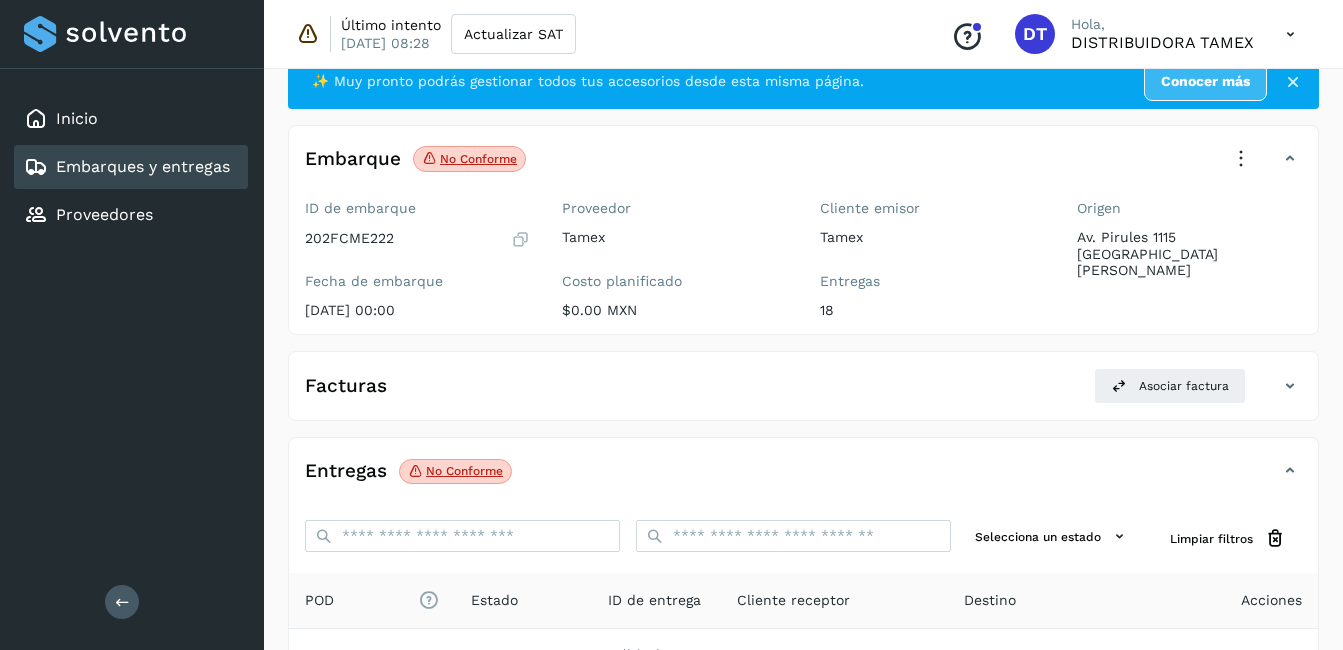 scroll, scrollTop: 0, scrollLeft: 0, axis: both 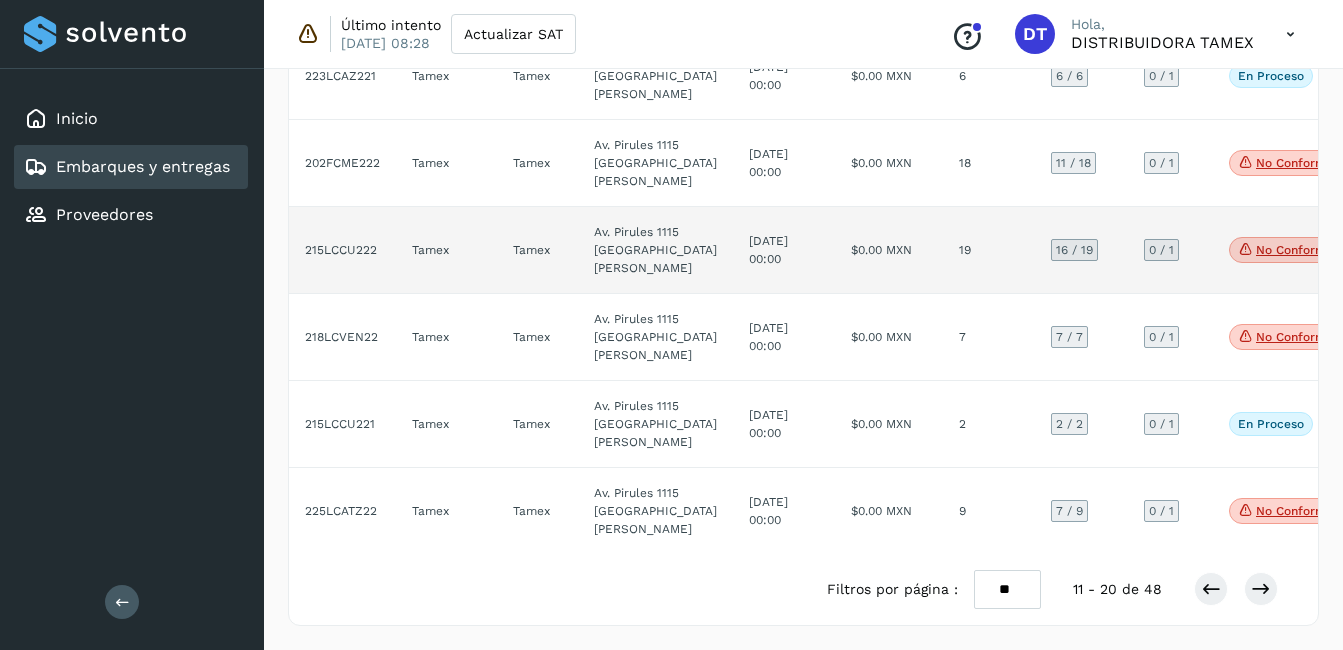 click on "[DATE] 00:00" 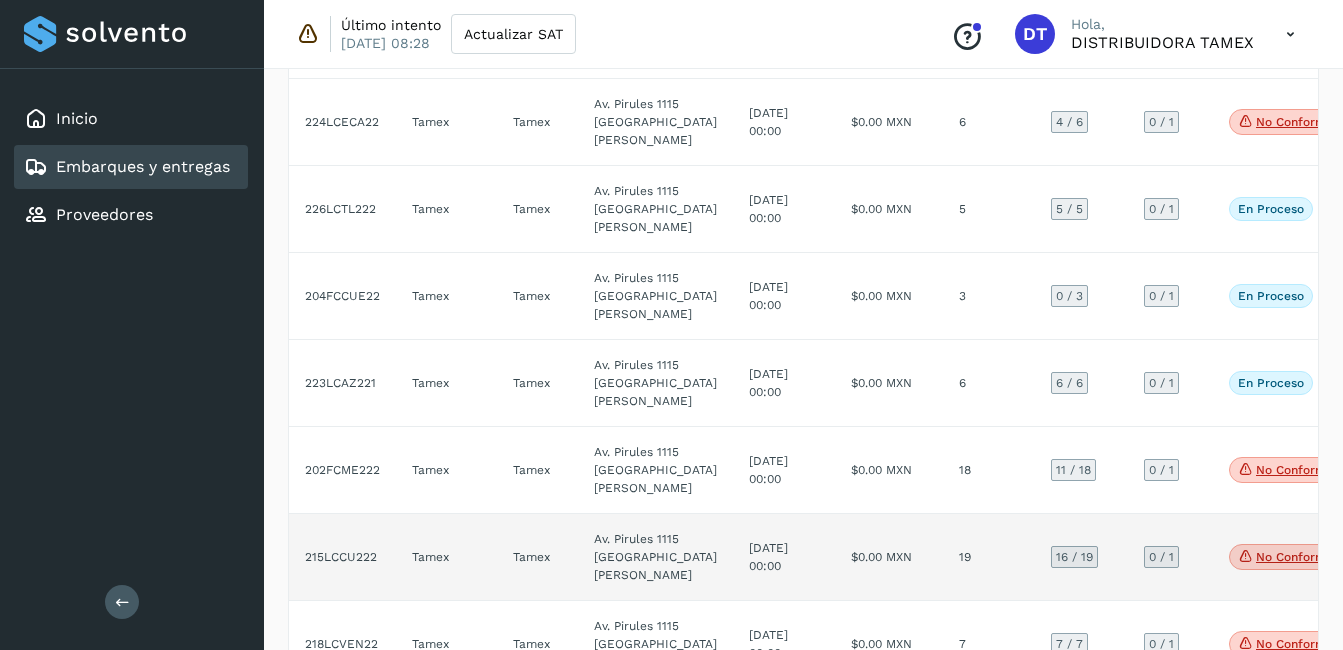 select on "**" 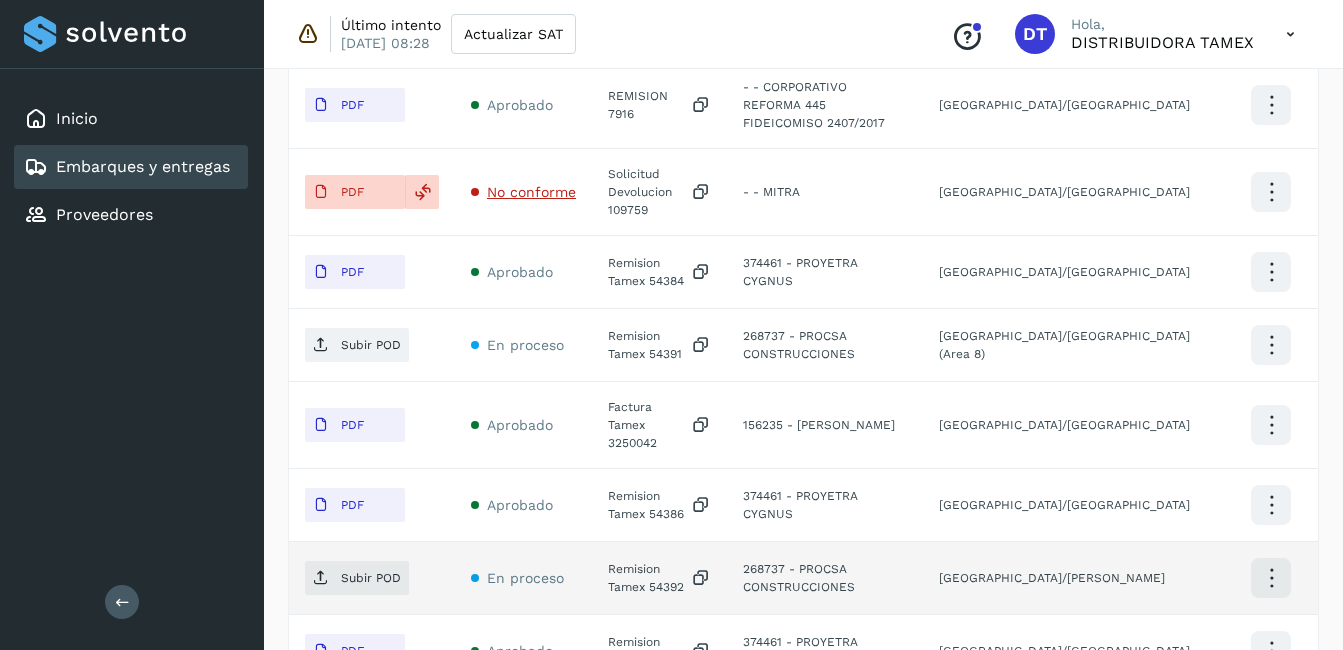 scroll, scrollTop: 800, scrollLeft: 0, axis: vertical 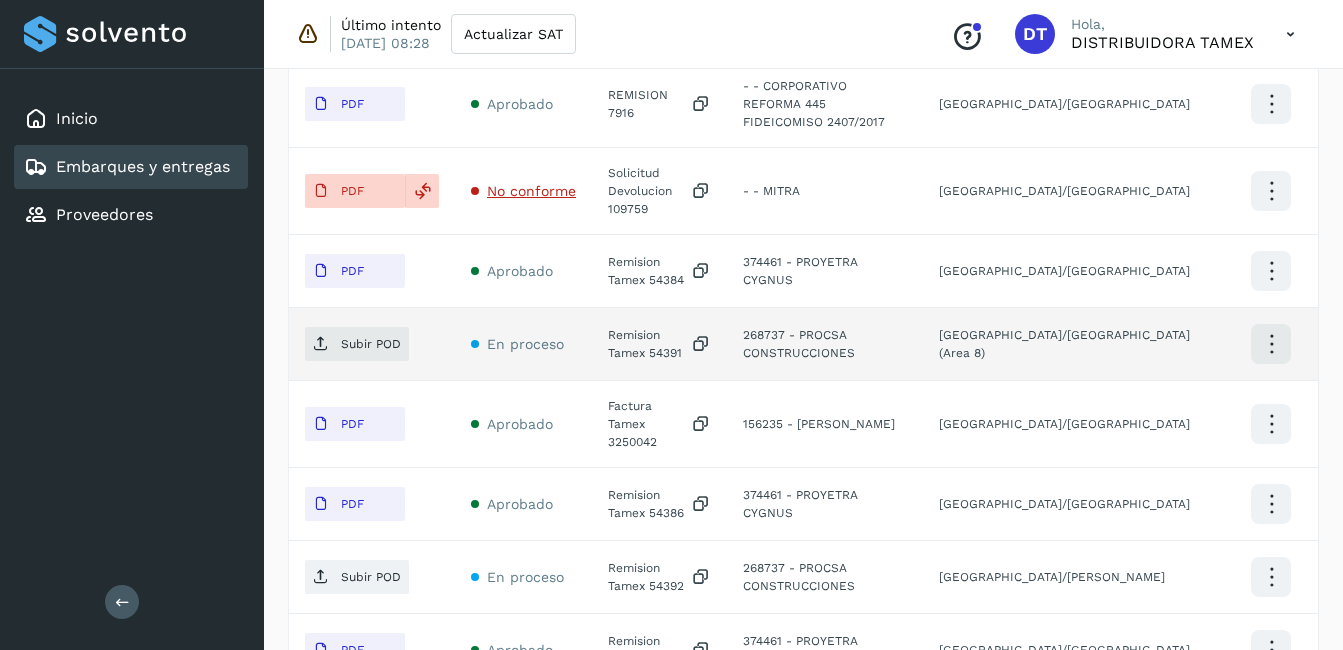 click on "Remision Tamex 54391" 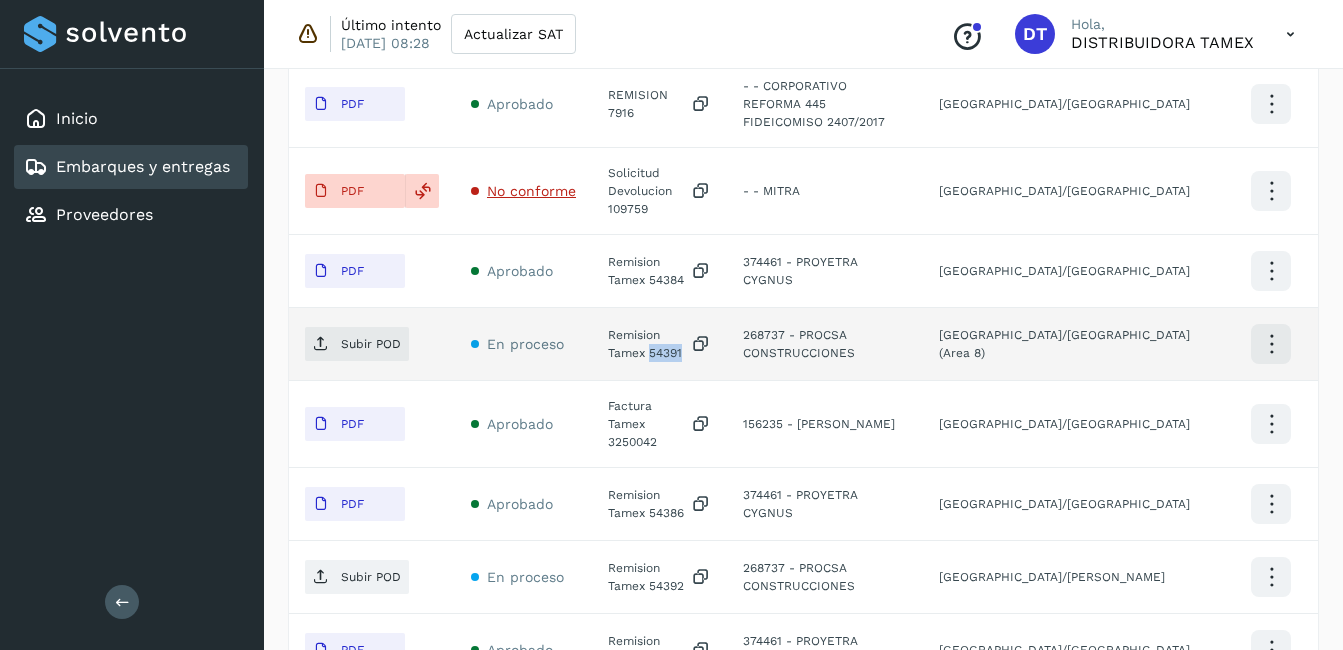 click on "Remision Tamex 54391" 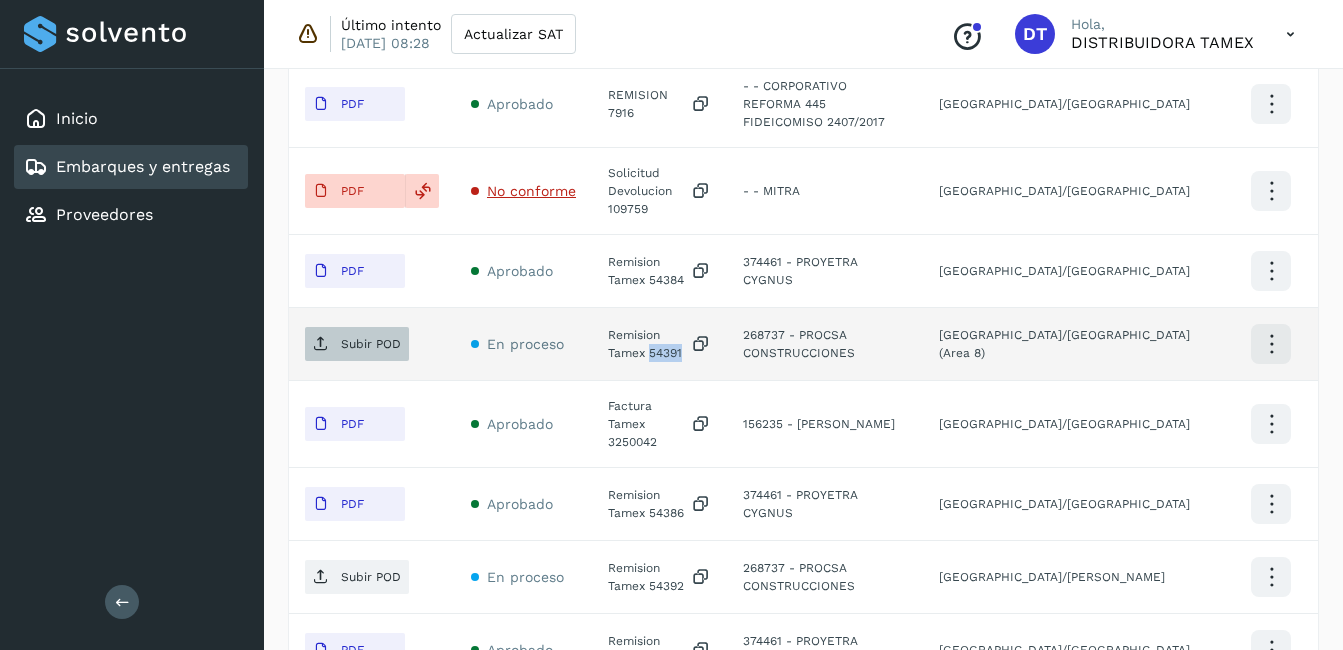 click on "Subir POD" at bounding box center (357, 344) 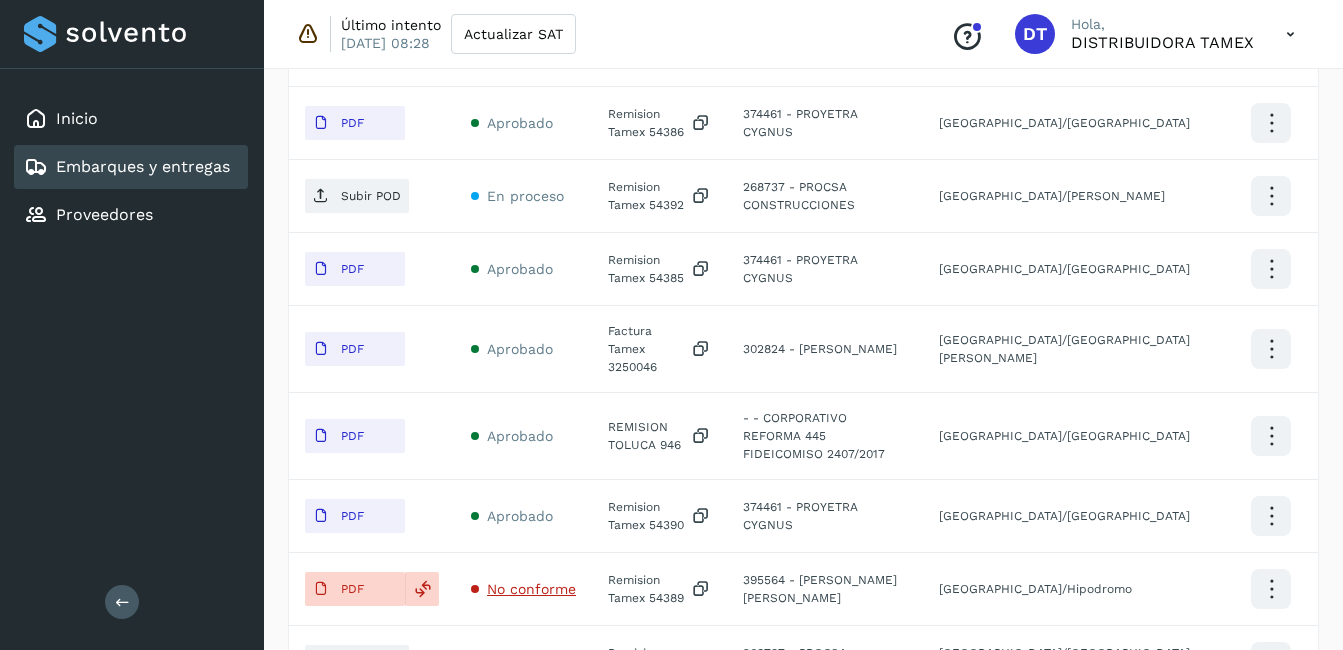 scroll, scrollTop: 1200, scrollLeft: 0, axis: vertical 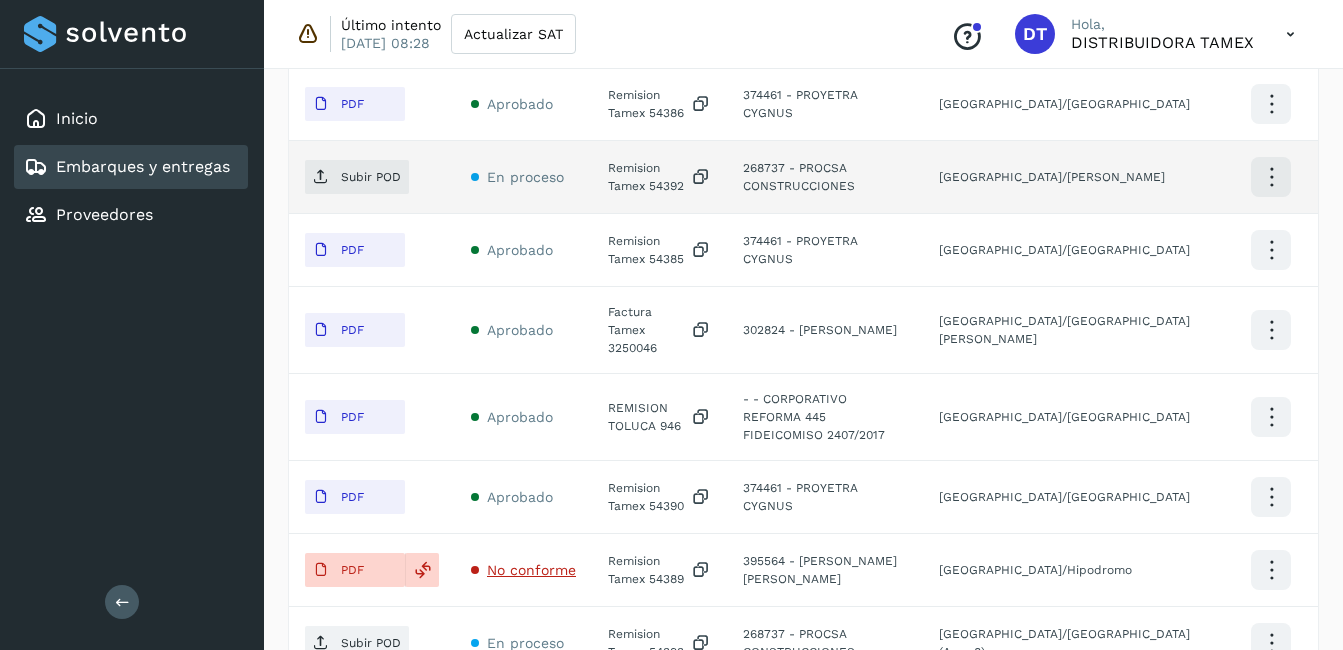 click on "Remision Tamex 54392" 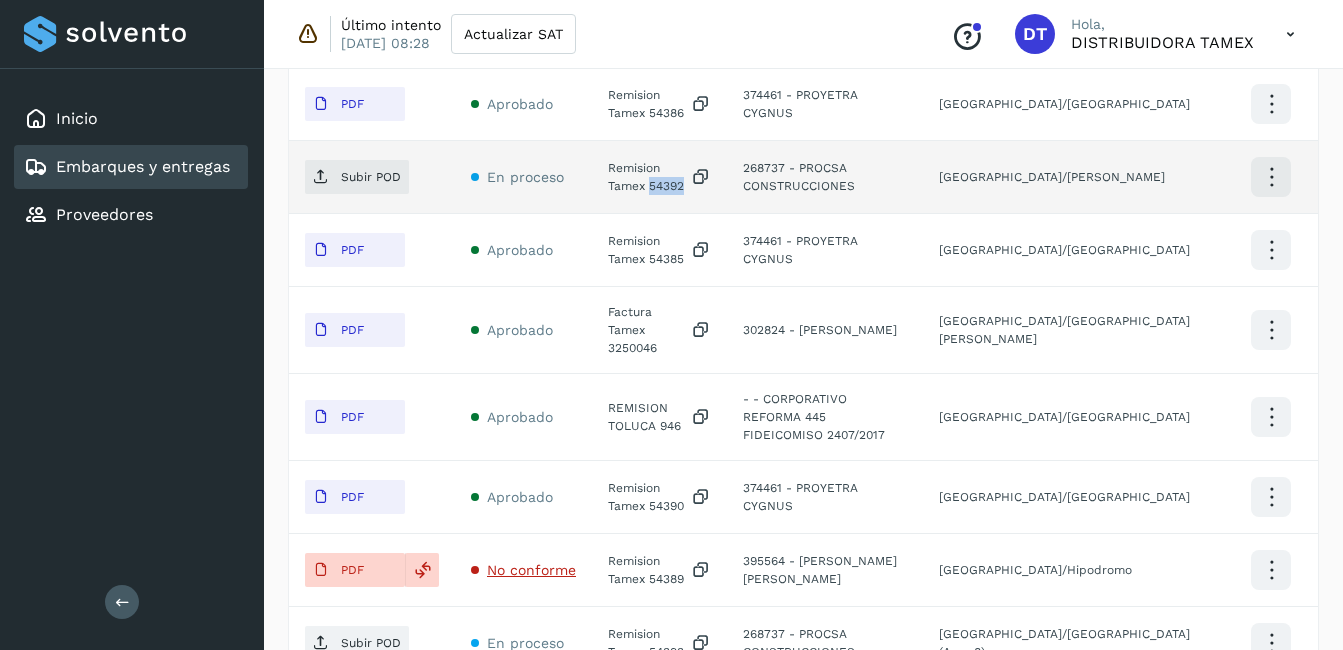 click on "Remision Tamex 54392" 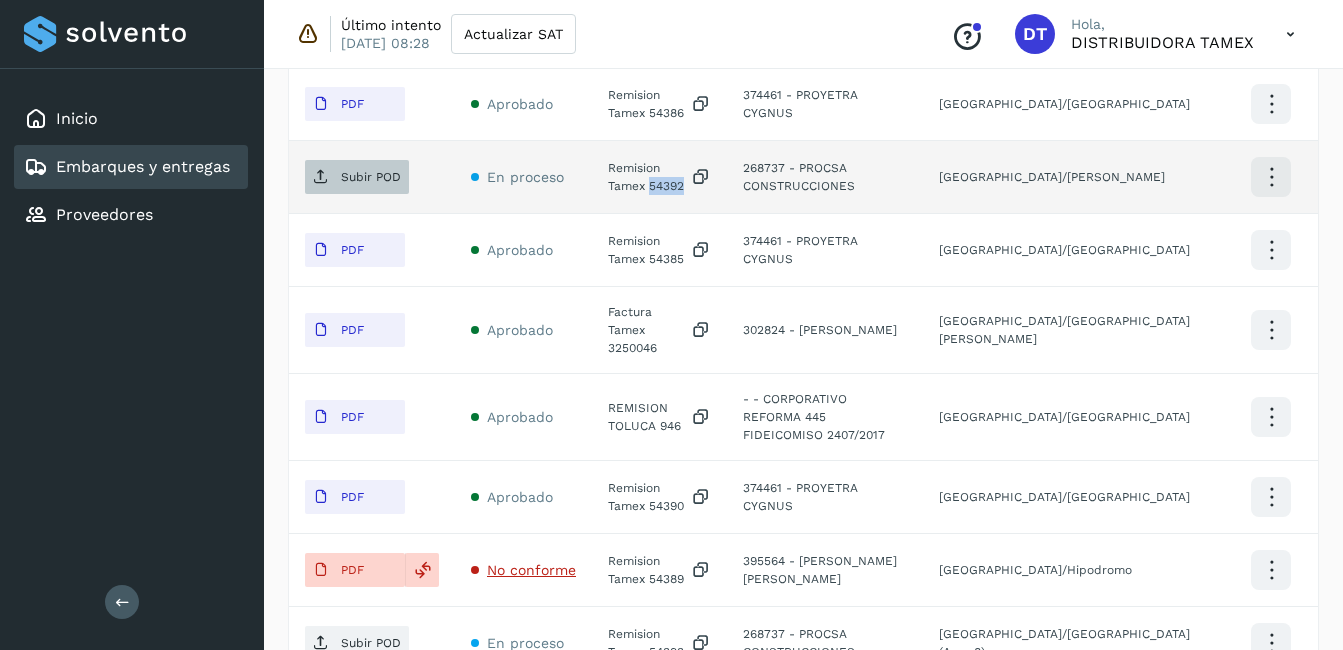 click on "Subir POD" at bounding box center (371, 177) 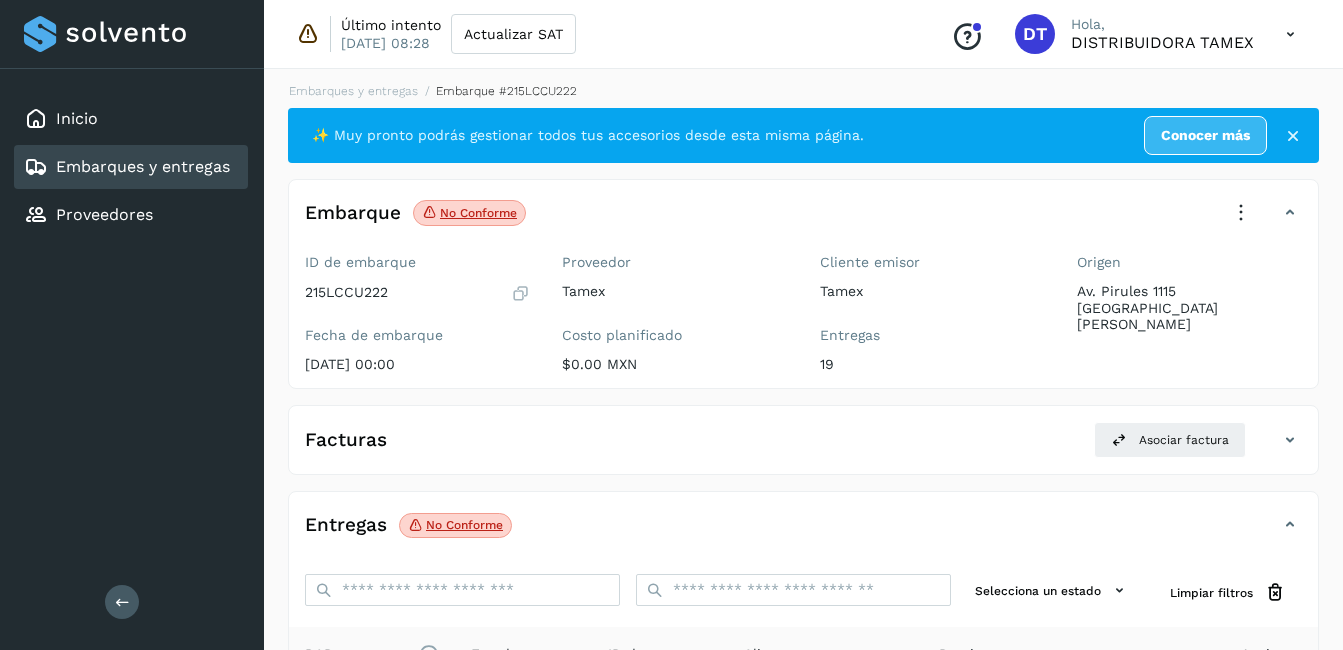 scroll, scrollTop: 0, scrollLeft: 0, axis: both 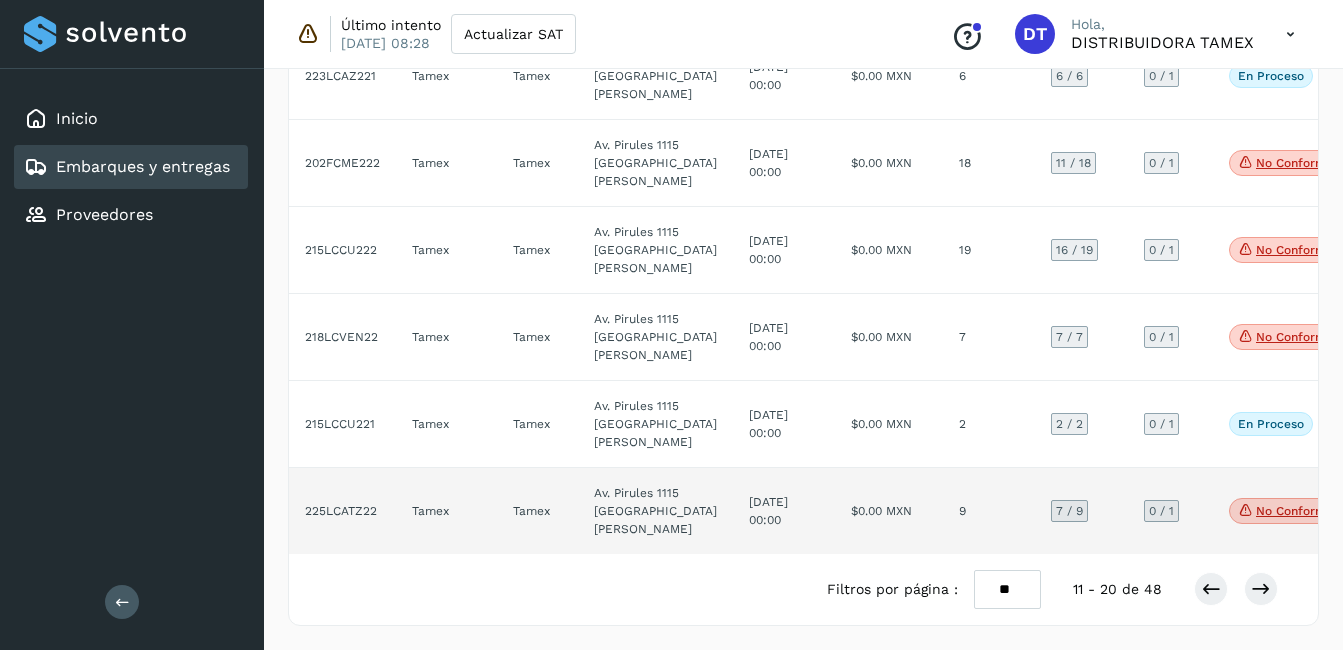 click on "[DATE] 00:00" 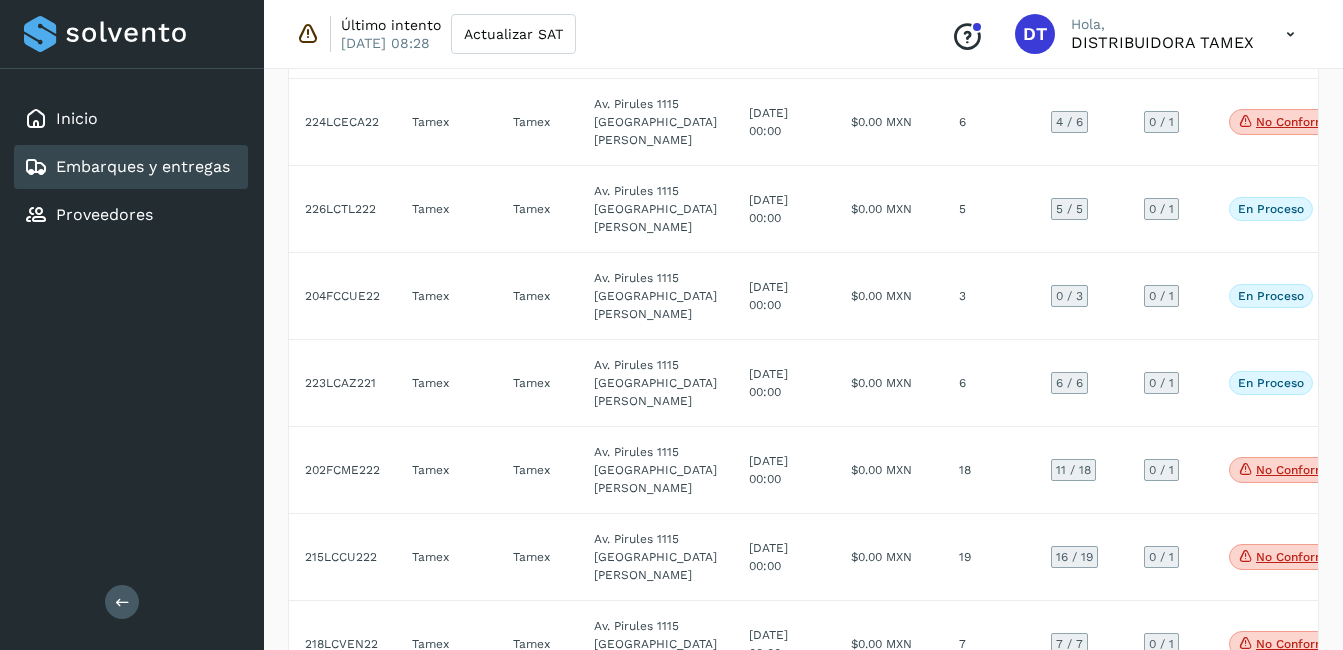 select on "**" 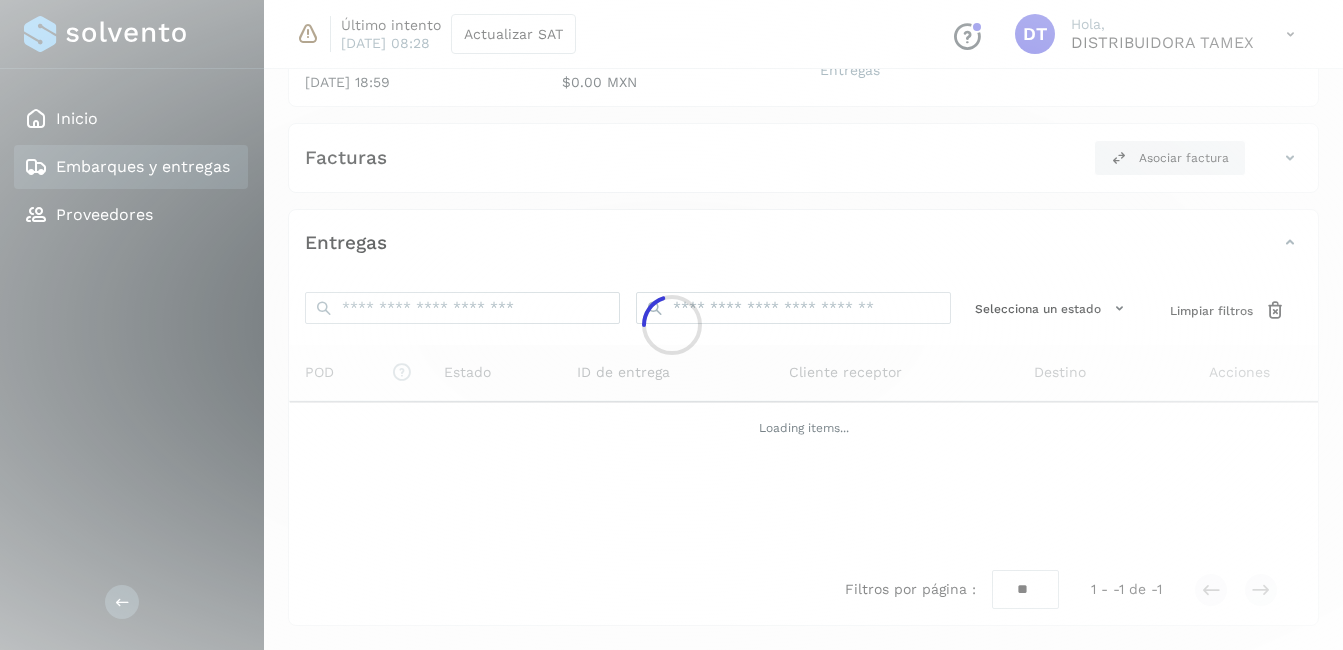 click 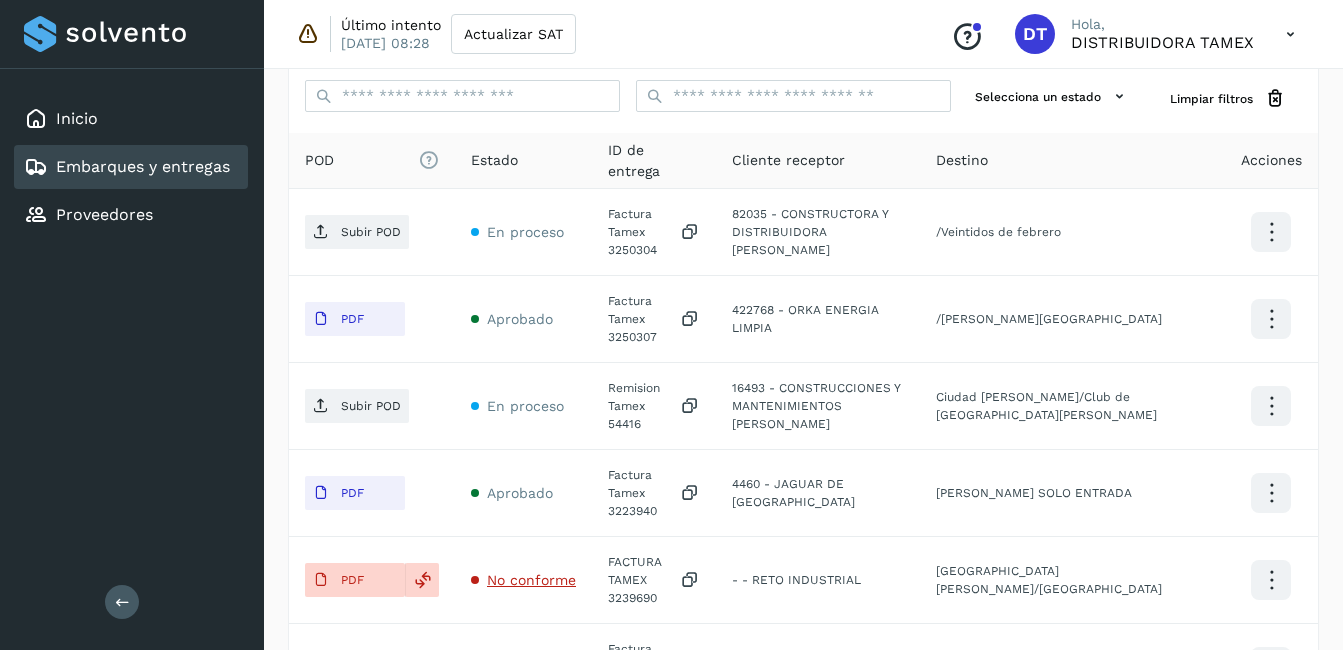 scroll, scrollTop: 489, scrollLeft: 0, axis: vertical 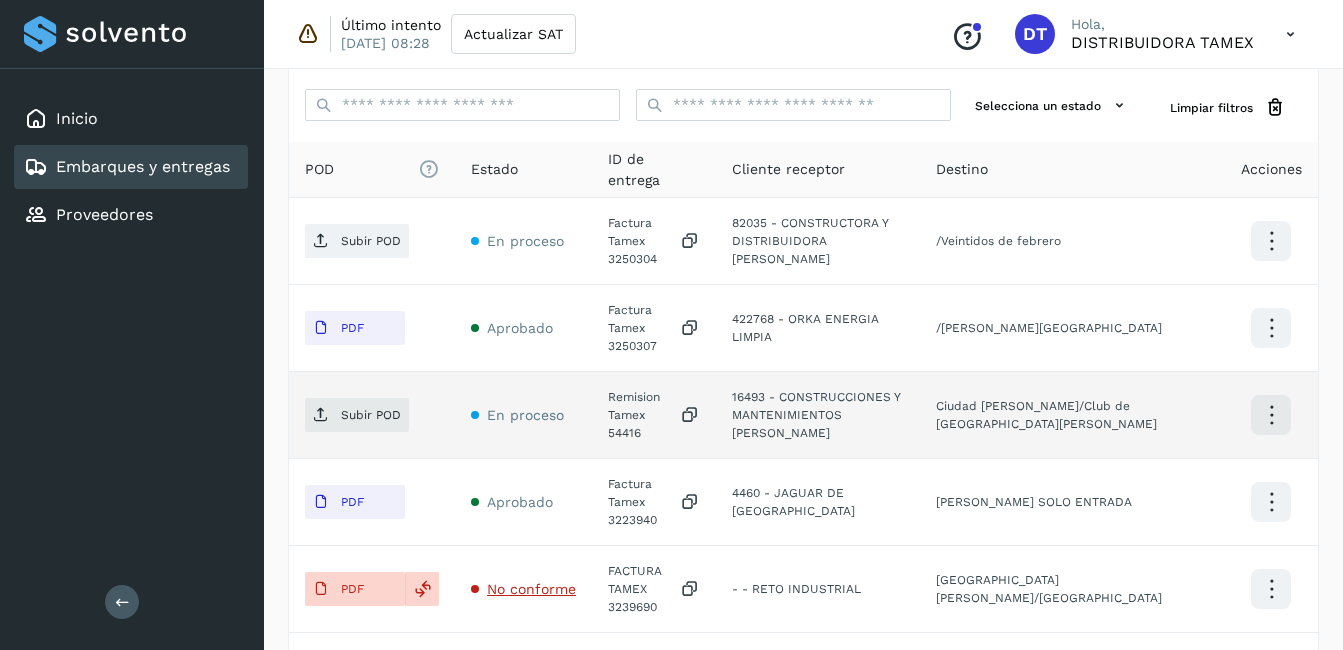 click on "Remision Tamex 54416" 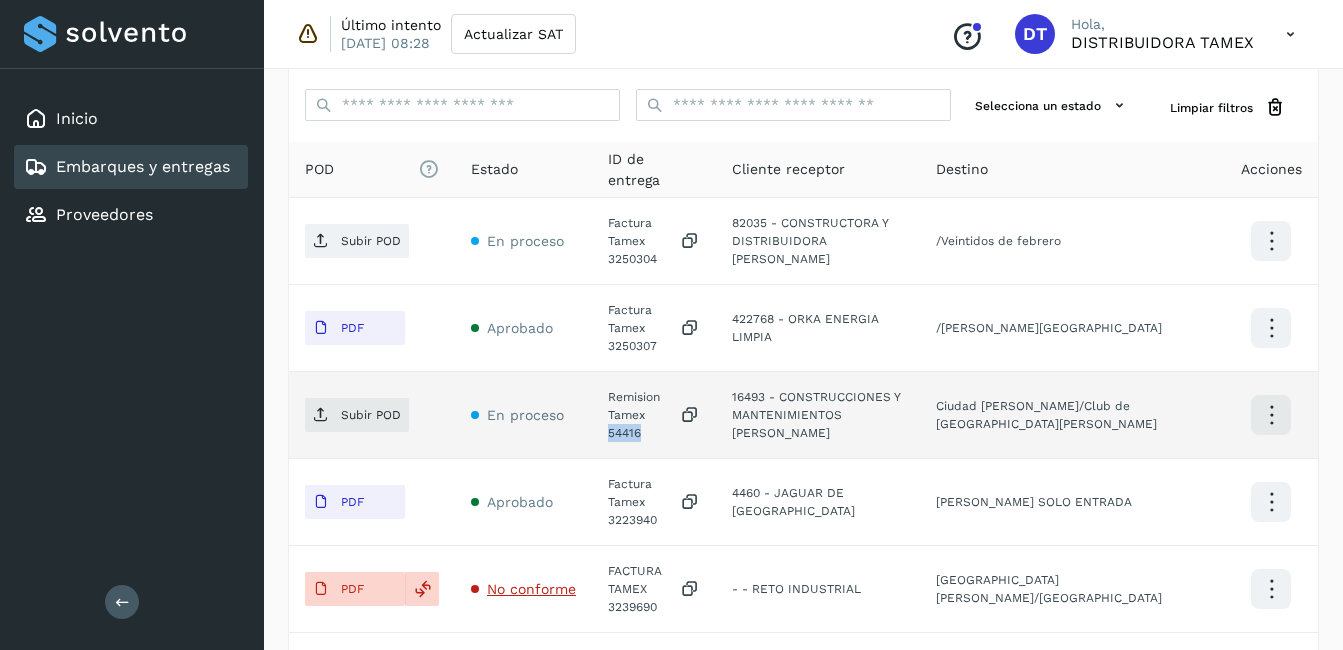 click on "Remision Tamex 54416" 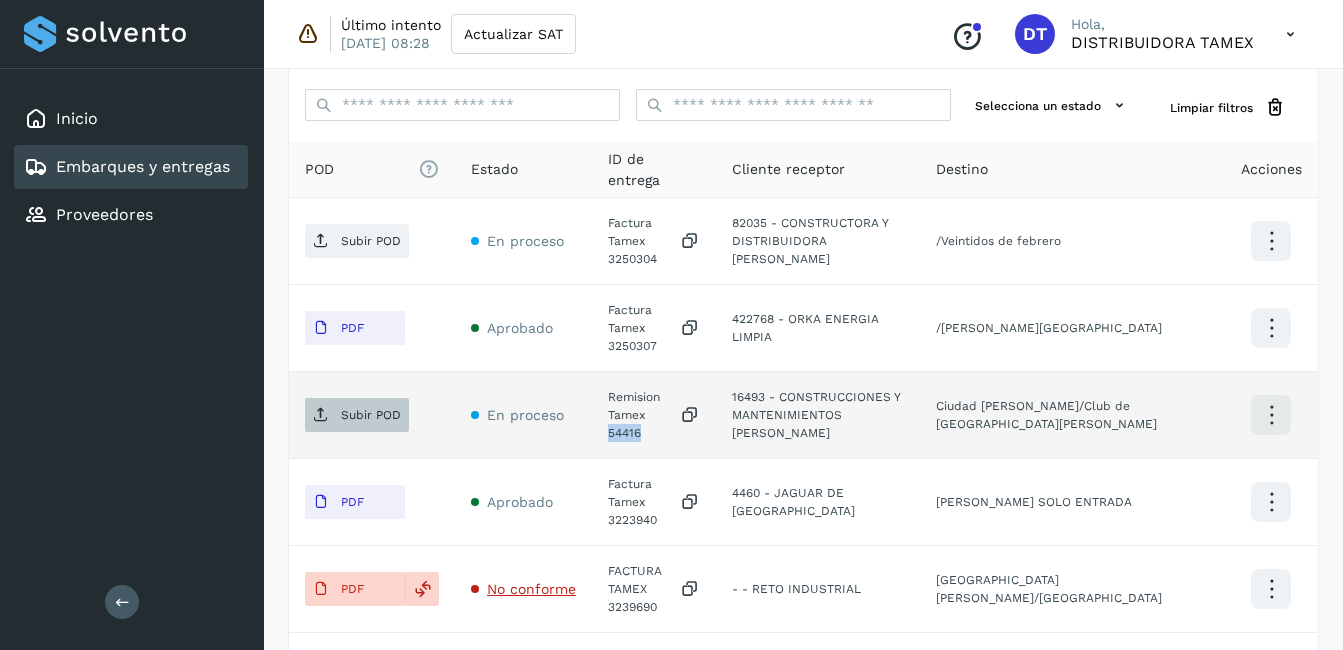 click on "Subir POD" at bounding box center (371, 415) 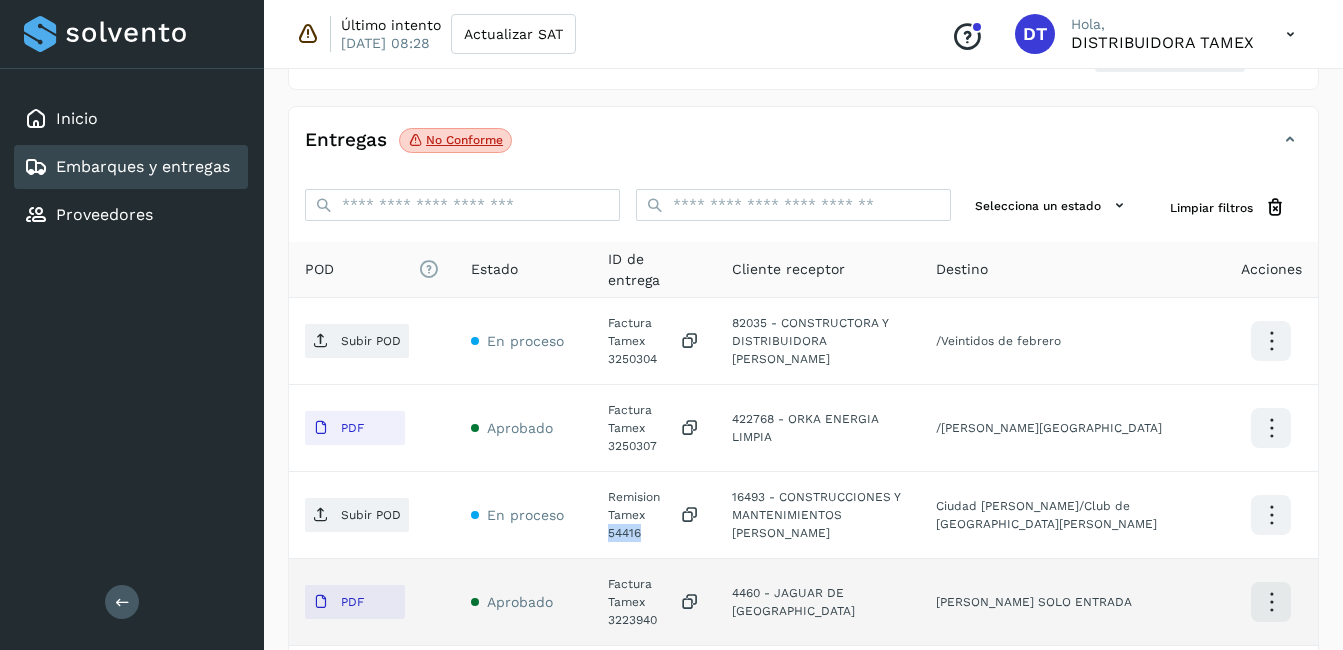scroll, scrollTop: 289, scrollLeft: 0, axis: vertical 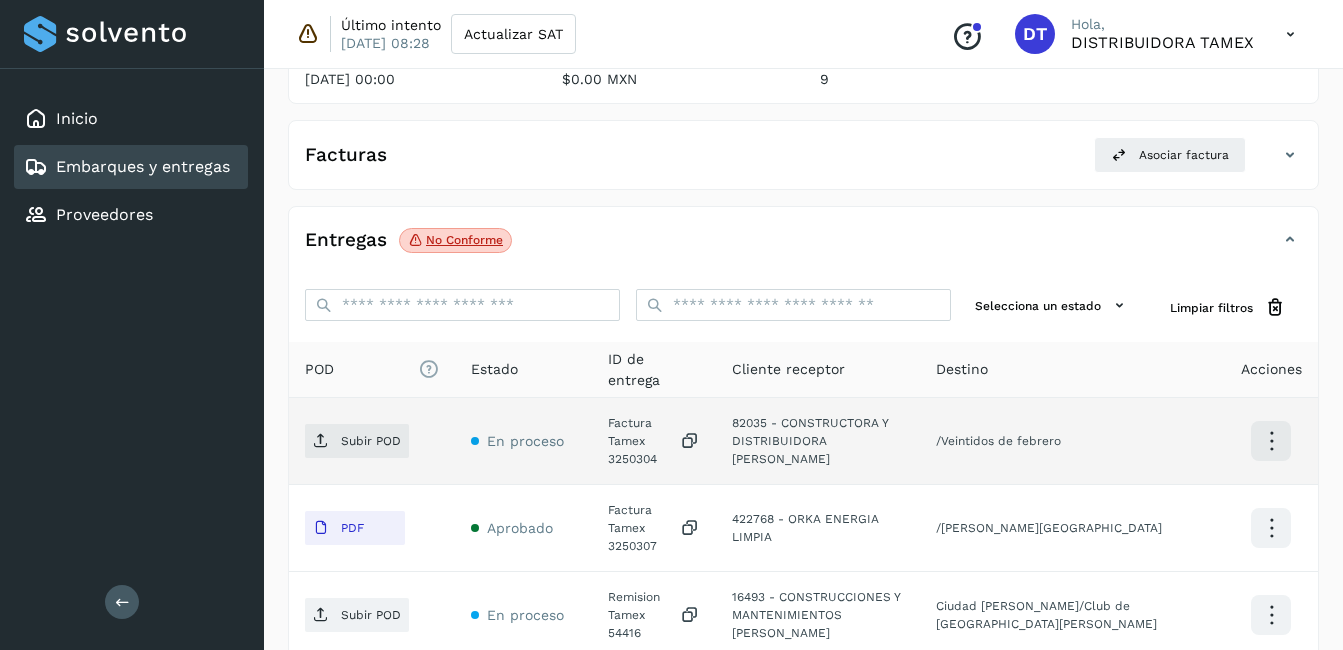 click on "Factura Tamex 3250304" 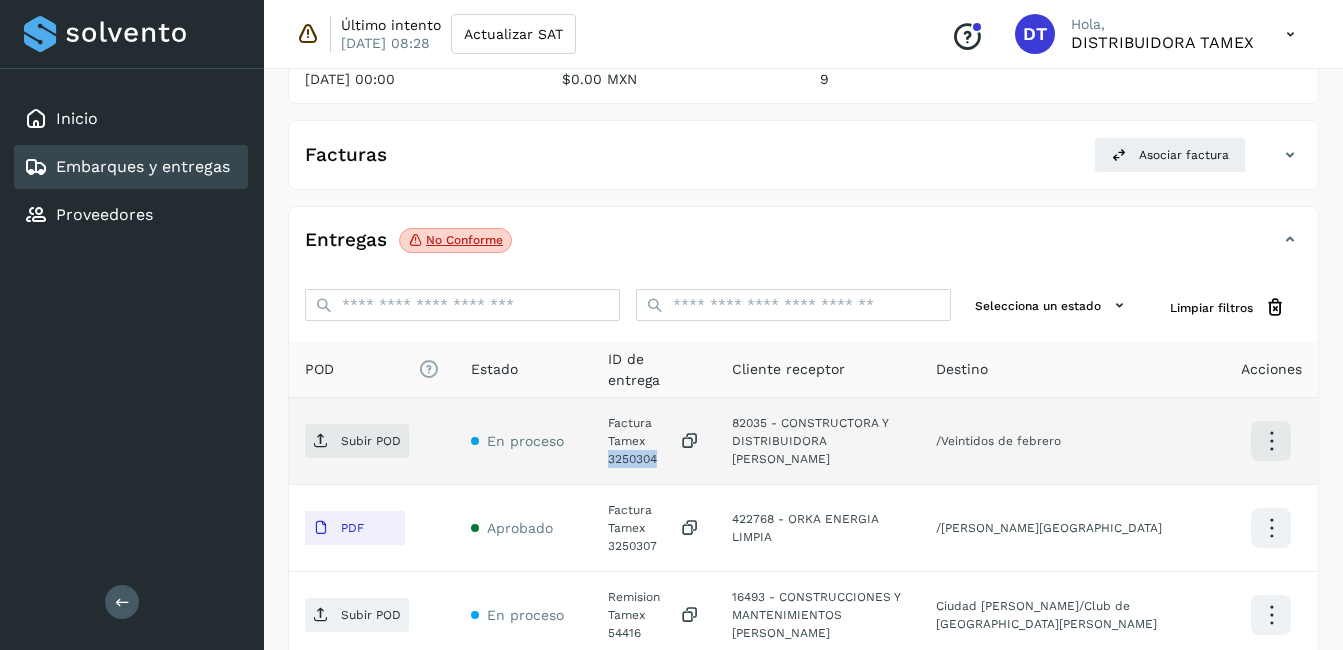 click on "Factura Tamex 3250304" 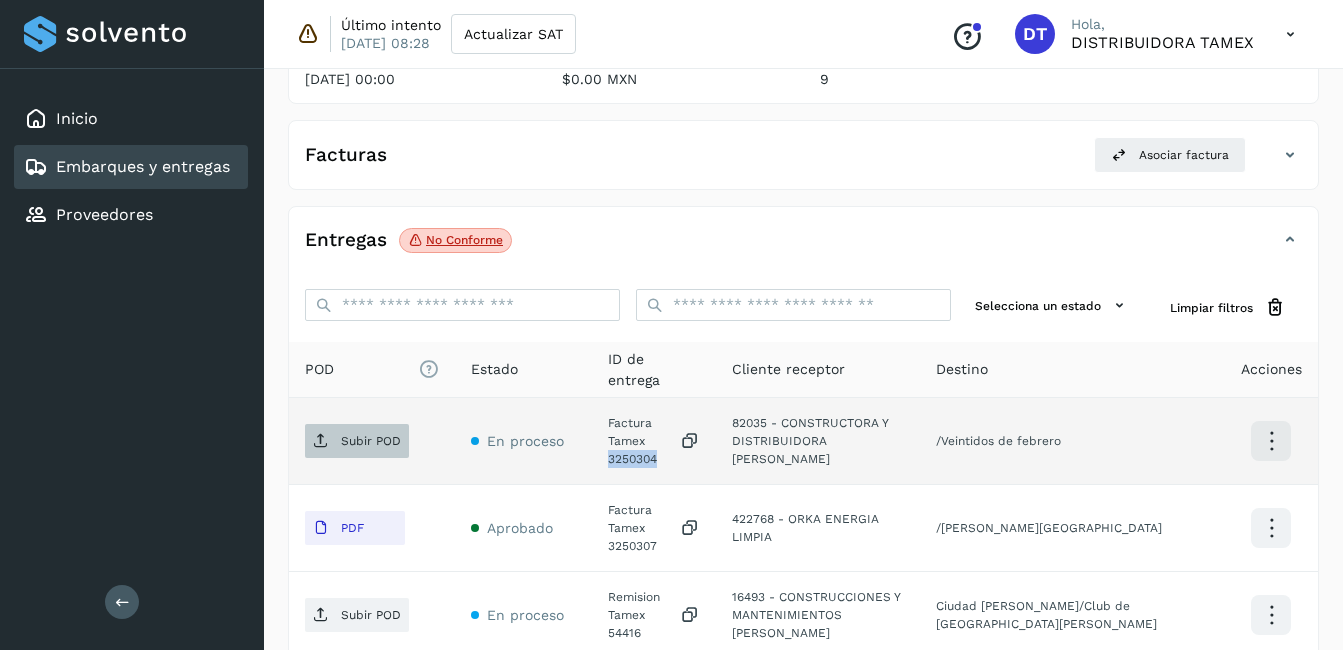 click at bounding box center (321, 441) 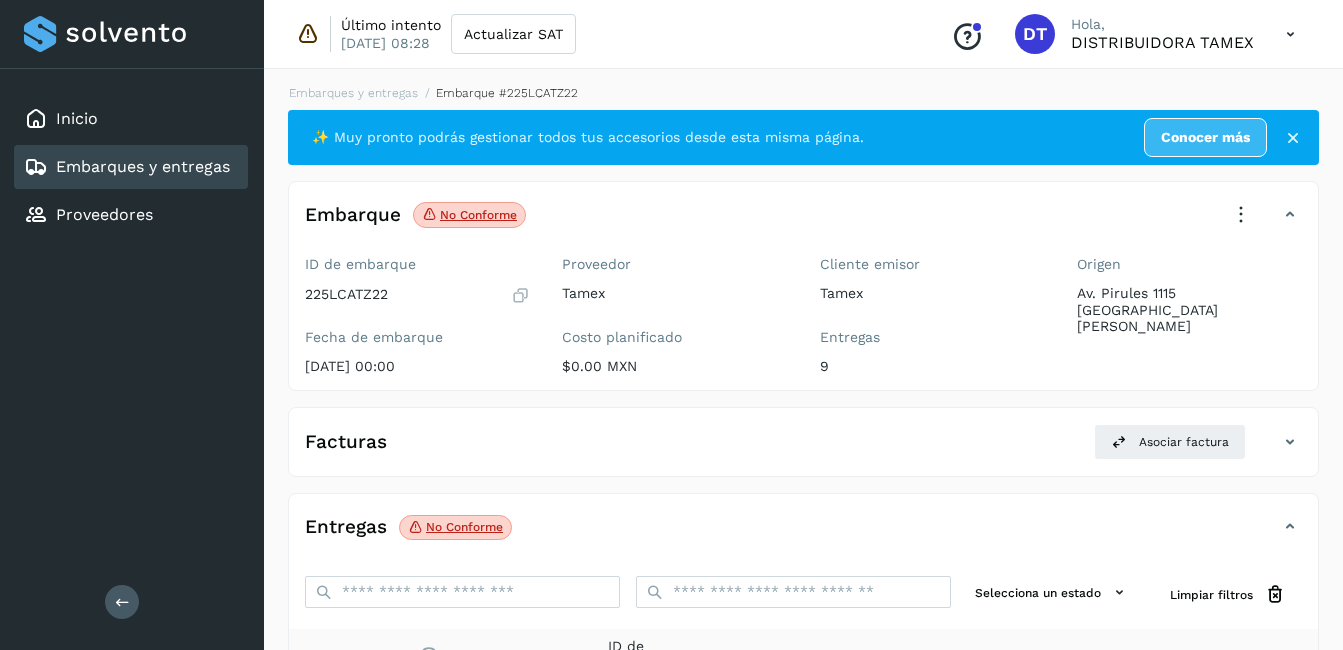 scroll, scrollTop: 0, scrollLeft: 0, axis: both 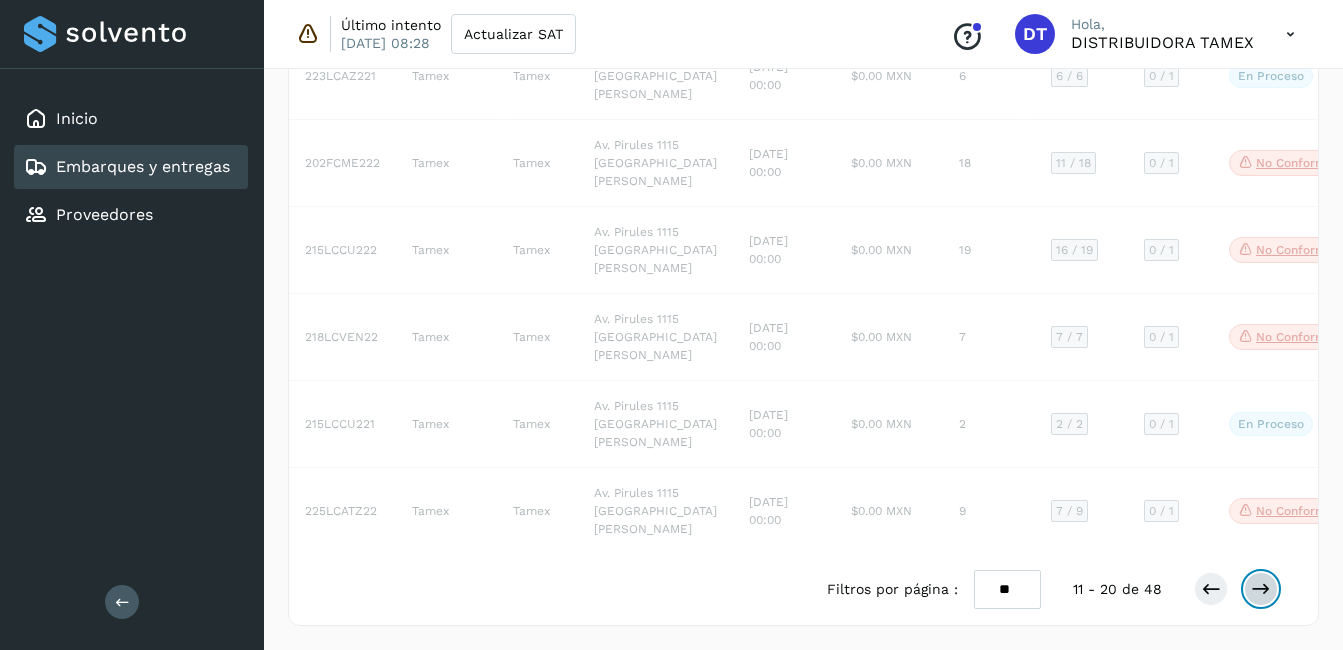 click at bounding box center (1261, 589) 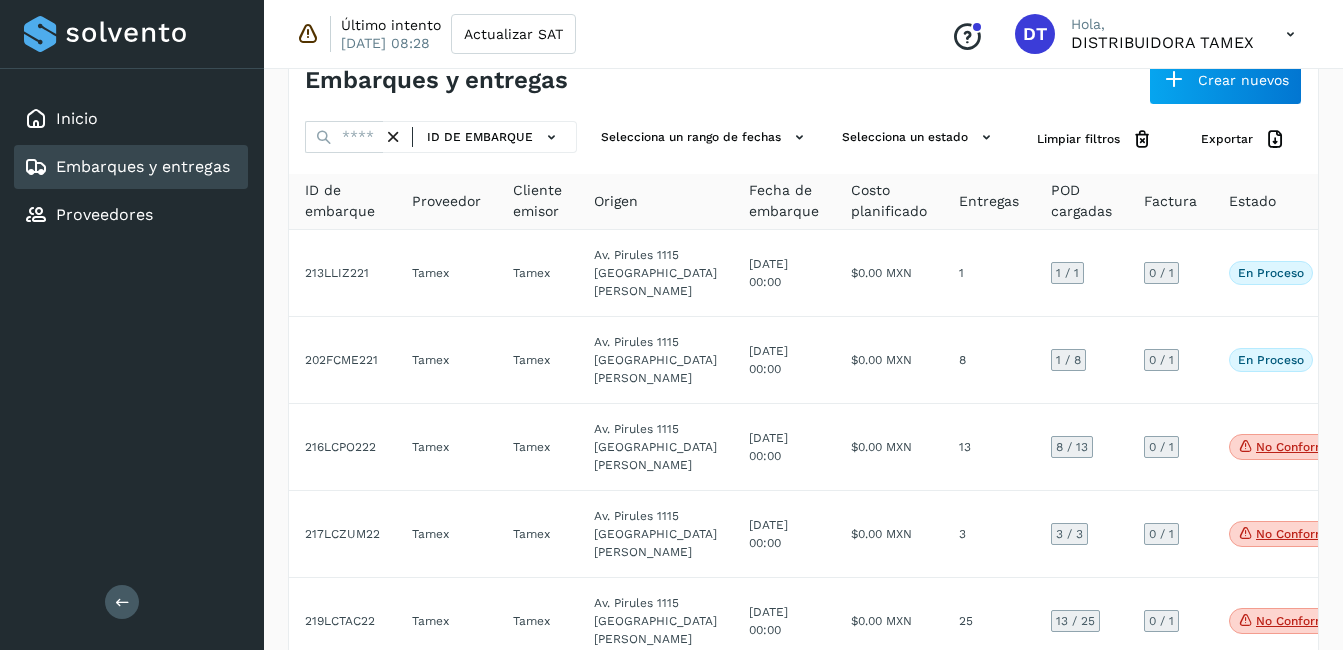 scroll, scrollTop: 0, scrollLeft: 0, axis: both 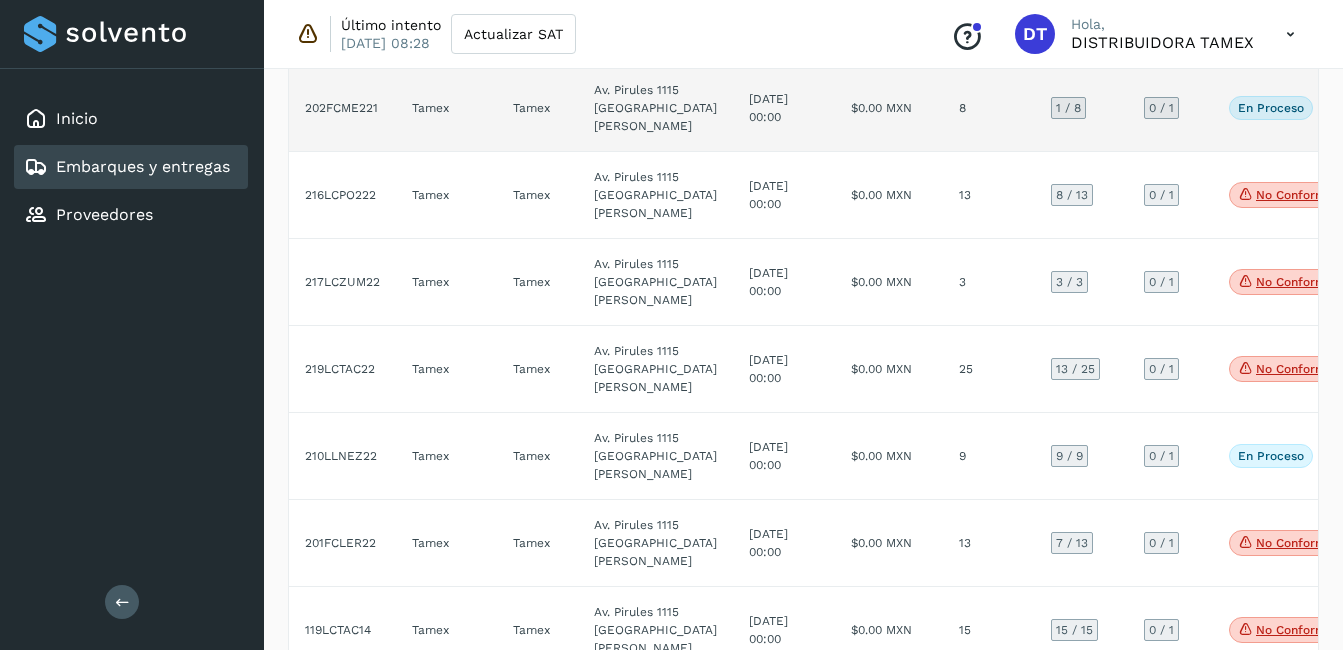 click on "$0.00 MXN" 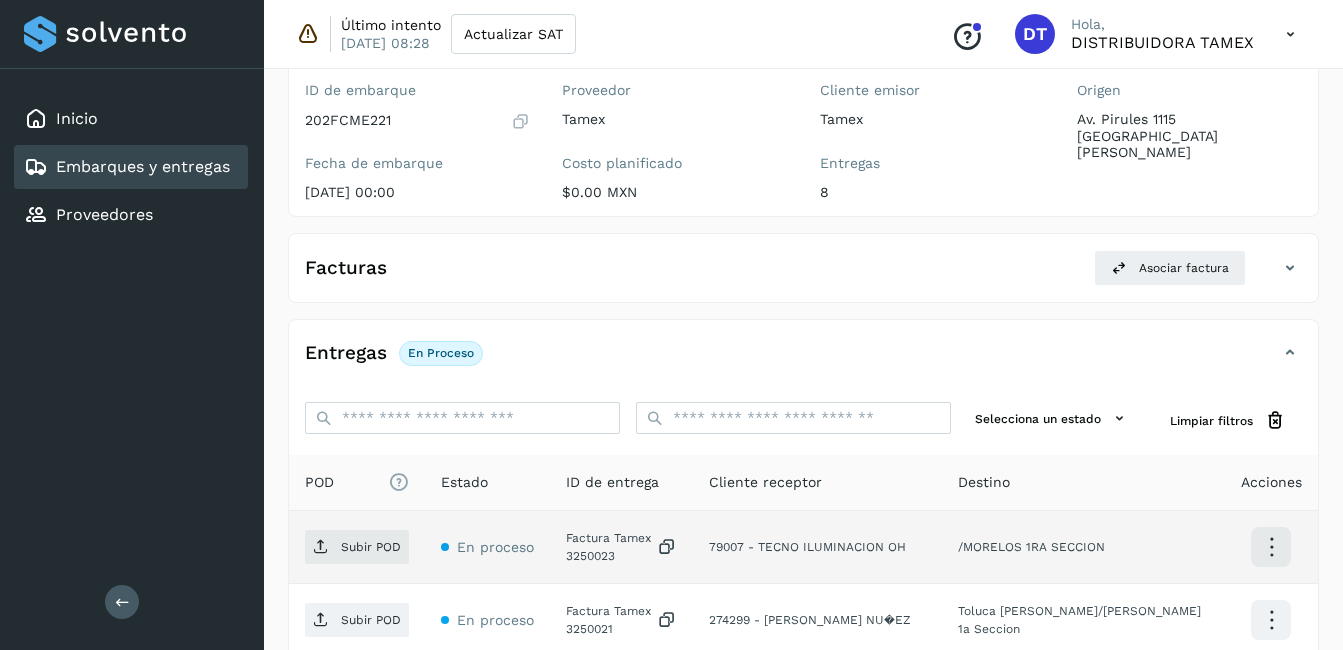 scroll, scrollTop: 400, scrollLeft: 0, axis: vertical 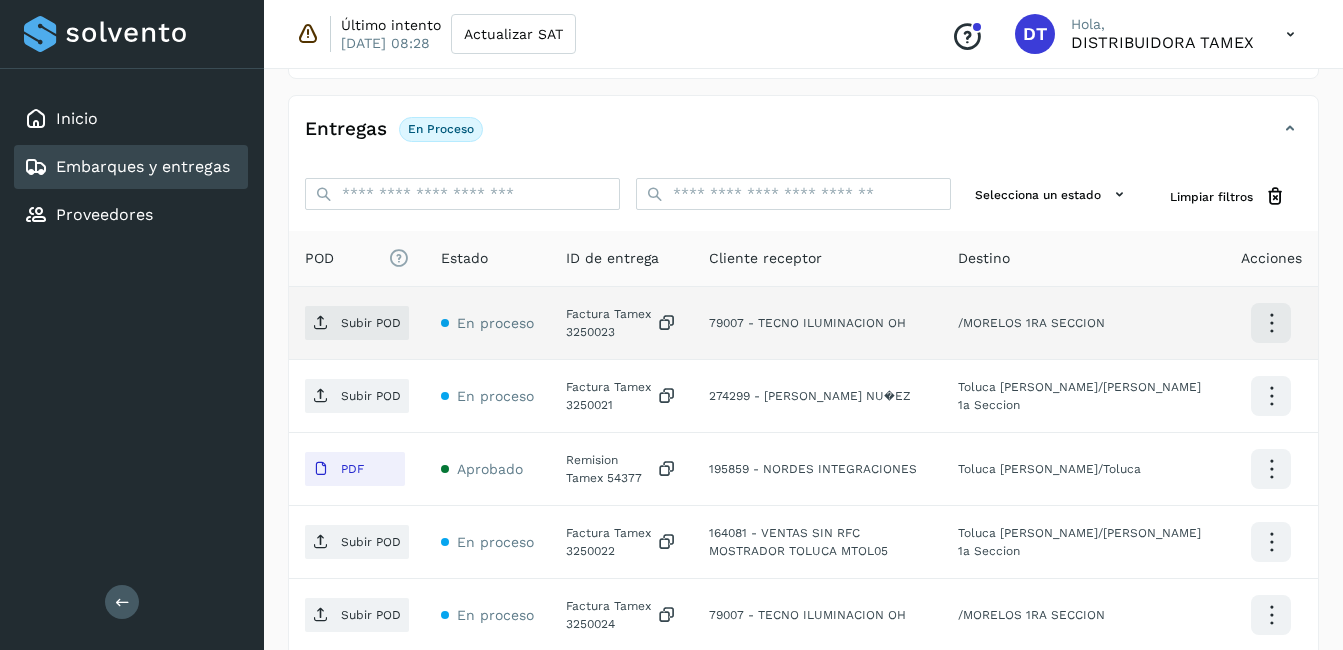 click on "Factura Tamex 3250023" 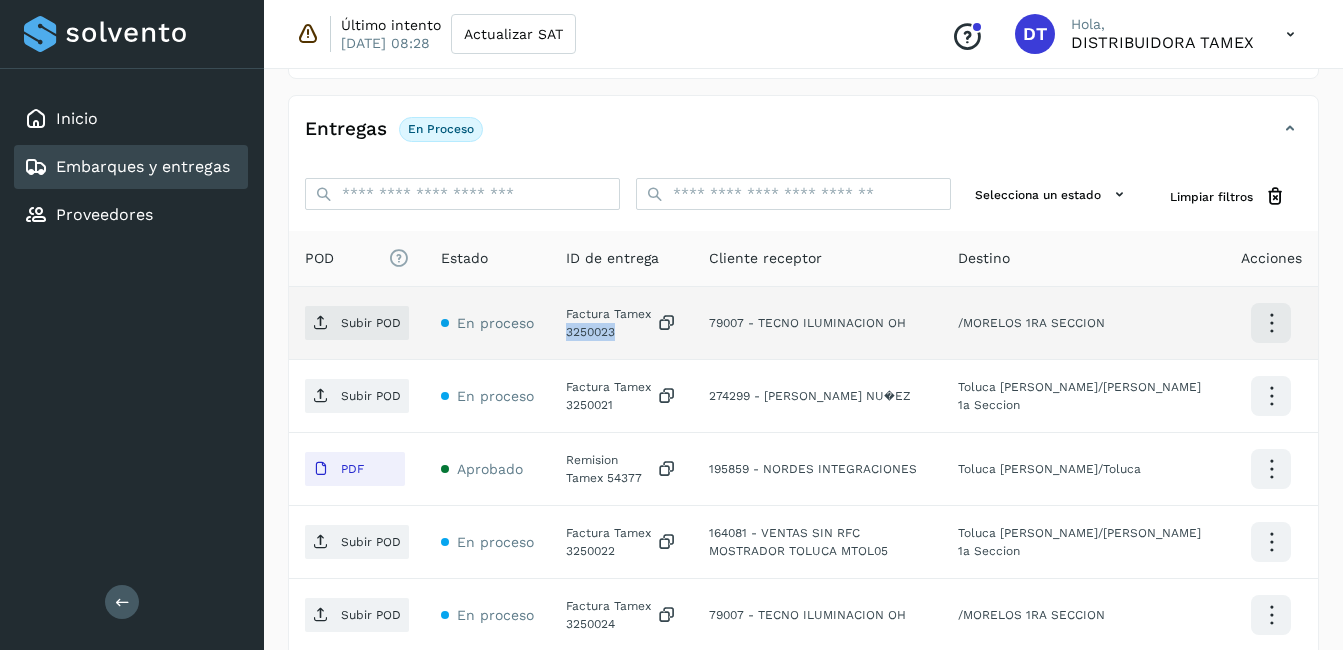 click on "Factura Tamex 3250023" 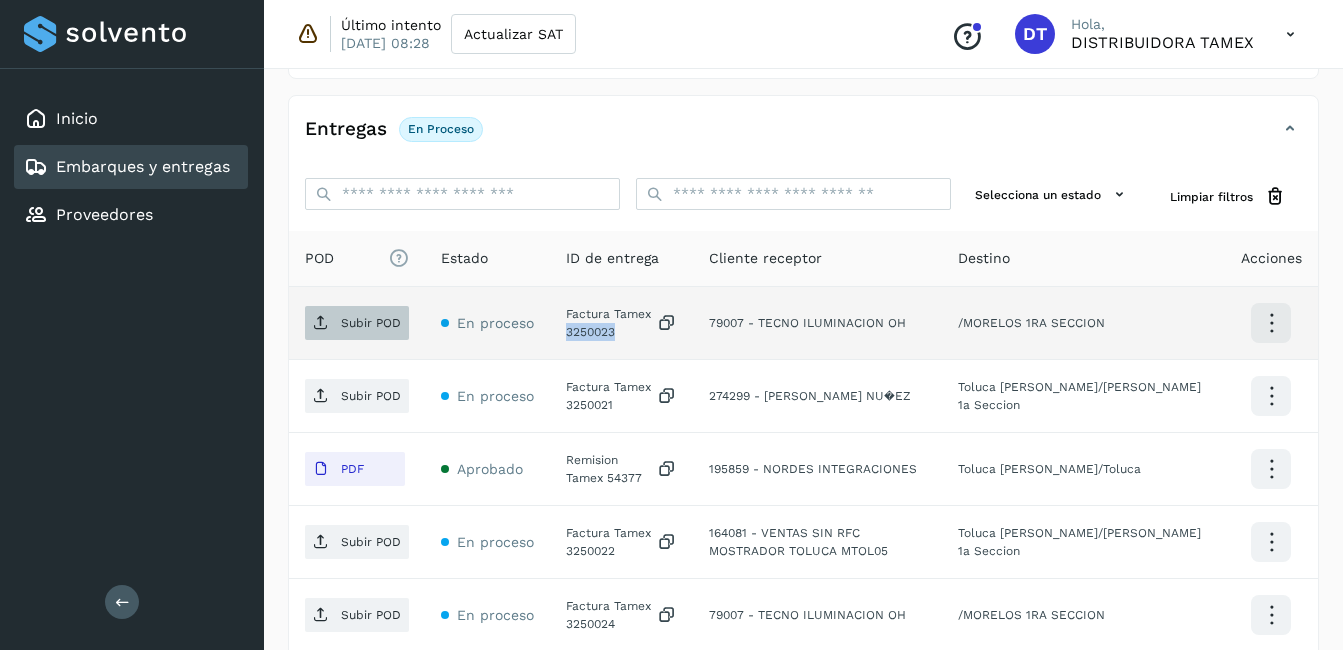 click at bounding box center [321, 323] 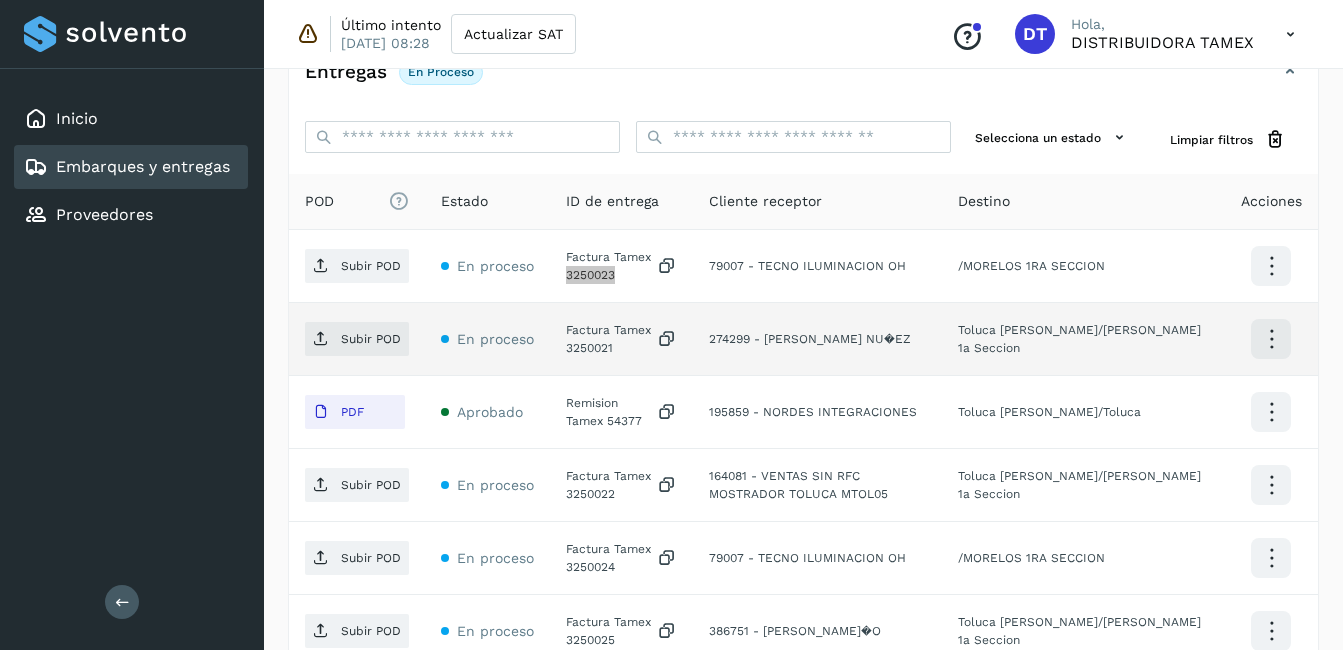 scroll, scrollTop: 600, scrollLeft: 0, axis: vertical 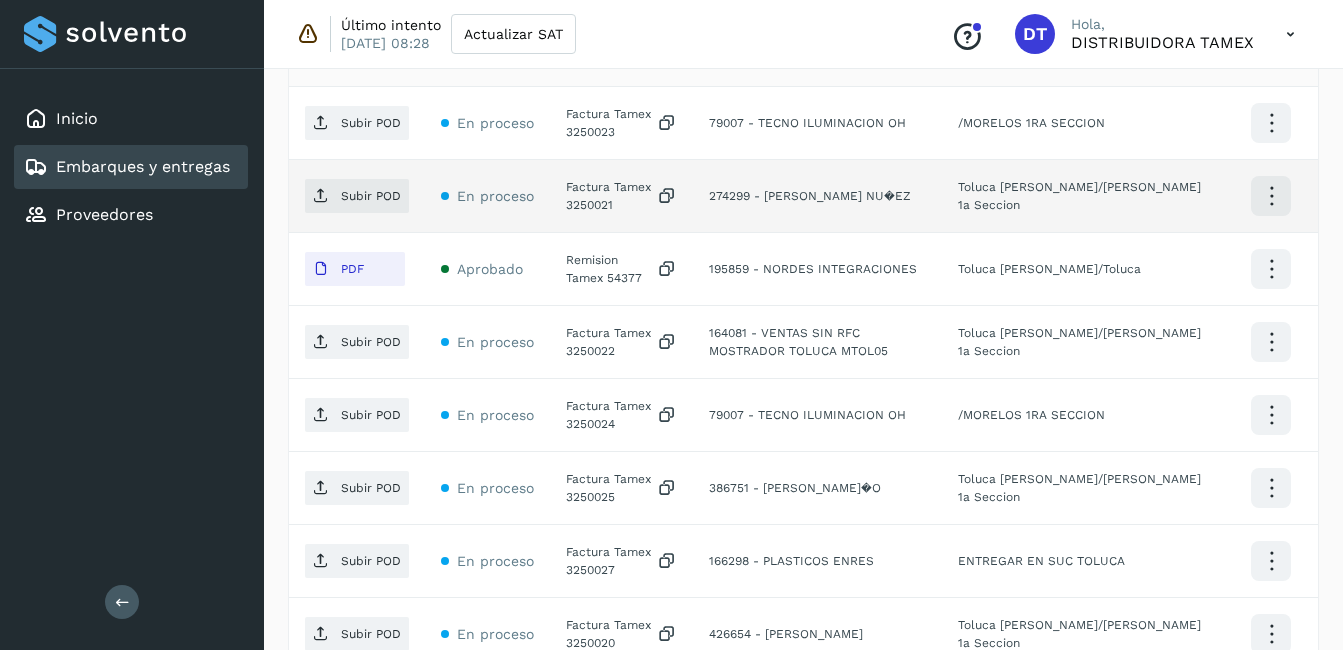 click on "Factura Tamex 3250021" 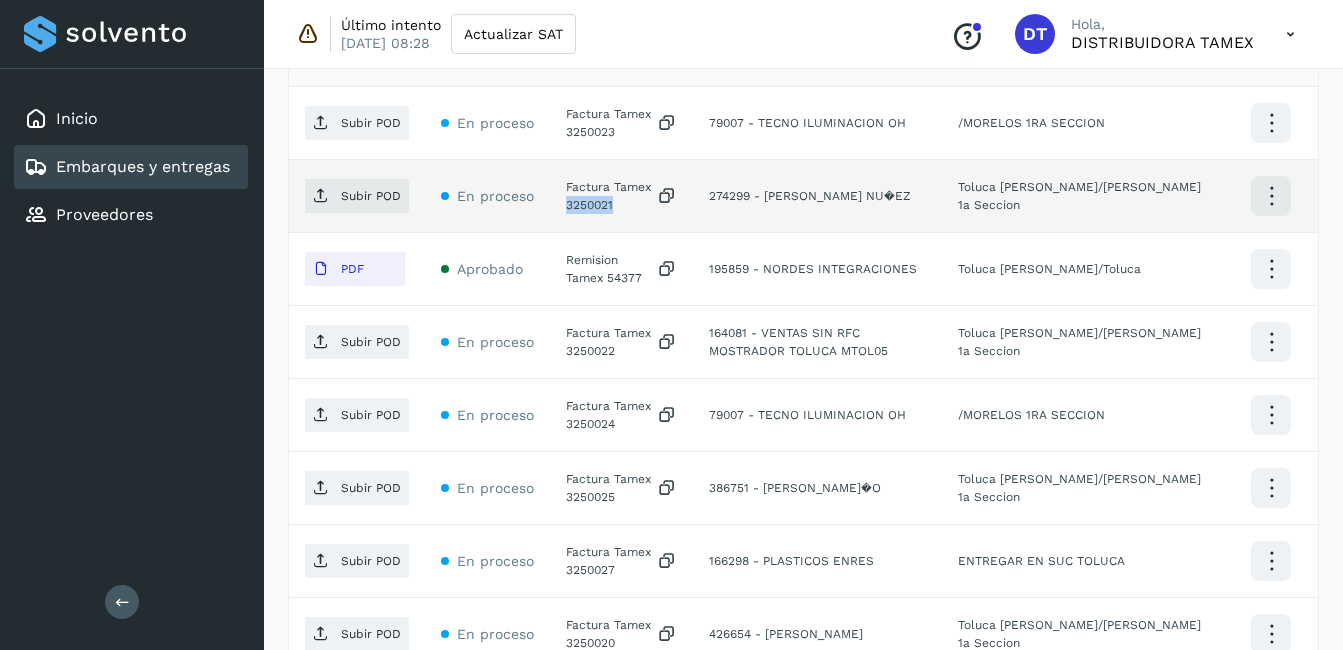 click on "Factura Tamex 3250021" 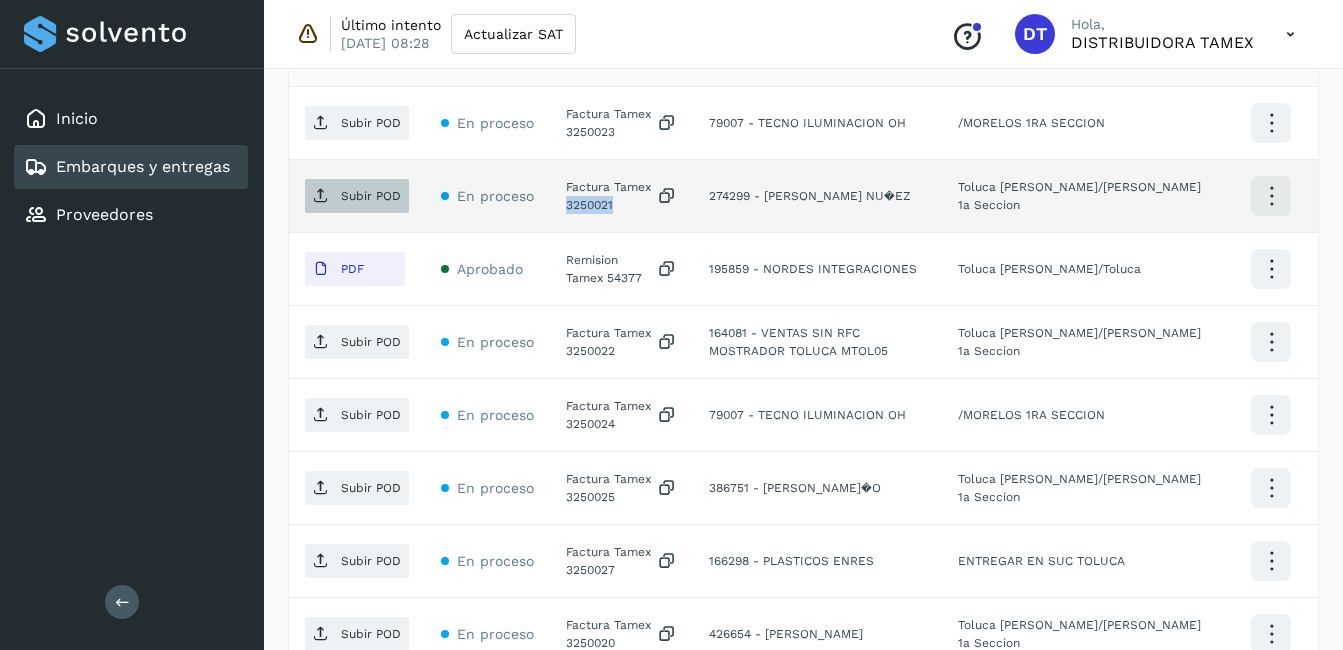 click on "Subir POD" at bounding box center [357, 196] 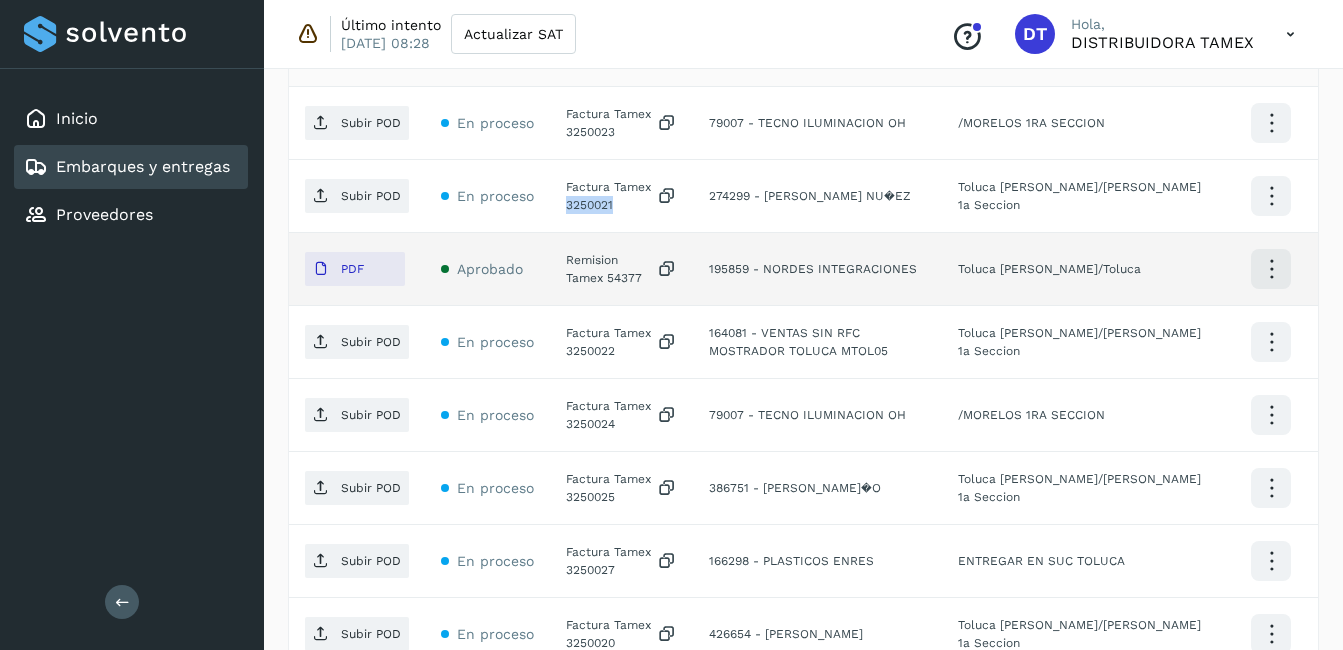 scroll, scrollTop: 700, scrollLeft: 0, axis: vertical 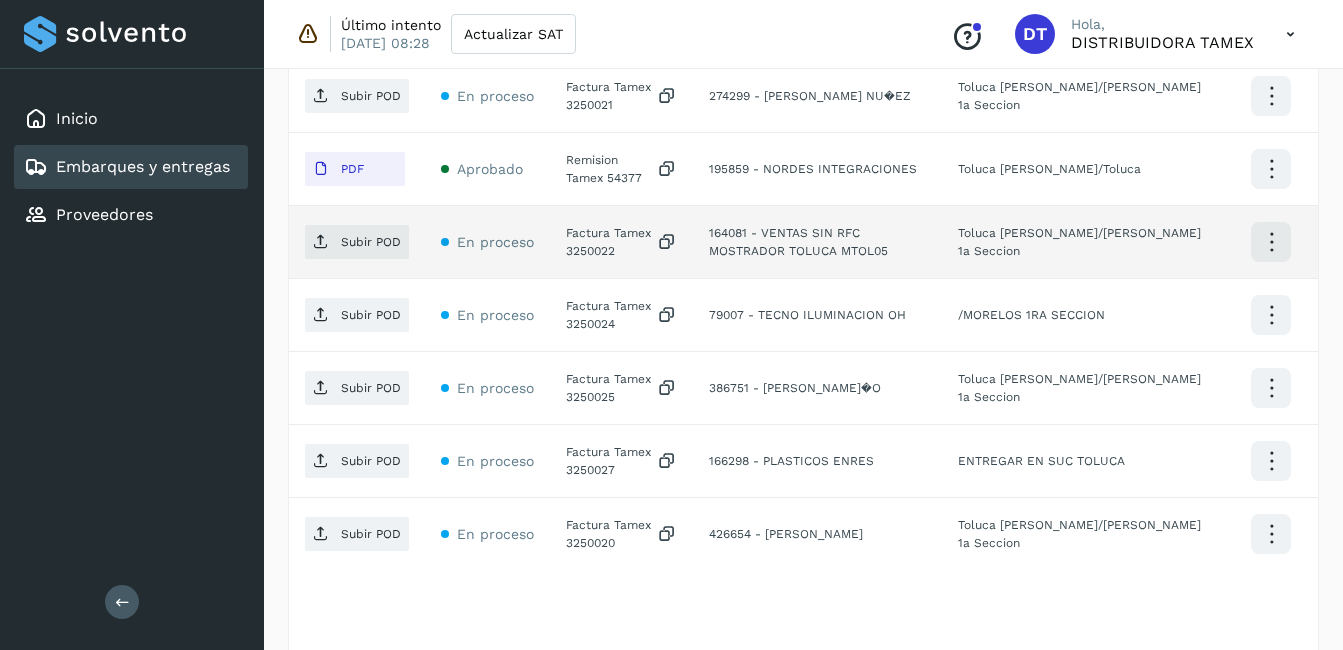 click on "Factura Tamex 3250022" 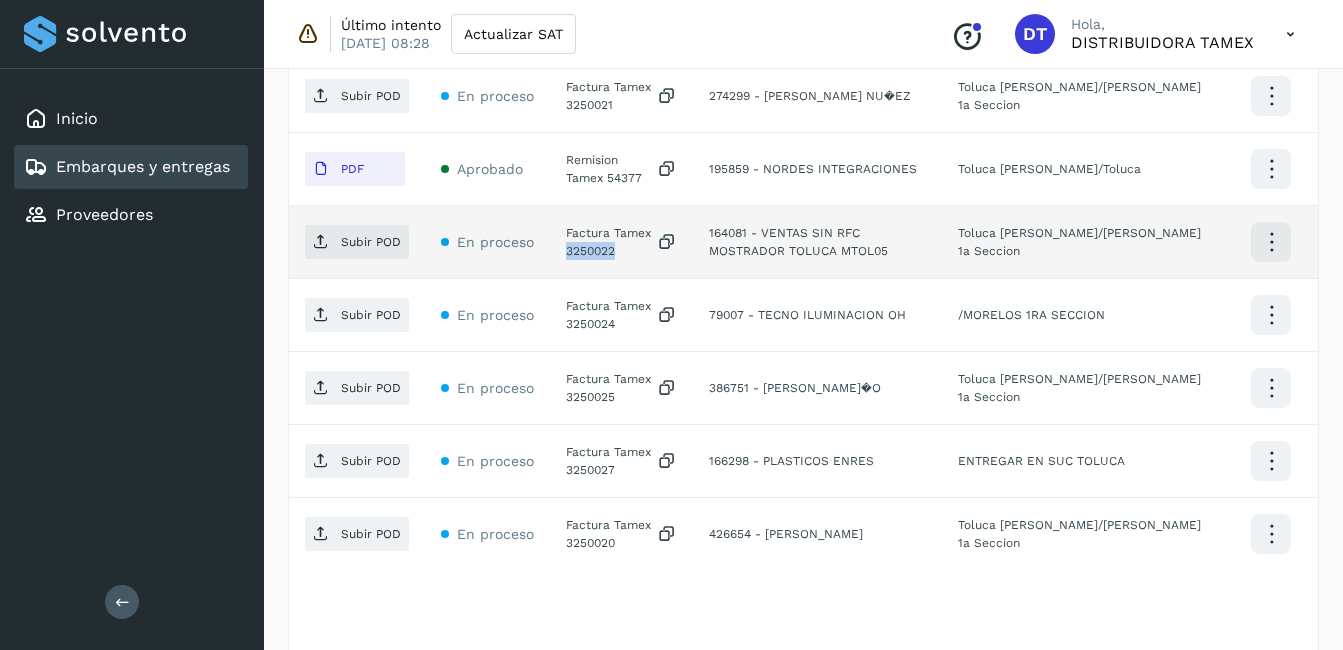 click on "Factura Tamex 3250022" 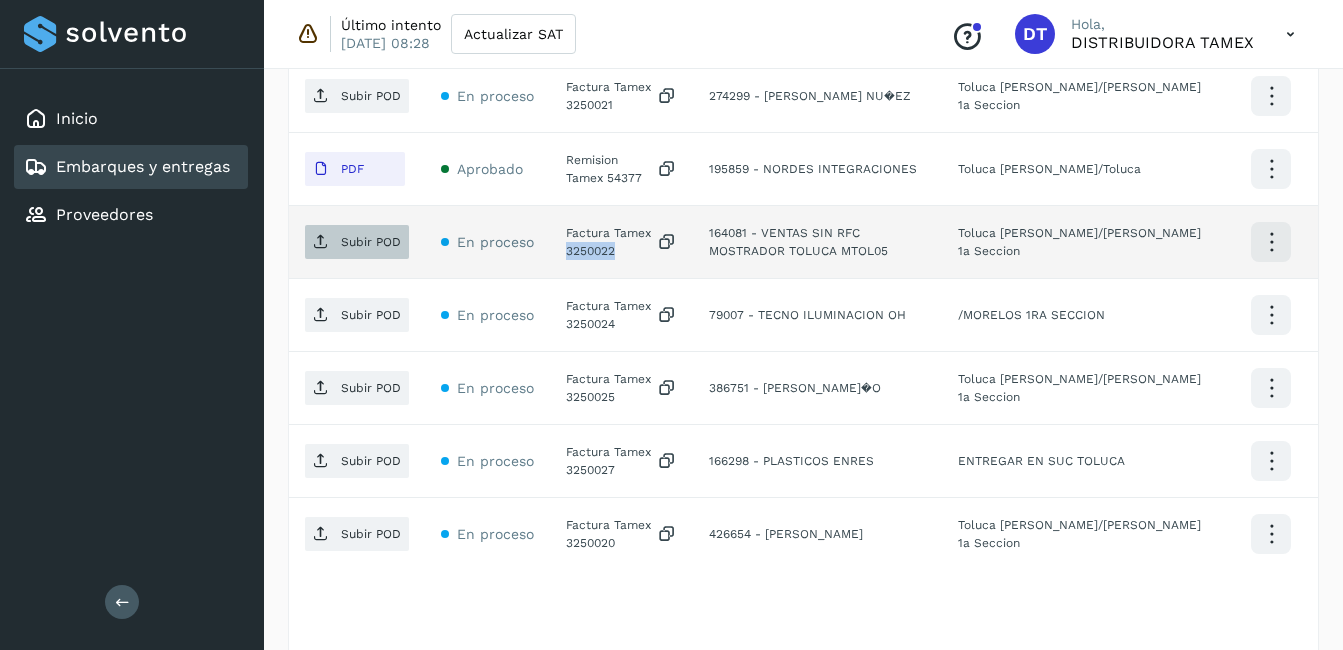 click on "Subir POD" at bounding box center [357, 242] 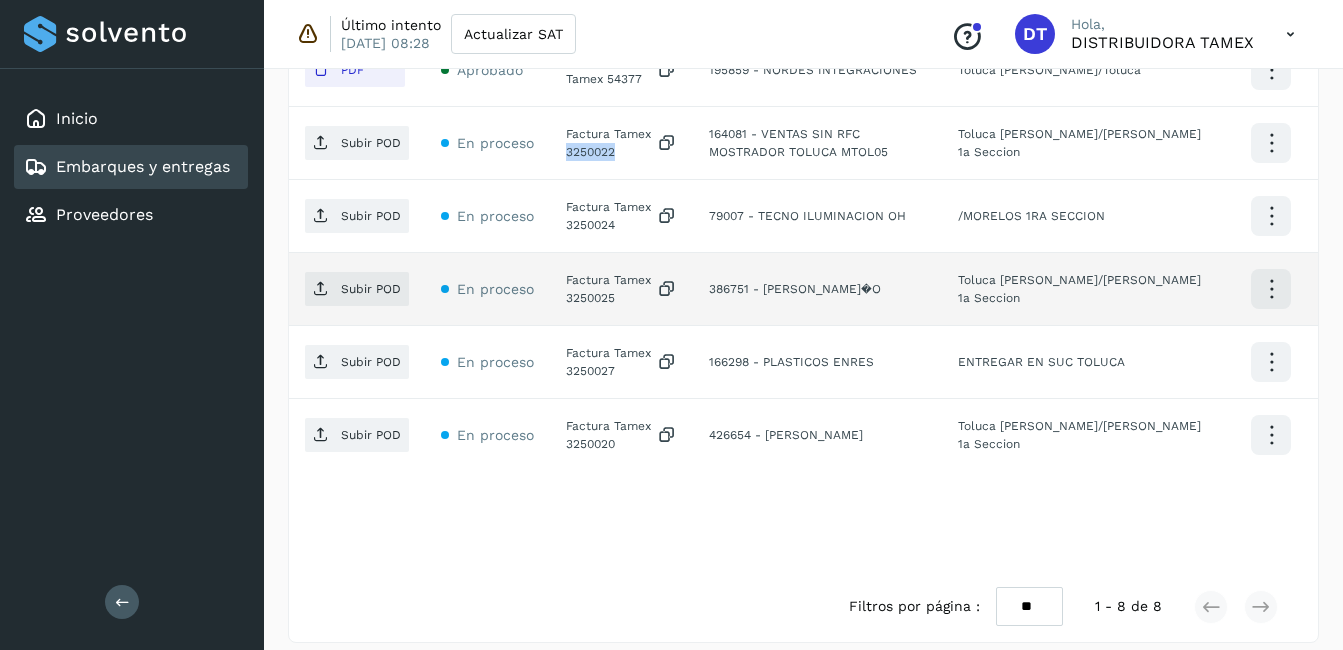 scroll, scrollTop: 800, scrollLeft: 0, axis: vertical 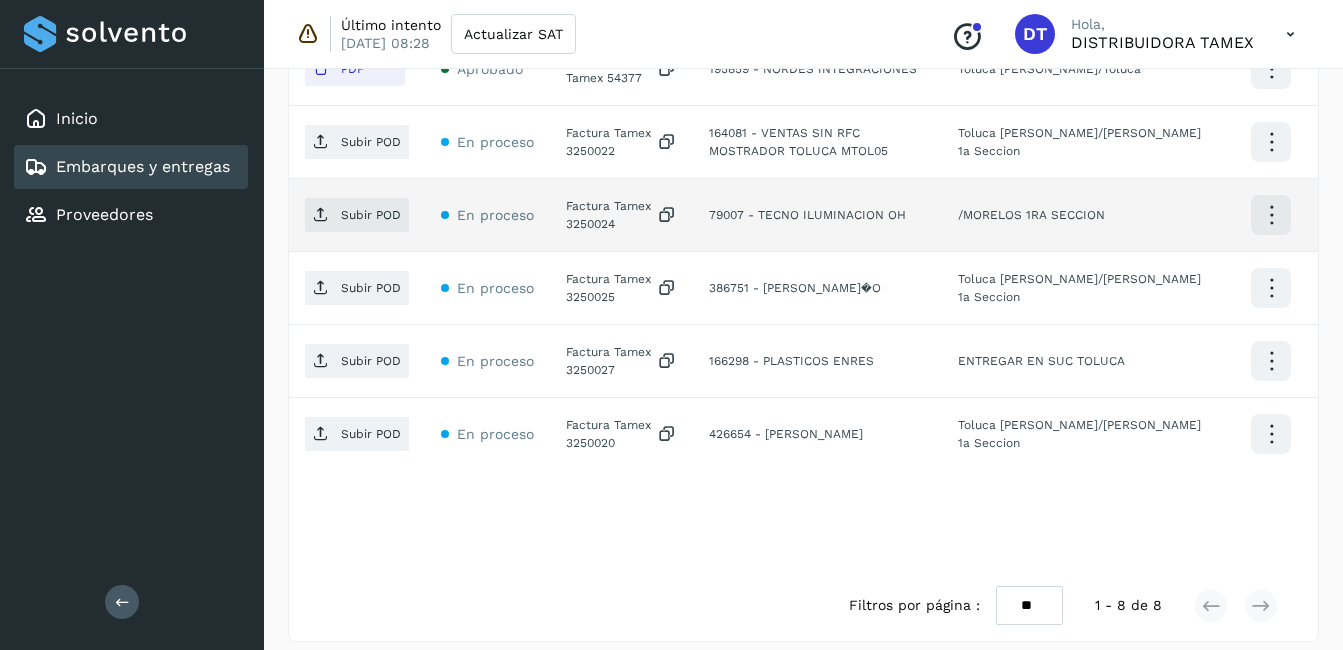 click on "Factura Tamex 3250024" 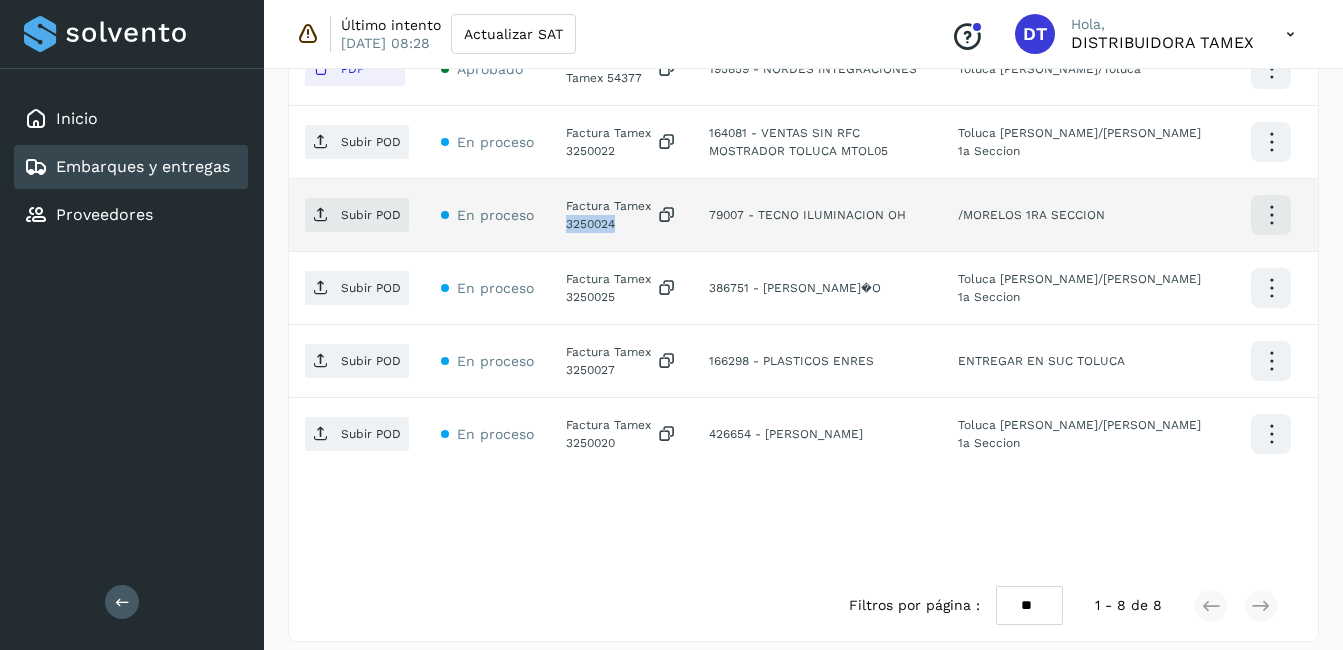 click on "Factura Tamex 3250024" 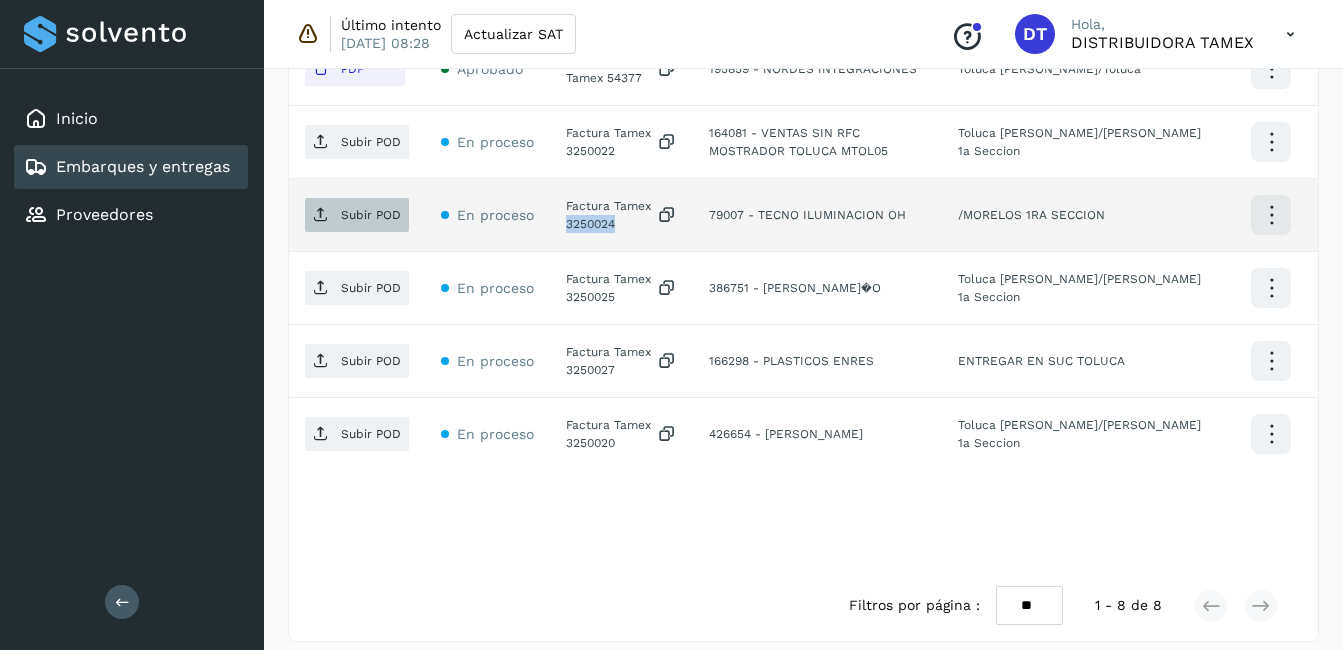 click on "Subir POD" at bounding box center [371, 215] 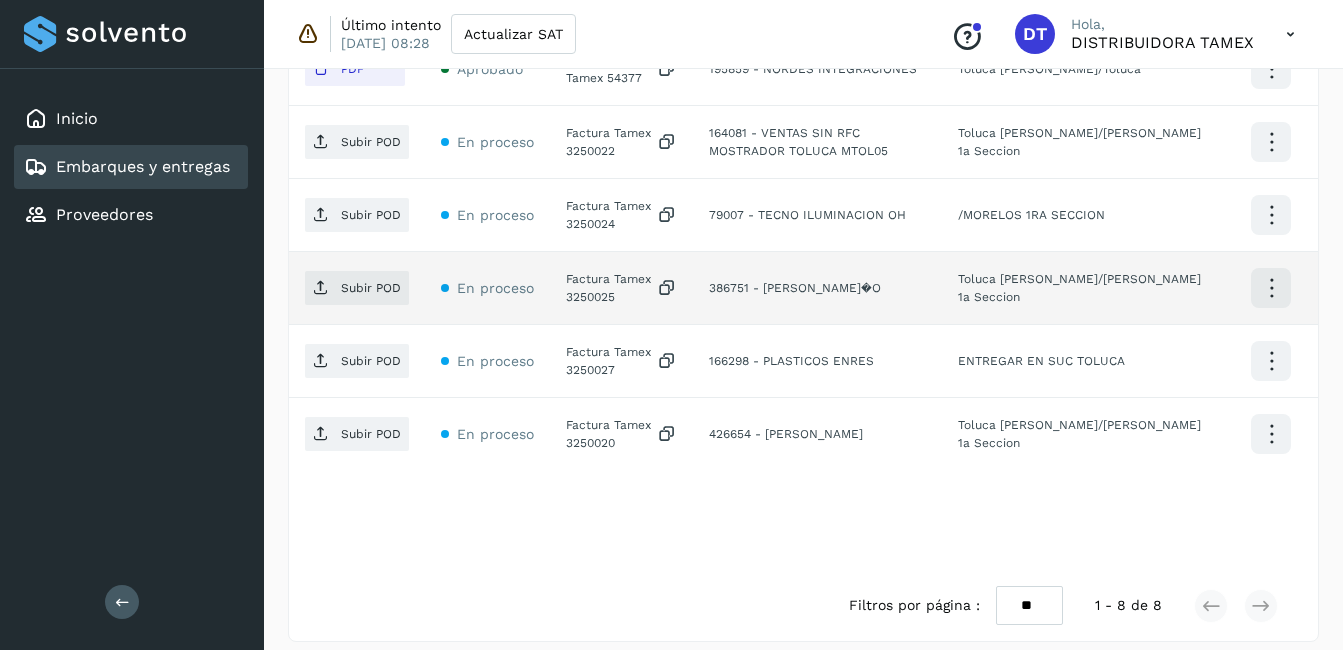 click on "Factura Tamex 3250025" 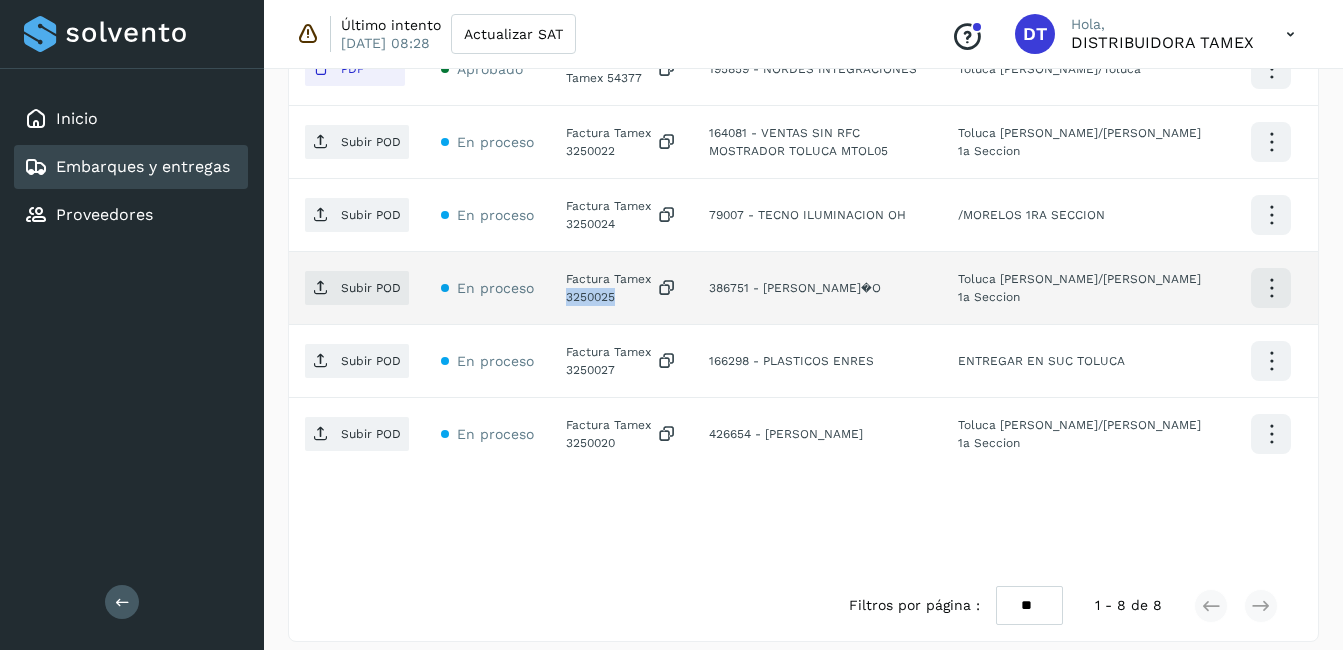 click on "Factura Tamex 3250025" 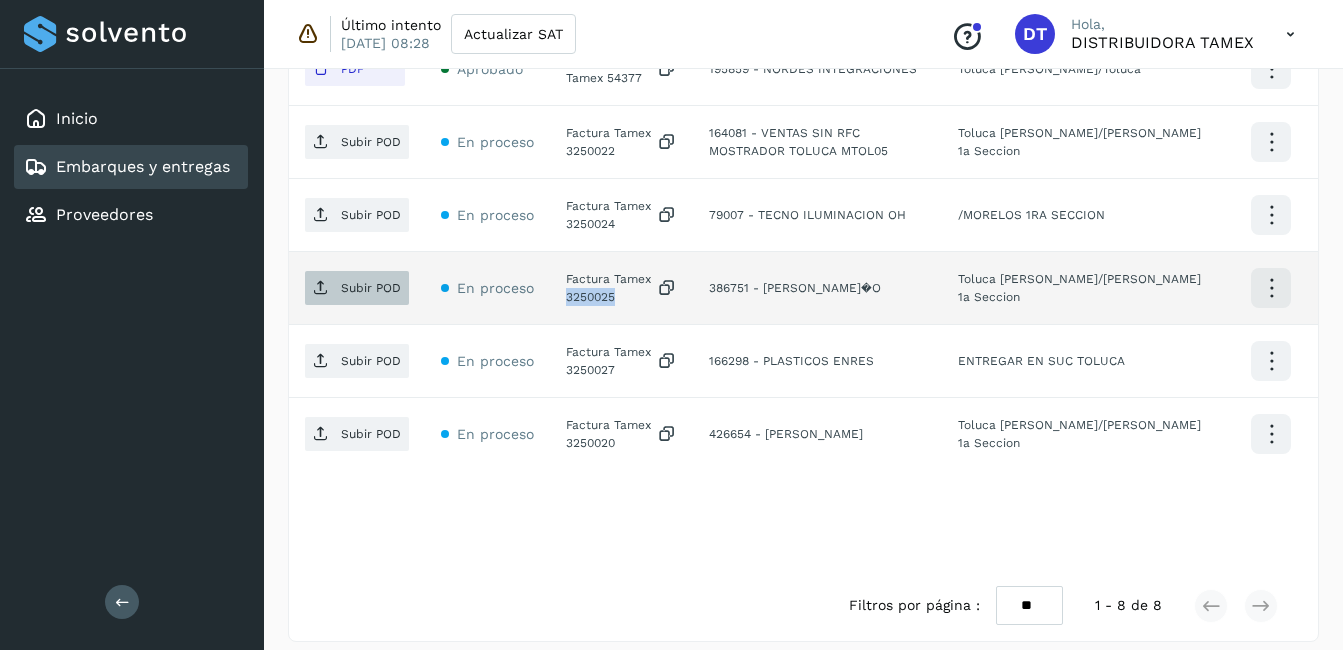 click on "Subir POD" at bounding box center (371, 288) 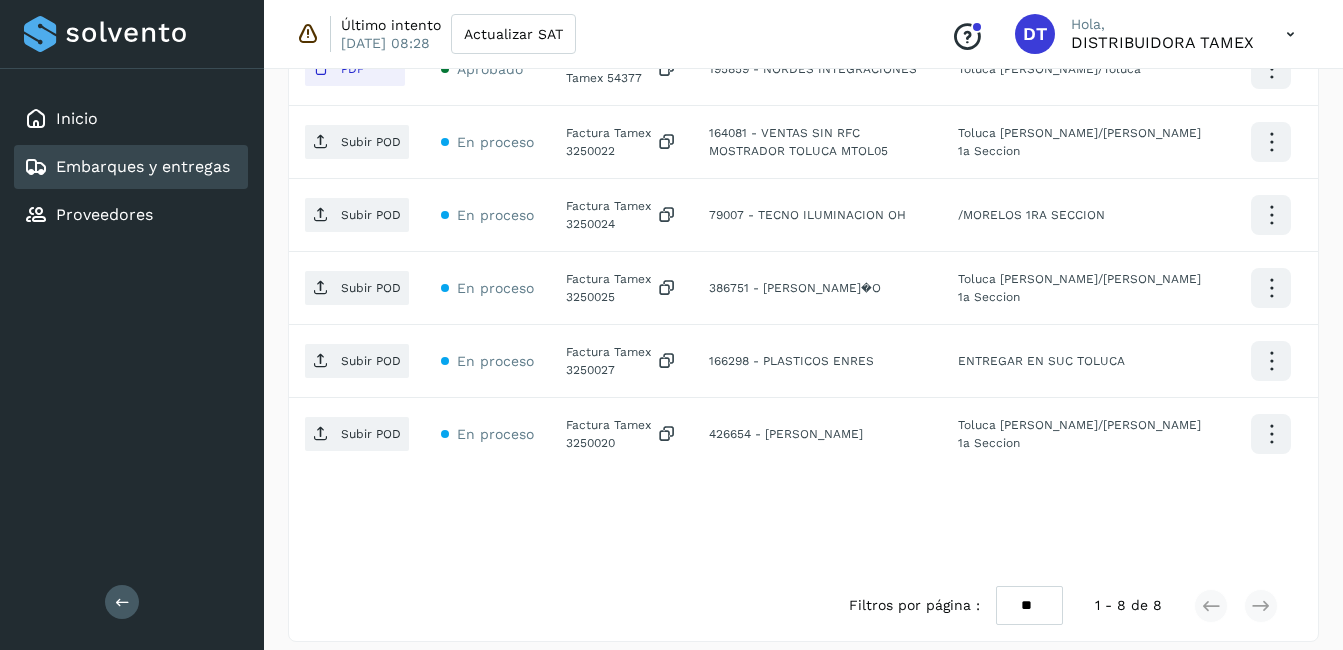 click on "Factura Tamex 3250027" 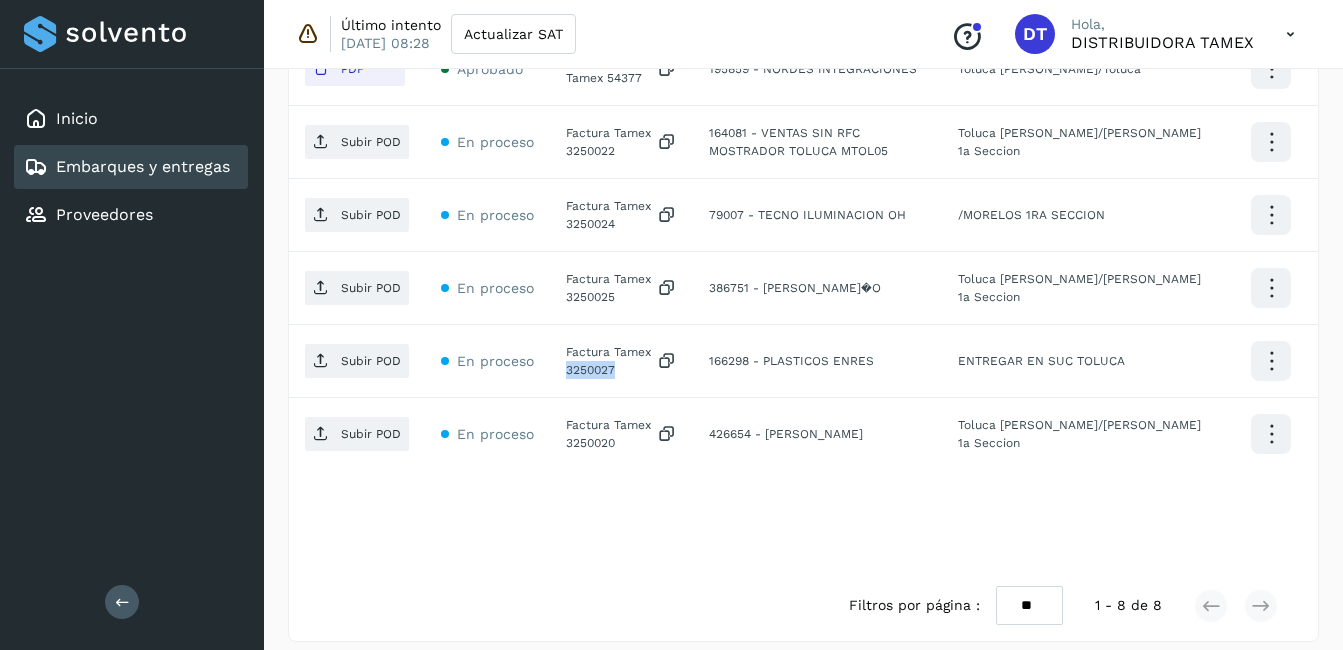click on "Factura Tamex 3250027" 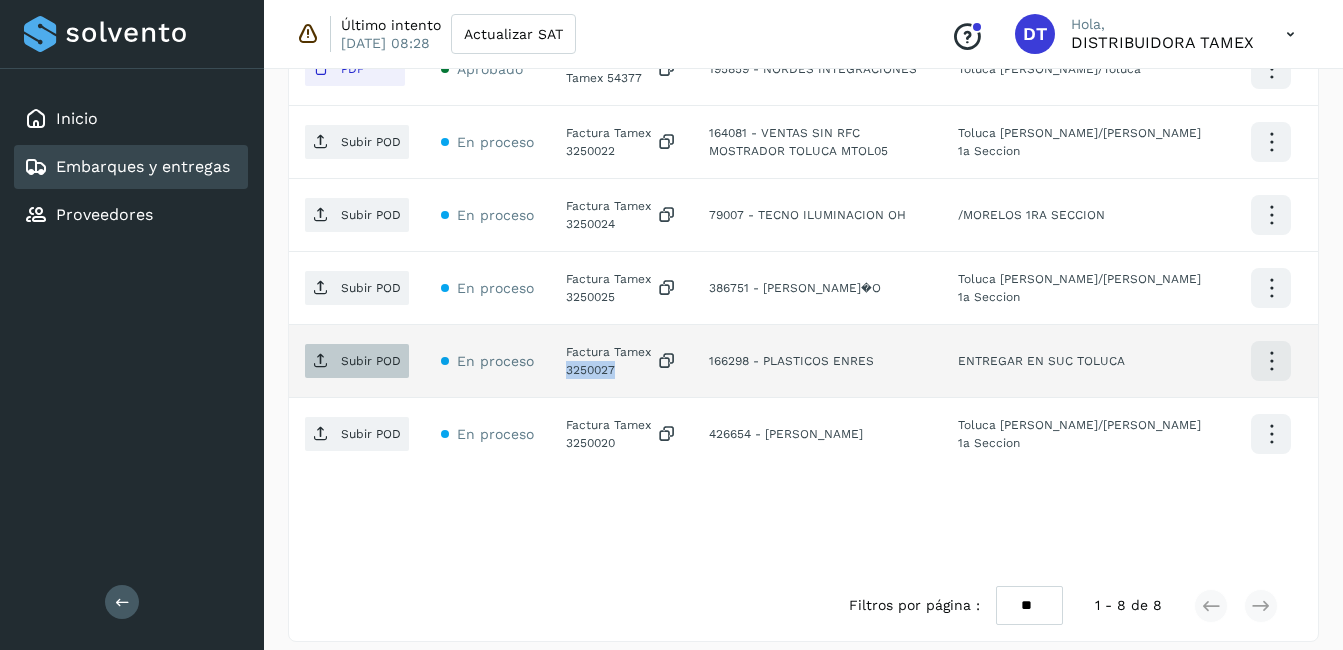click on "Subir POD" at bounding box center [371, 361] 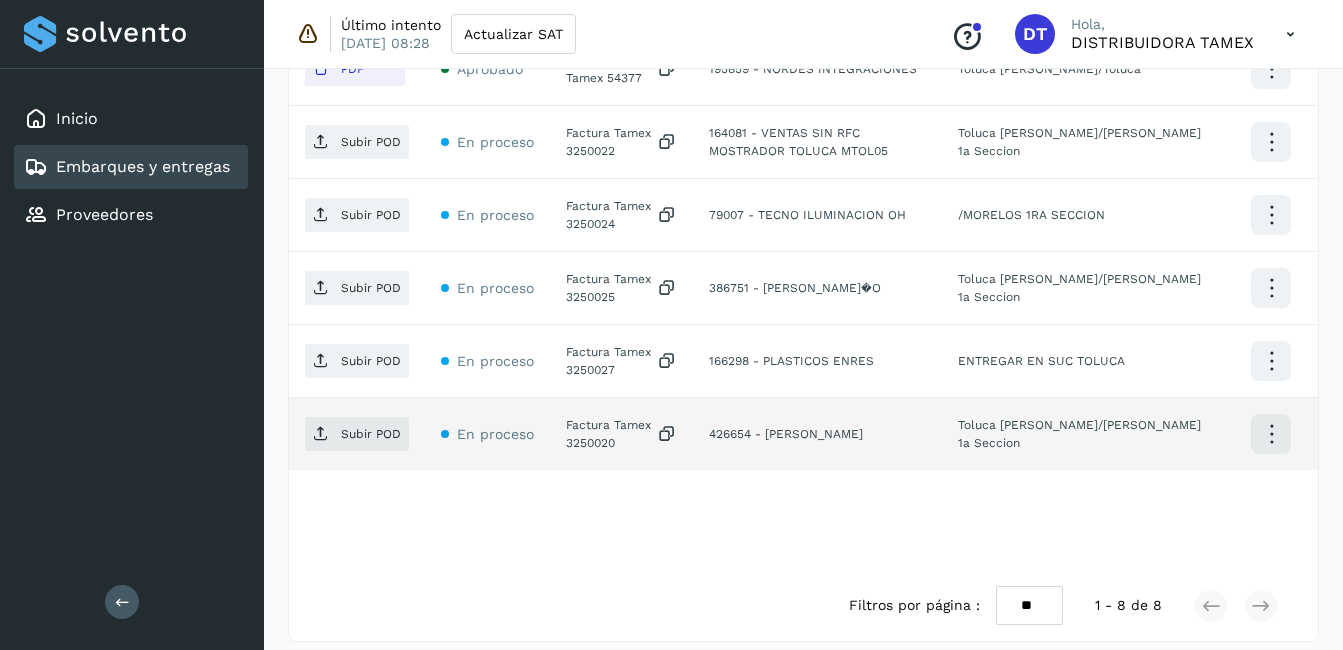 click on "Factura Tamex 3250020" 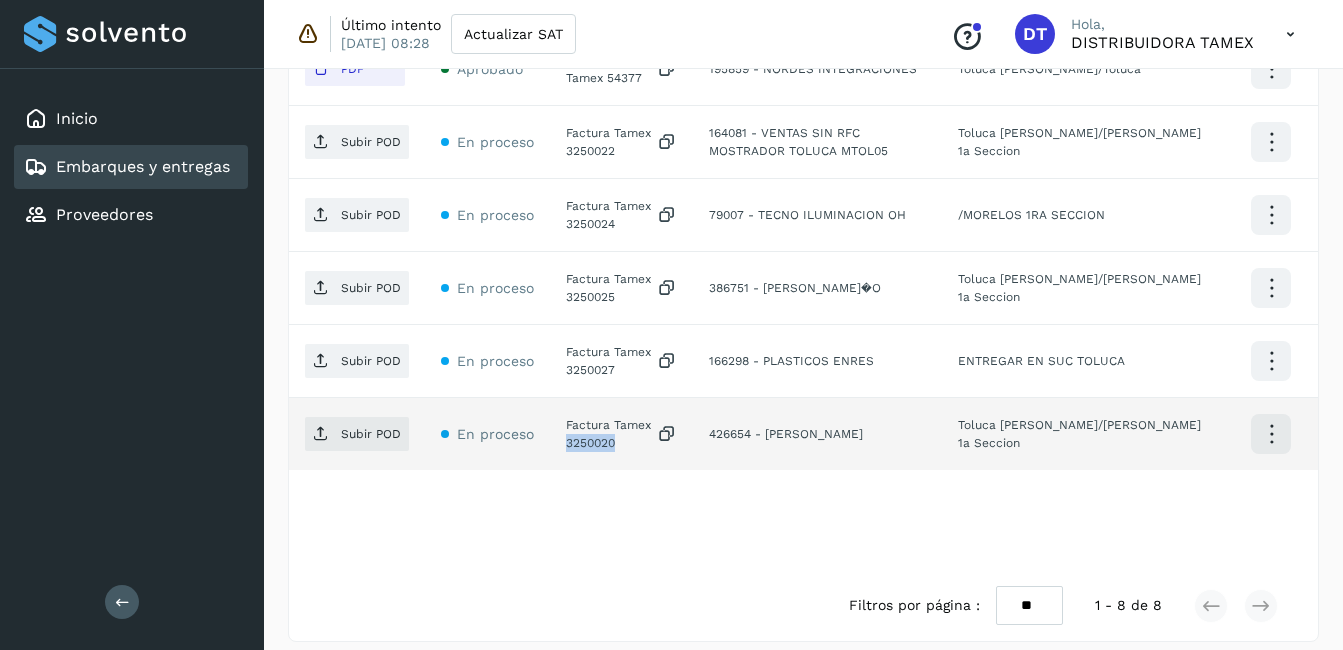 click on "Factura Tamex 3250020" 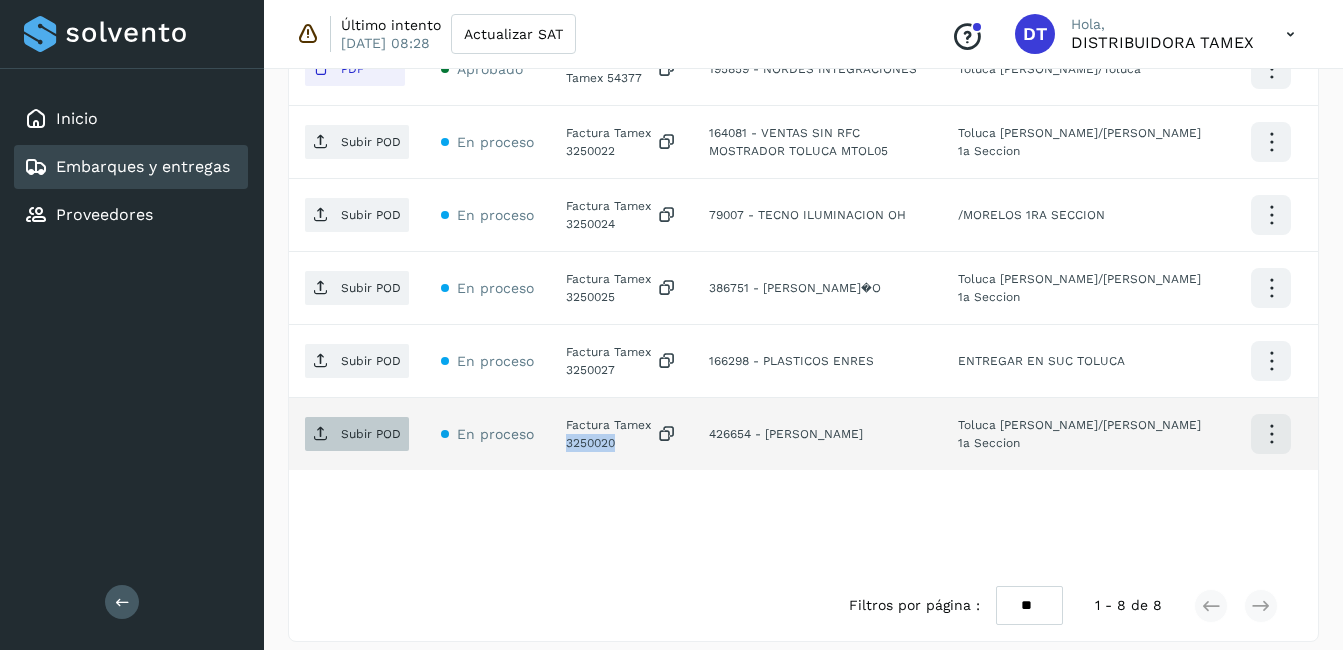 click on "Subir POD" at bounding box center (371, 434) 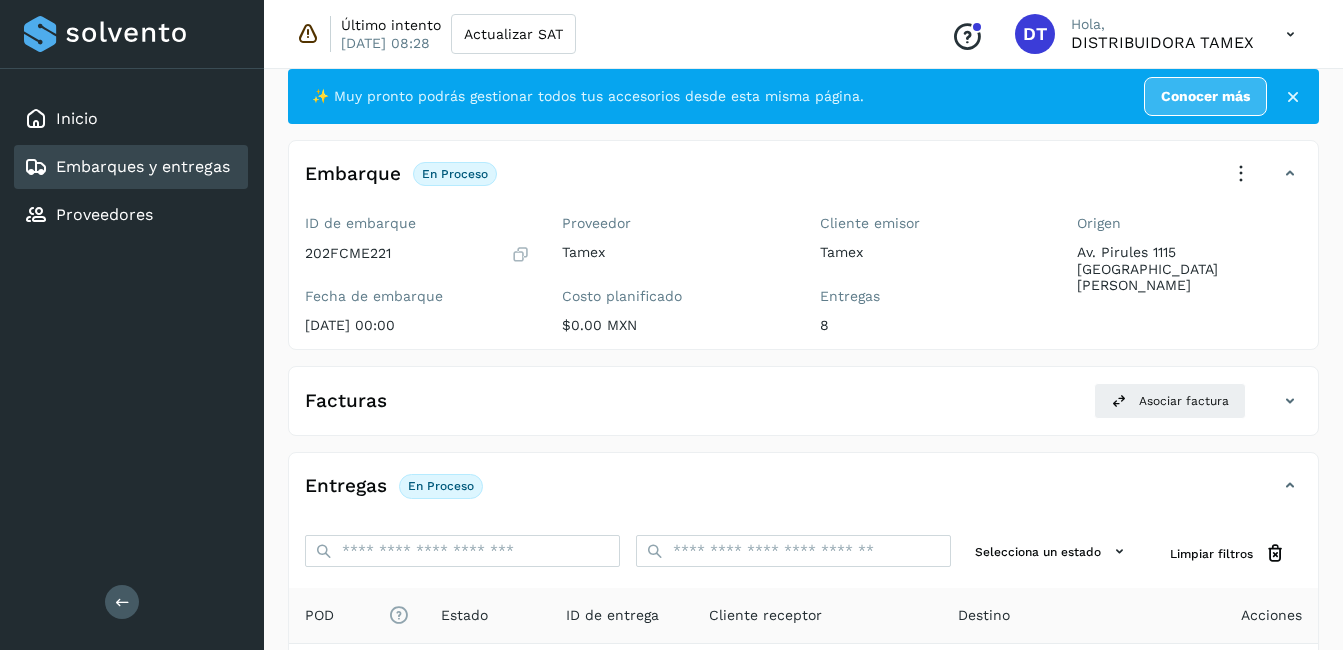 scroll, scrollTop: 0, scrollLeft: 0, axis: both 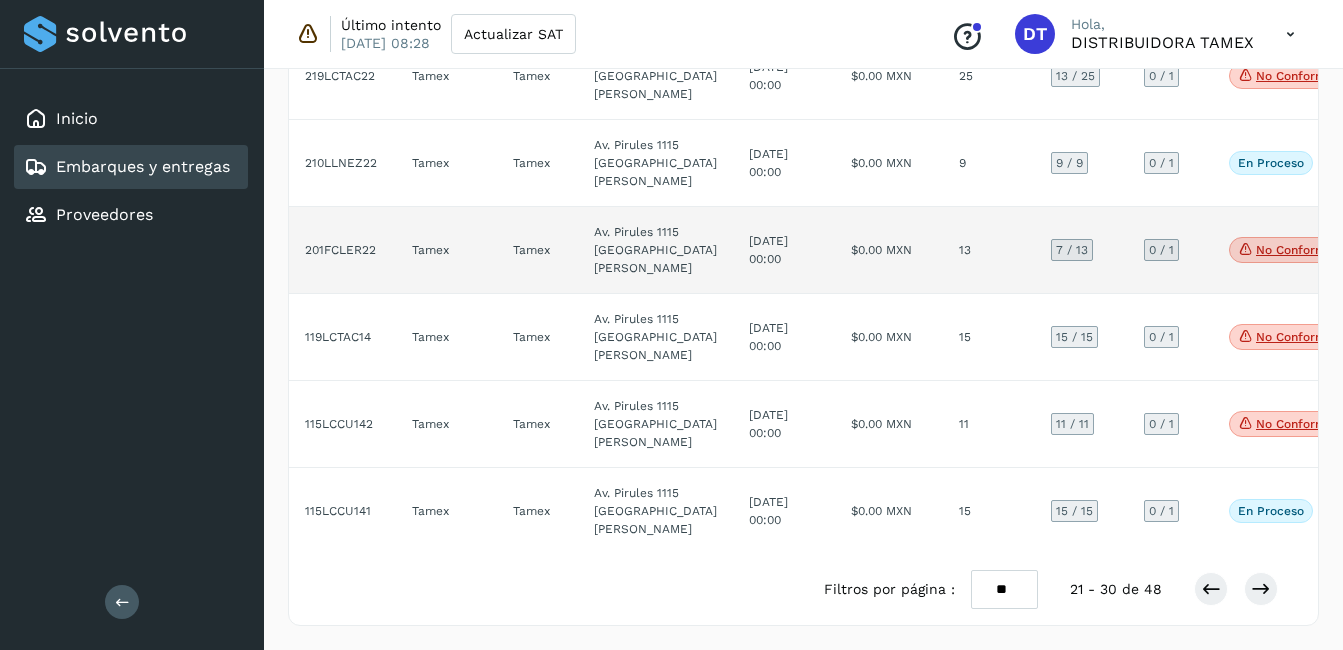 click on "$0.00 MXN" 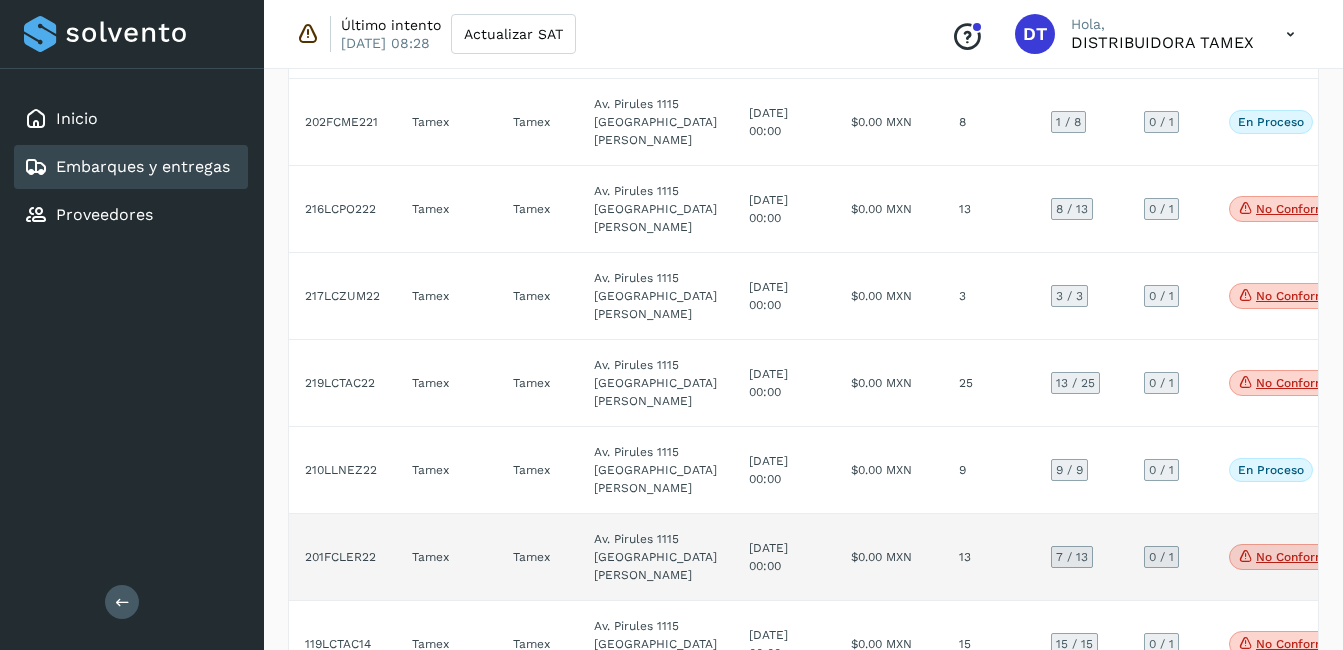 select on "**" 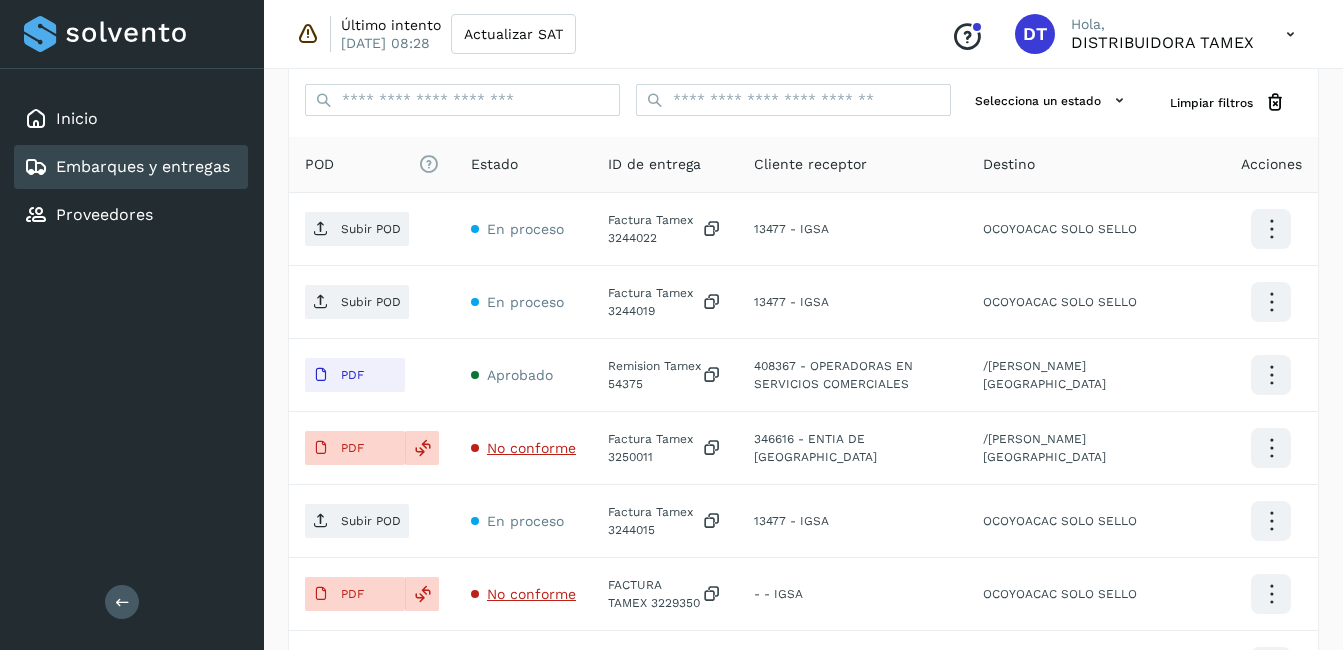 scroll, scrollTop: 500, scrollLeft: 0, axis: vertical 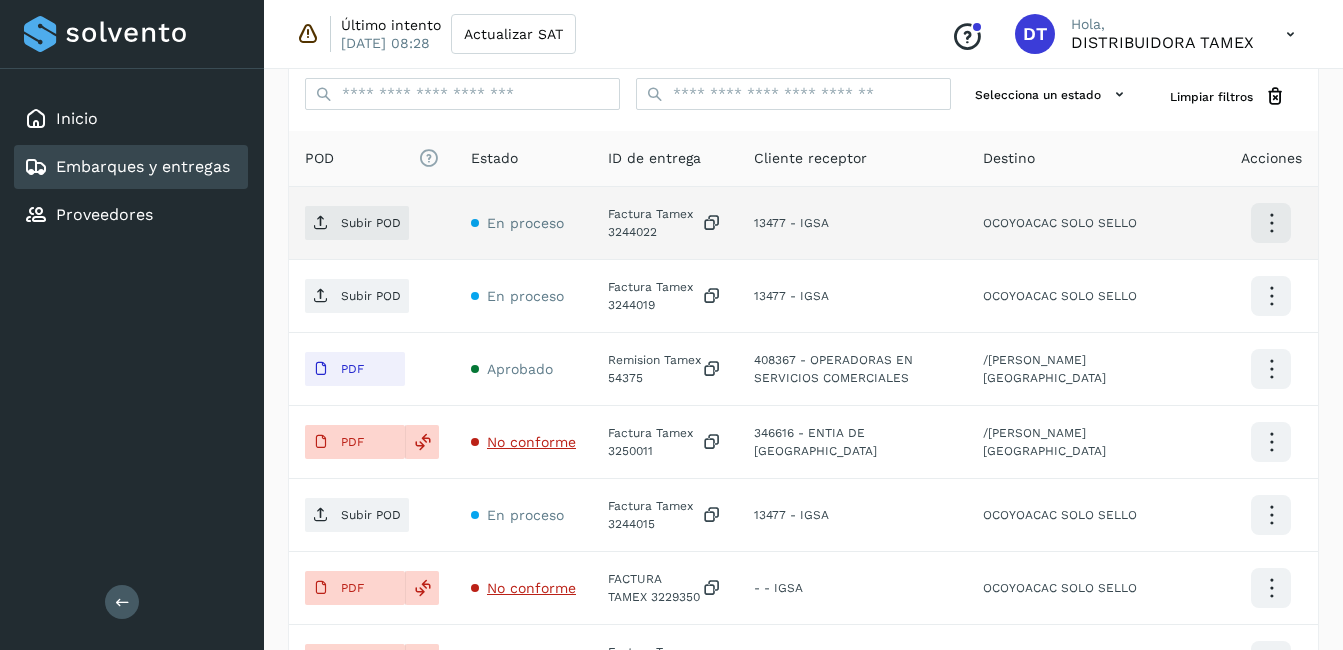 click on "Factura Tamex 3244022" 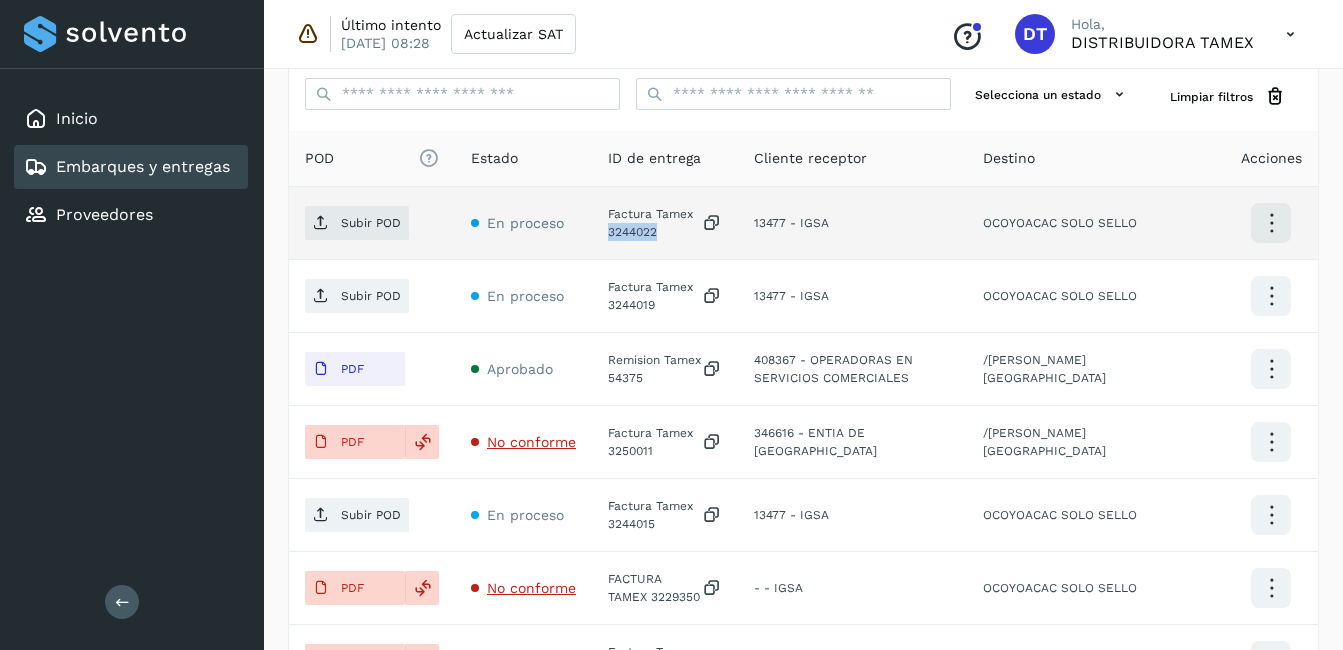click on "Factura Tamex 3244022" 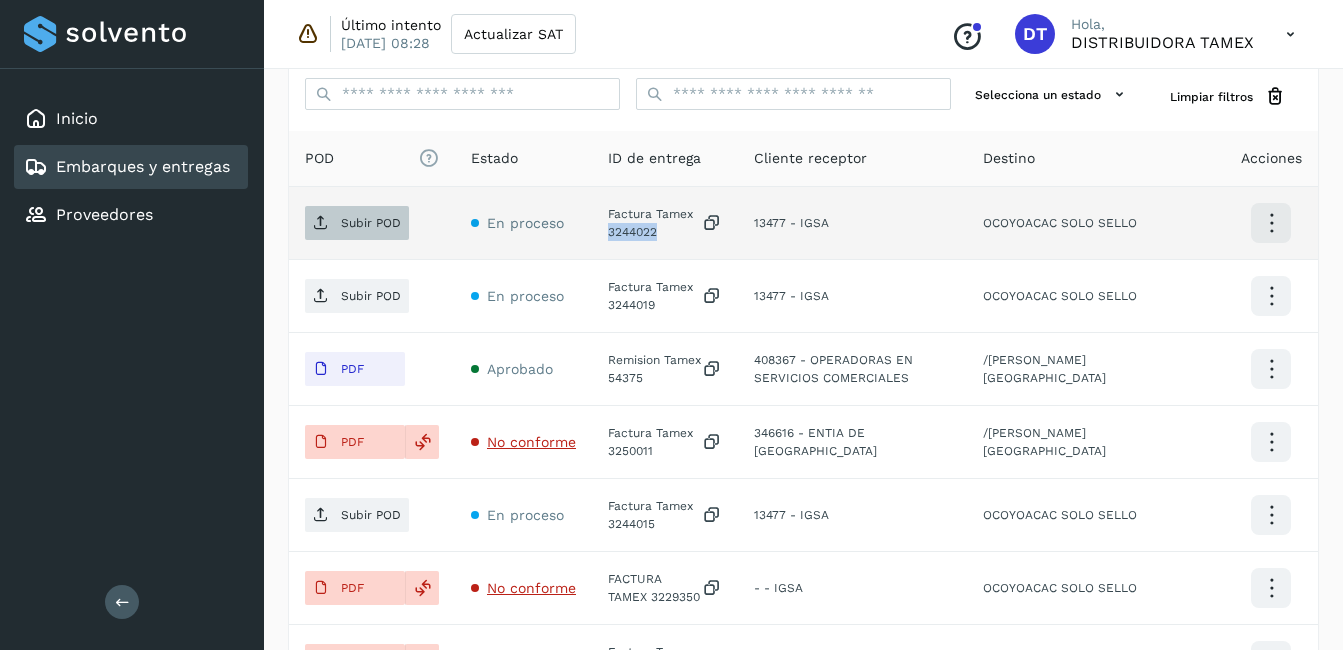 click on "Subir POD" at bounding box center (371, 223) 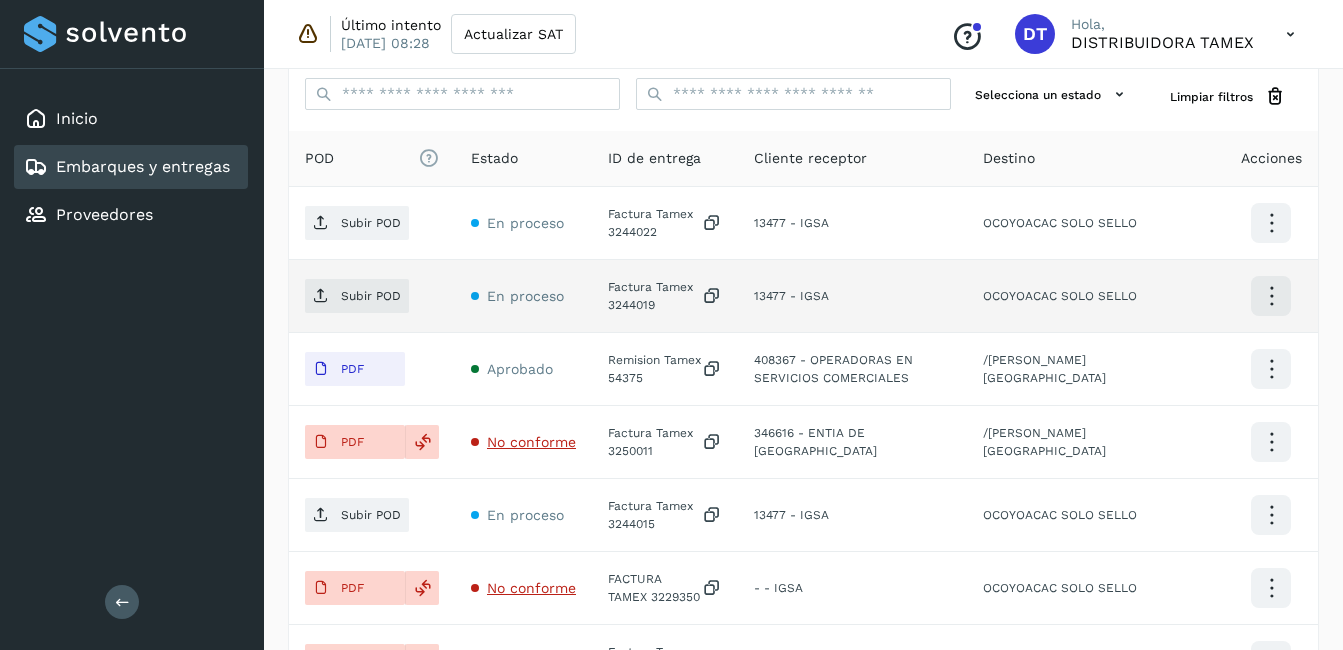 click on "Factura Tamex 3244019" 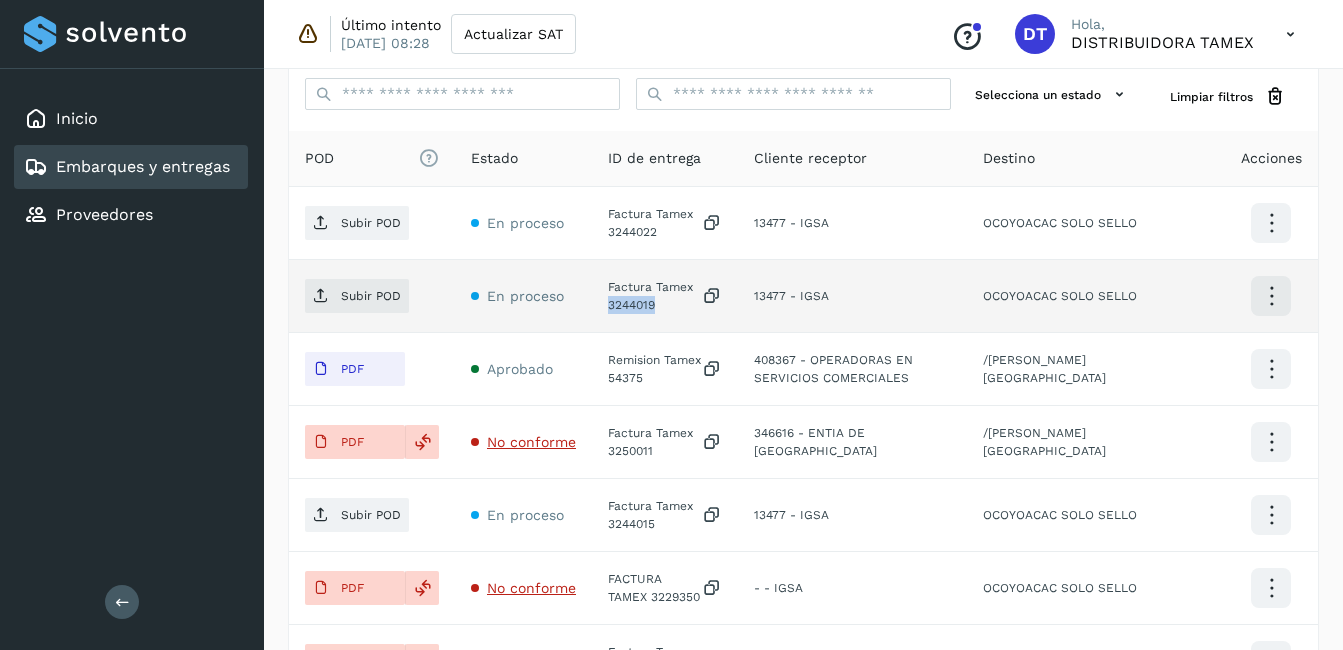 click on "Factura Tamex 3244019" 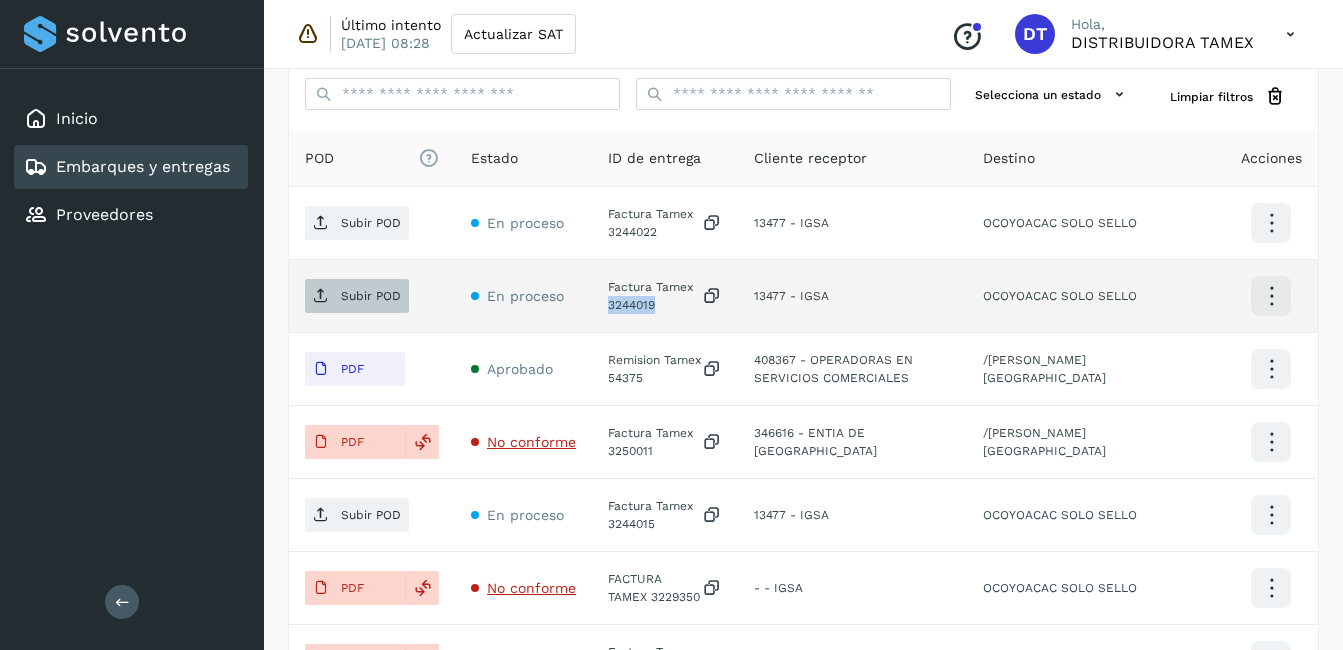 click on "Subir POD" at bounding box center [371, 296] 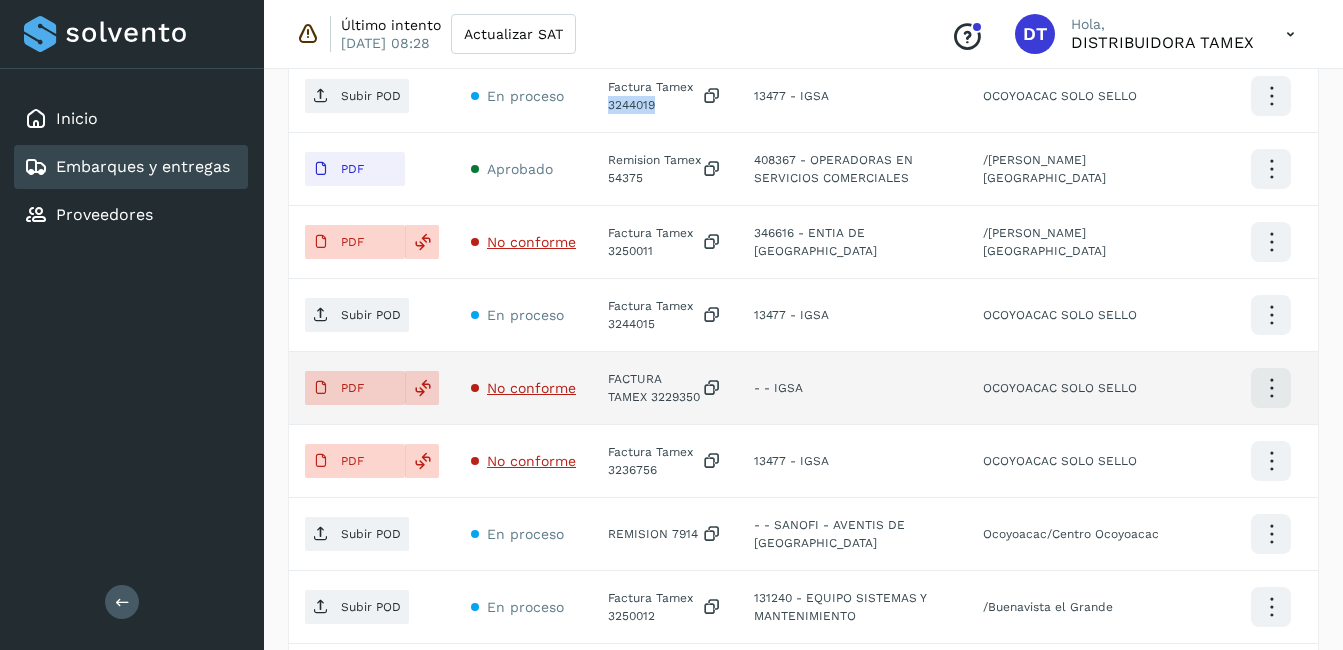 scroll, scrollTop: 800, scrollLeft: 0, axis: vertical 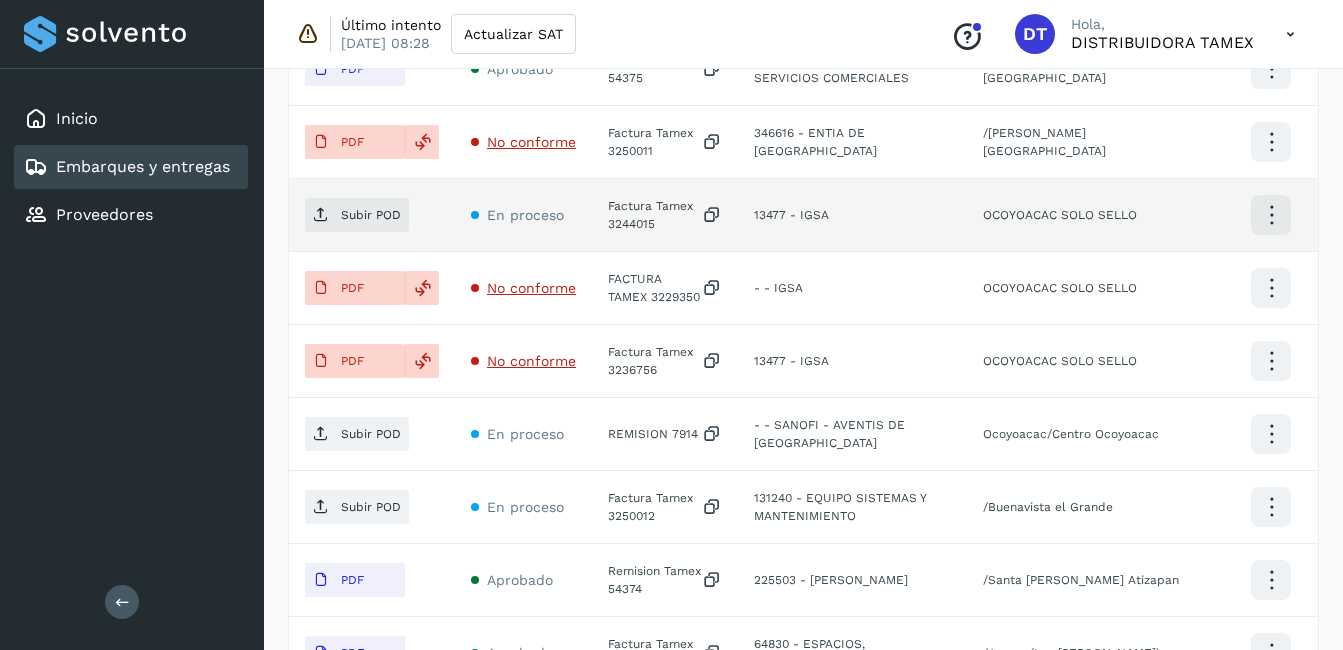 click on "Factura Tamex 3244015" 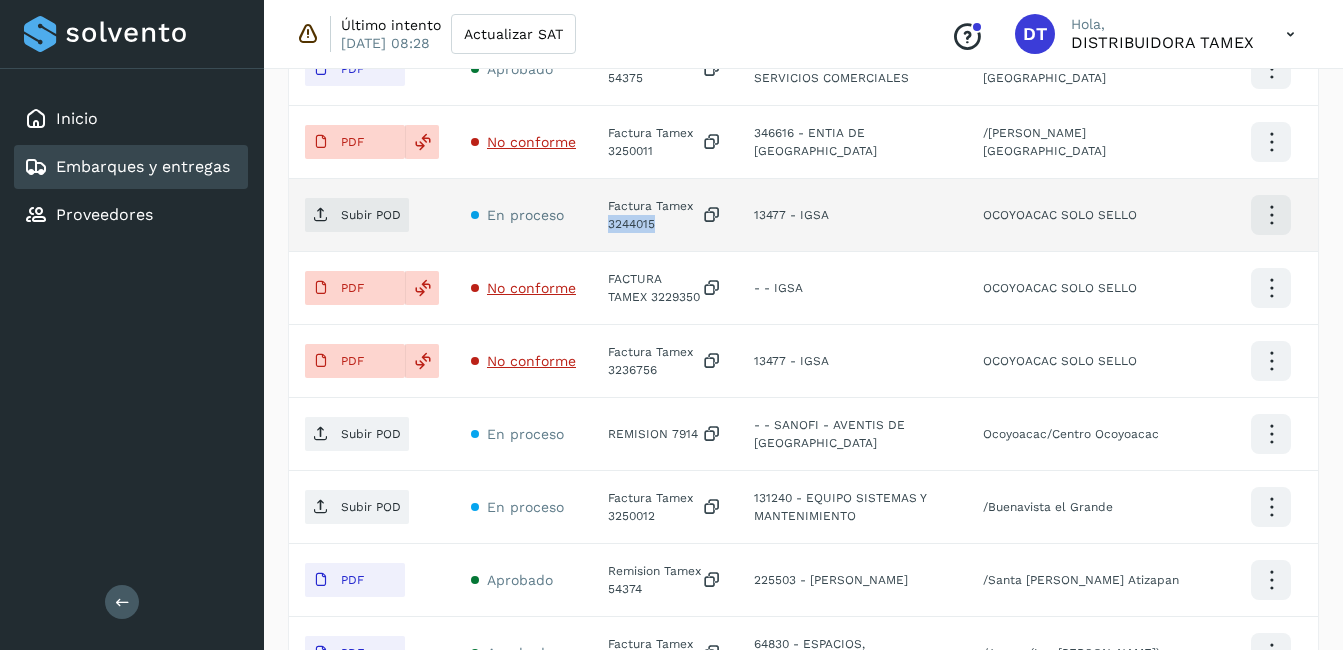 click on "Factura Tamex 3244015" 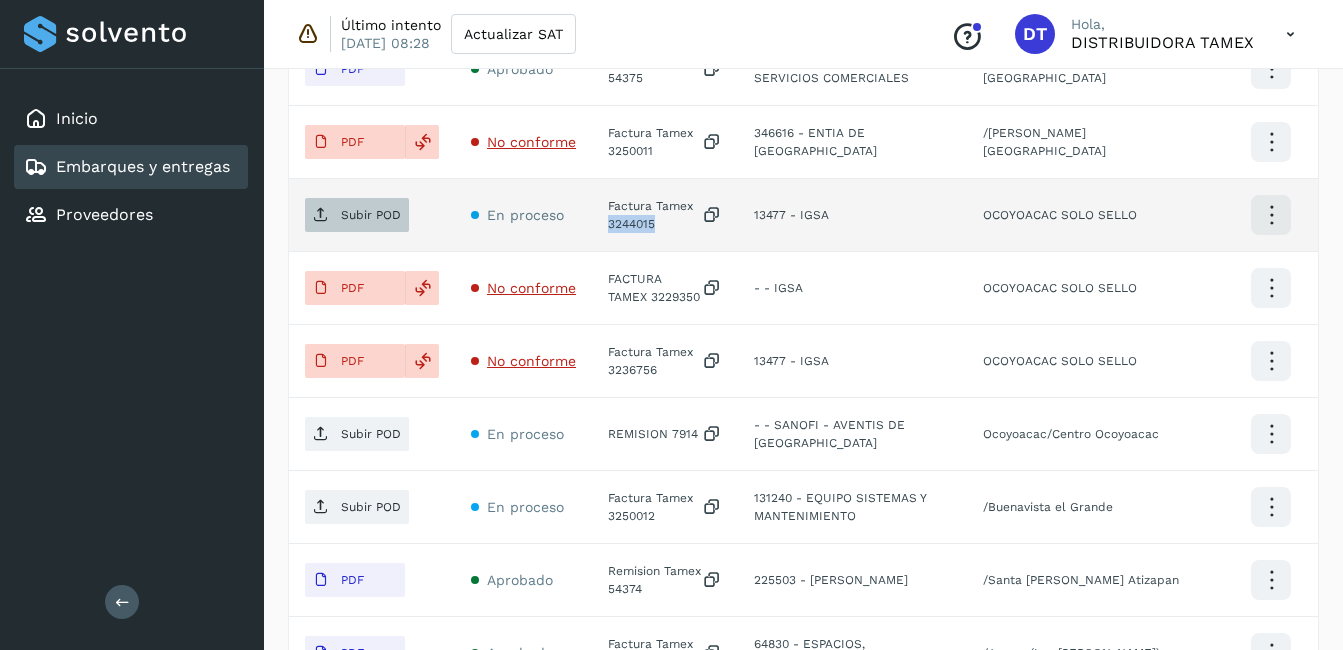 click on "Subir POD" at bounding box center (357, 215) 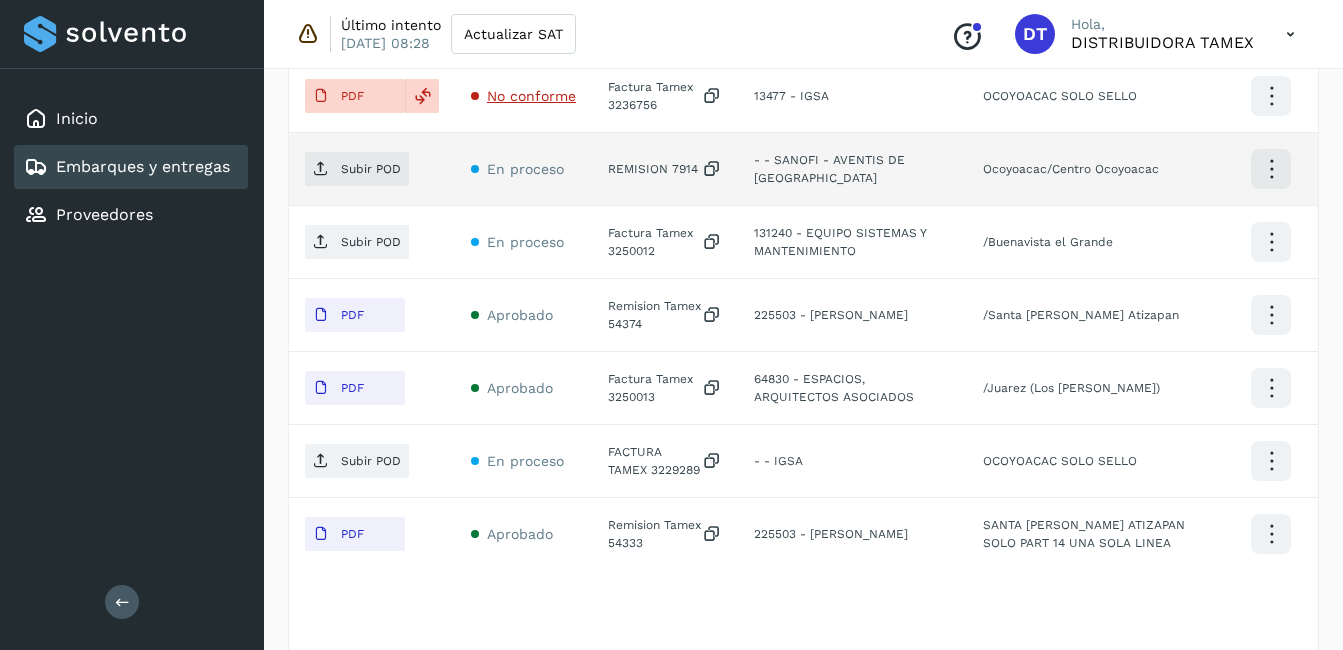 scroll, scrollTop: 1100, scrollLeft: 0, axis: vertical 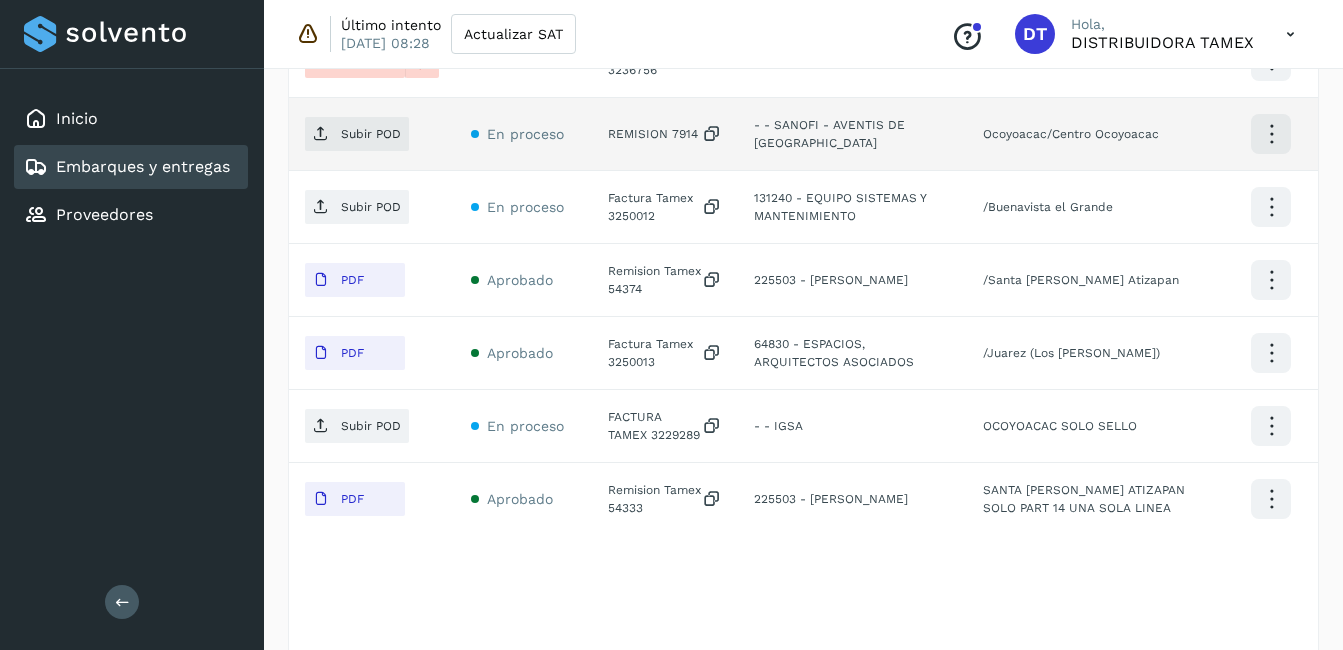 click on "REMISION 7914" 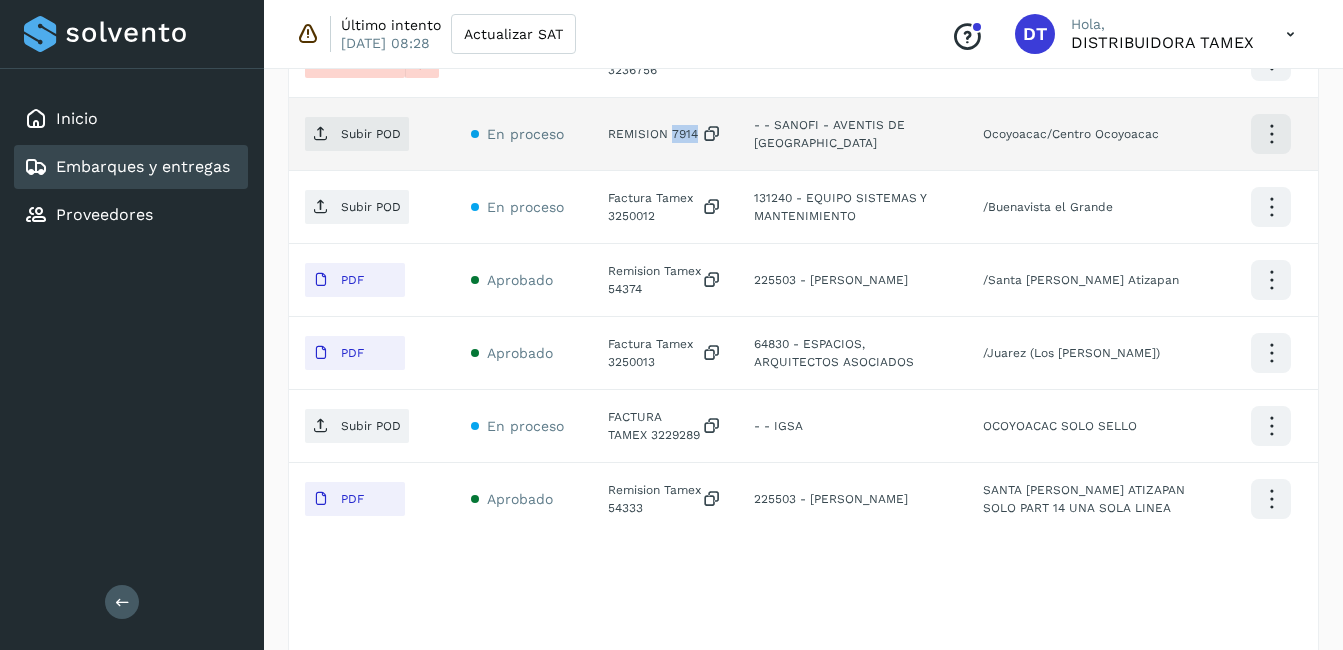 click on "REMISION 7914" 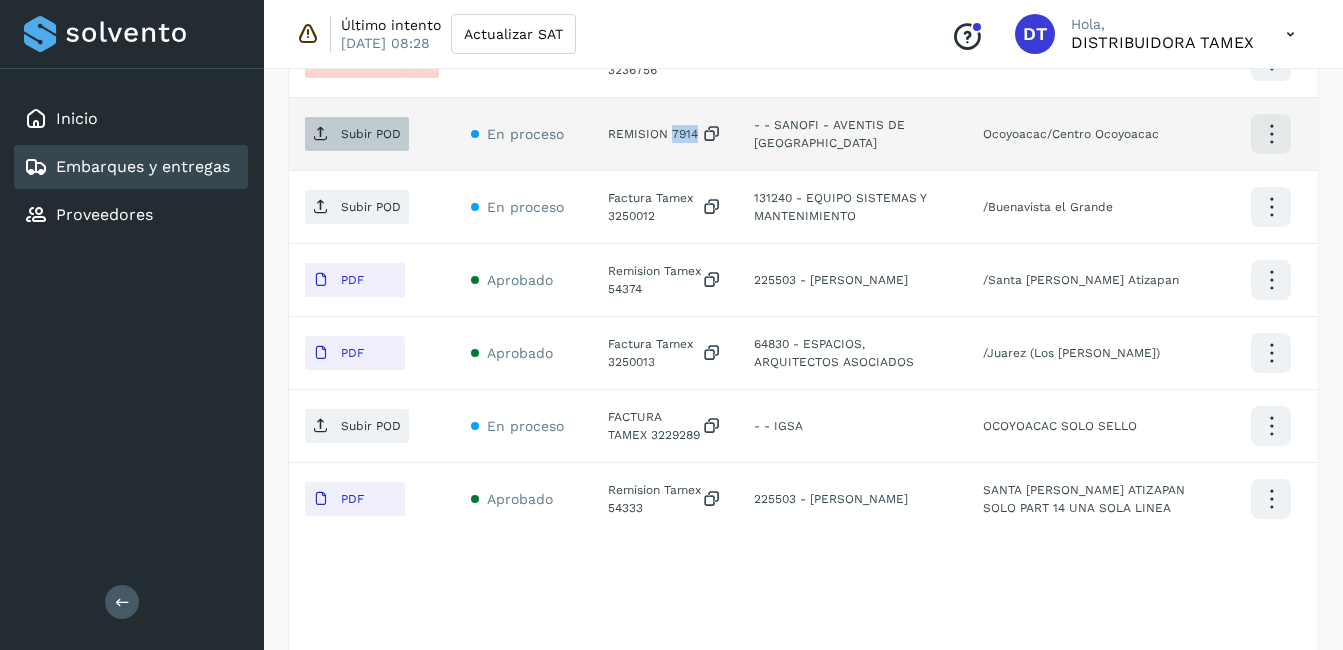 click on "Subir POD" at bounding box center [357, 134] 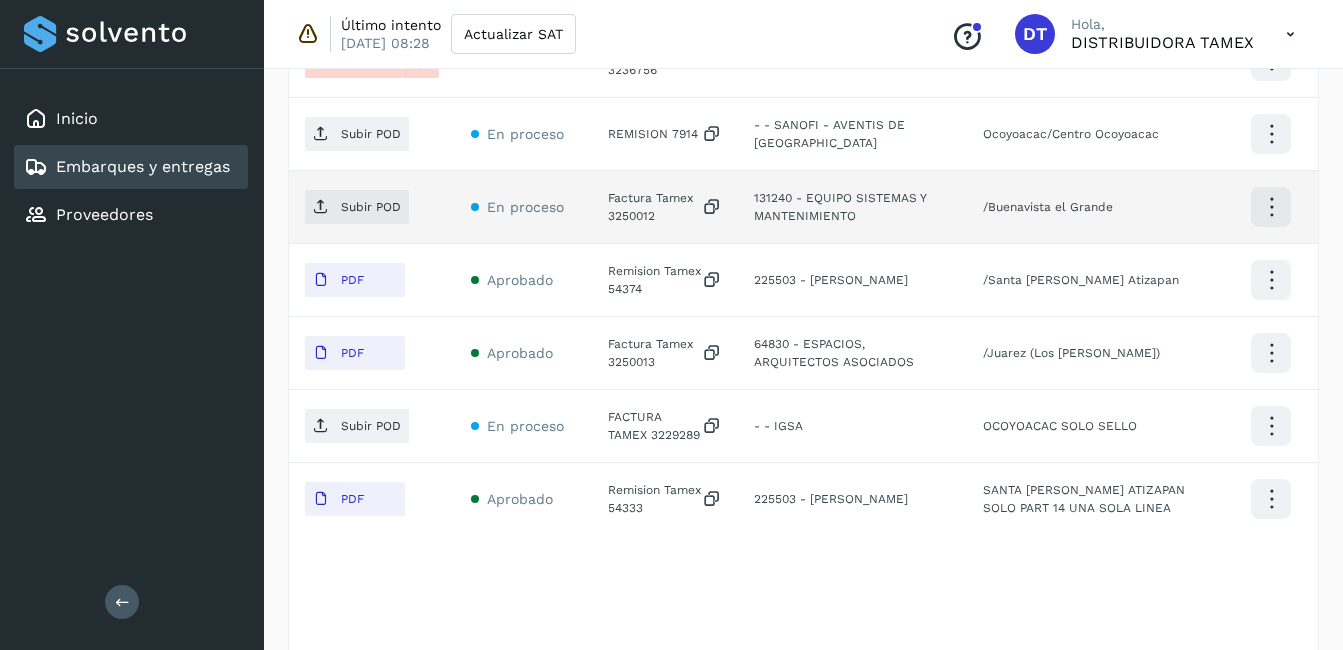 click on "Factura Tamex 3250012" 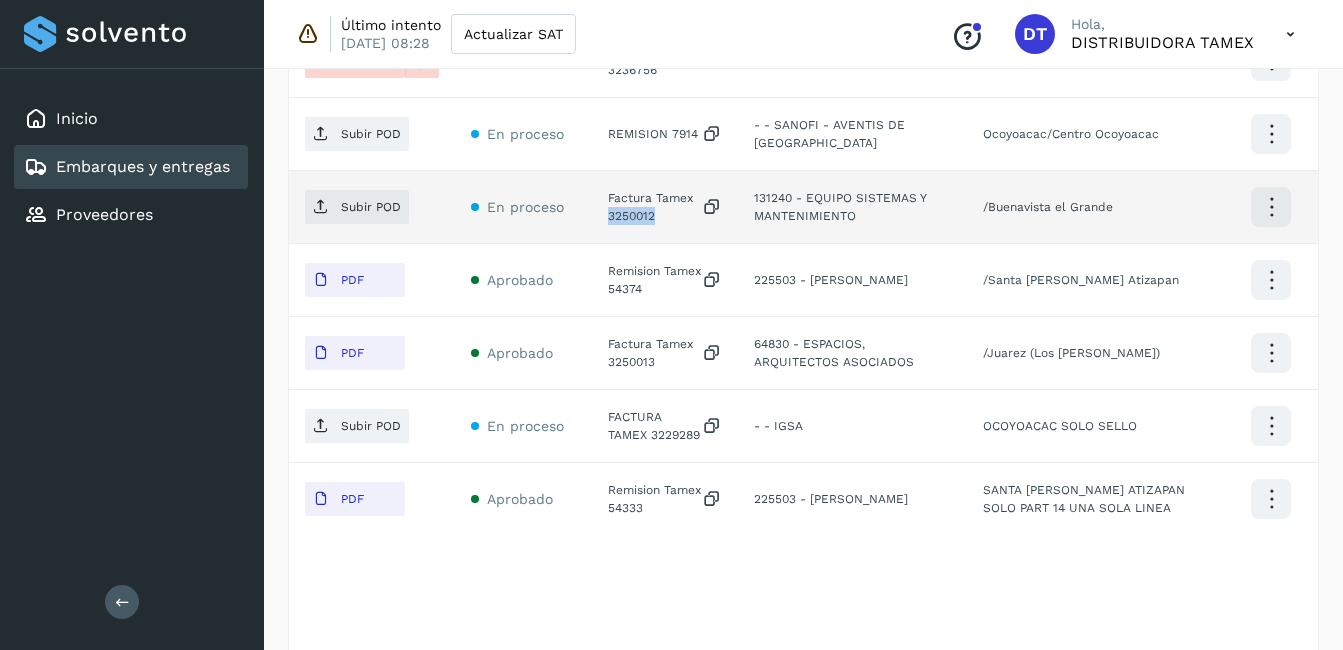 click on "Factura Tamex 3250012" 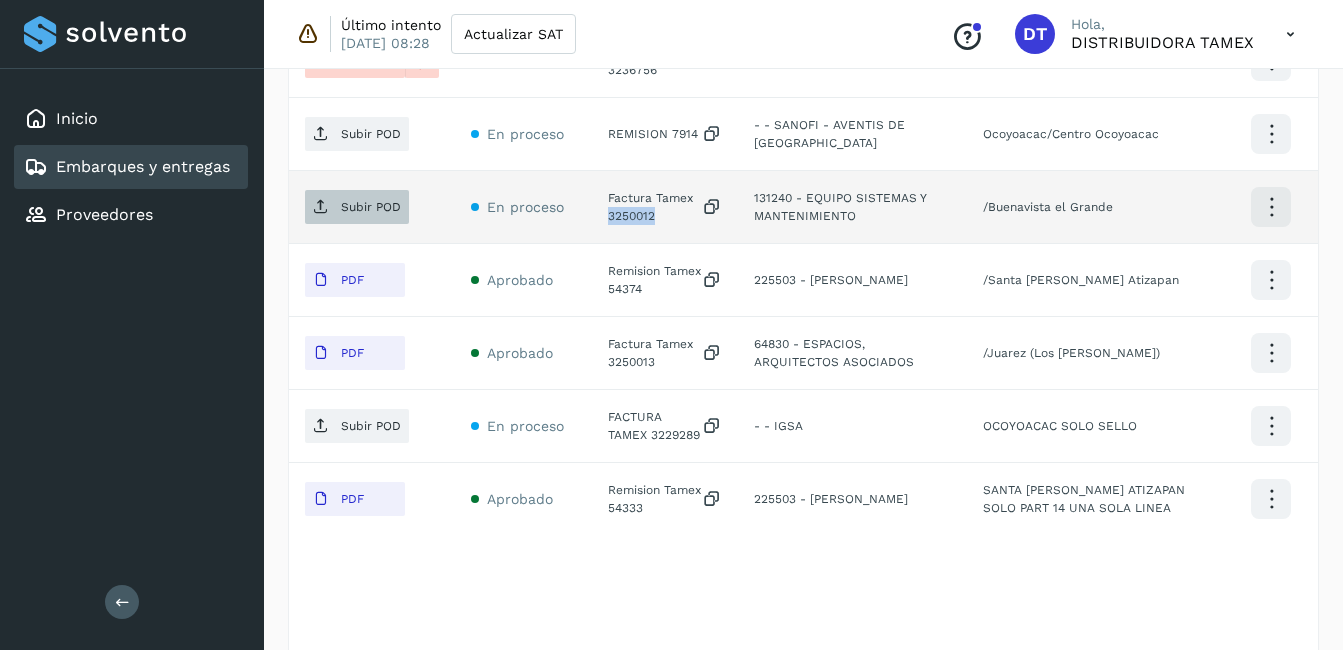 click on "Subir POD" at bounding box center (371, 207) 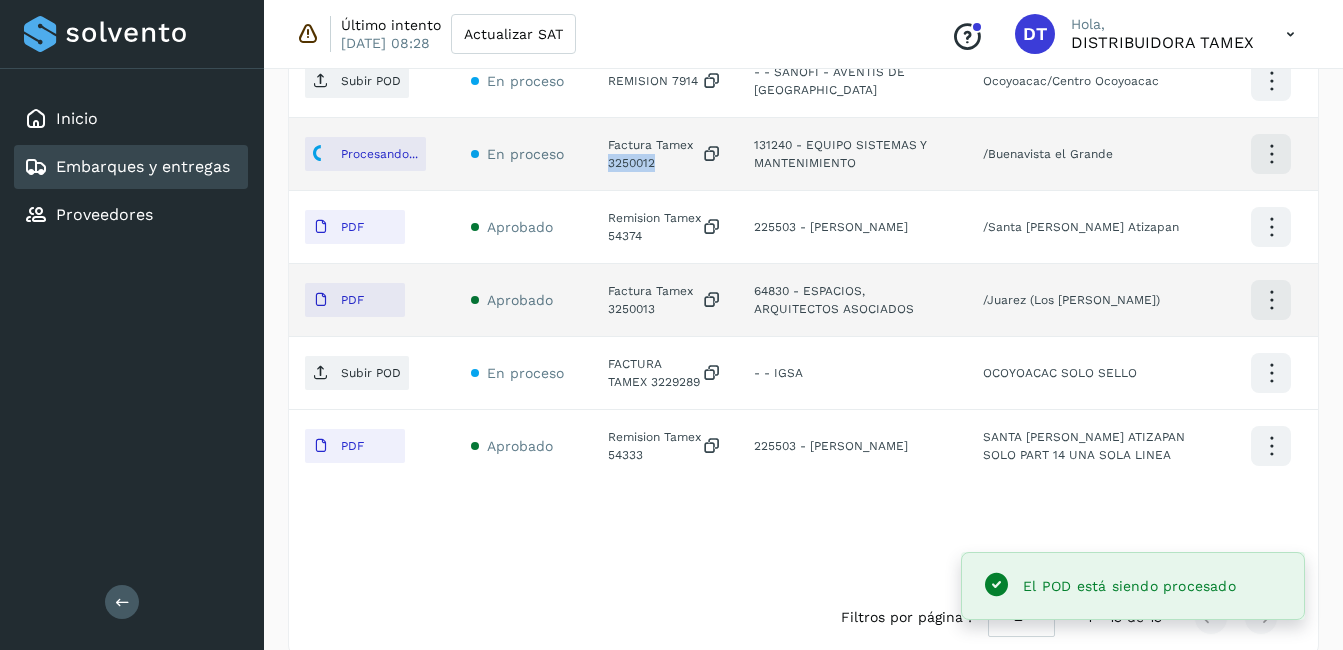 scroll, scrollTop: 1181, scrollLeft: 0, axis: vertical 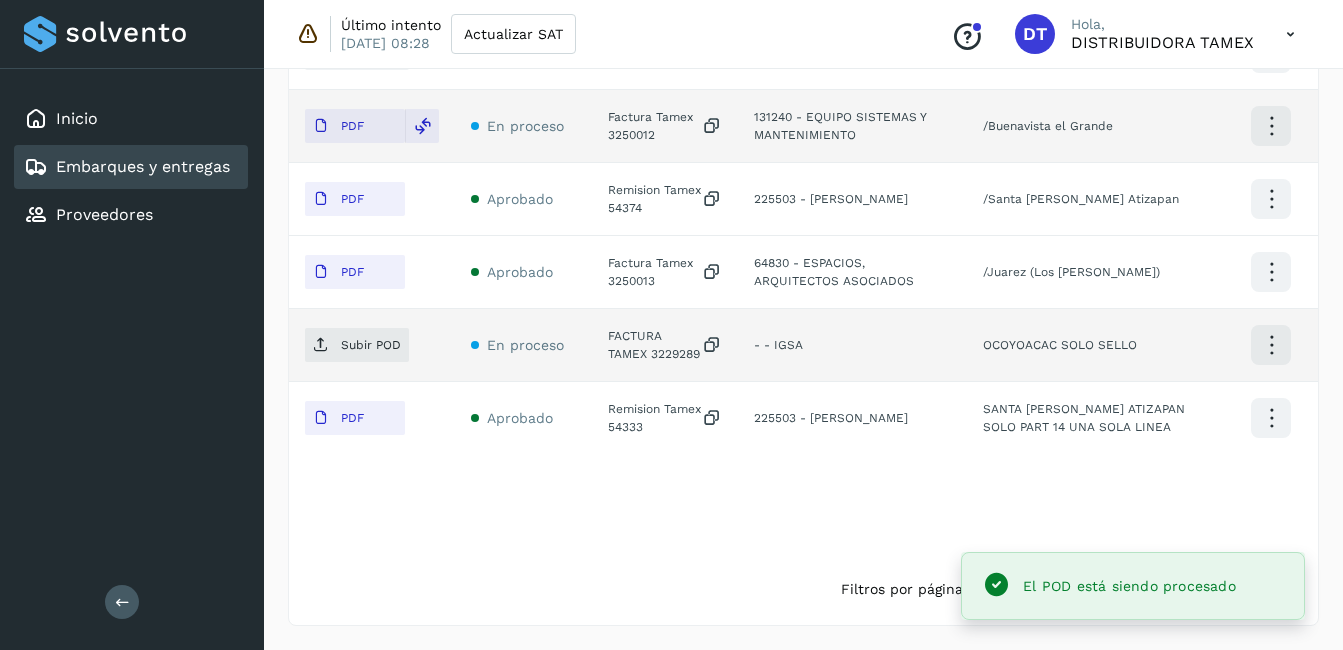 click on "FACTURA TAMEX 3229289" 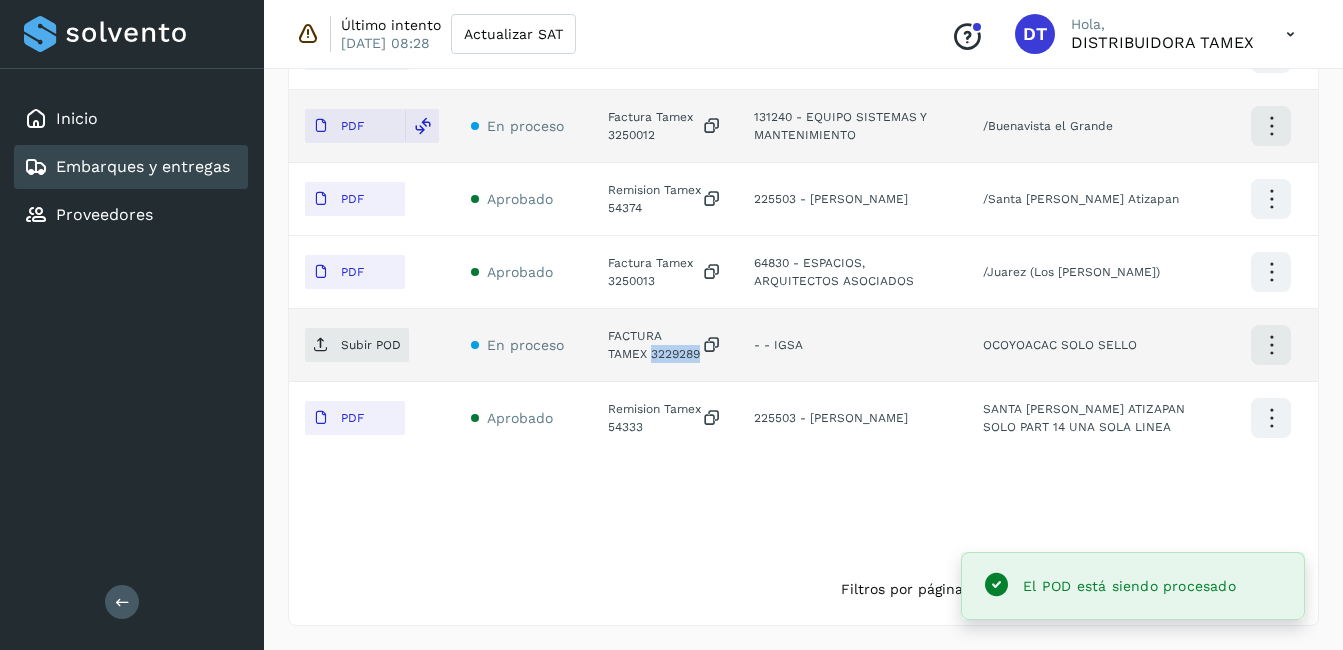 click on "FACTURA TAMEX 3229289" 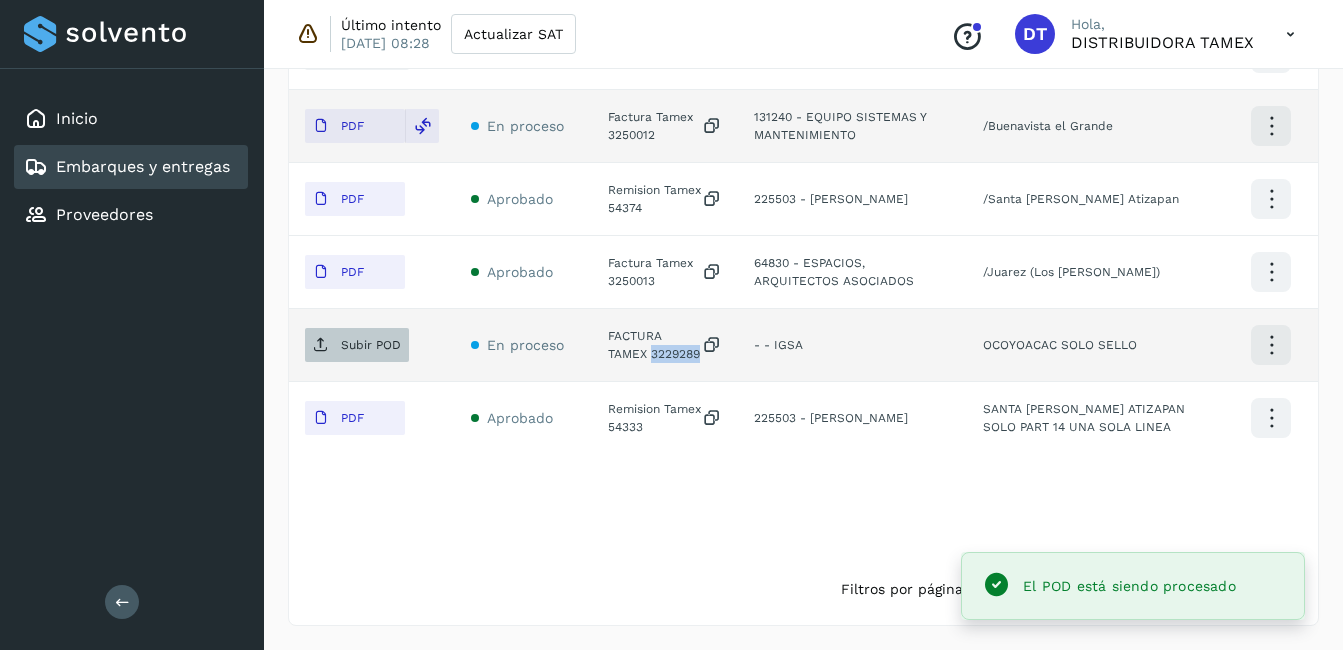 click on "Subir POD" at bounding box center [357, 345] 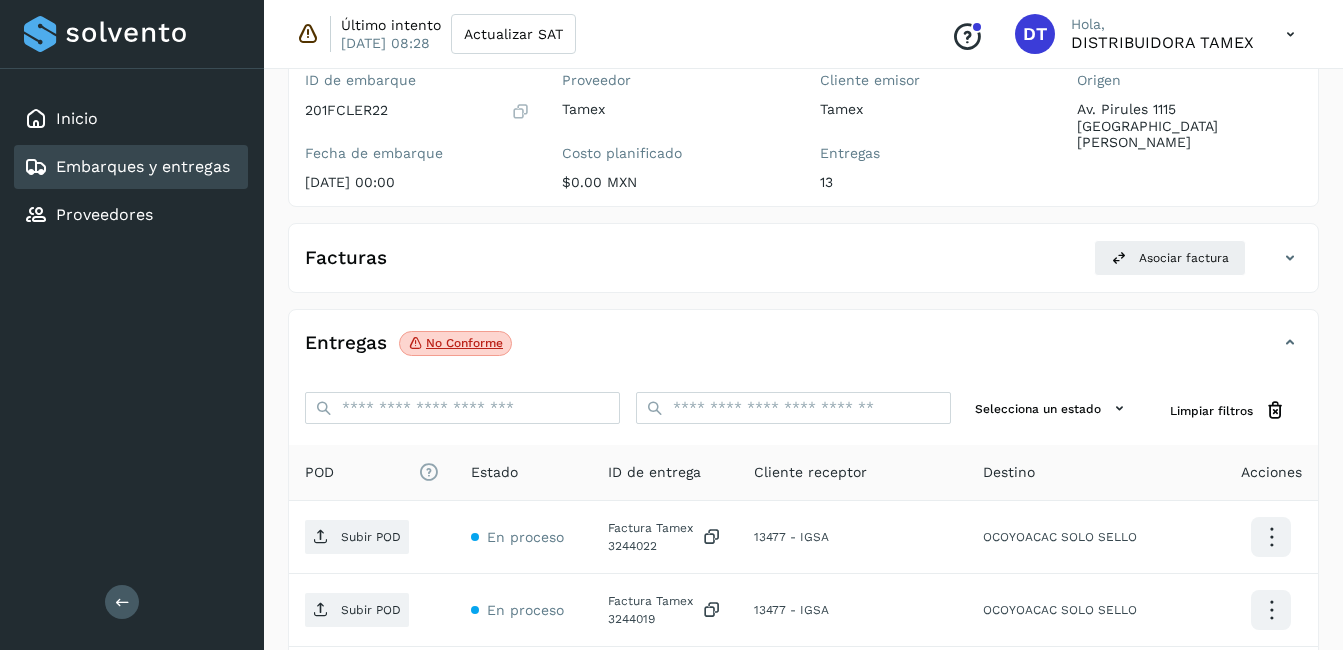 scroll, scrollTop: 0, scrollLeft: 0, axis: both 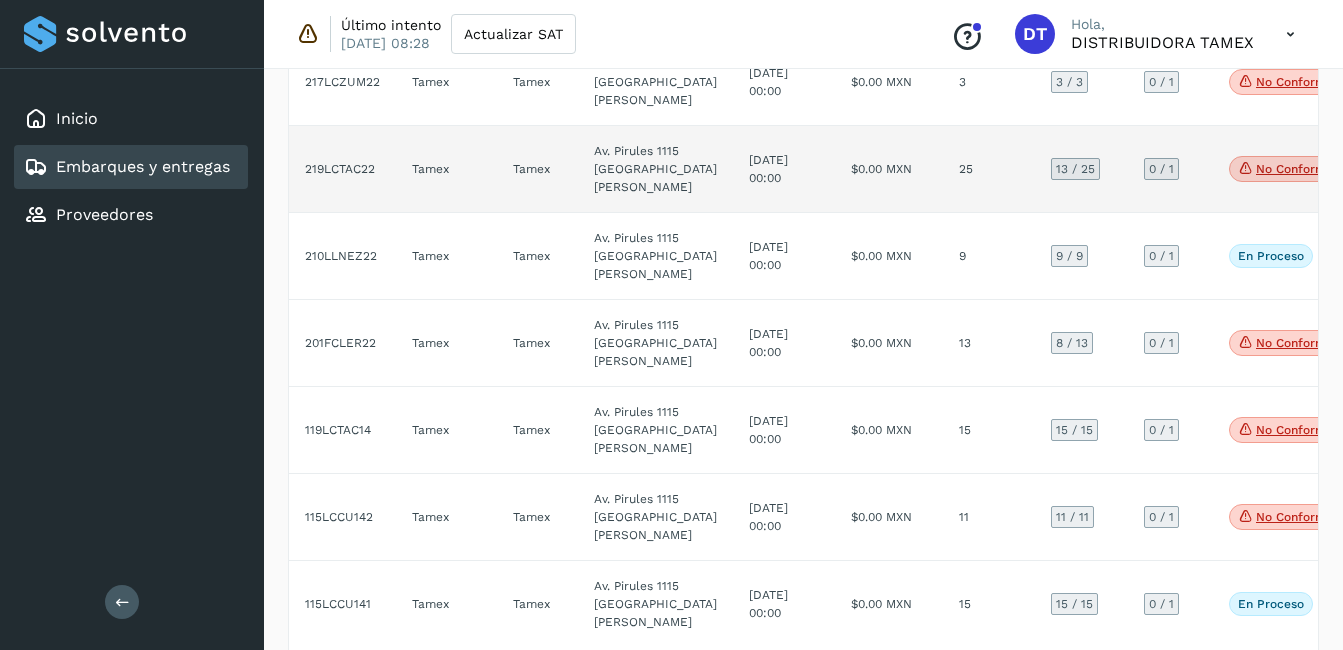 click on "$0.00 MXN" 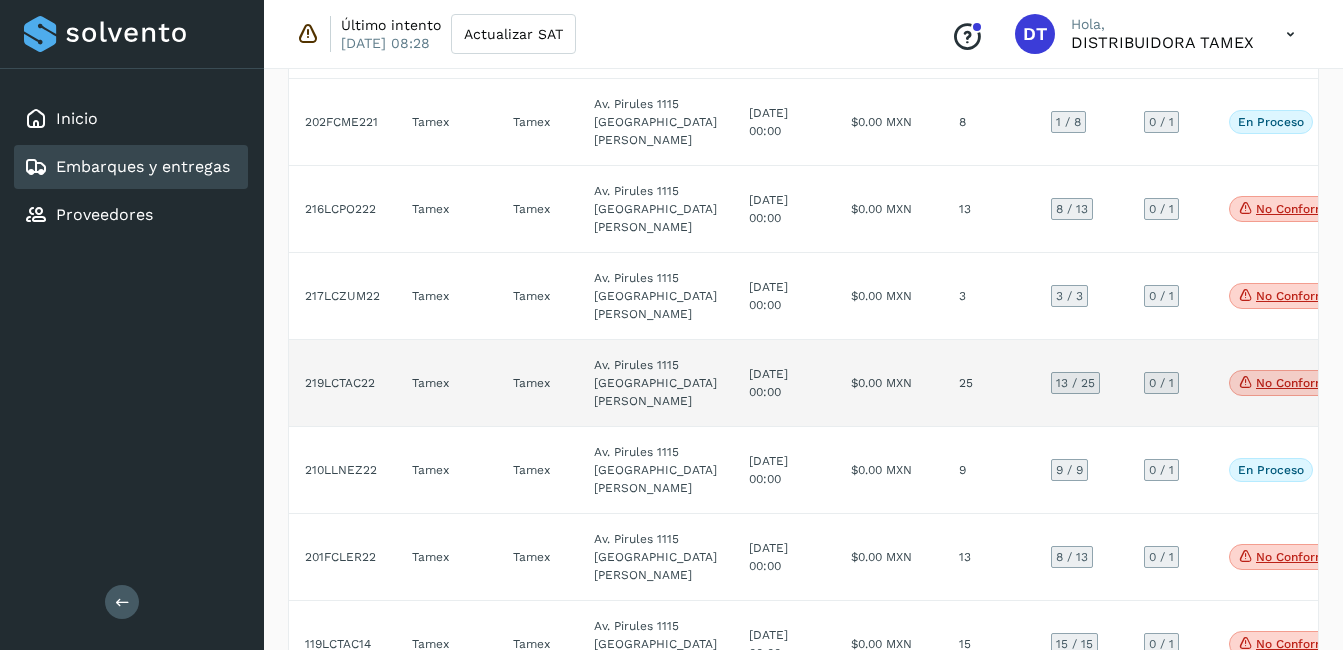 select on "**" 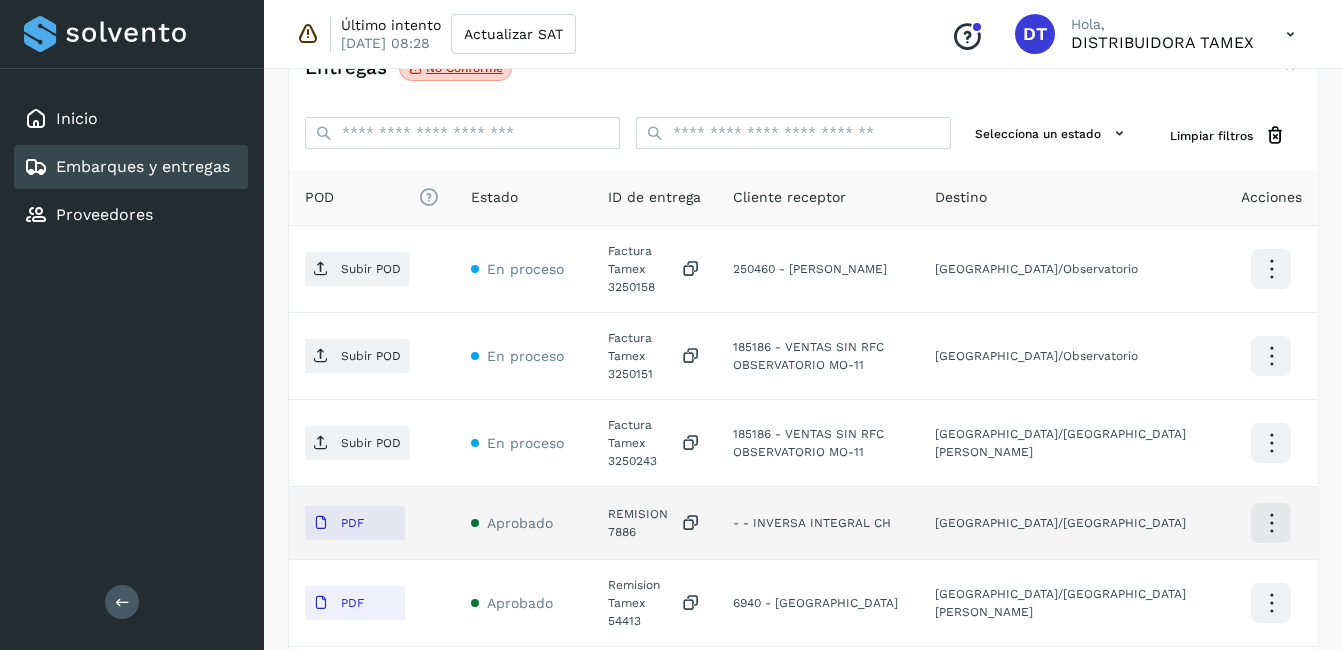 scroll, scrollTop: 500, scrollLeft: 0, axis: vertical 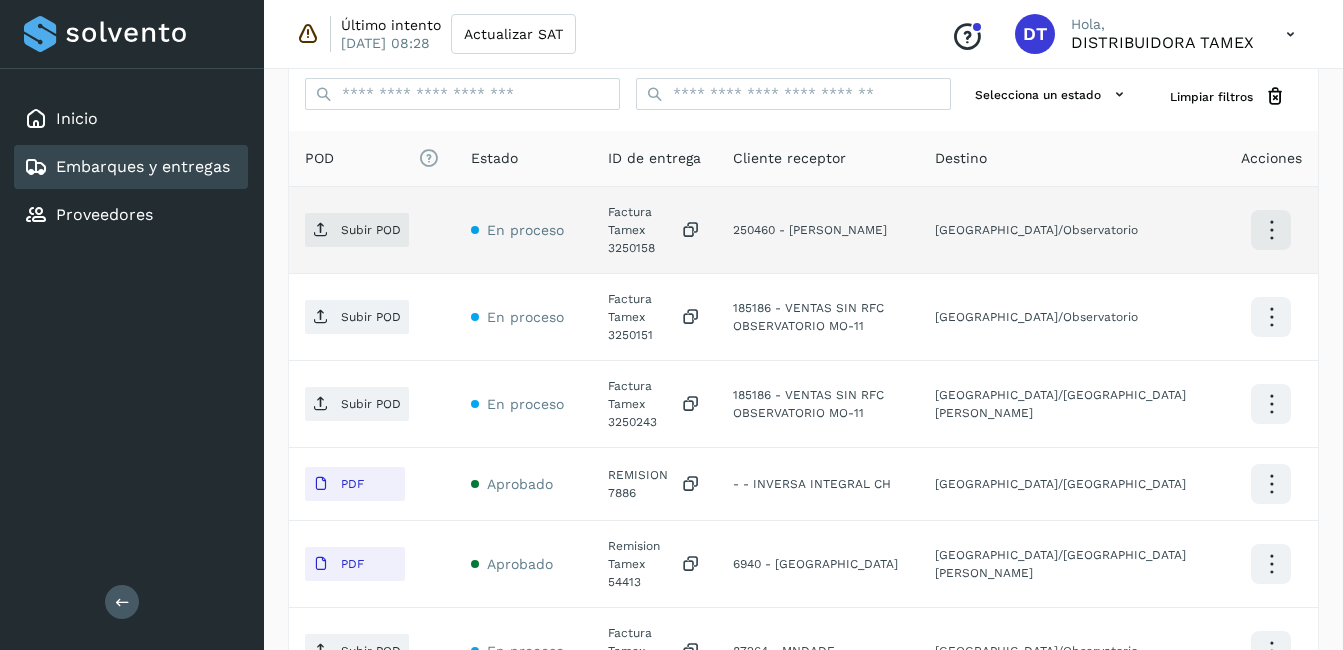 click on "Factura Tamex 3250158" 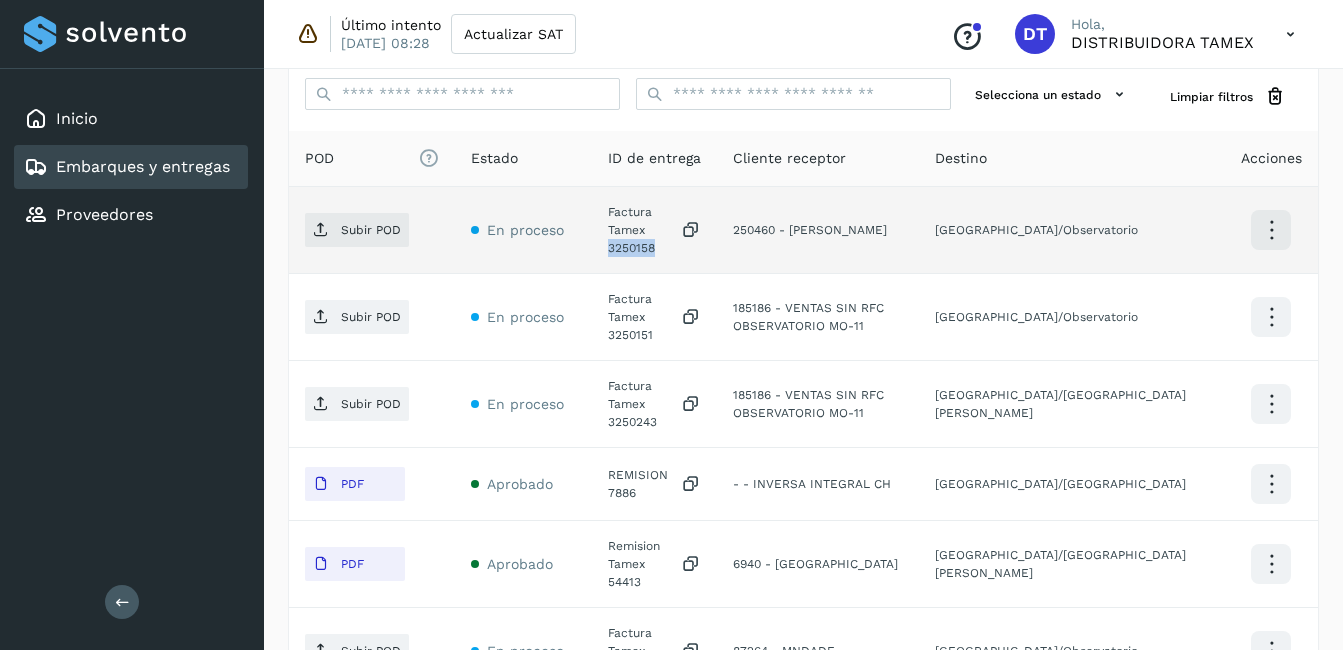 click on "Factura Tamex 3250158" 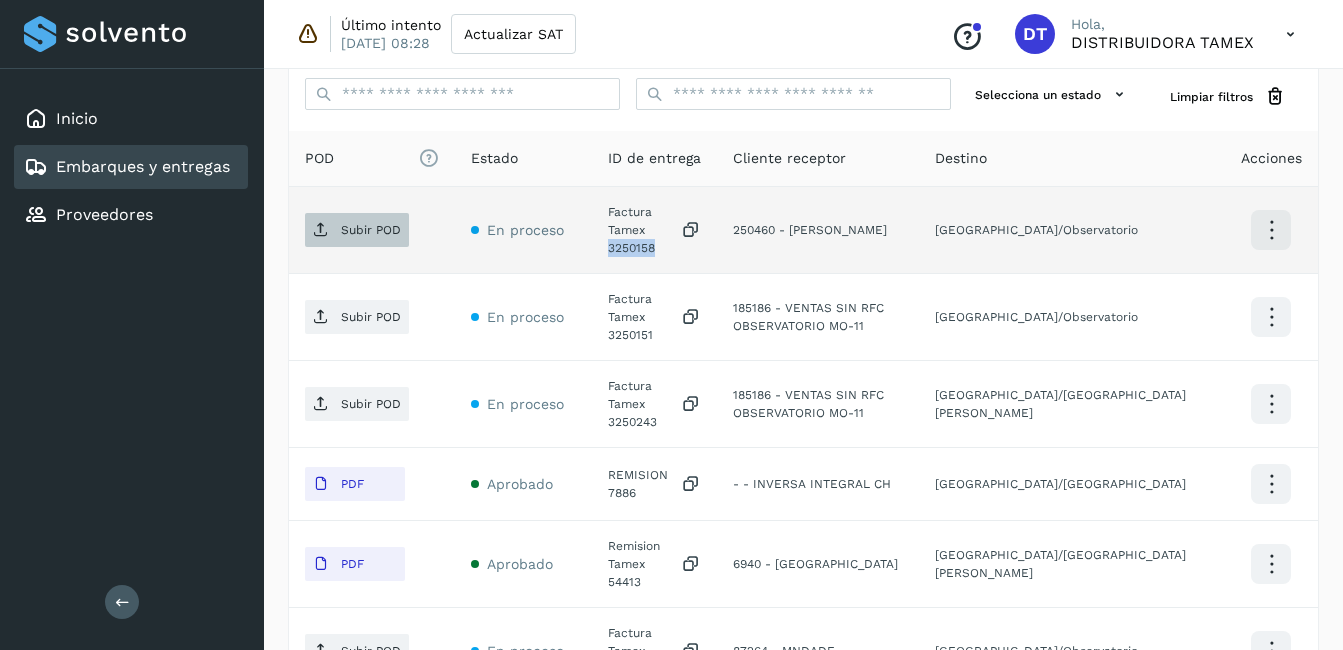 click on "Subir POD" at bounding box center [357, 230] 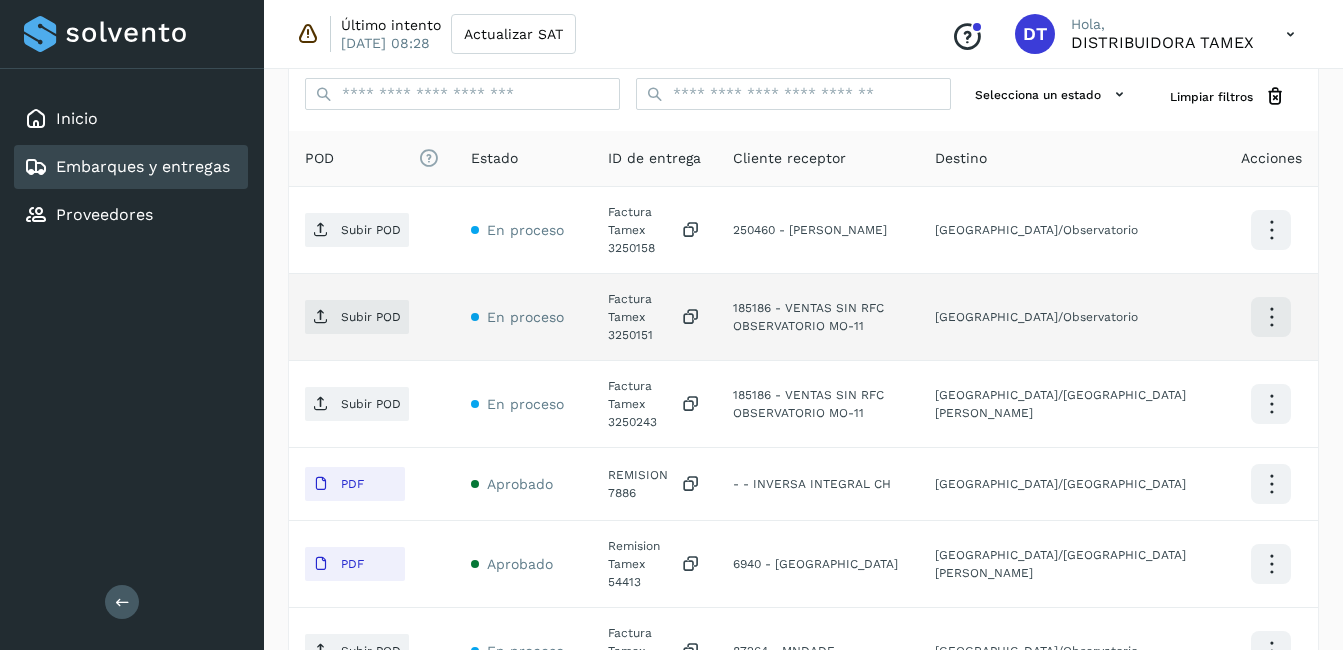 click on "Factura Tamex 3250151" 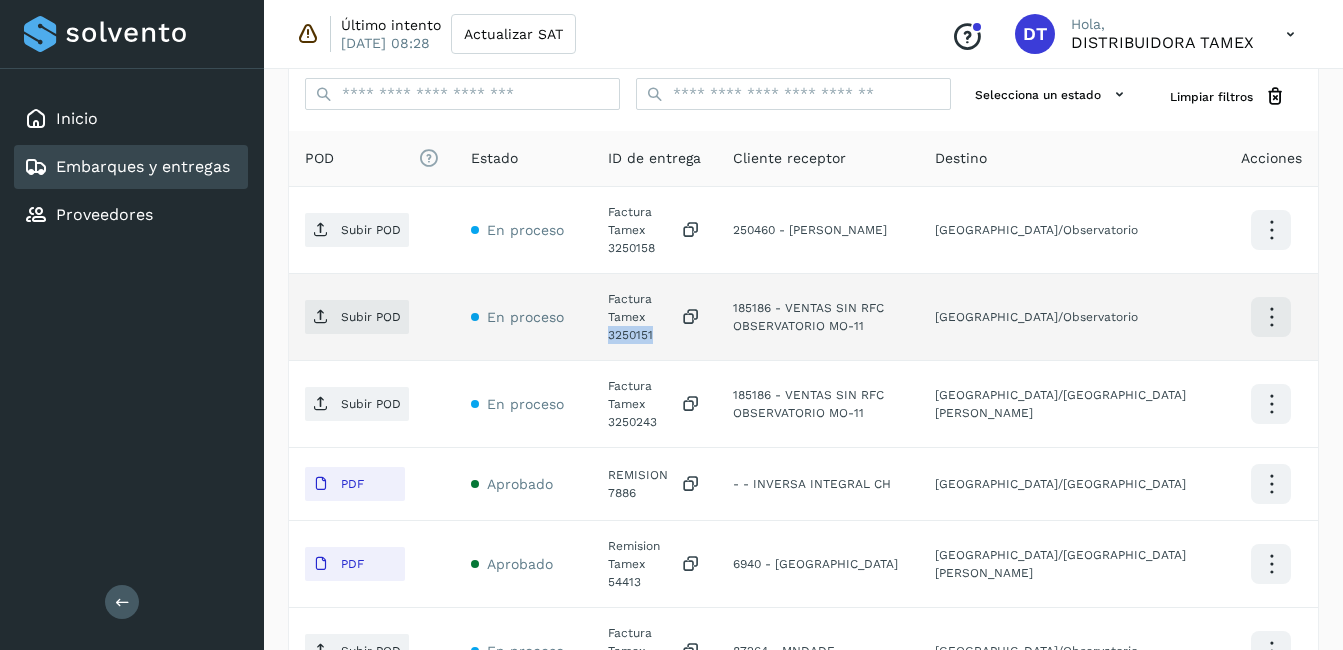 click on "Factura Tamex 3250151" 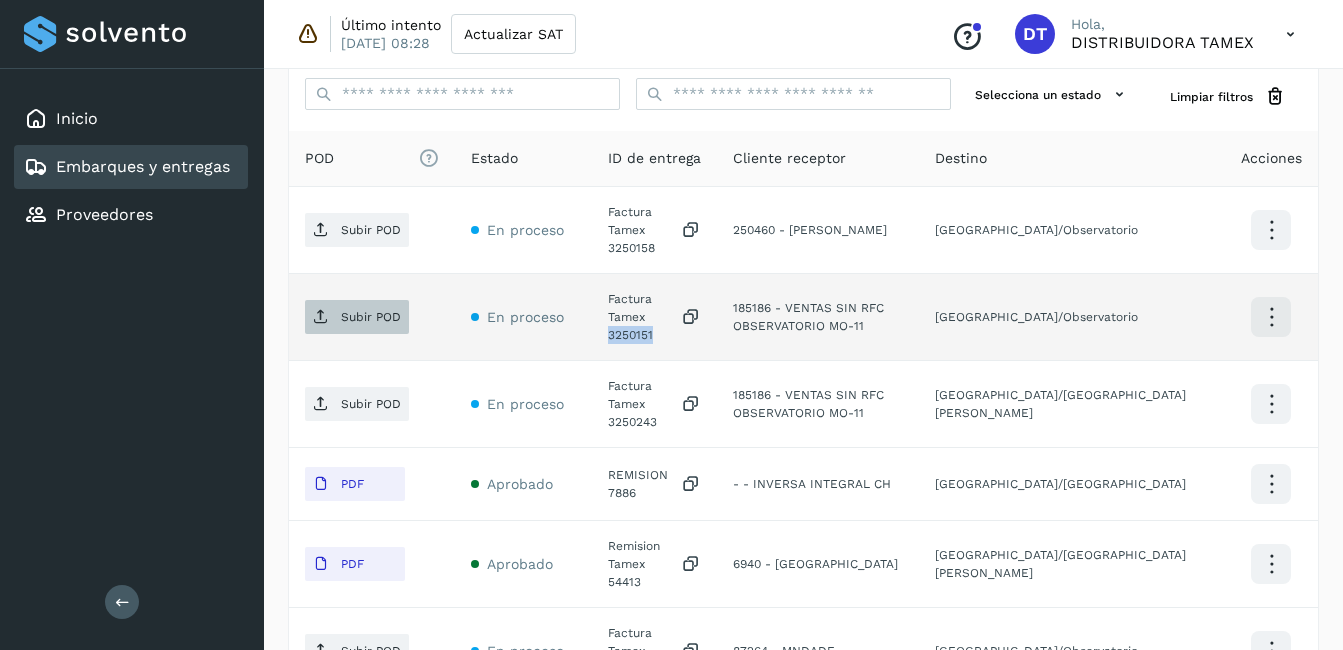 click on "Subir POD" at bounding box center [357, 317] 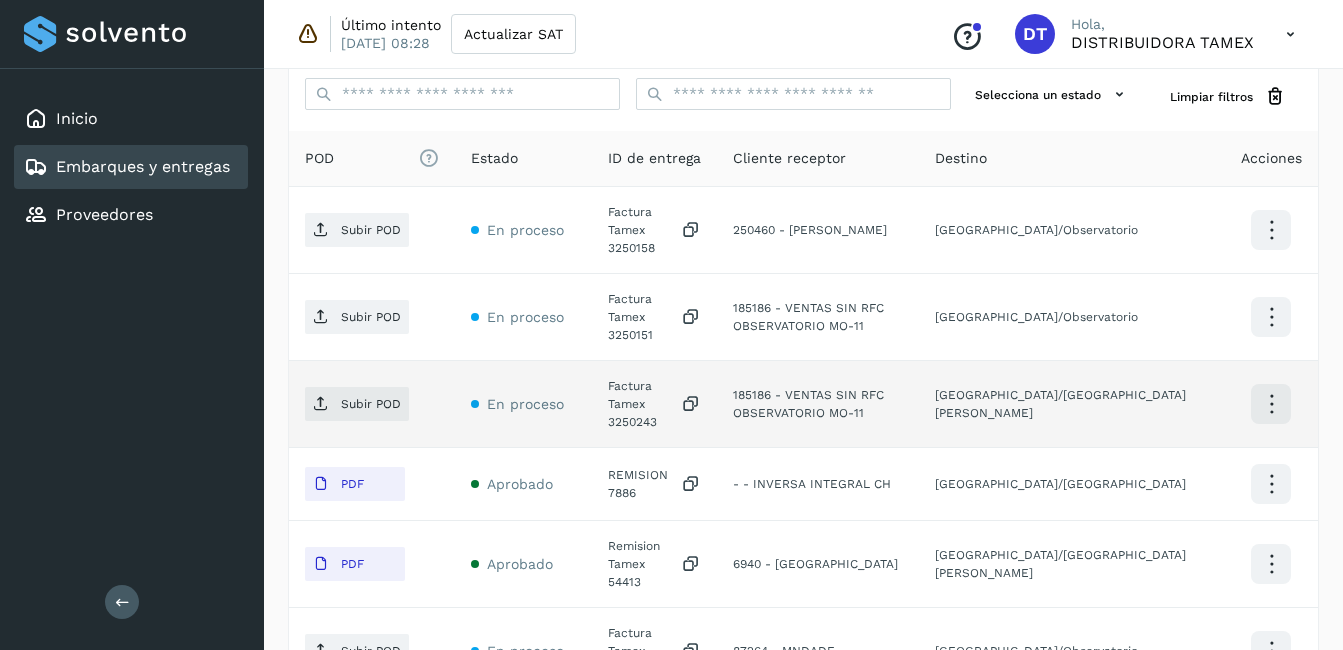 click on "Factura Tamex 3250243" 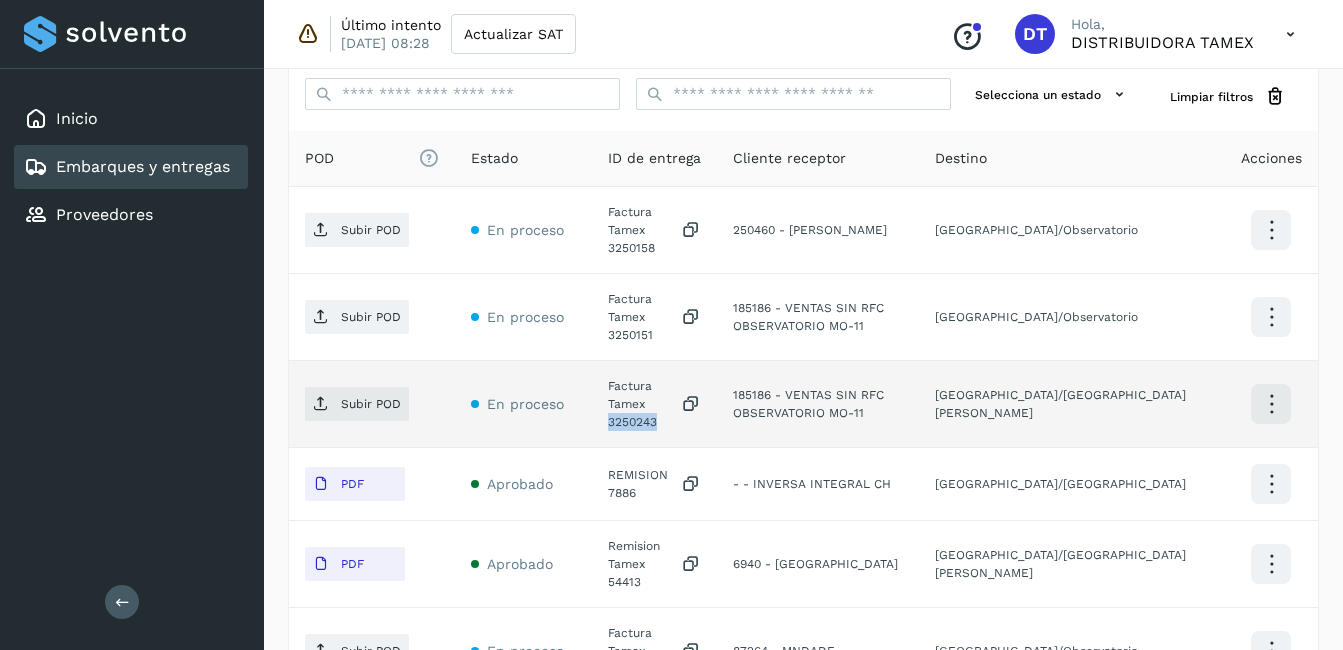 click on "Factura Tamex 3250243" 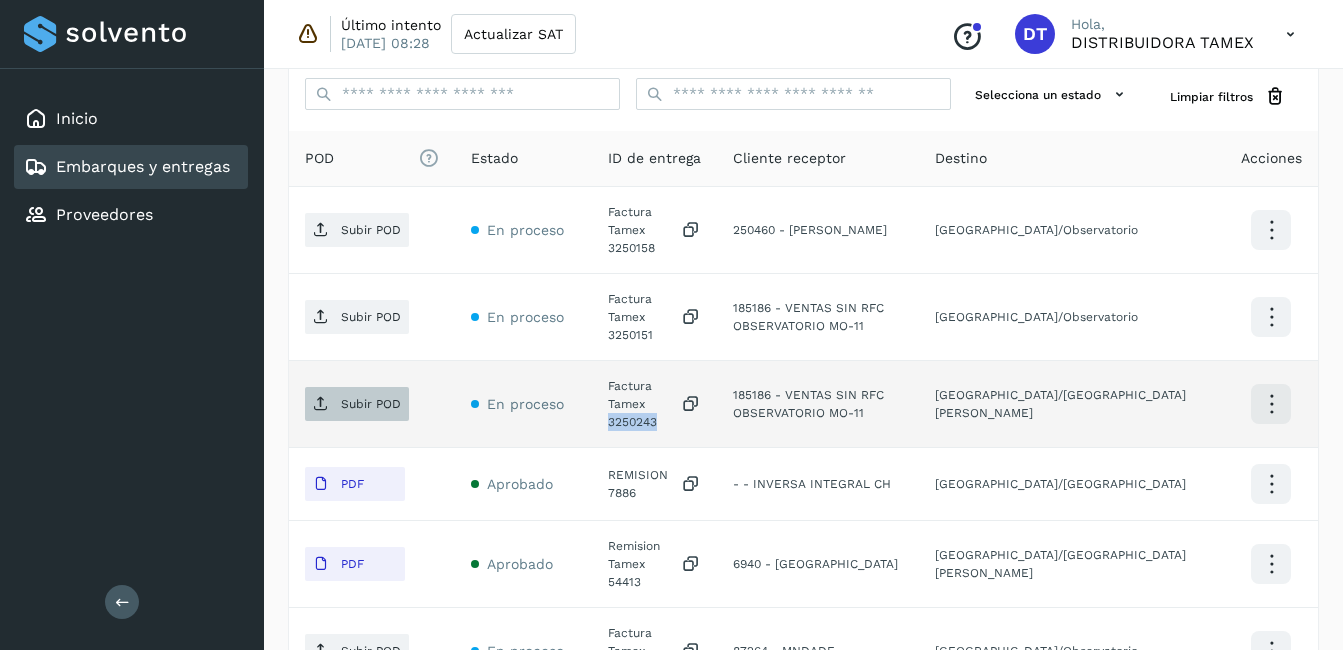 click on "Subir POD" at bounding box center [357, 404] 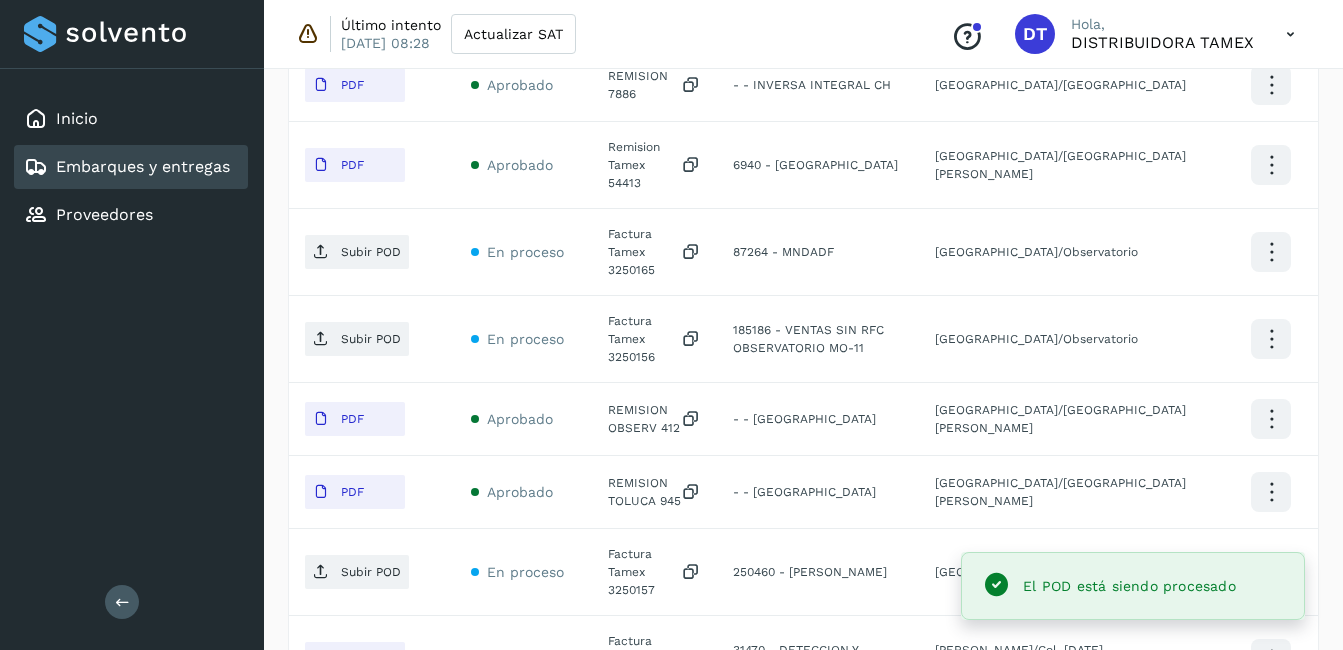 scroll, scrollTop: 900, scrollLeft: 0, axis: vertical 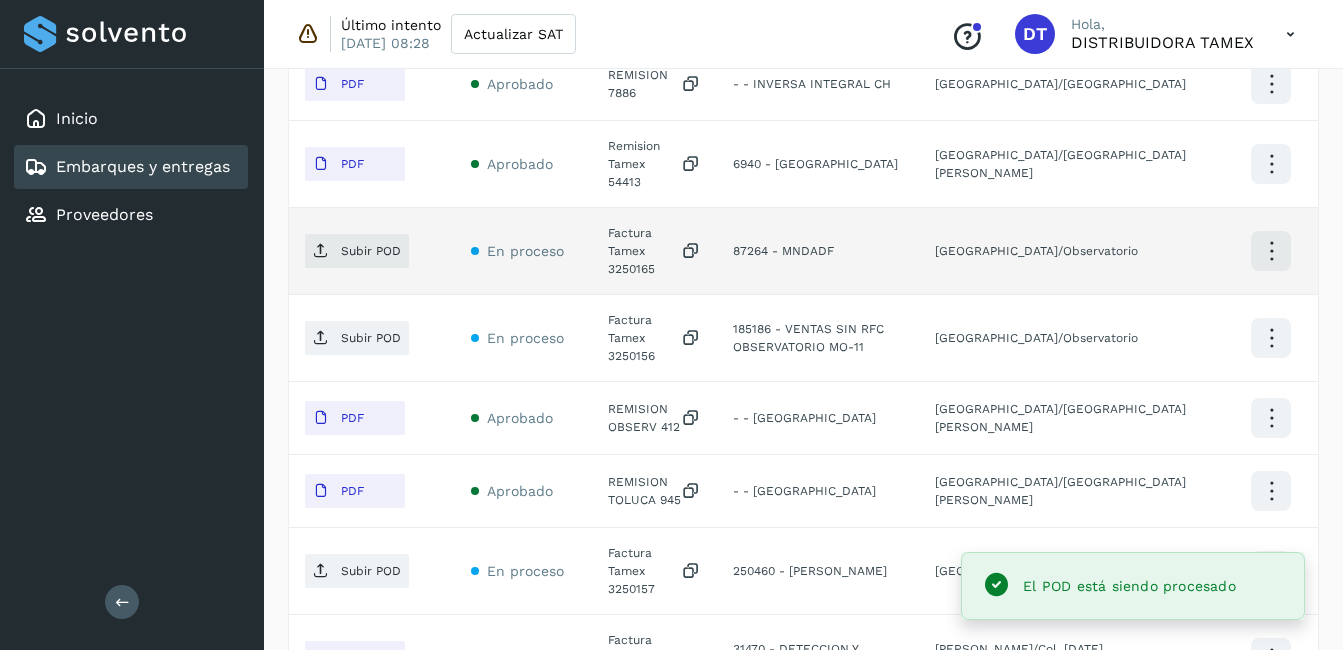 click on "Factura Tamex 3250165" 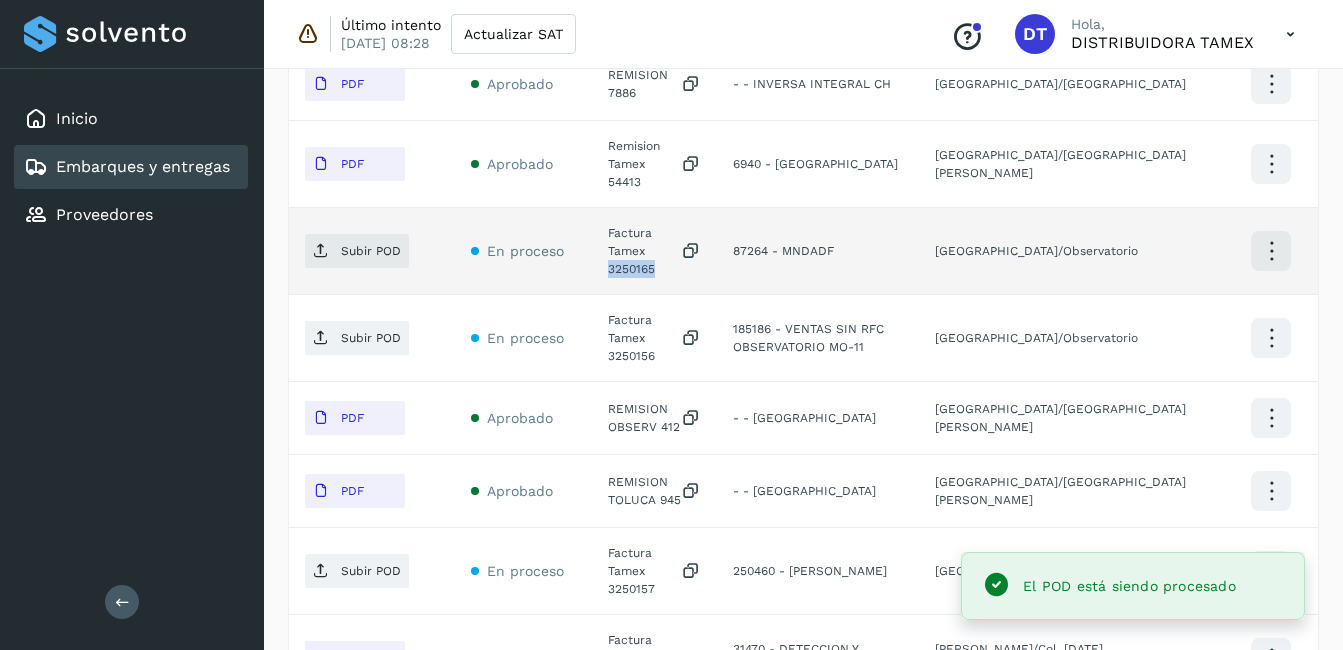 click on "Factura Tamex 3250165" 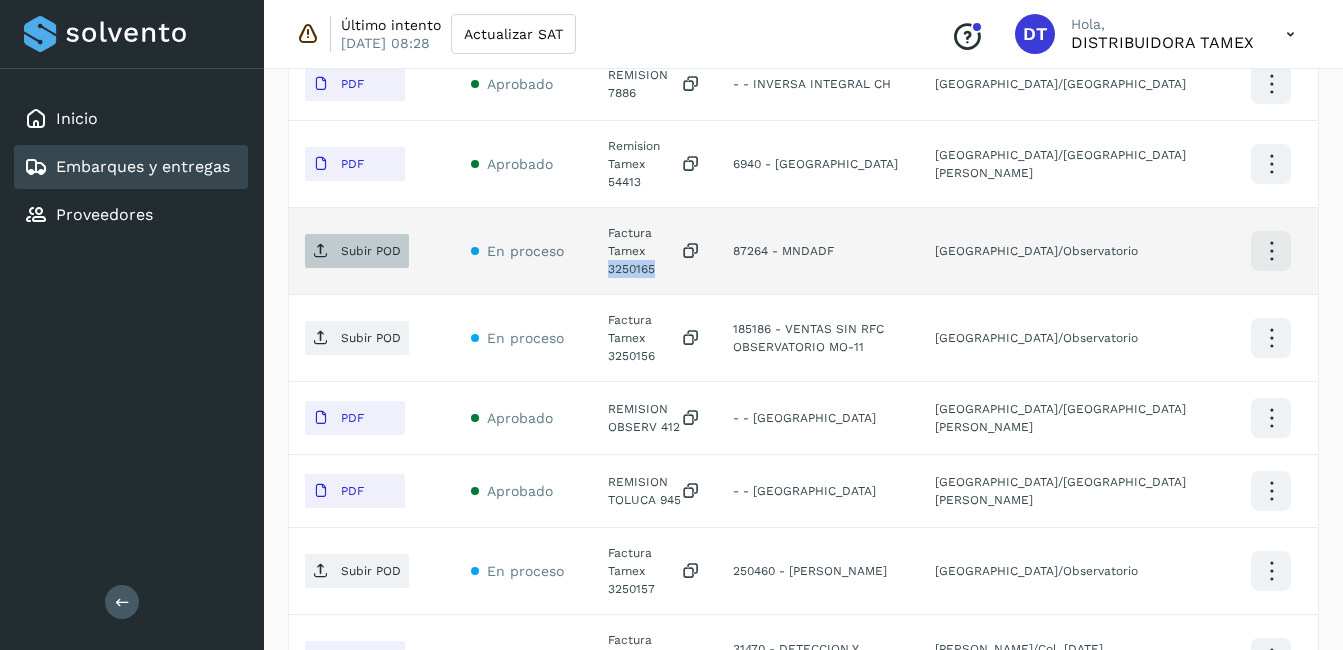 click on "Subir POD" at bounding box center [371, 251] 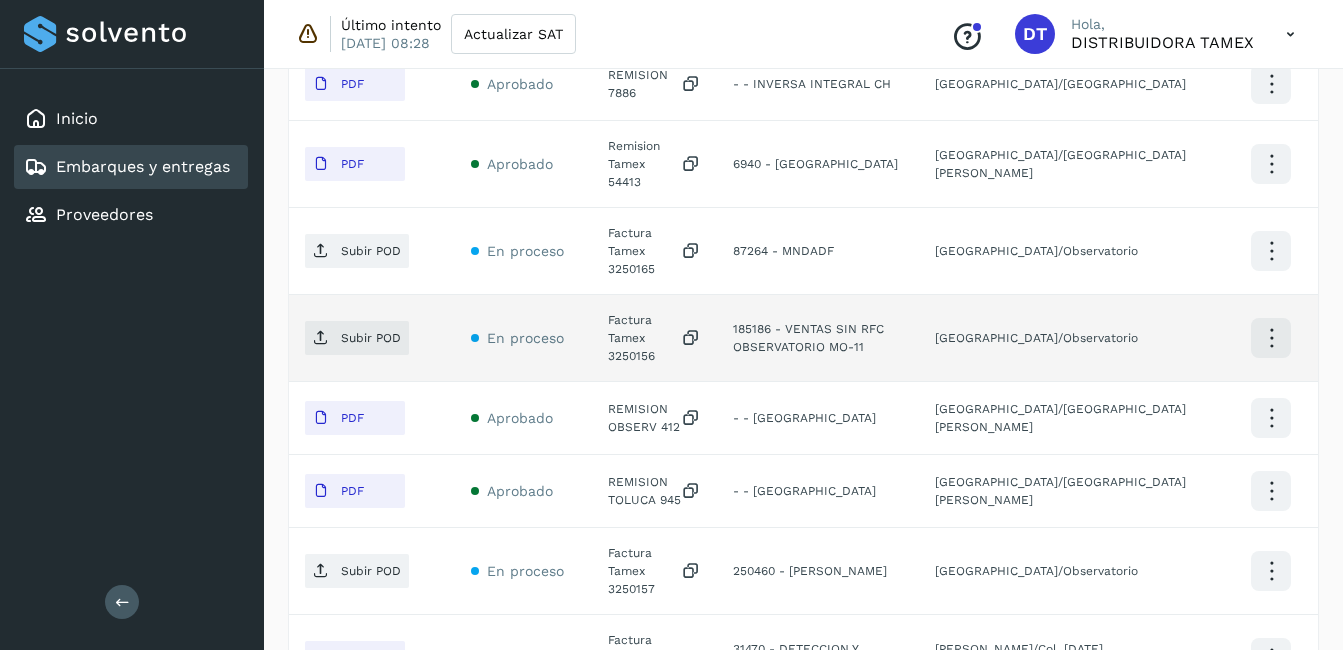 click on "Factura Tamex 3250156" 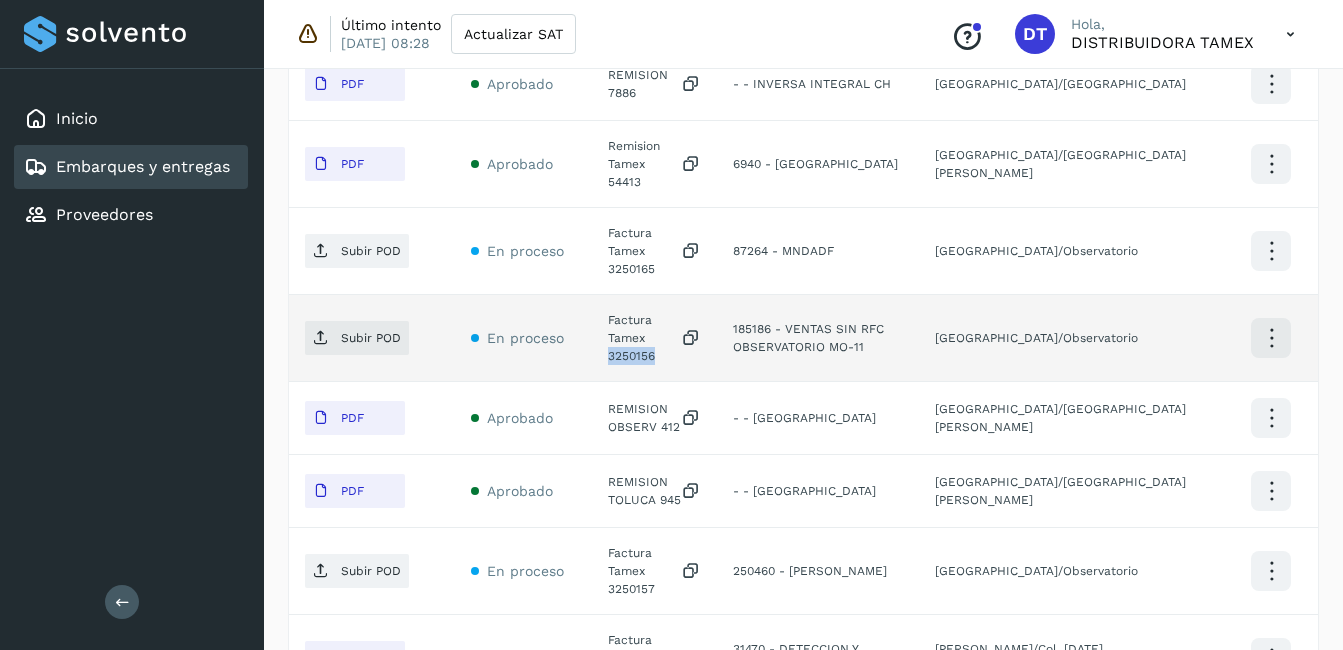 click on "Factura Tamex 3250156" 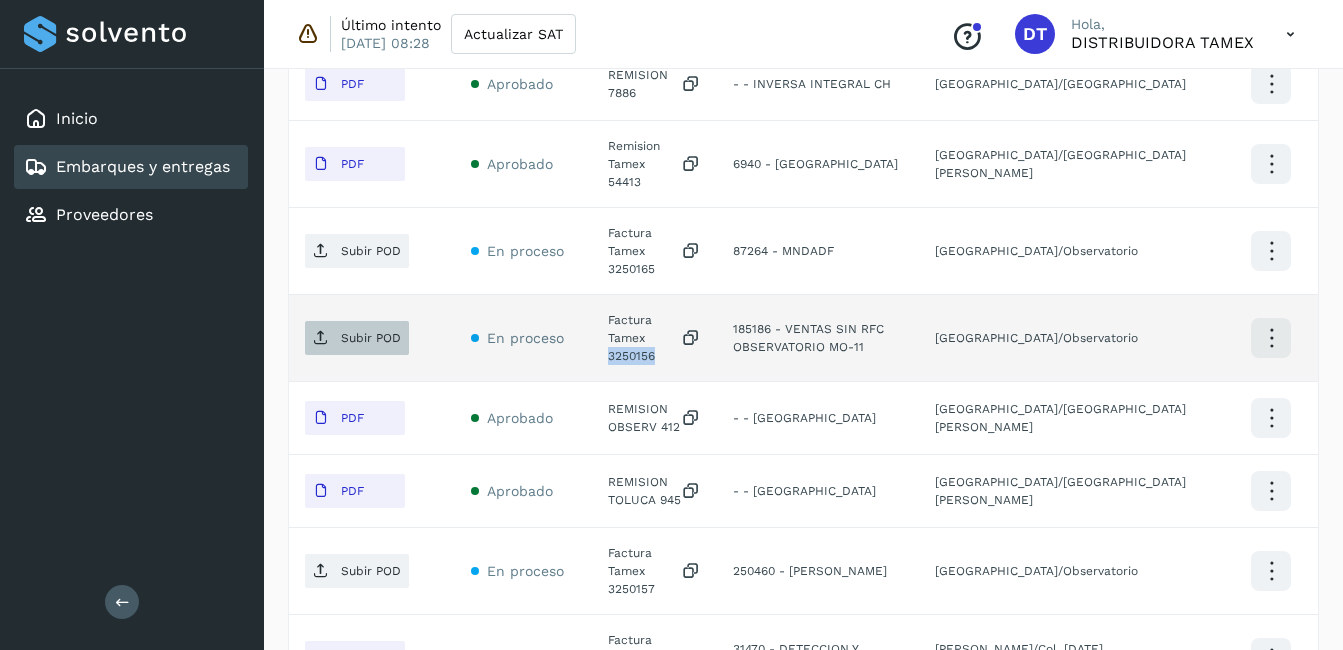 click on "Subir POD" at bounding box center [371, 338] 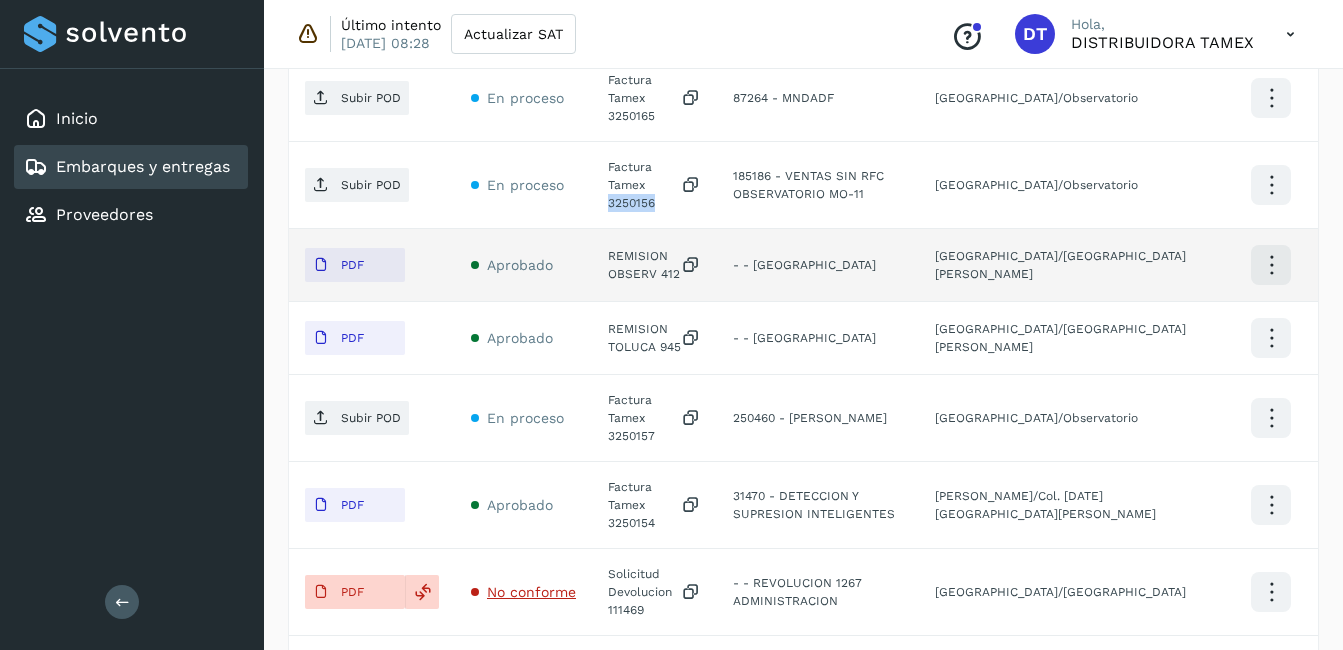 scroll, scrollTop: 1100, scrollLeft: 0, axis: vertical 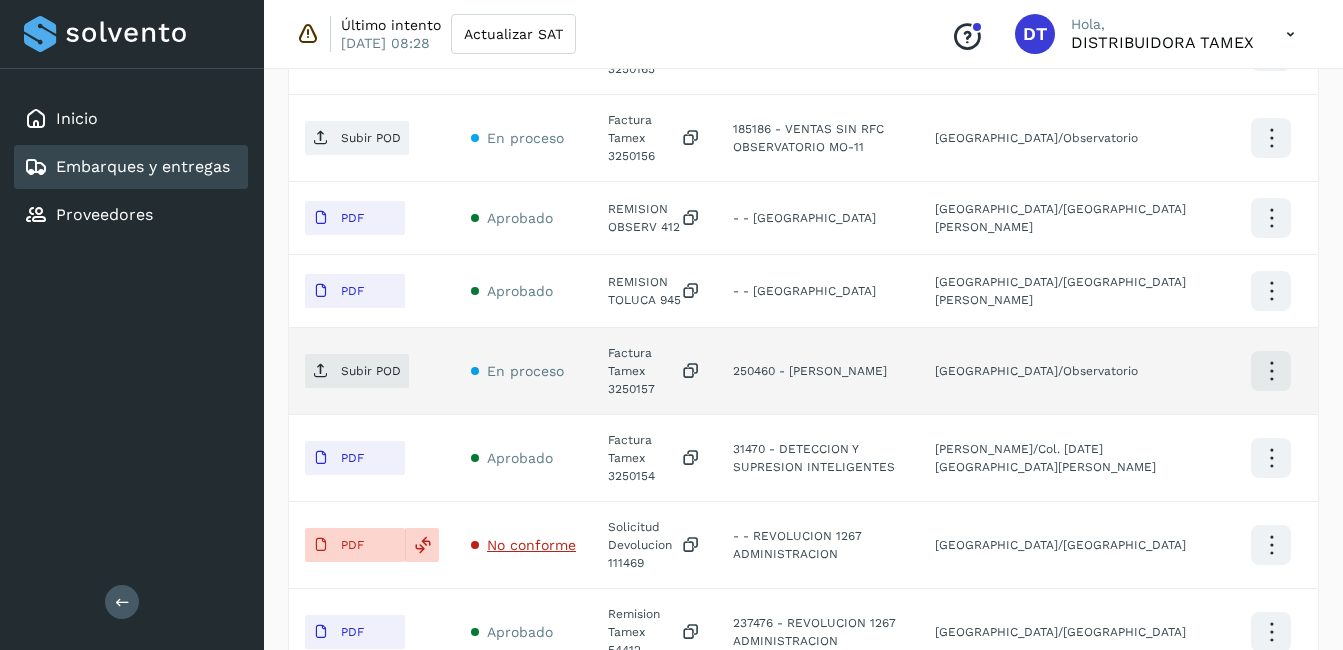 click on "Factura Tamex 3250157" 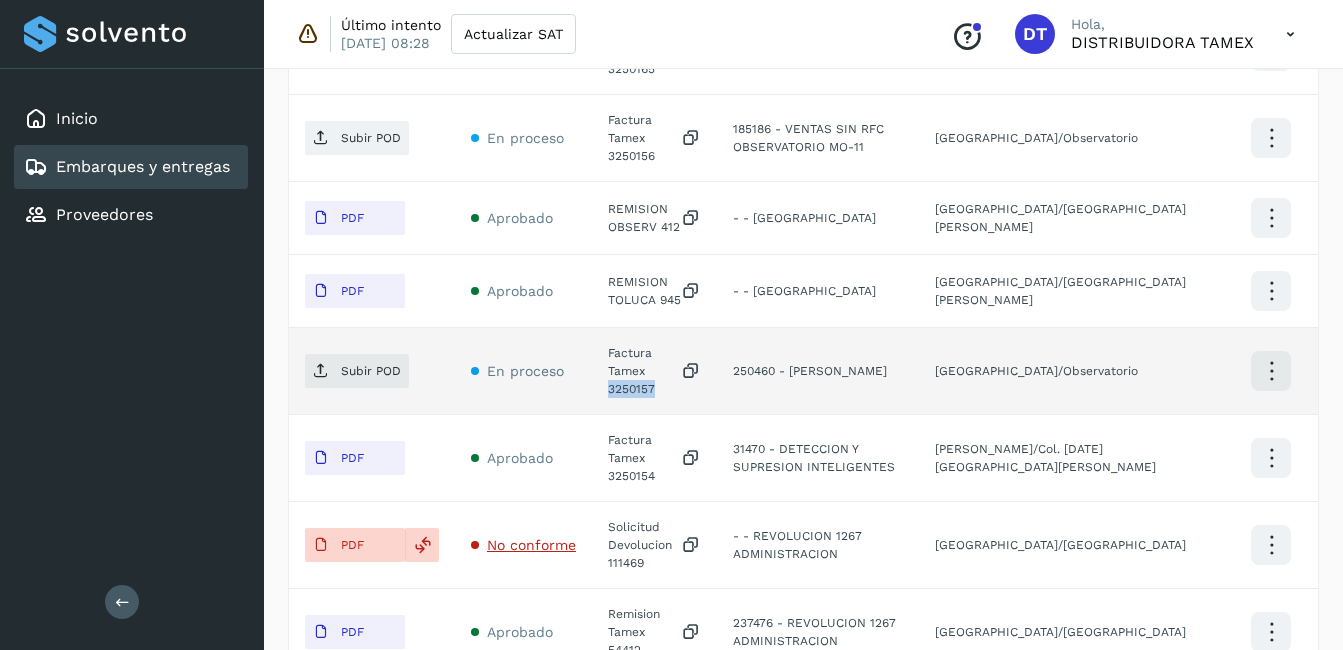 click on "Factura Tamex 3250157" 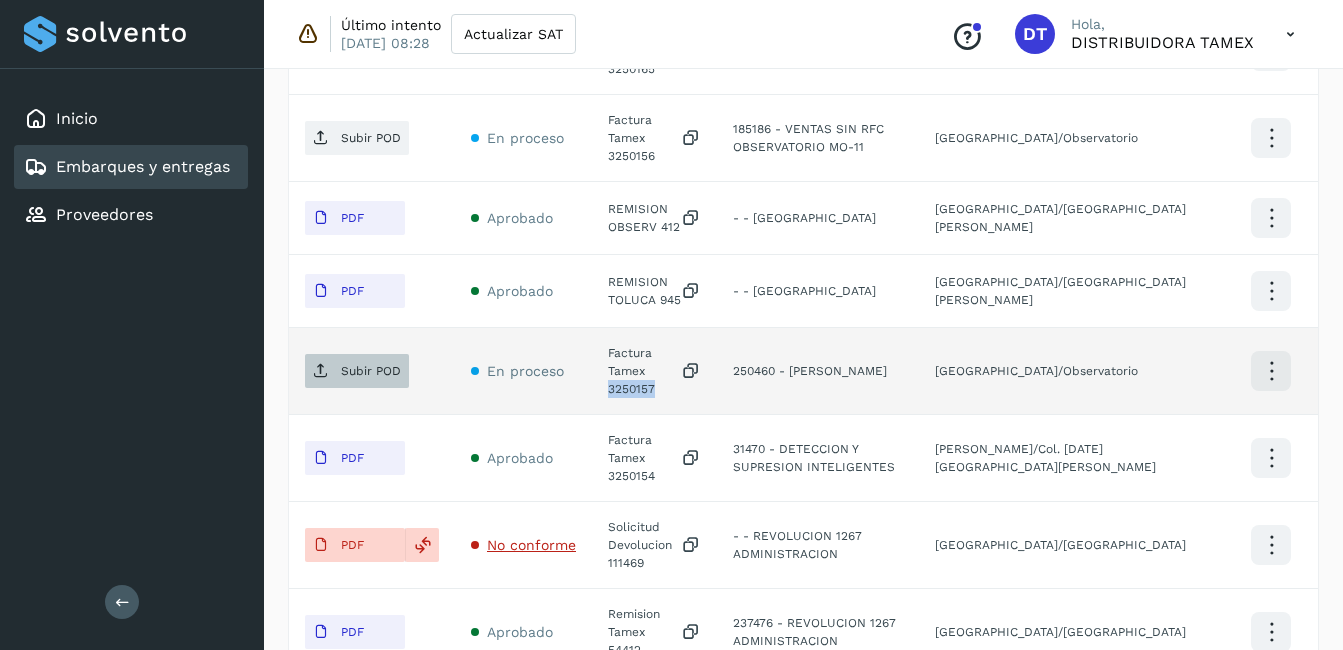 click on "Subir POD" at bounding box center (371, 371) 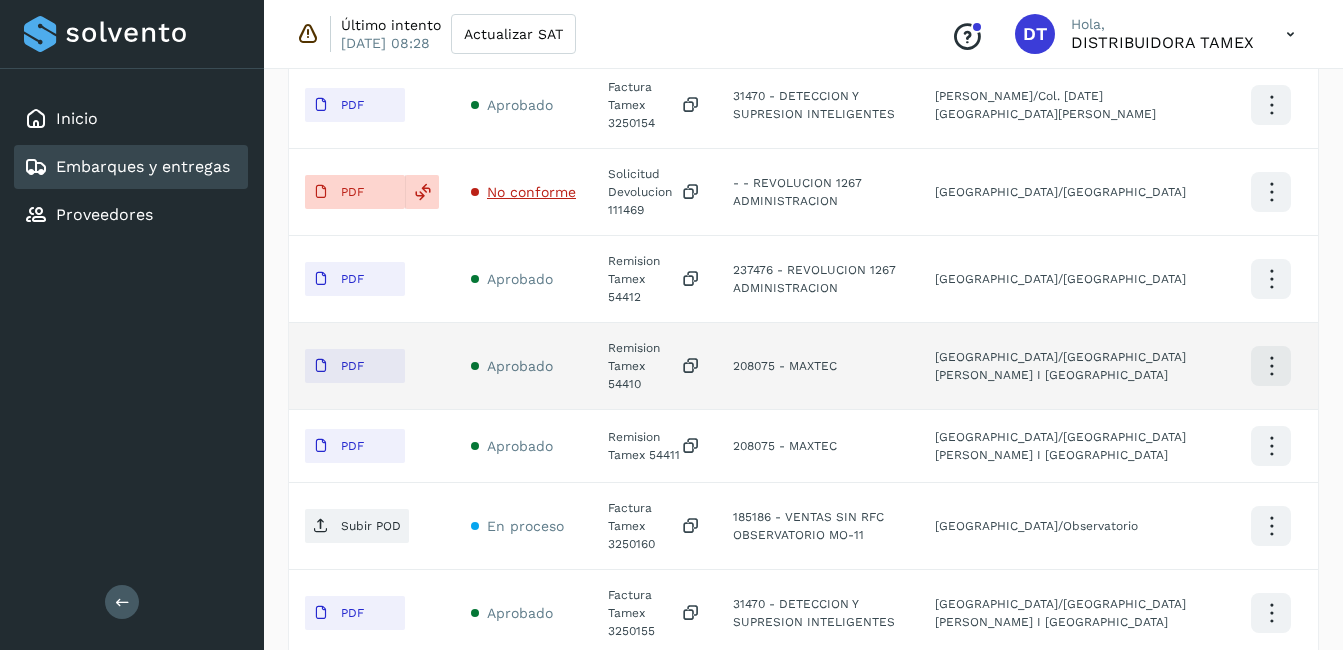 scroll, scrollTop: 1500, scrollLeft: 0, axis: vertical 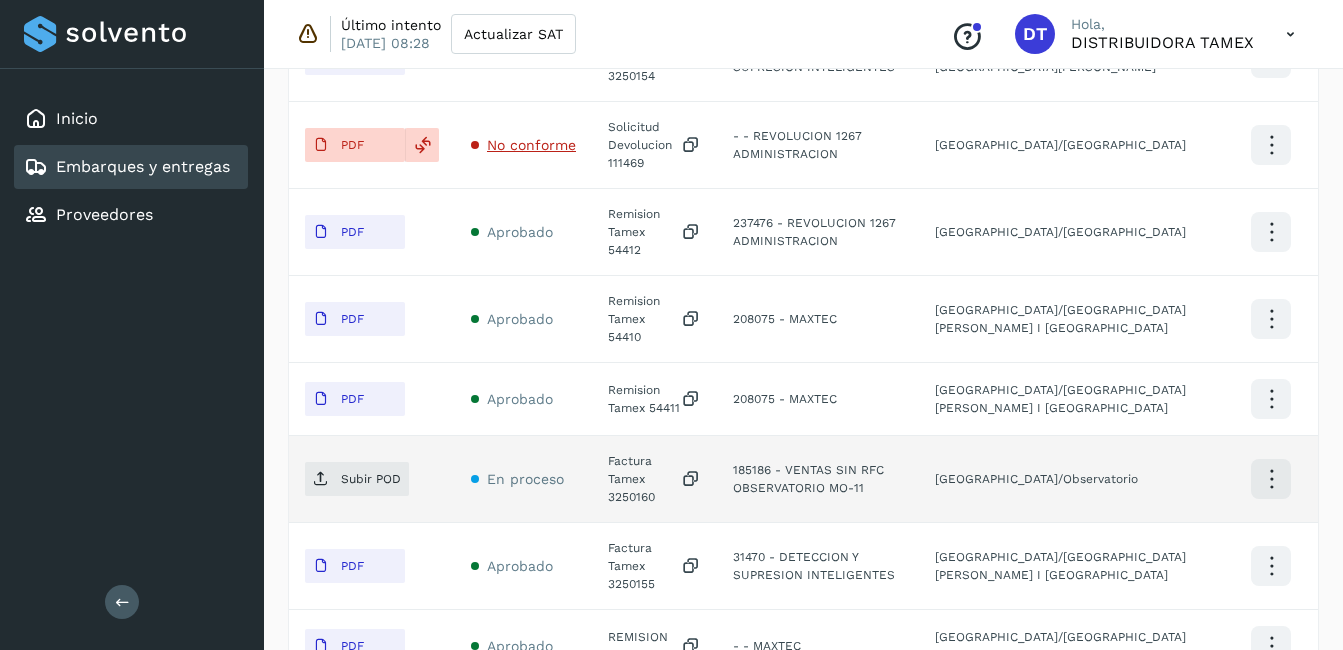 click on "Factura Tamex 3250160" 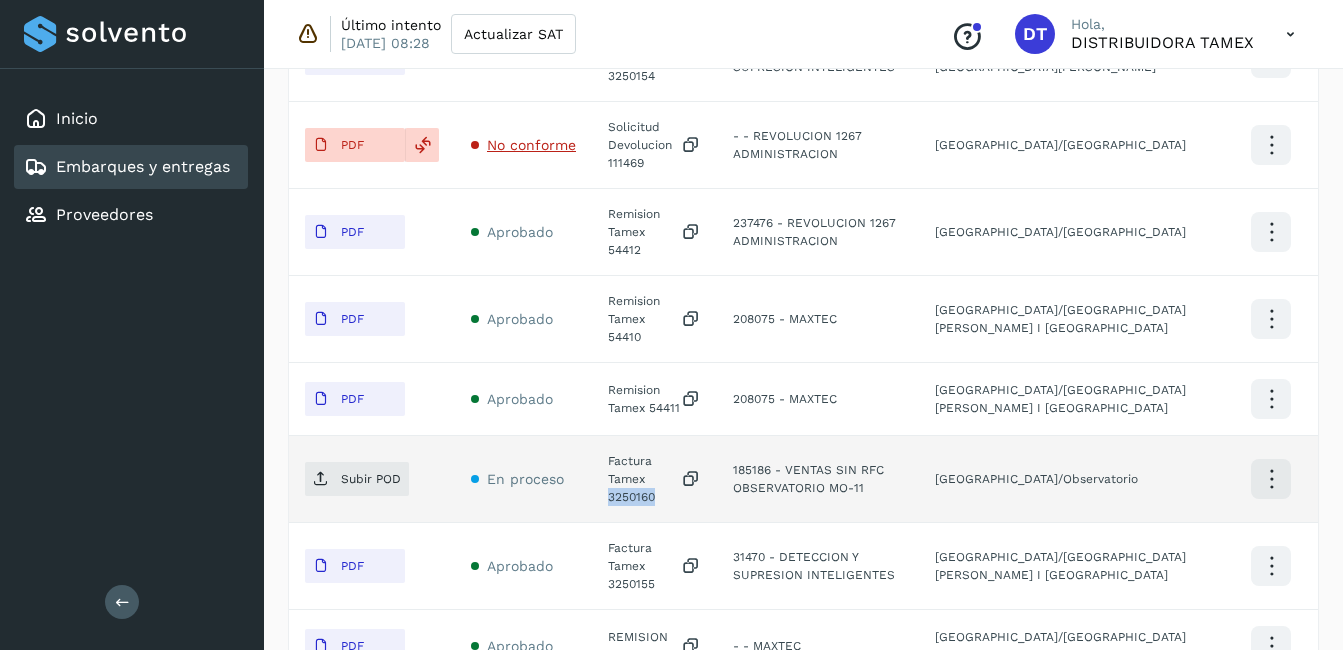 click on "Factura Tamex 3250160" 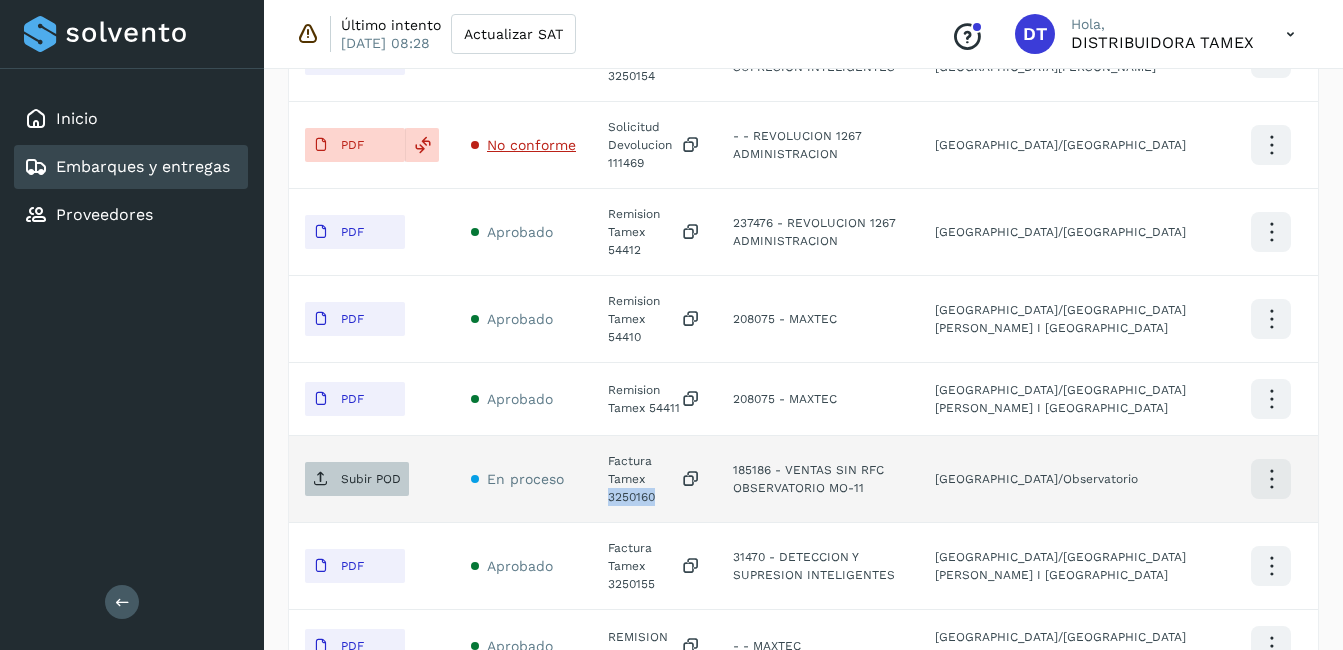 click on "Subir POD" at bounding box center [371, 479] 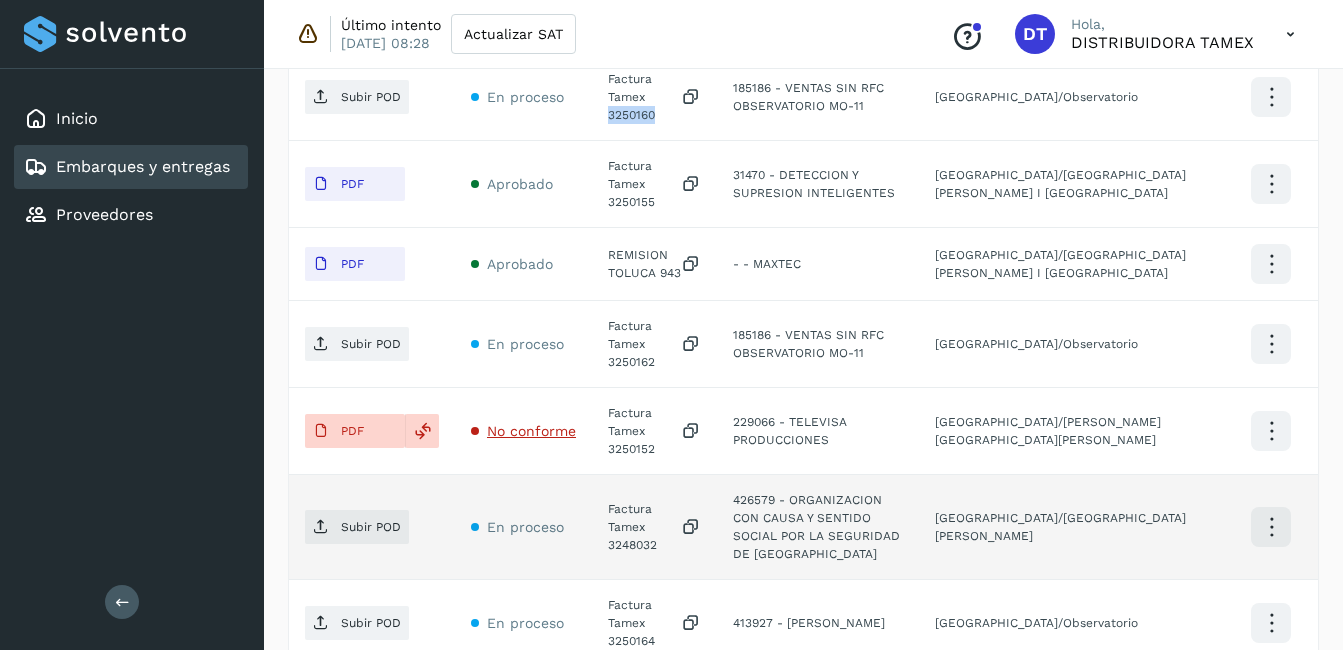 scroll, scrollTop: 1900, scrollLeft: 0, axis: vertical 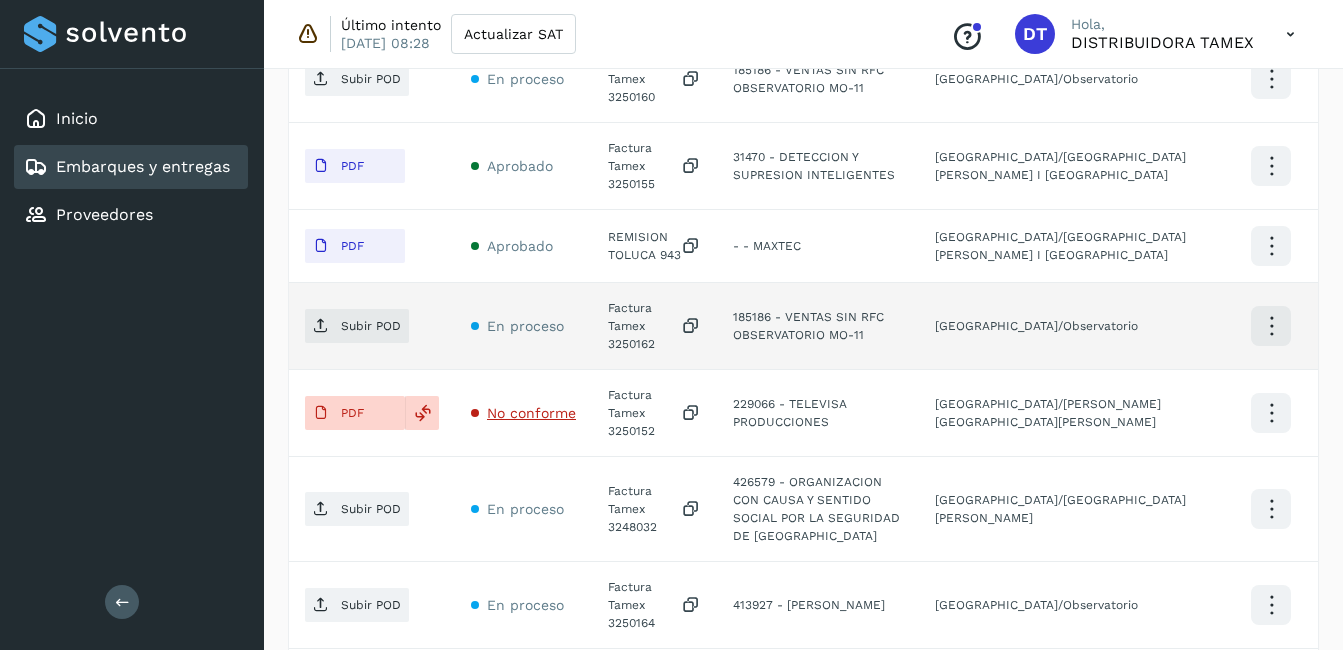 click on "Factura Tamex 3250162" 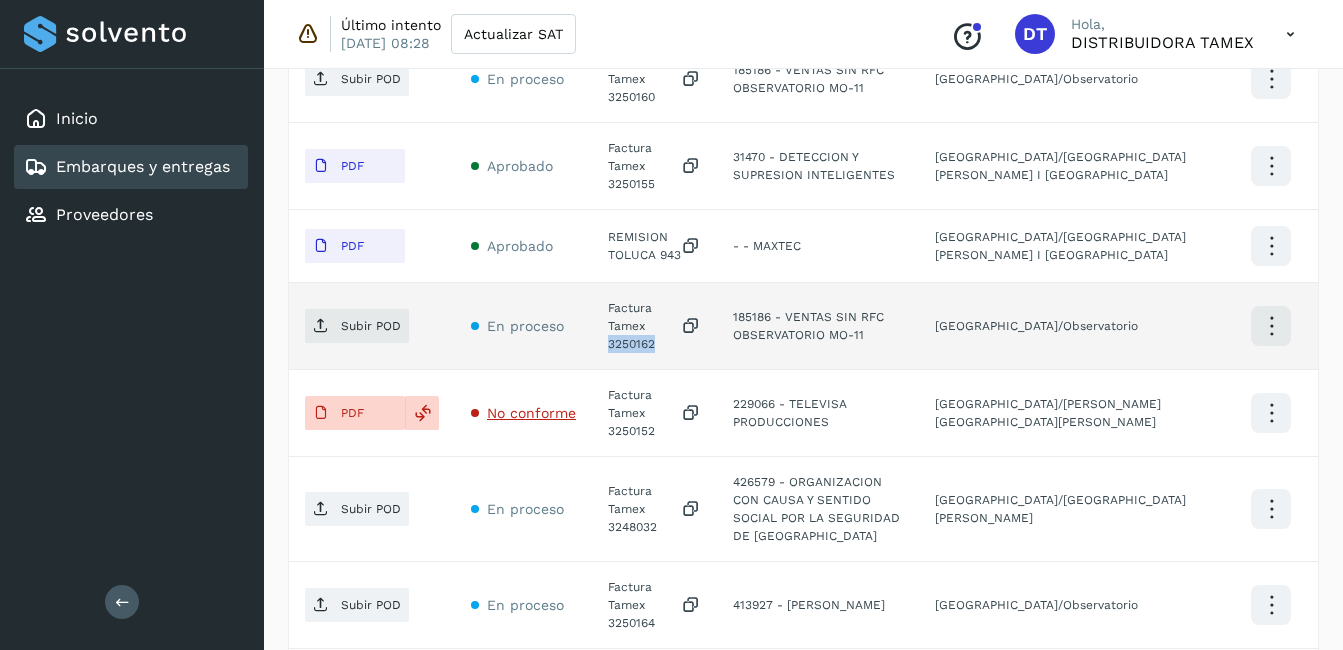click on "Factura Tamex 3250162" 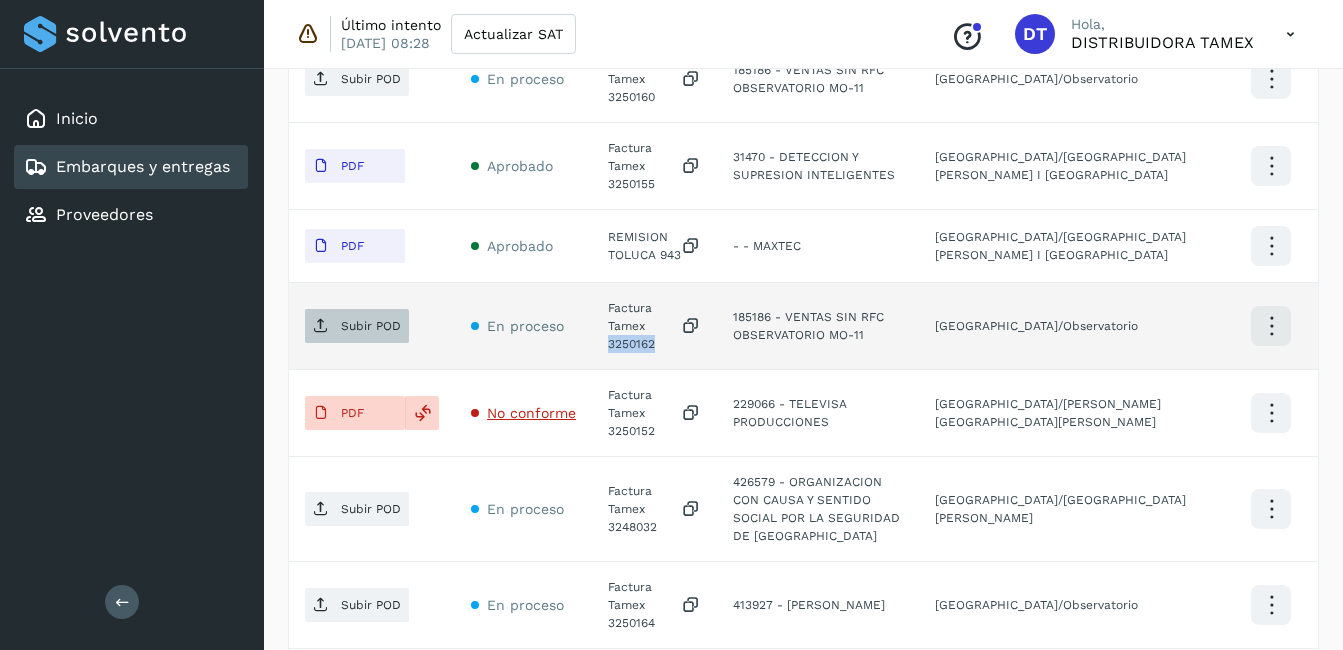 click on "Subir POD" at bounding box center (371, 326) 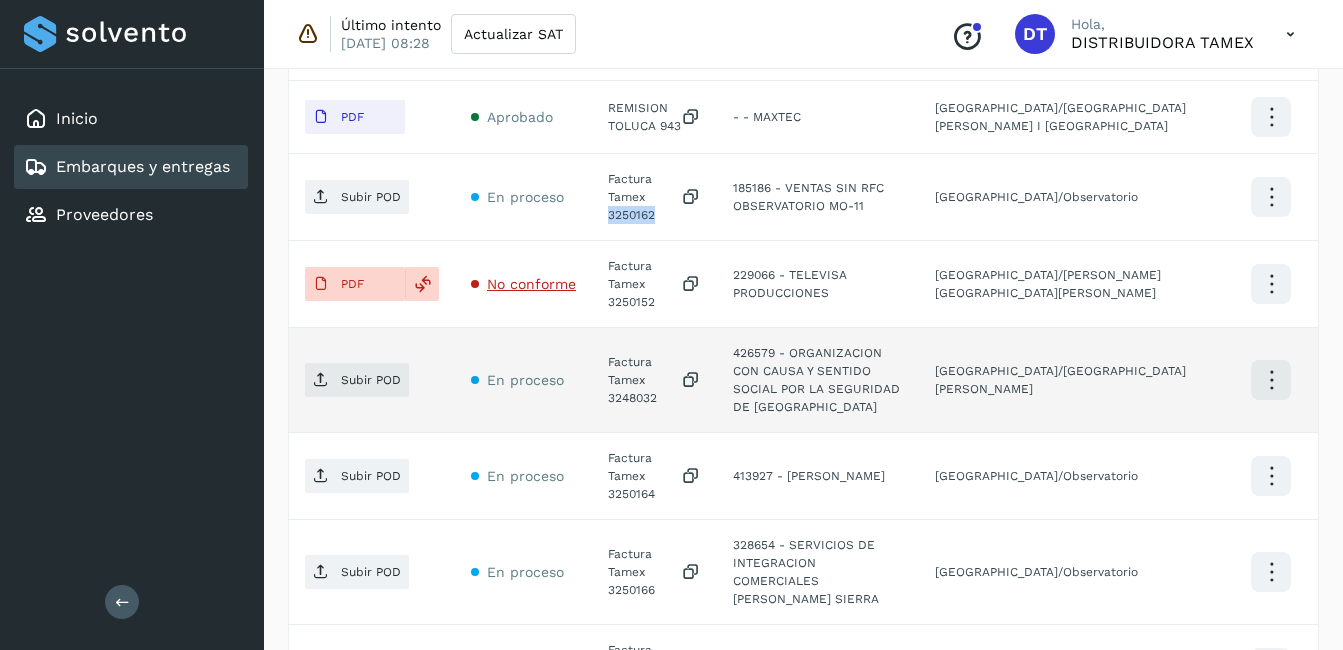 scroll, scrollTop: 2085, scrollLeft: 0, axis: vertical 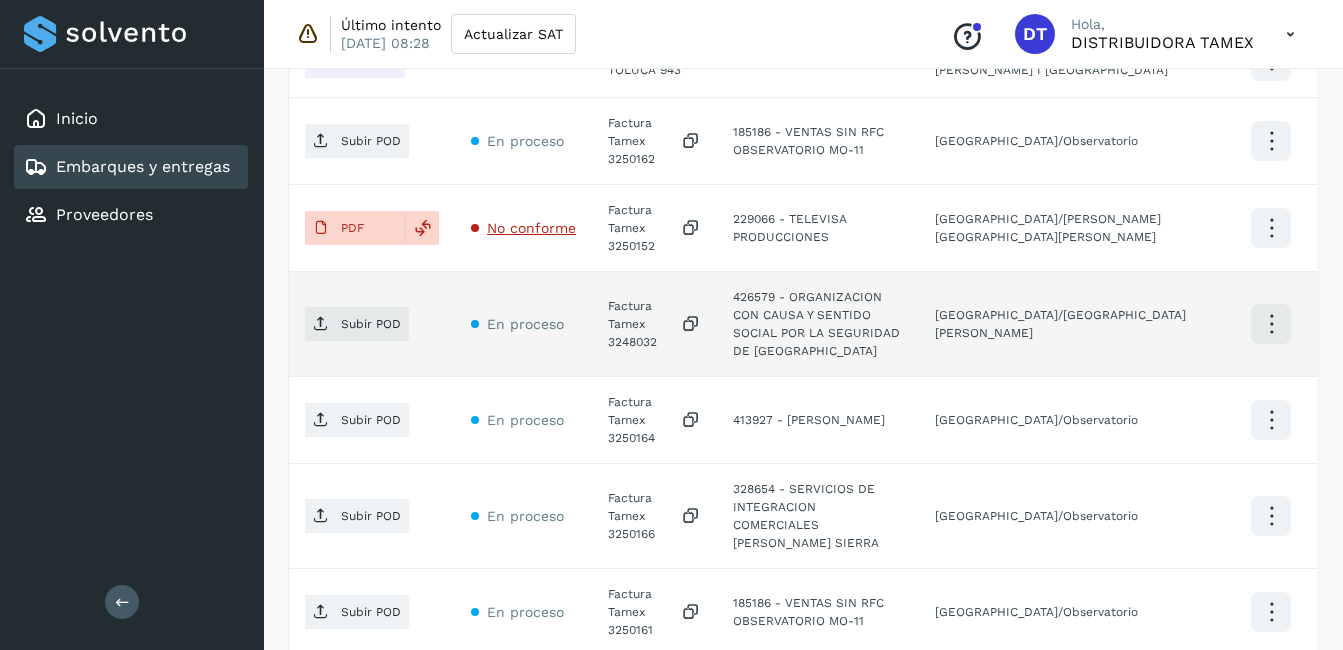 click on "Factura Tamex 3248032" 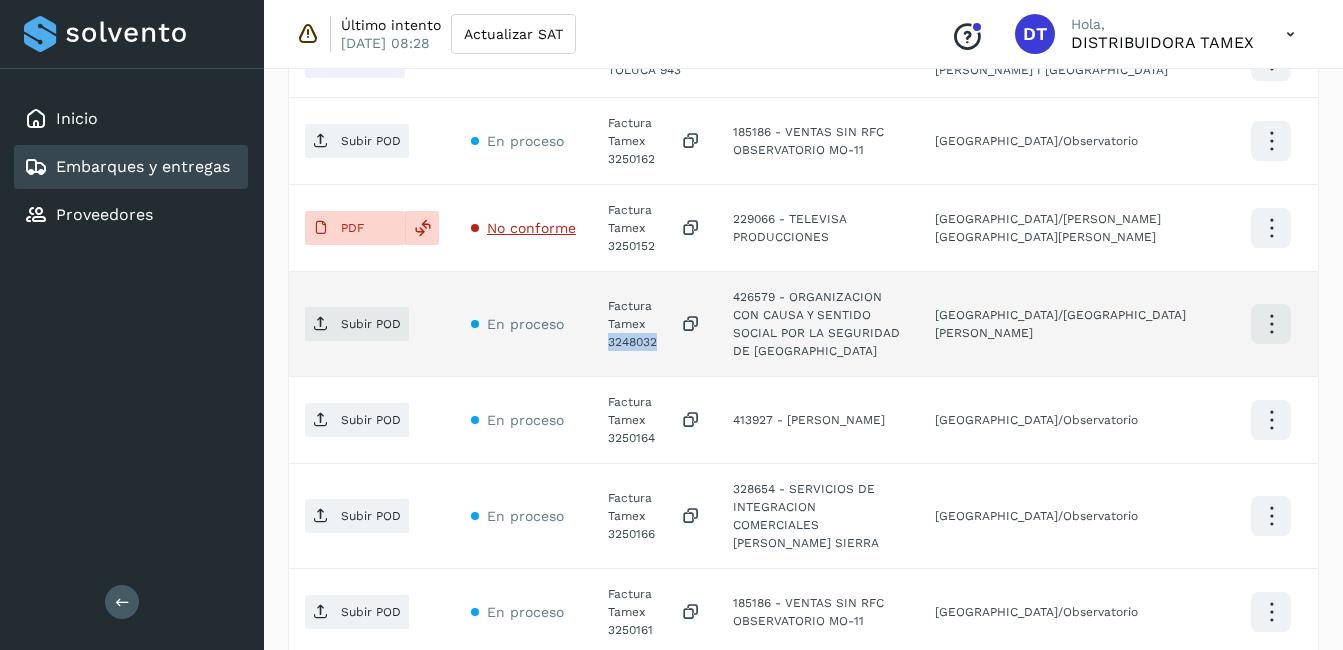 click on "Factura Tamex 3248032" 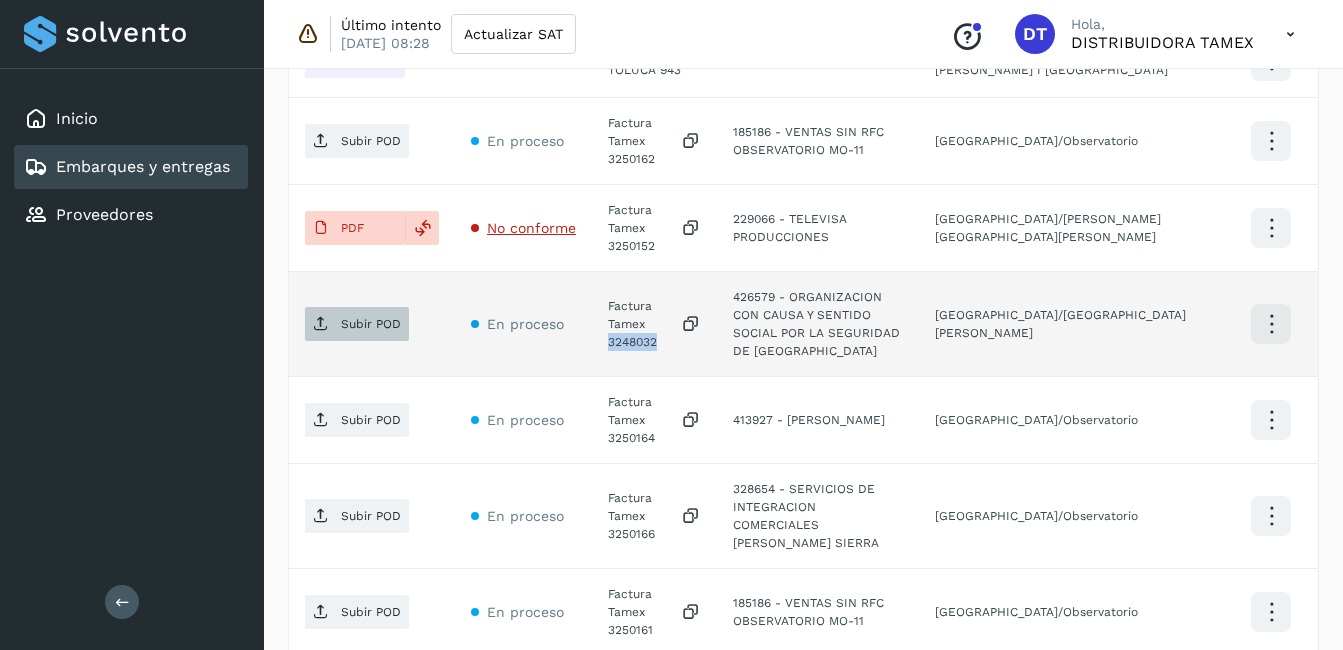 click on "Subir POD" at bounding box center (371, 324) 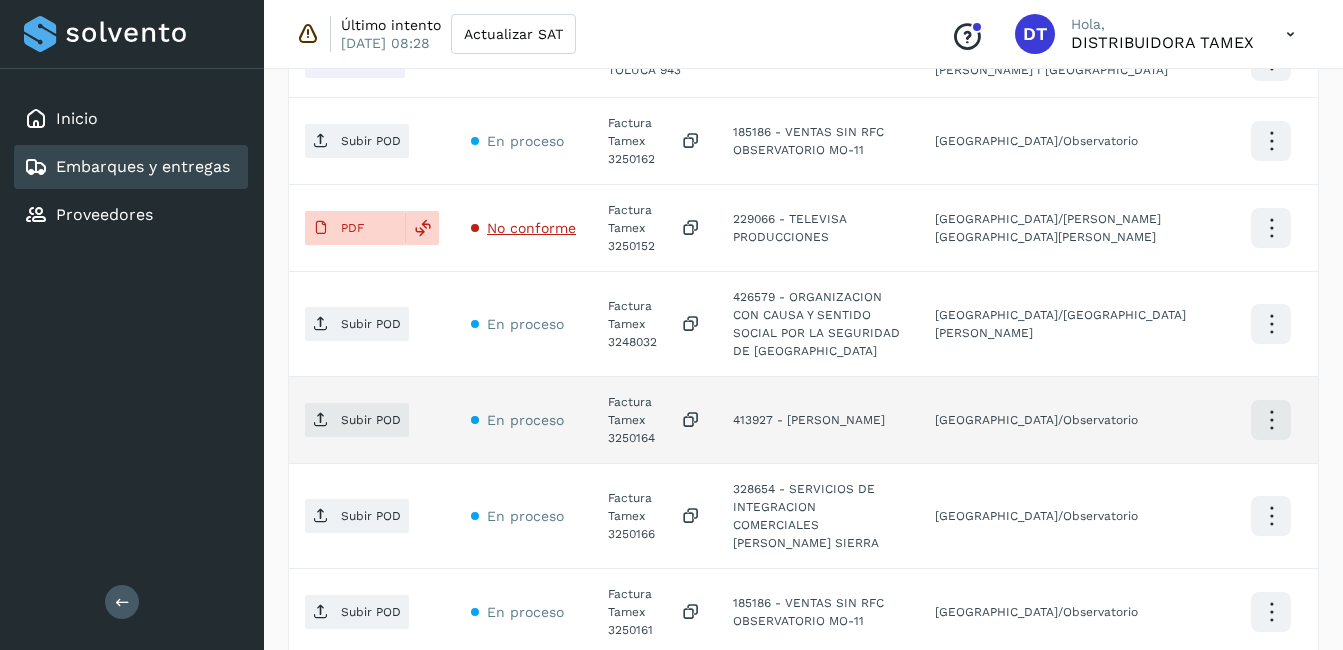 click on "Factura Tamex 3250164" 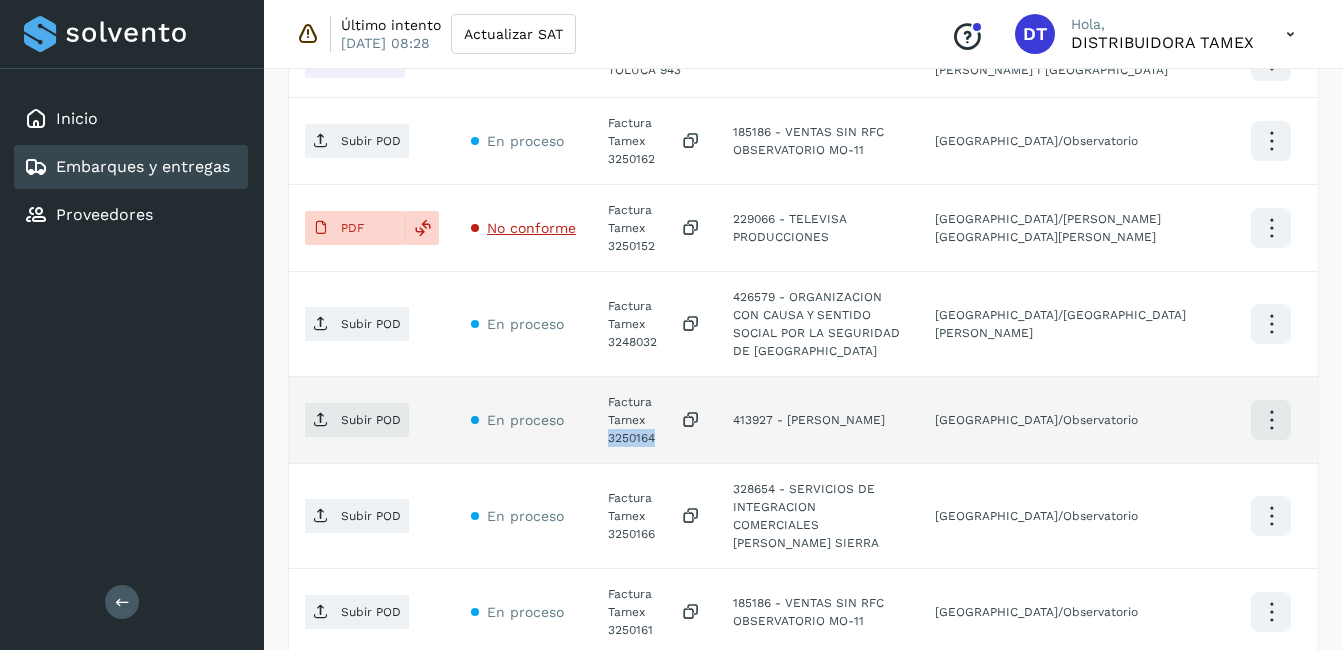 click on "Factura Tamex 3250164" 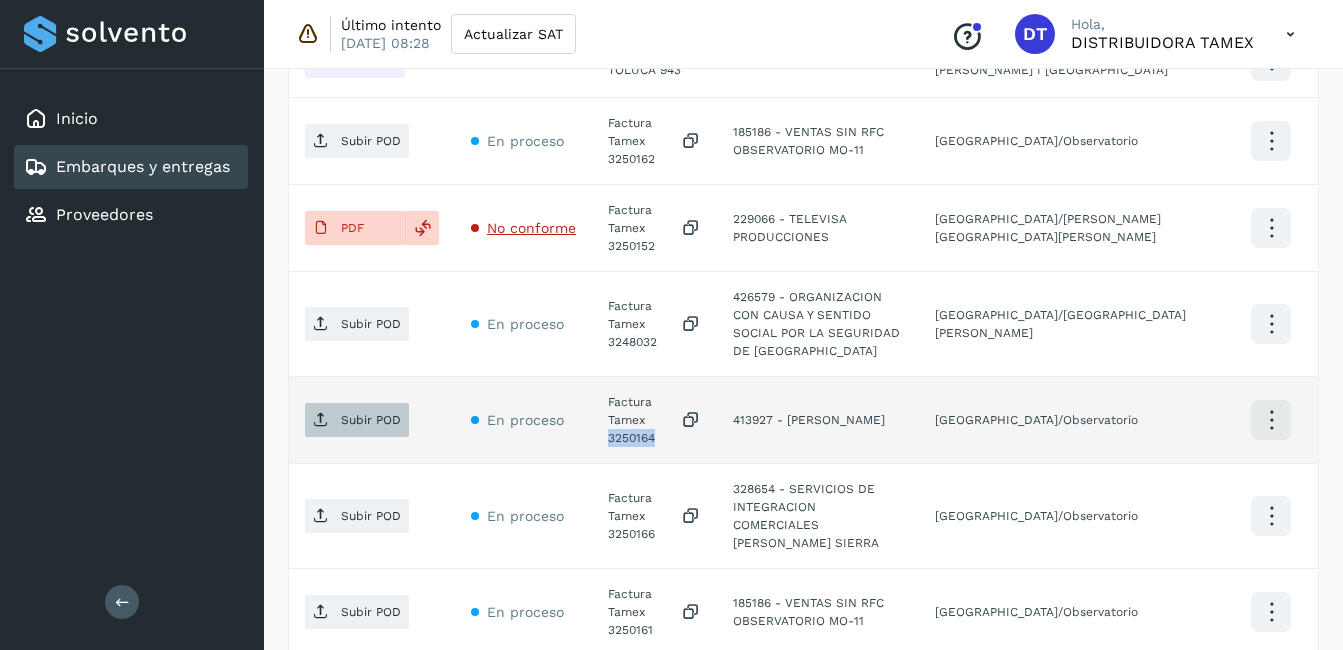 click on "Subir POD" at bounding box center (371, 420) 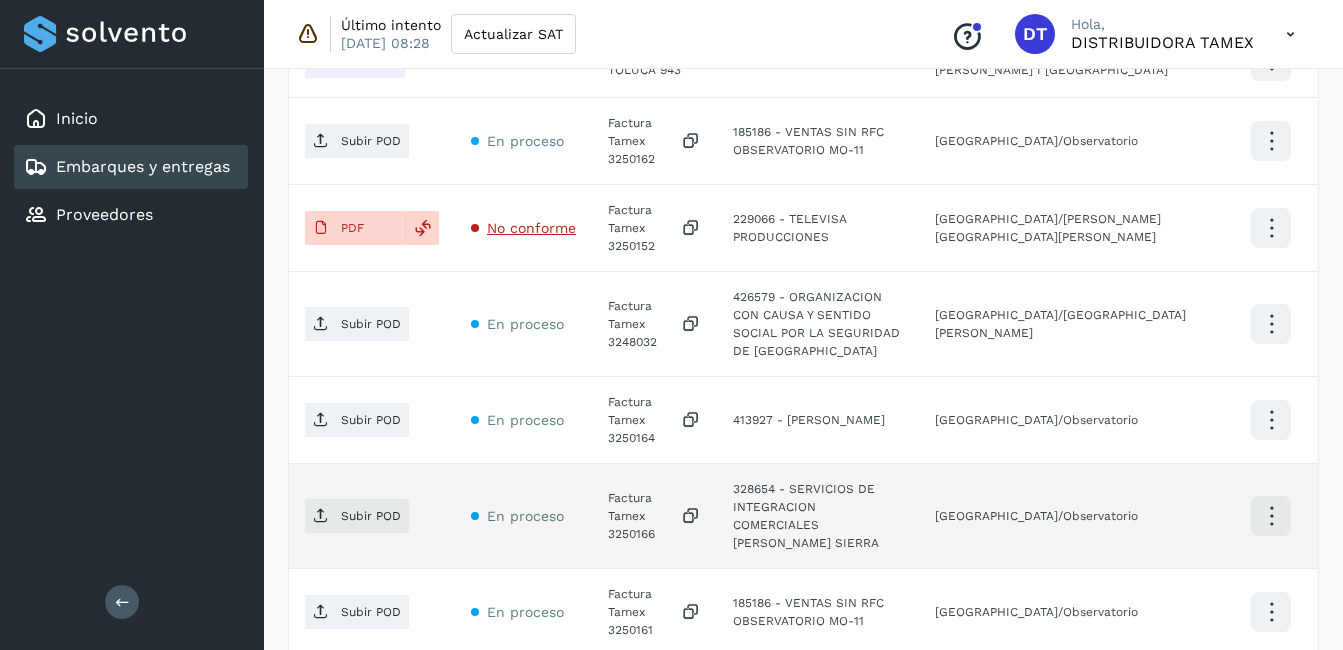 click on "Factura Tamex 3250166" 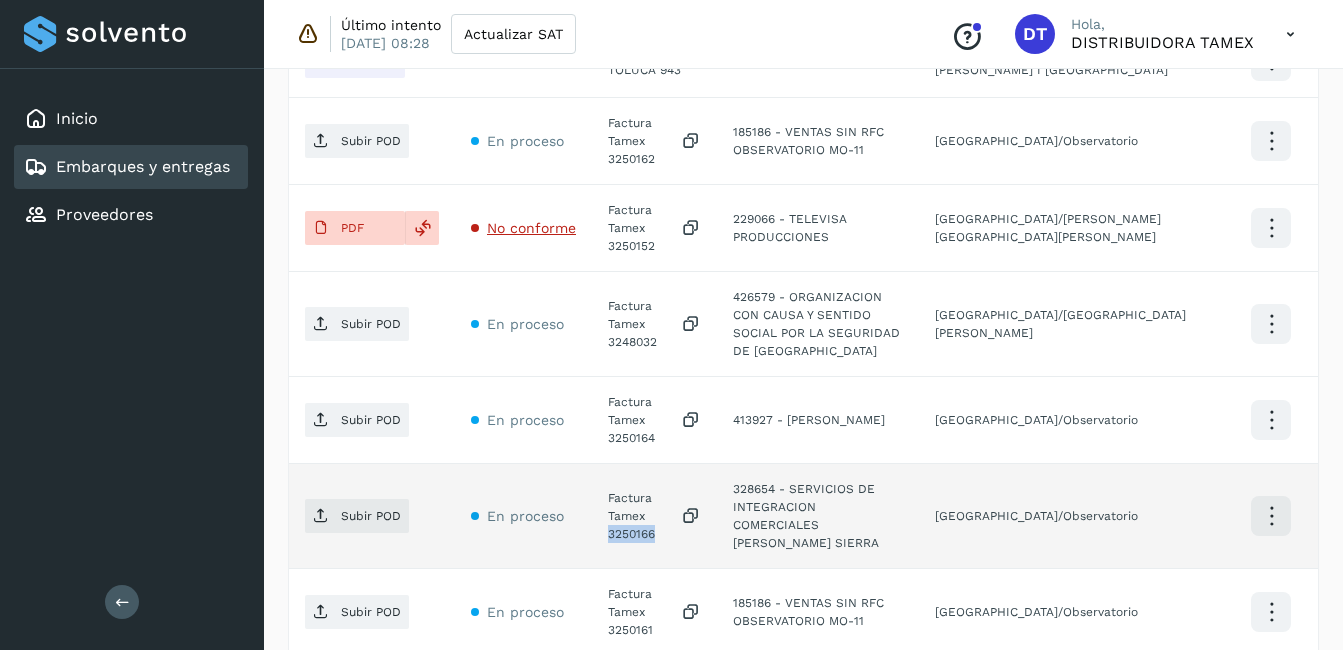 click on "Factura Tamex 3250166" 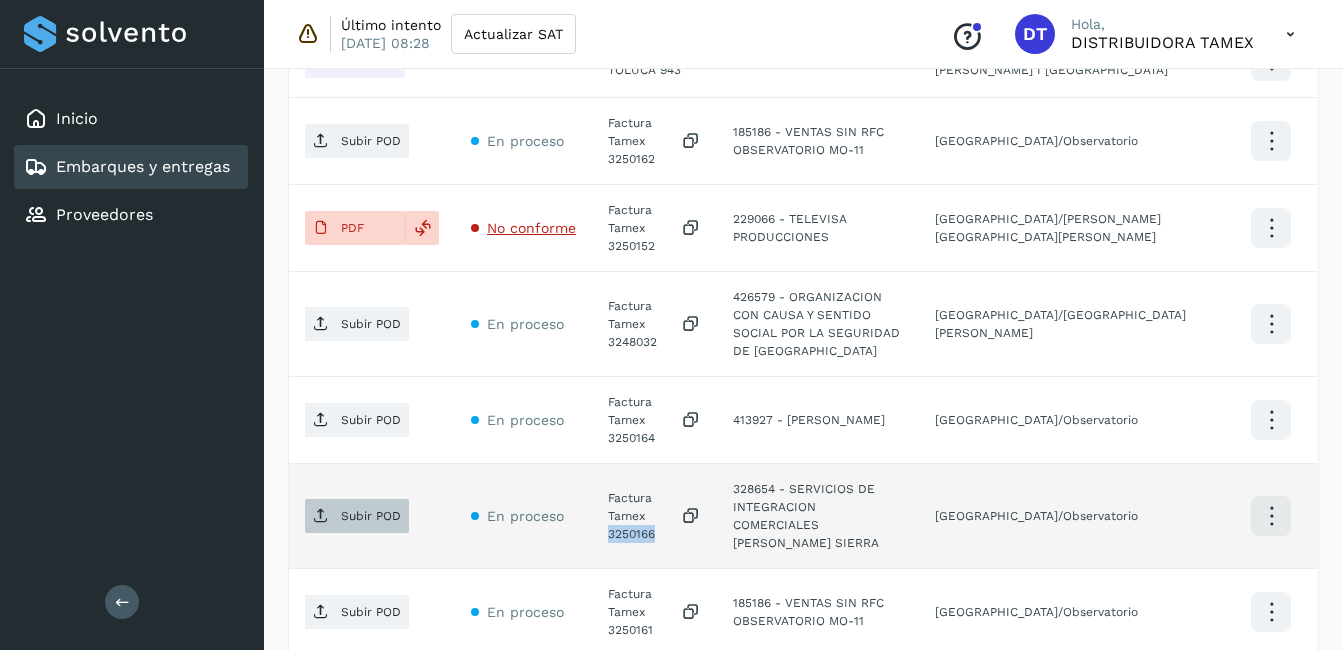 click on "Subir POD" at bounding box center (371, 516) 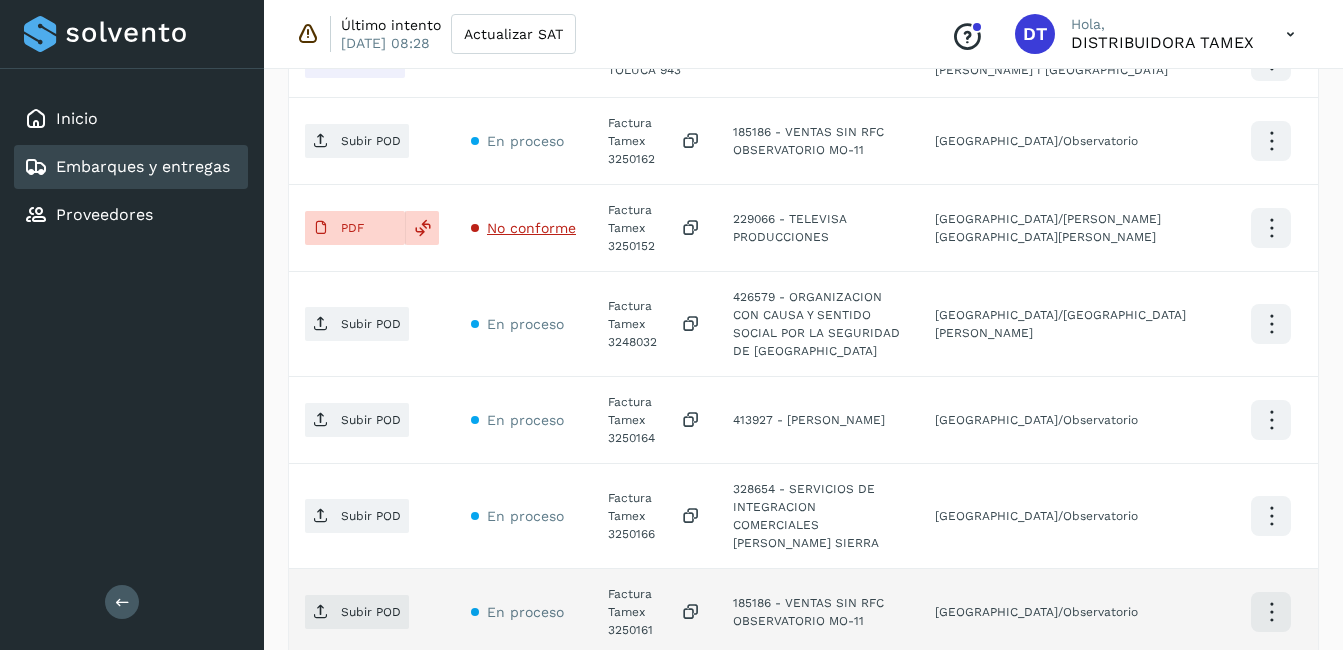 click on "Factura Tamex 3250161" 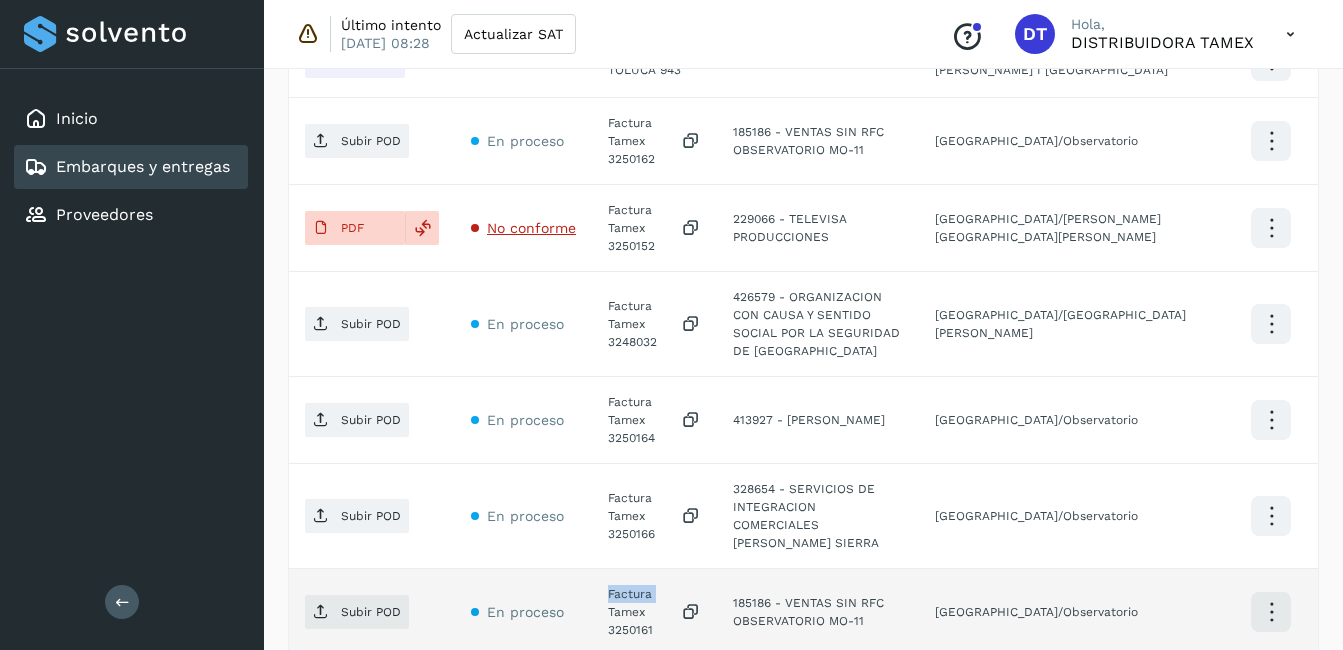 click on "Factura Tamex 3250161" 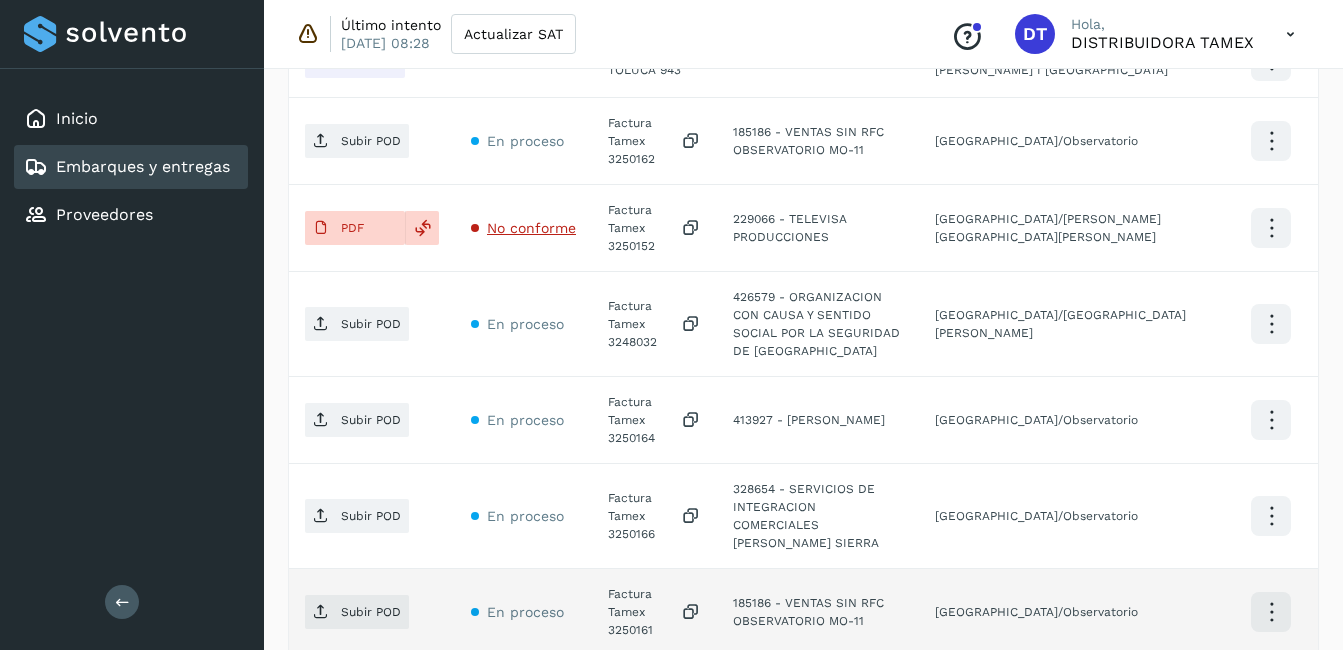 click on "Factura Tamex 3250161" 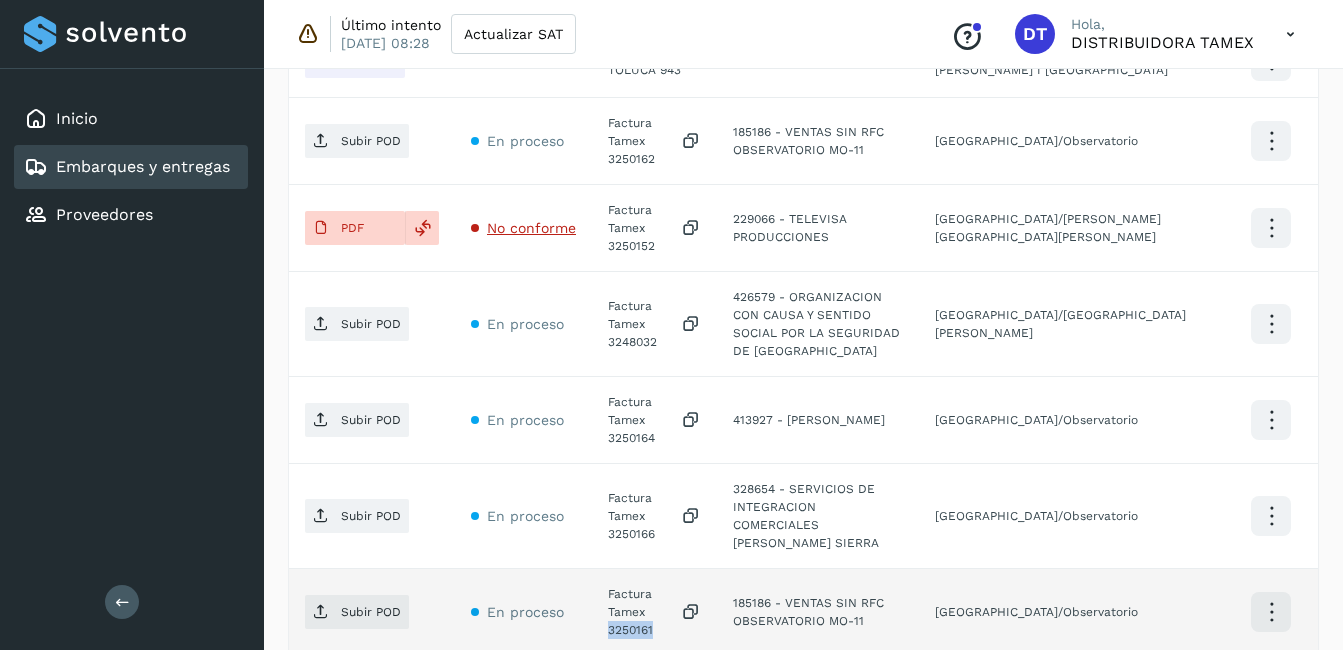 click on "Factura Tamex 3250161" 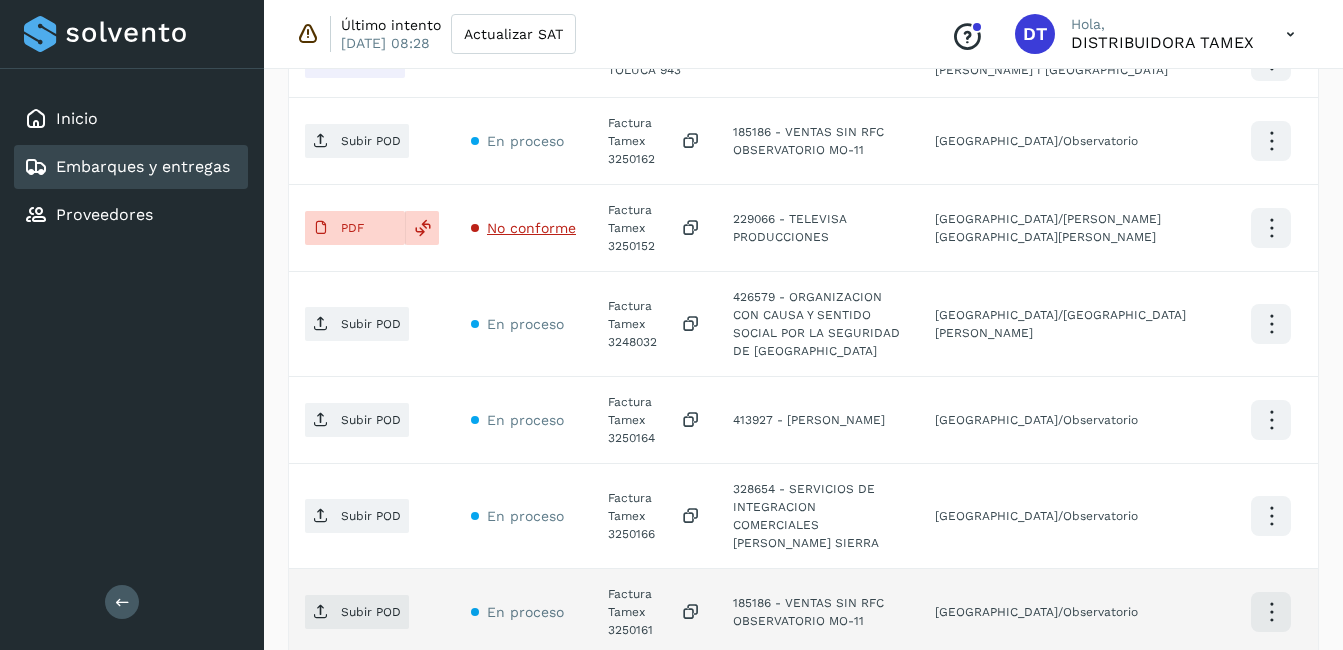 click on "Subir POD" 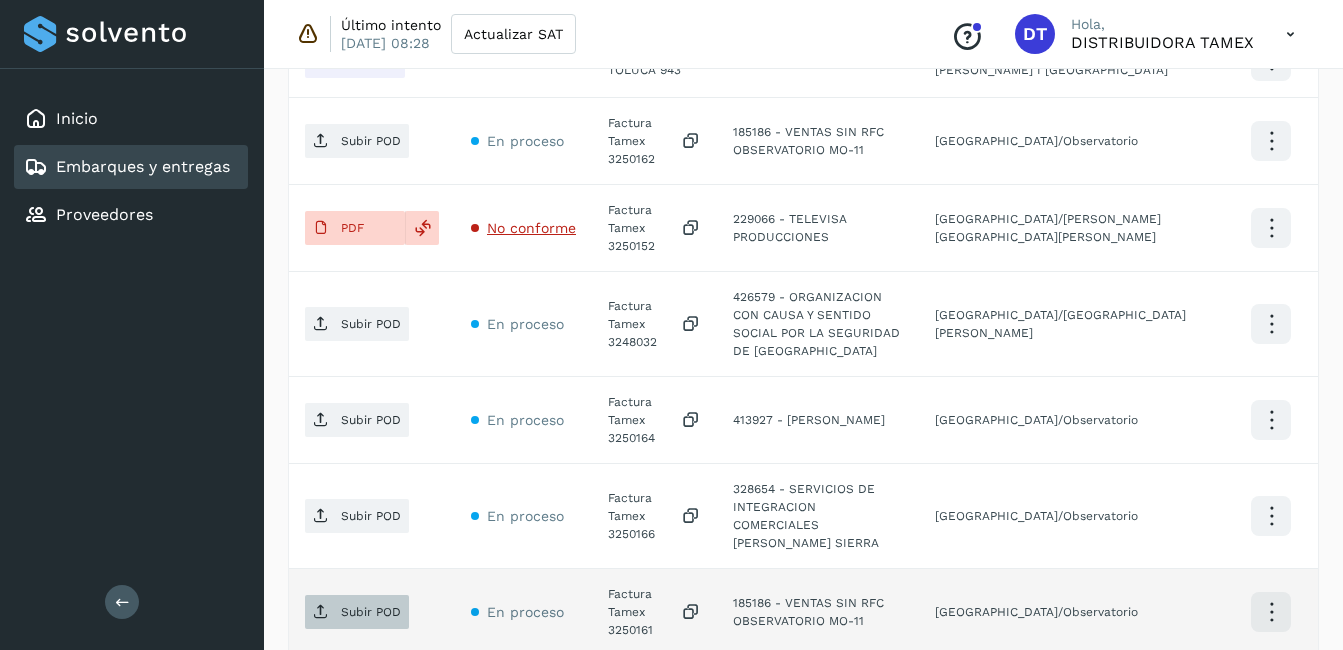 click at bounding box center [321, 612] 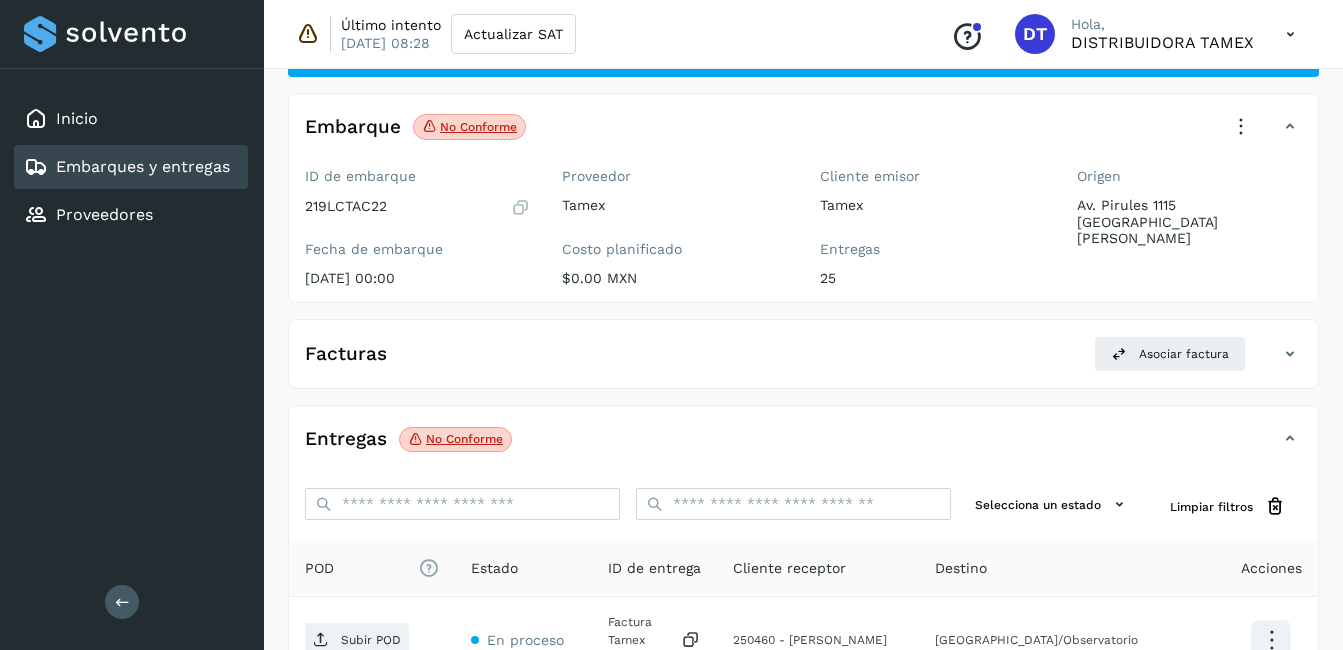 scroll, scrollTop: 0, scrollLeft: 0, axis: both 